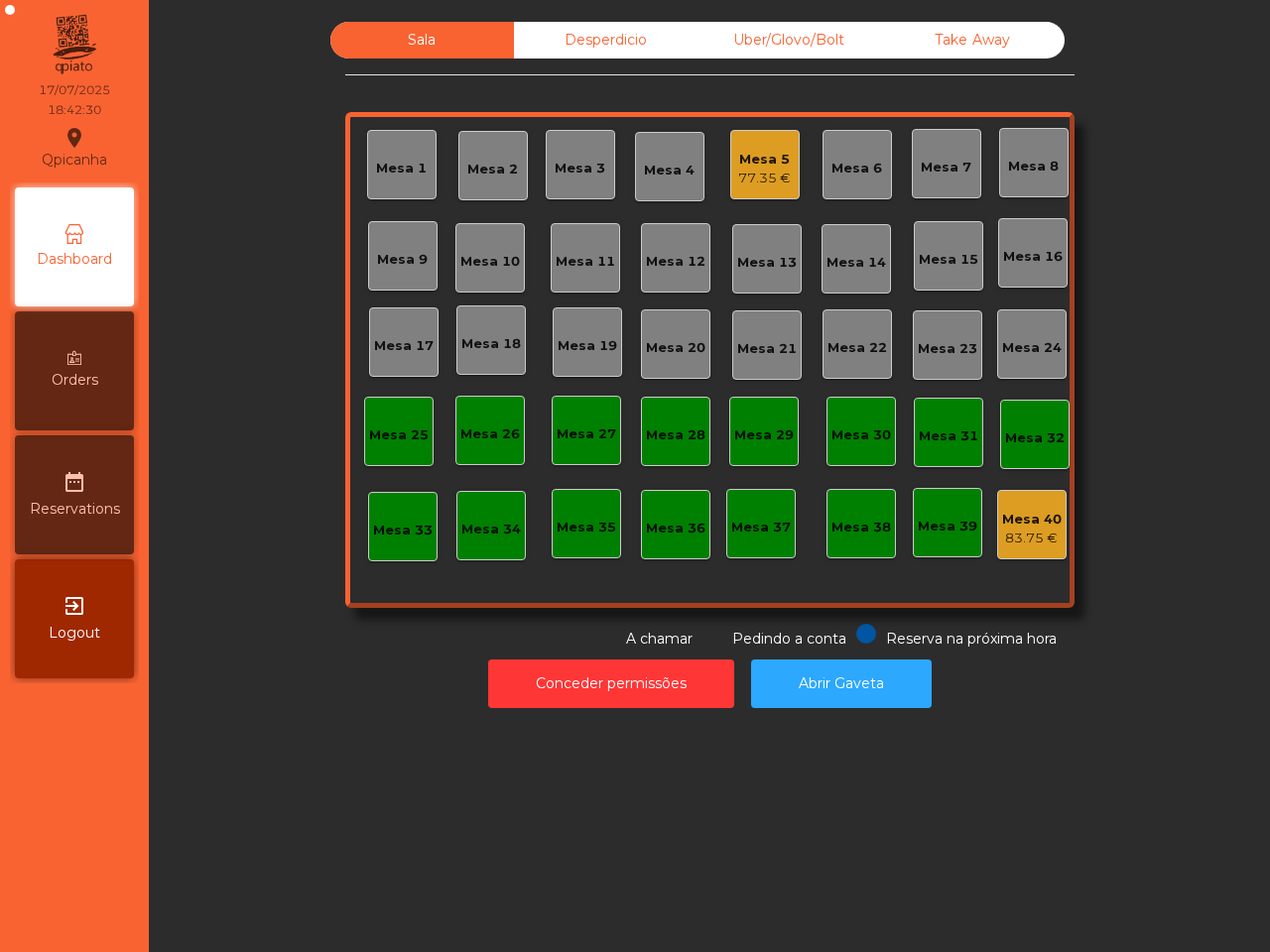 scroll, scrollTop: 0, scrollLeft: 0, axis: both 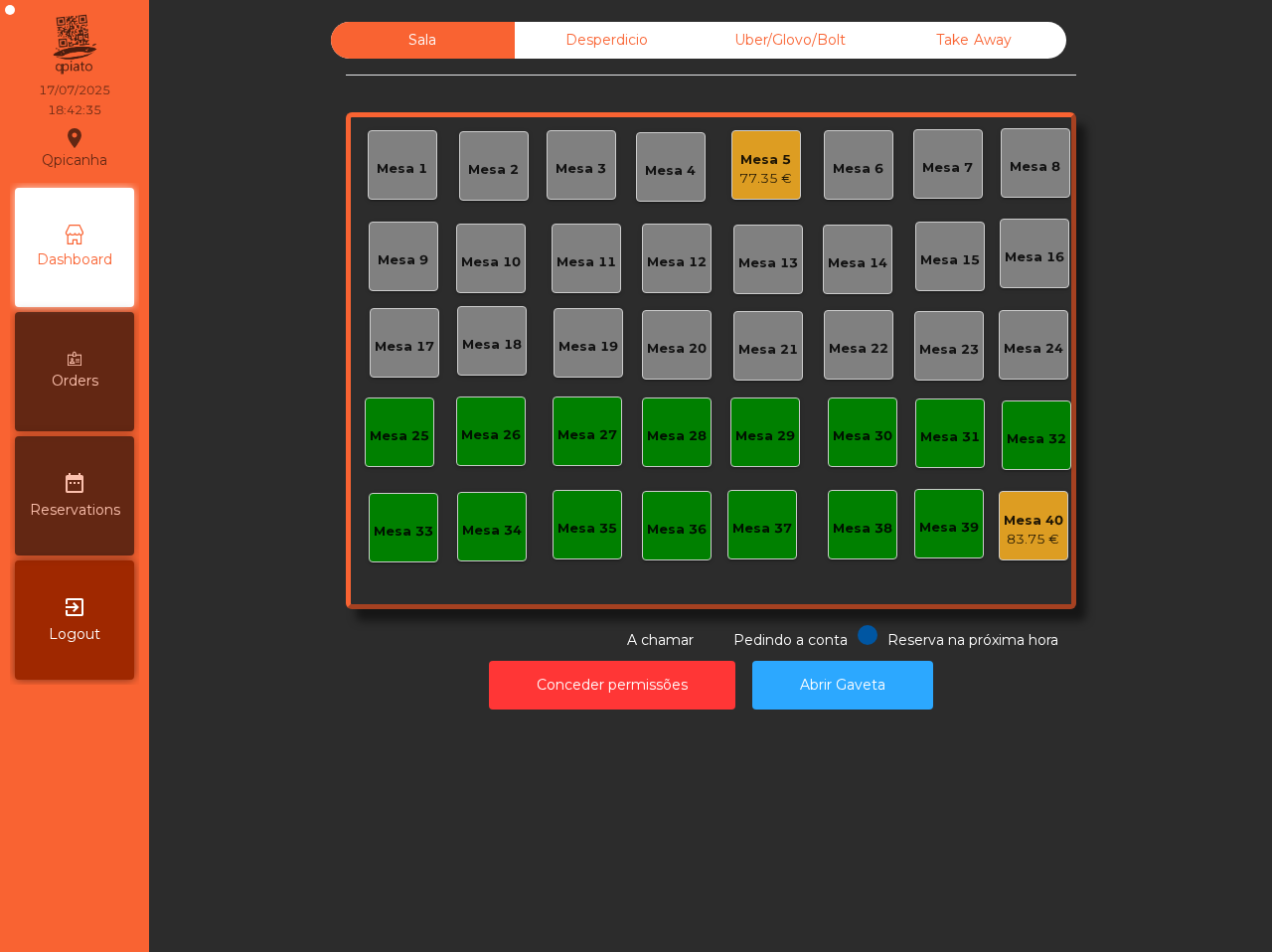click on "Mesa 5" 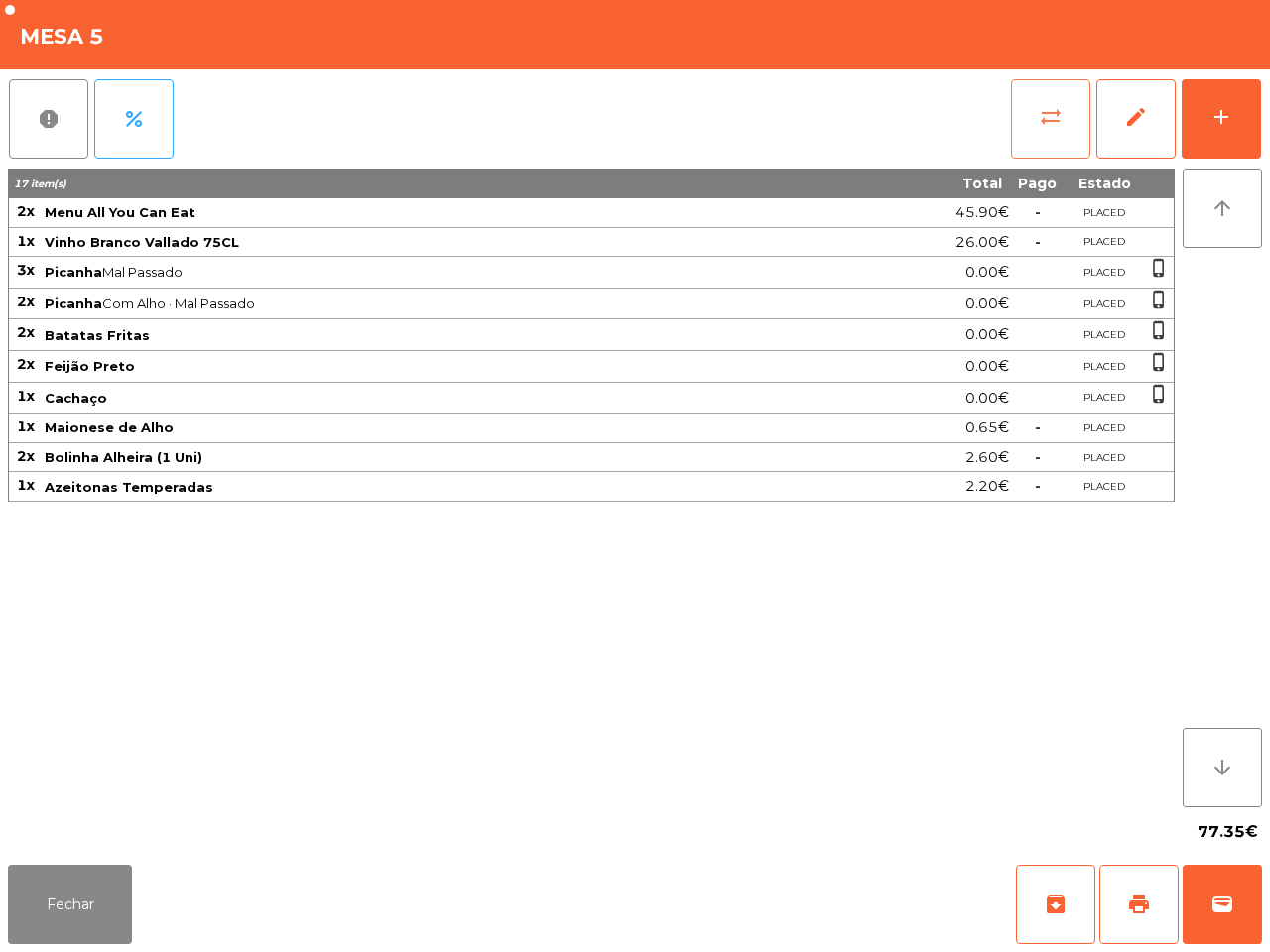 click on "sync_alt" 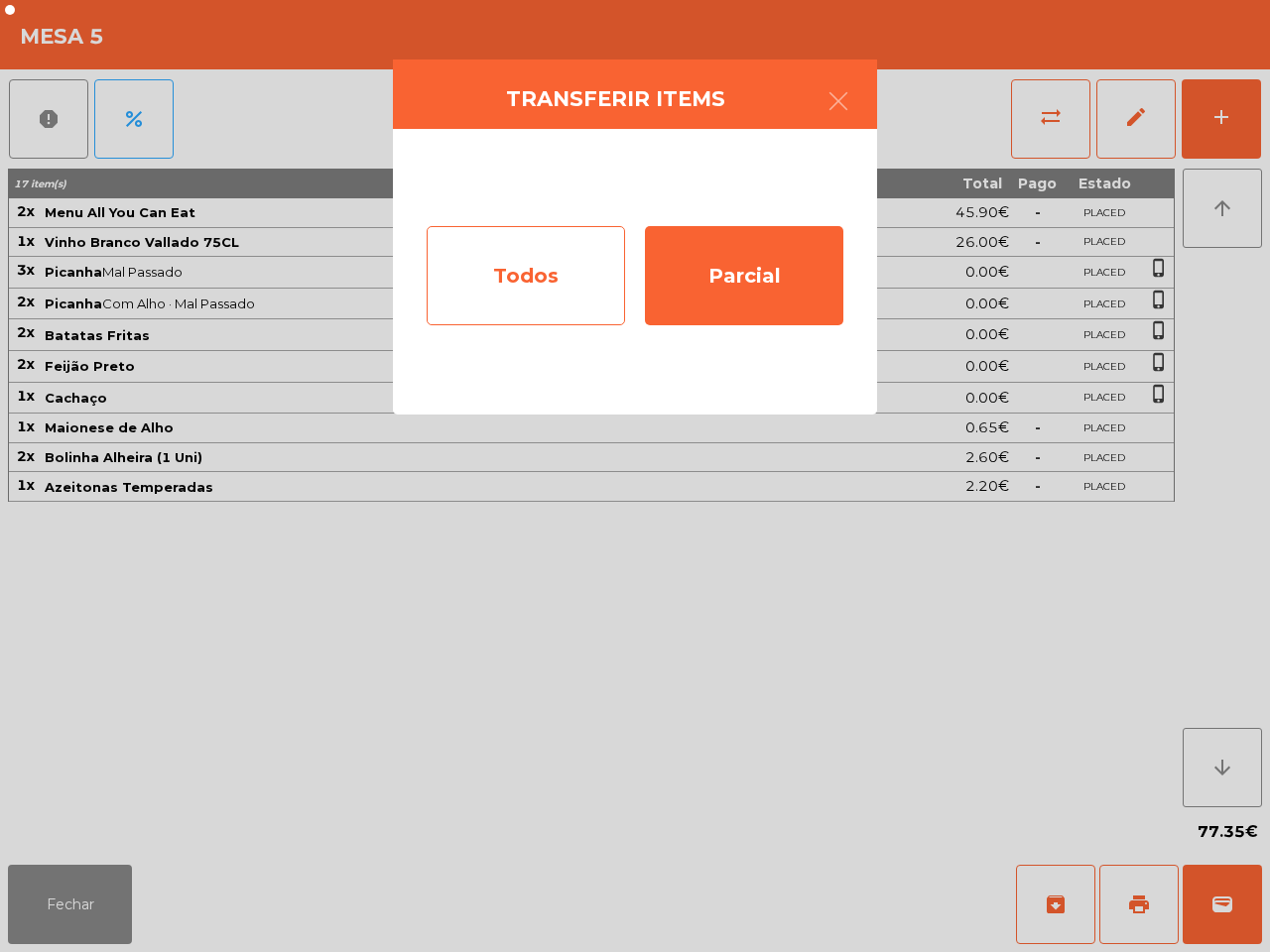 click on "Todos" 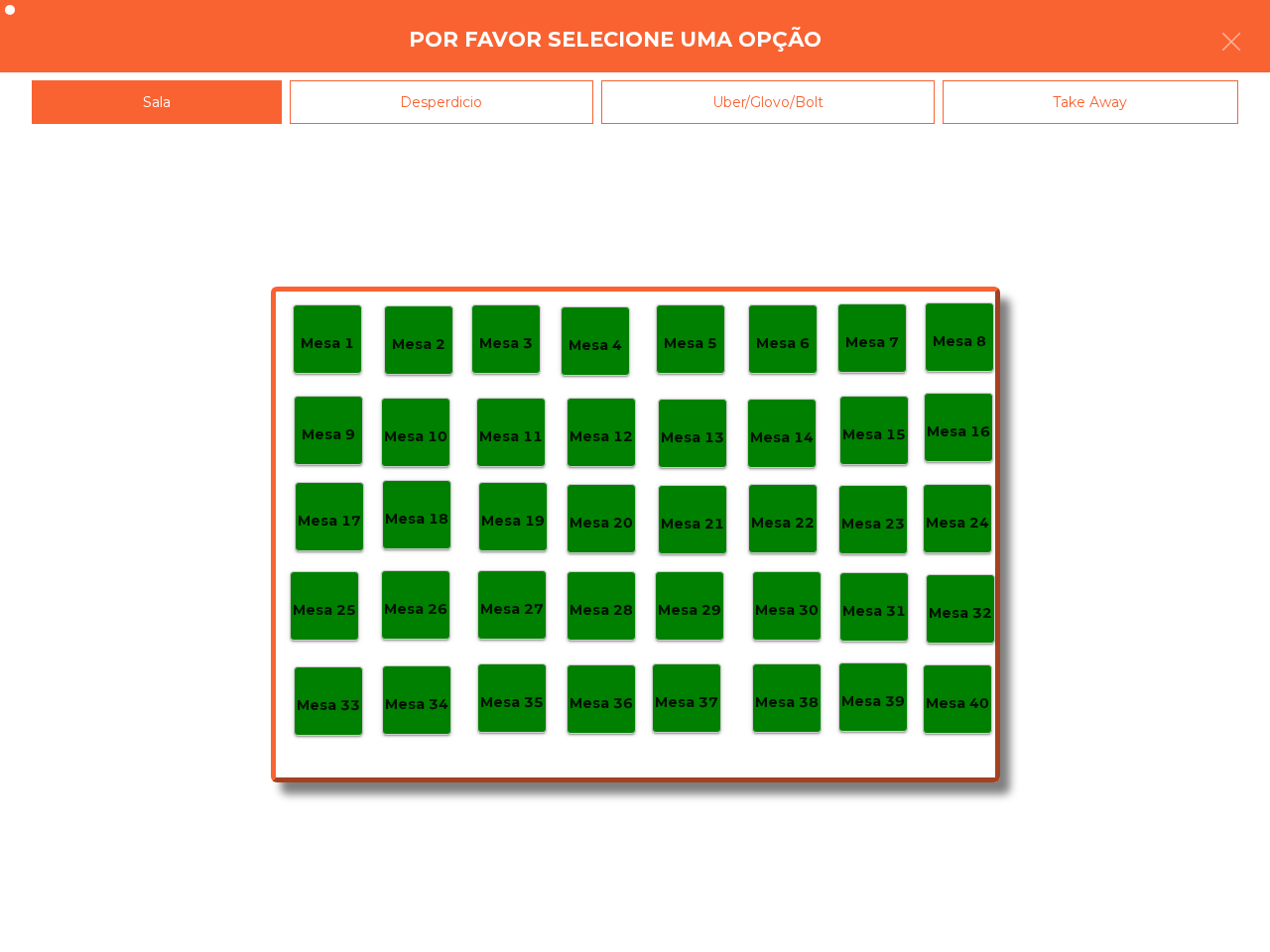click on "Mesa 40" 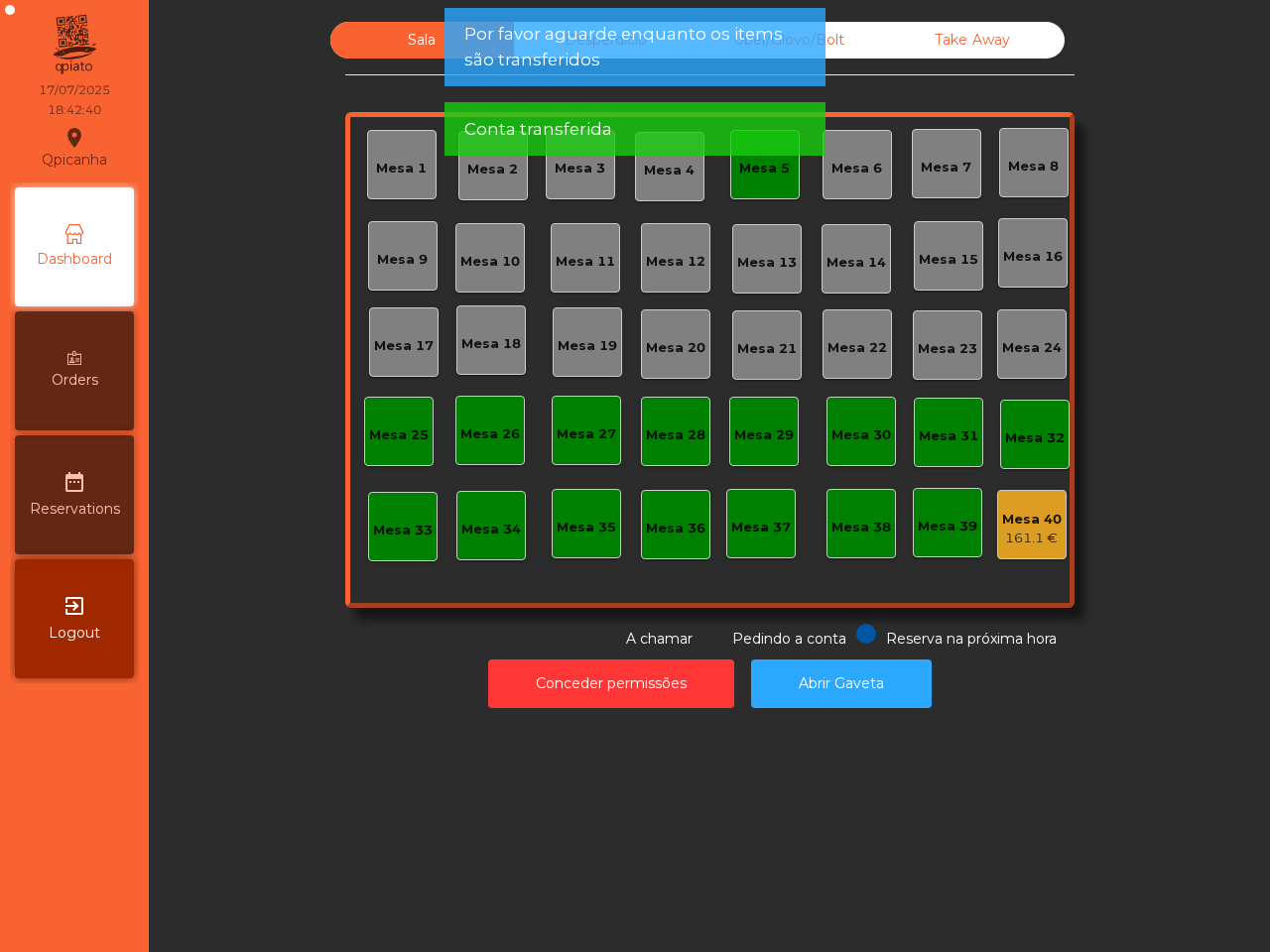 click on "Por favor aguarde enquanto os items são transferidos Conta transferida" 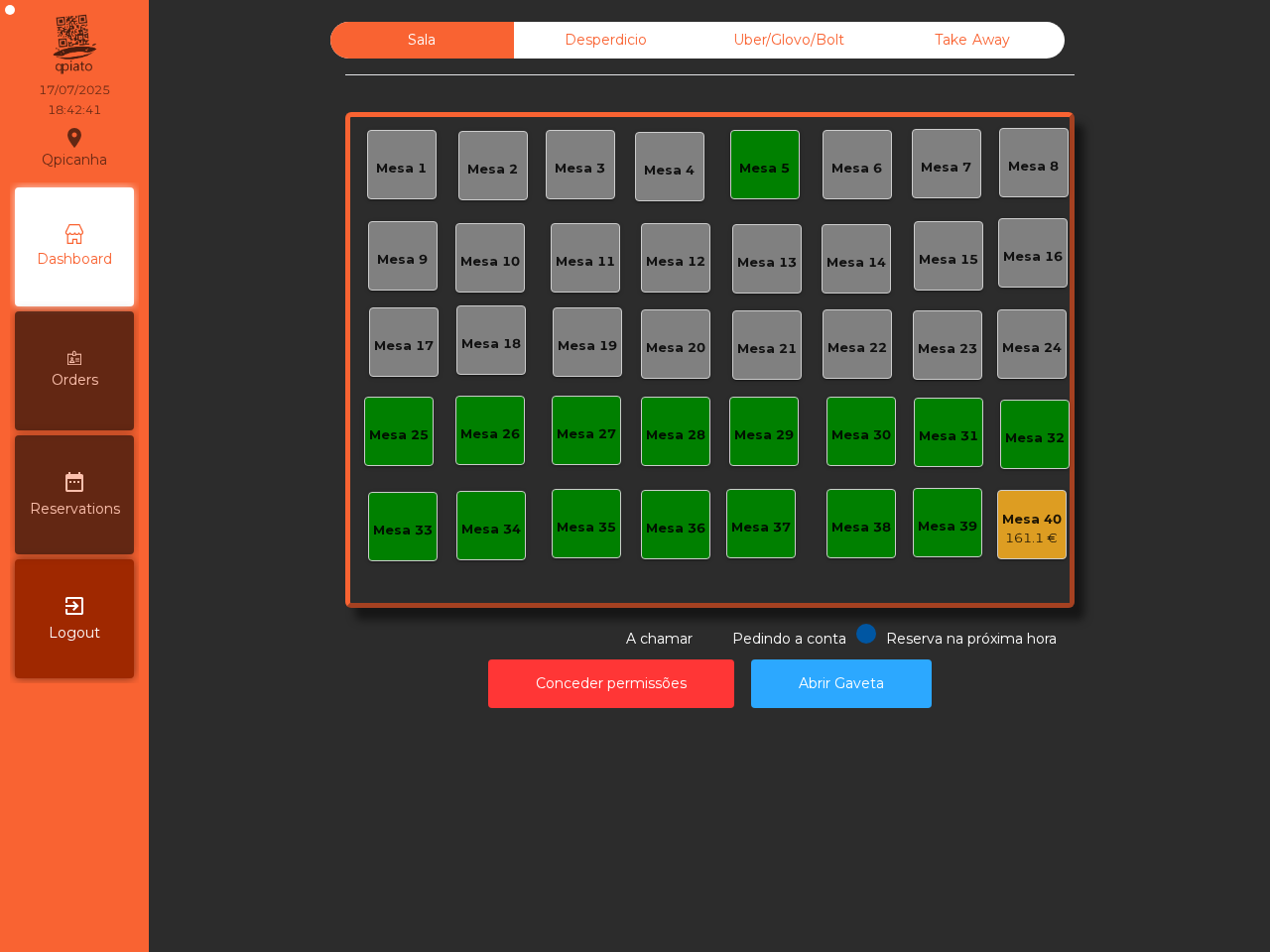 click on "Mesa 5" 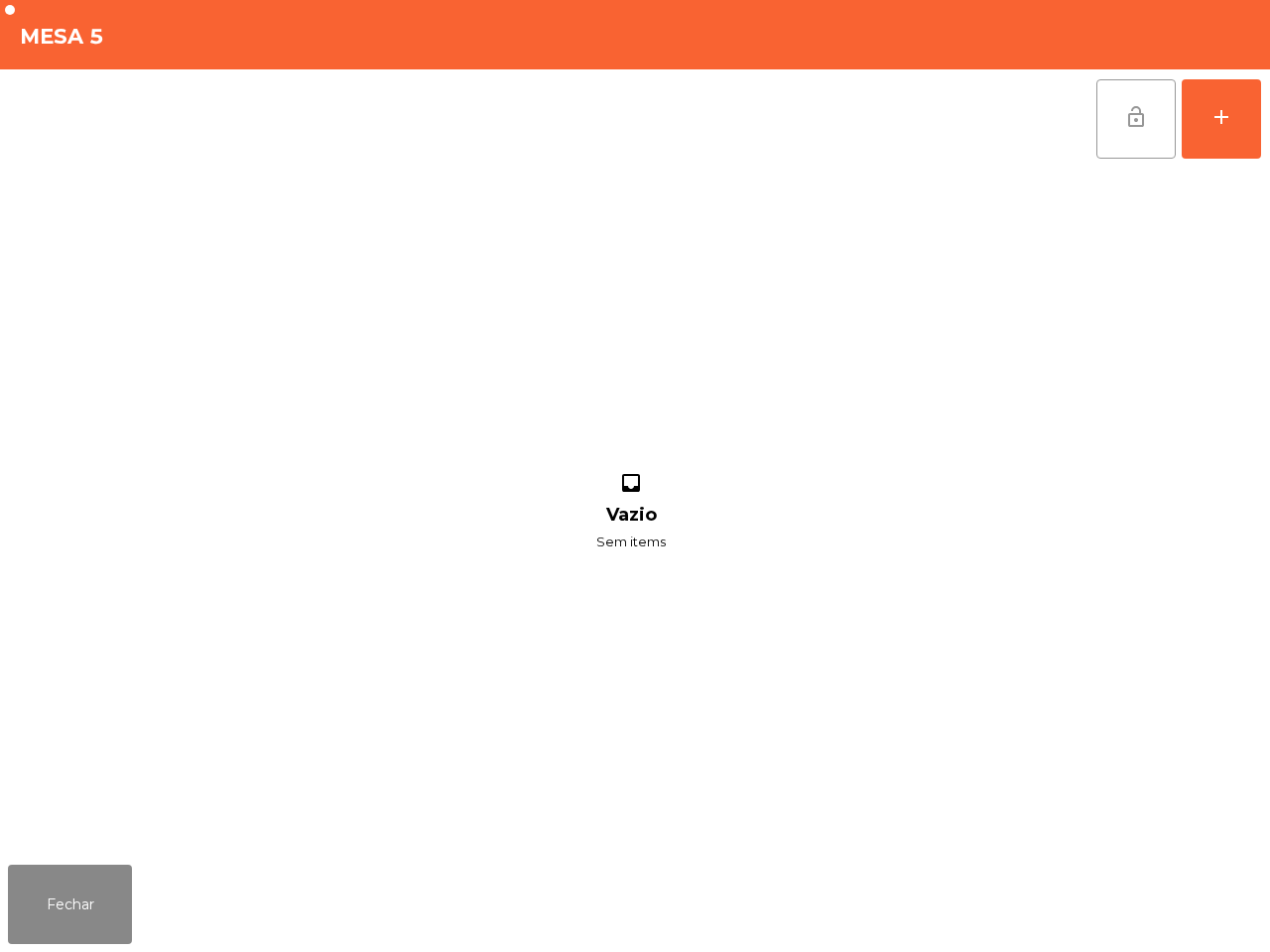click on "lock_open" 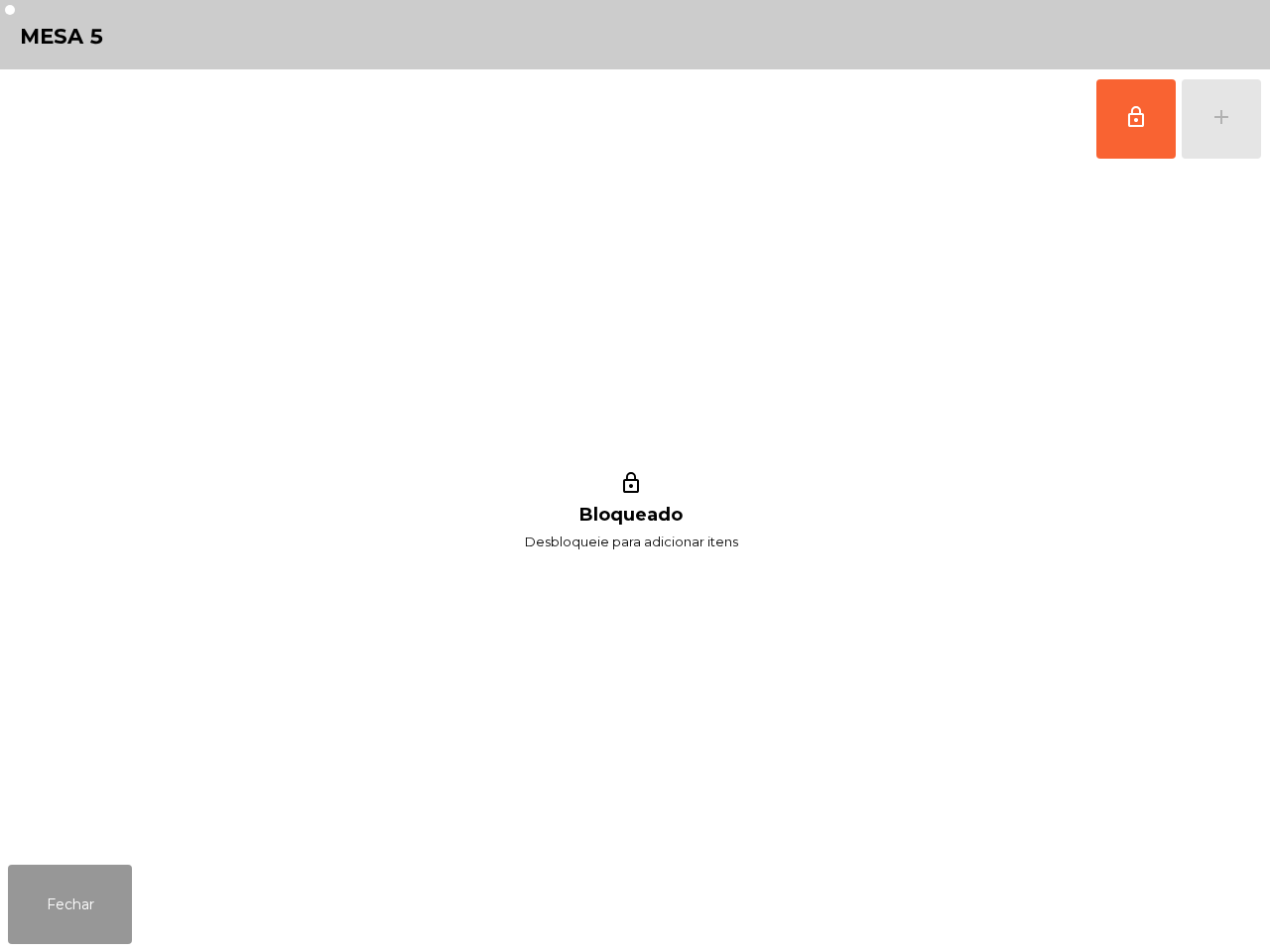 drag, startPoint x: 94, startPoint y: 890, endPoint x: 127, endPoint y: 871, distance: 38.078866 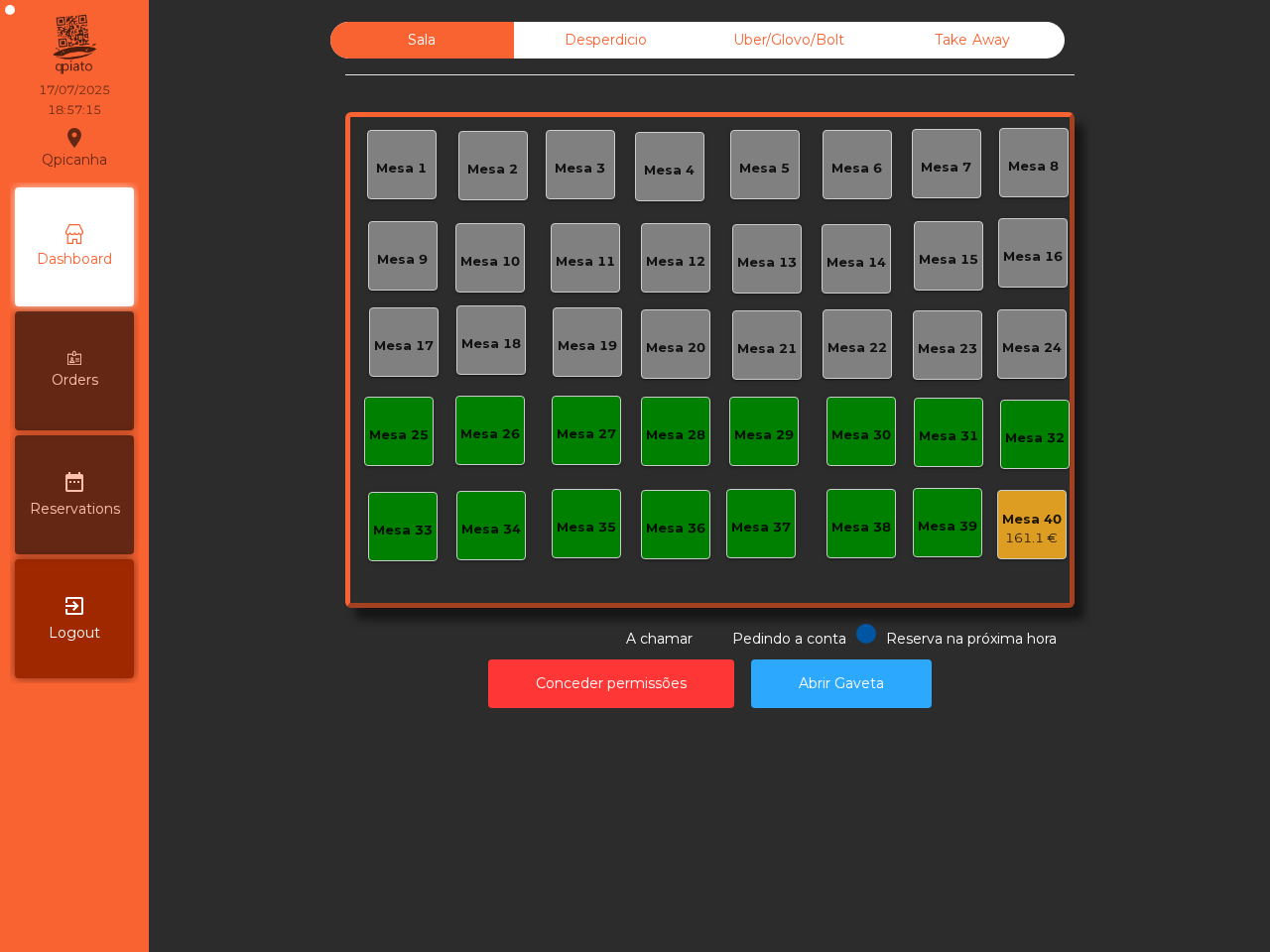drag, startPoint x: 209, startPoint y: 238, endPoint x: 225, endPoint y: 251, distance: 20.615528 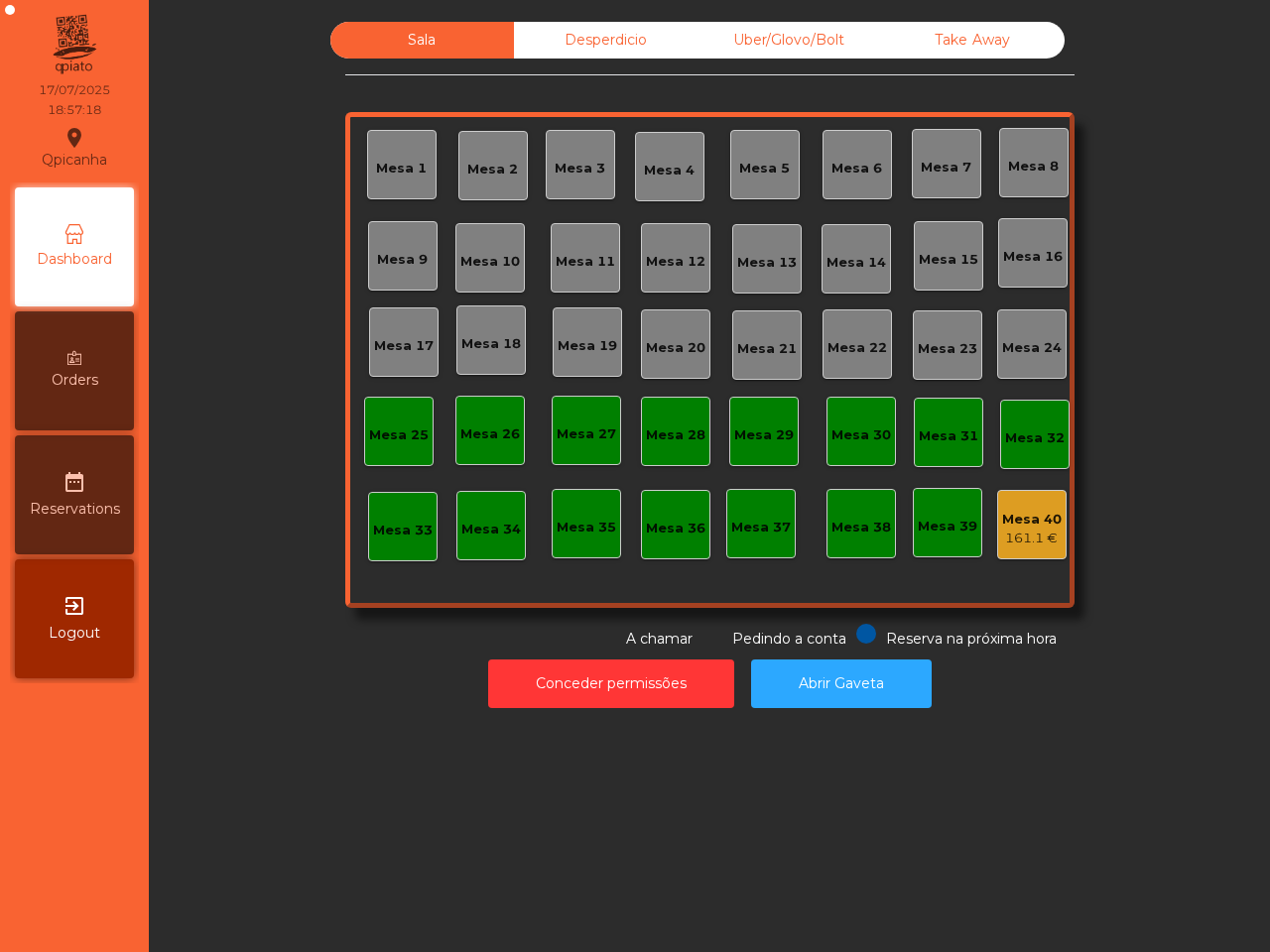 click on "Desperdicio" 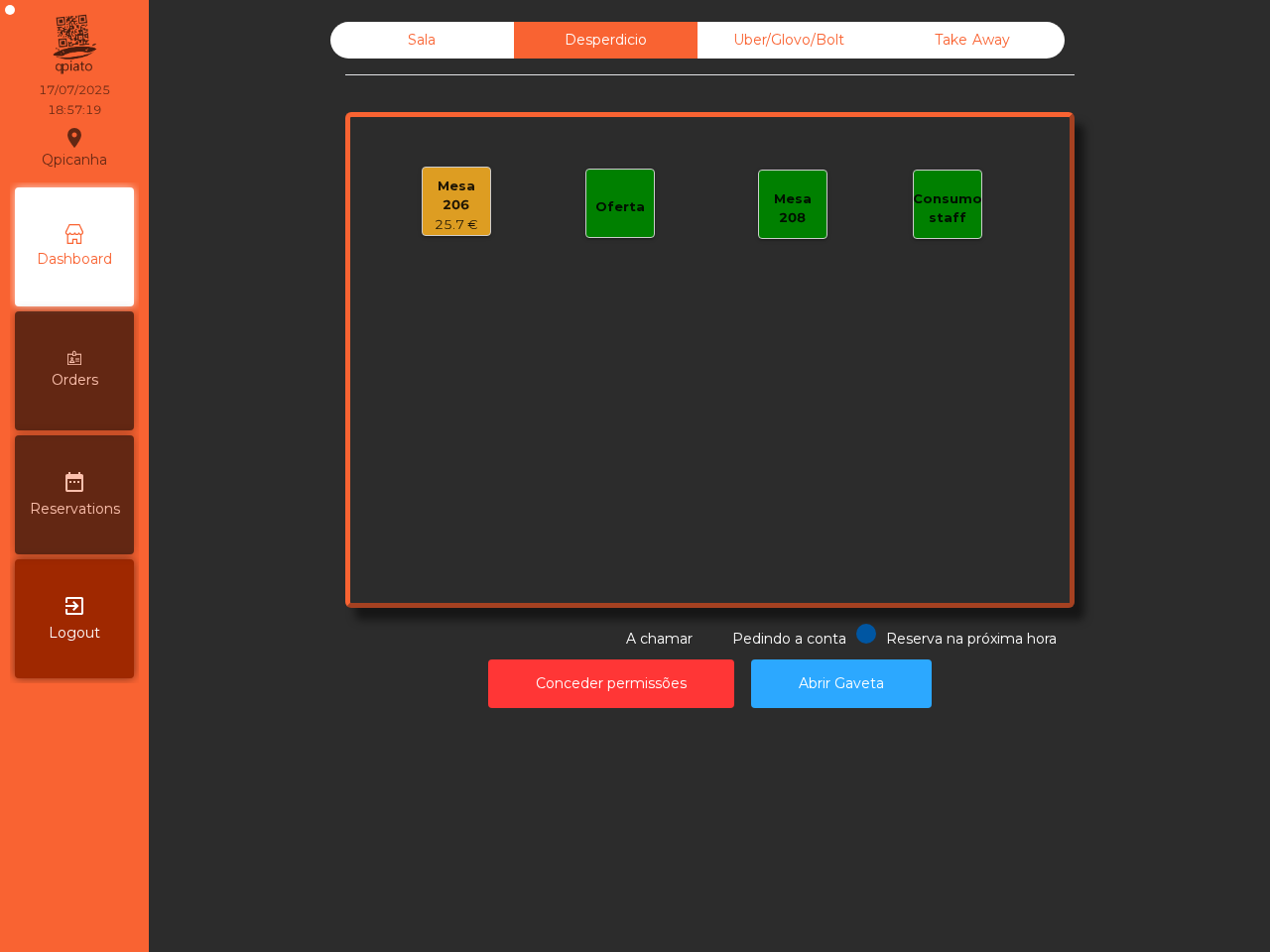 click on "Mesa 206   25.7 €   Oferta   Mesa 208   Consumo staff" 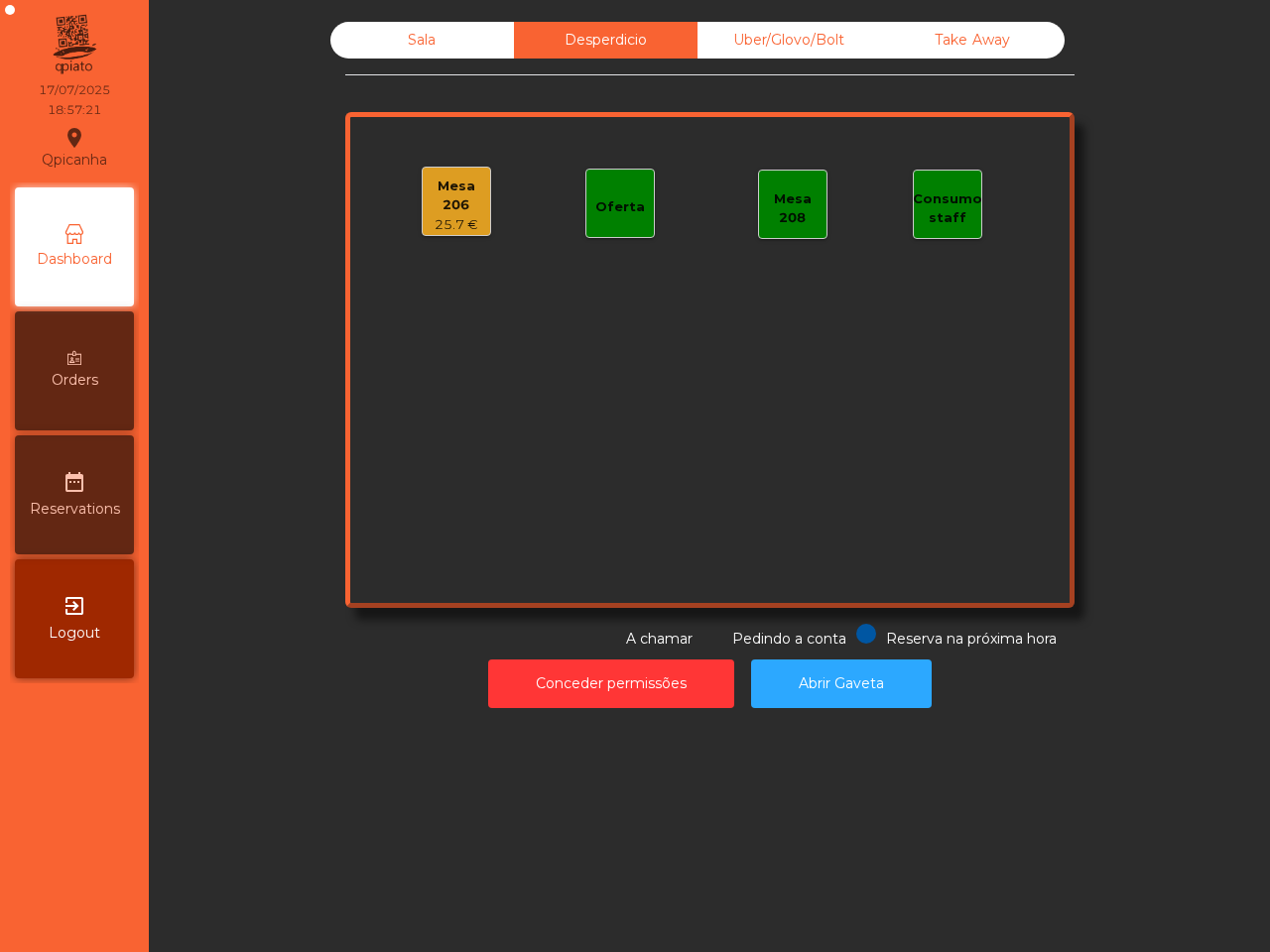 click on "Mesa 206" 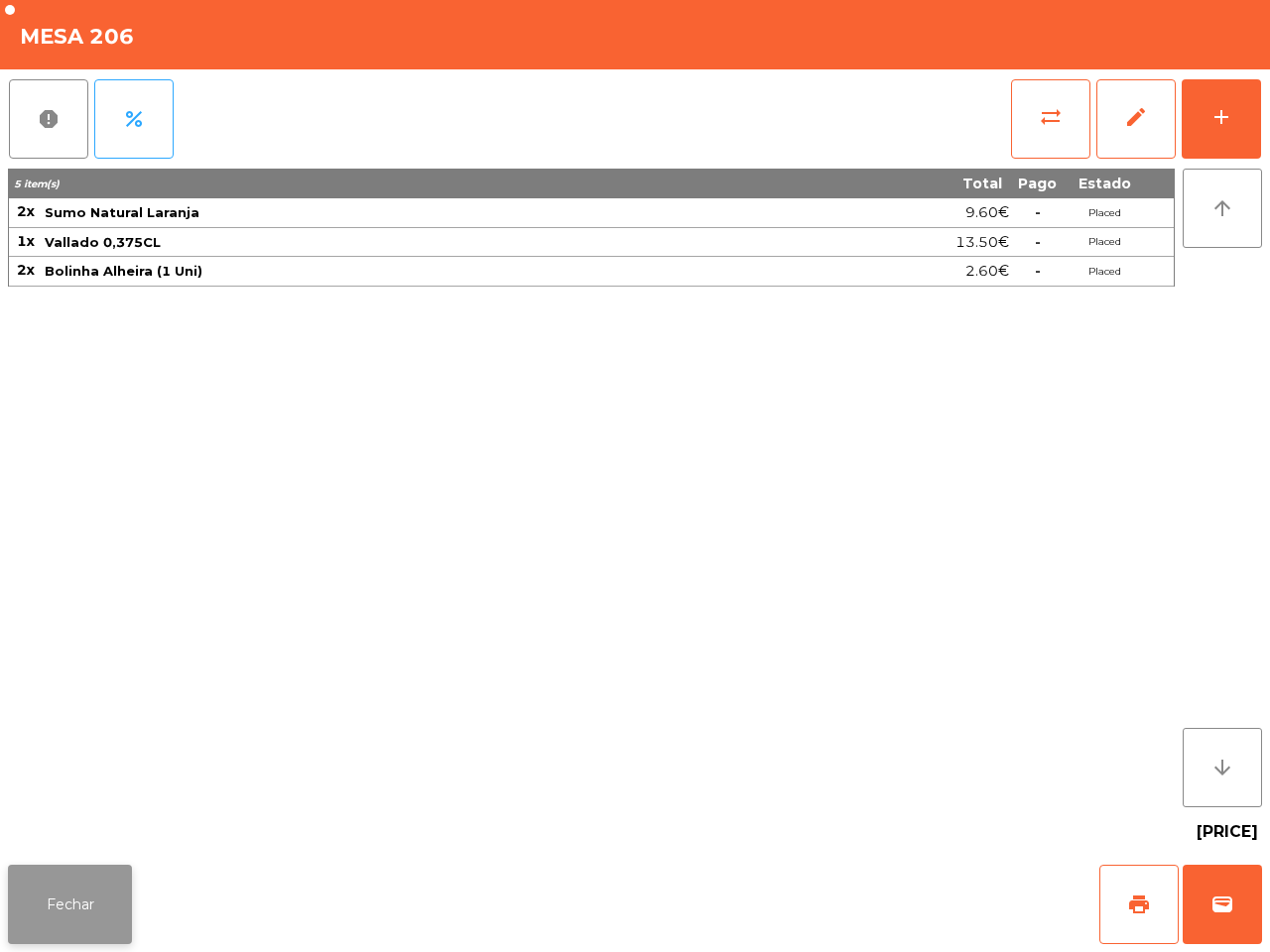 click on "Fechar" 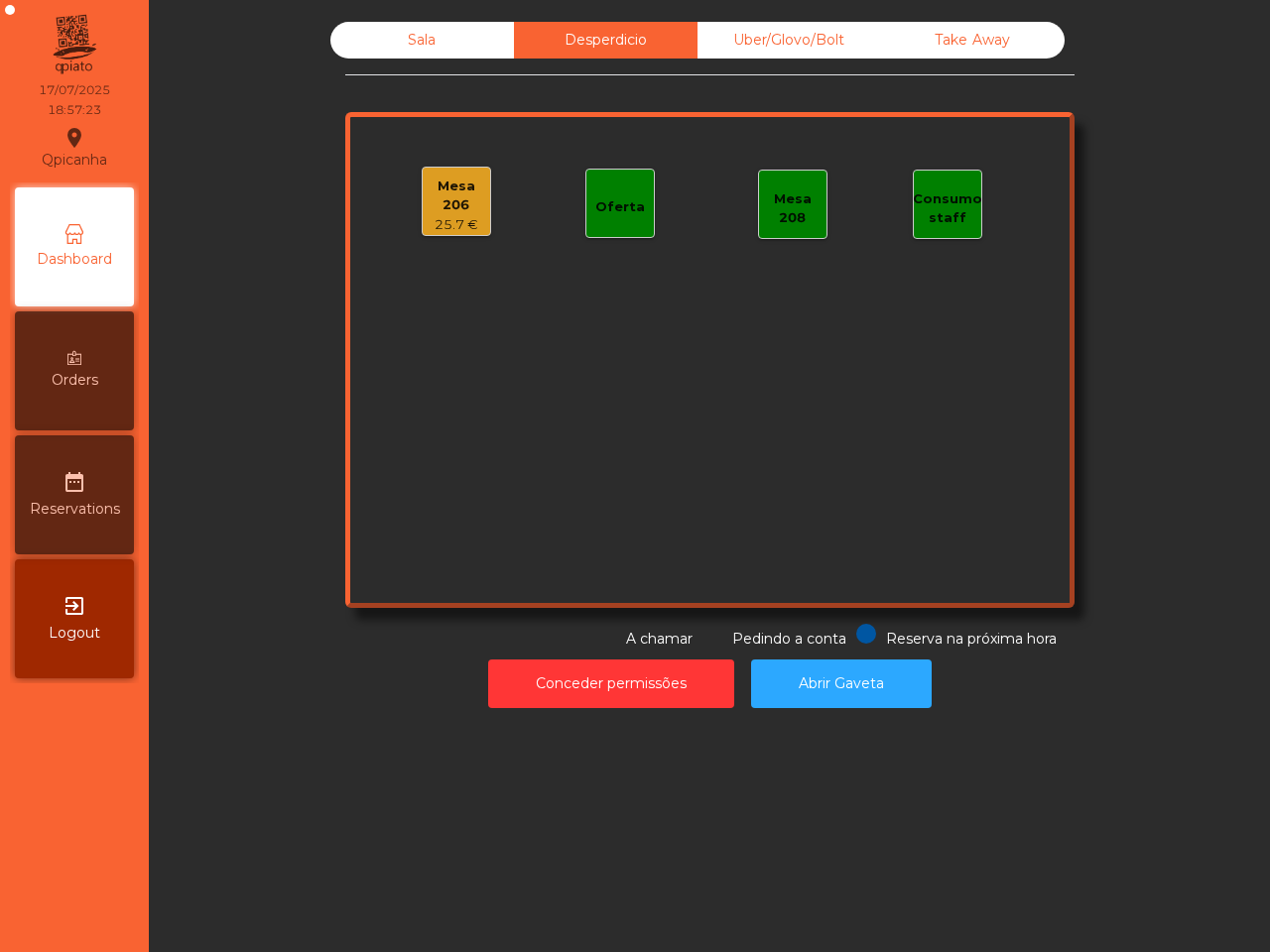 click on "Sala" 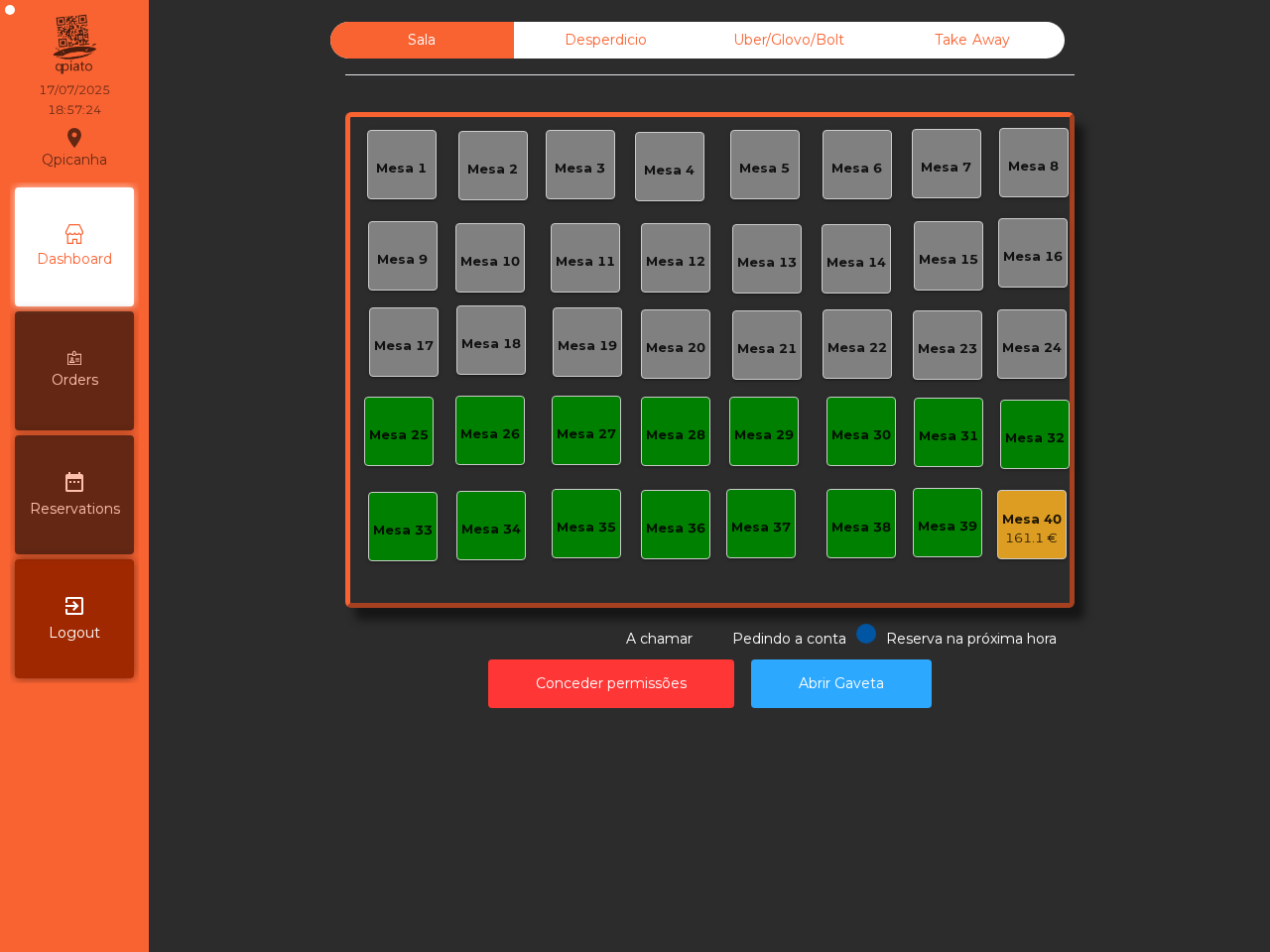 click on "161.1 €" 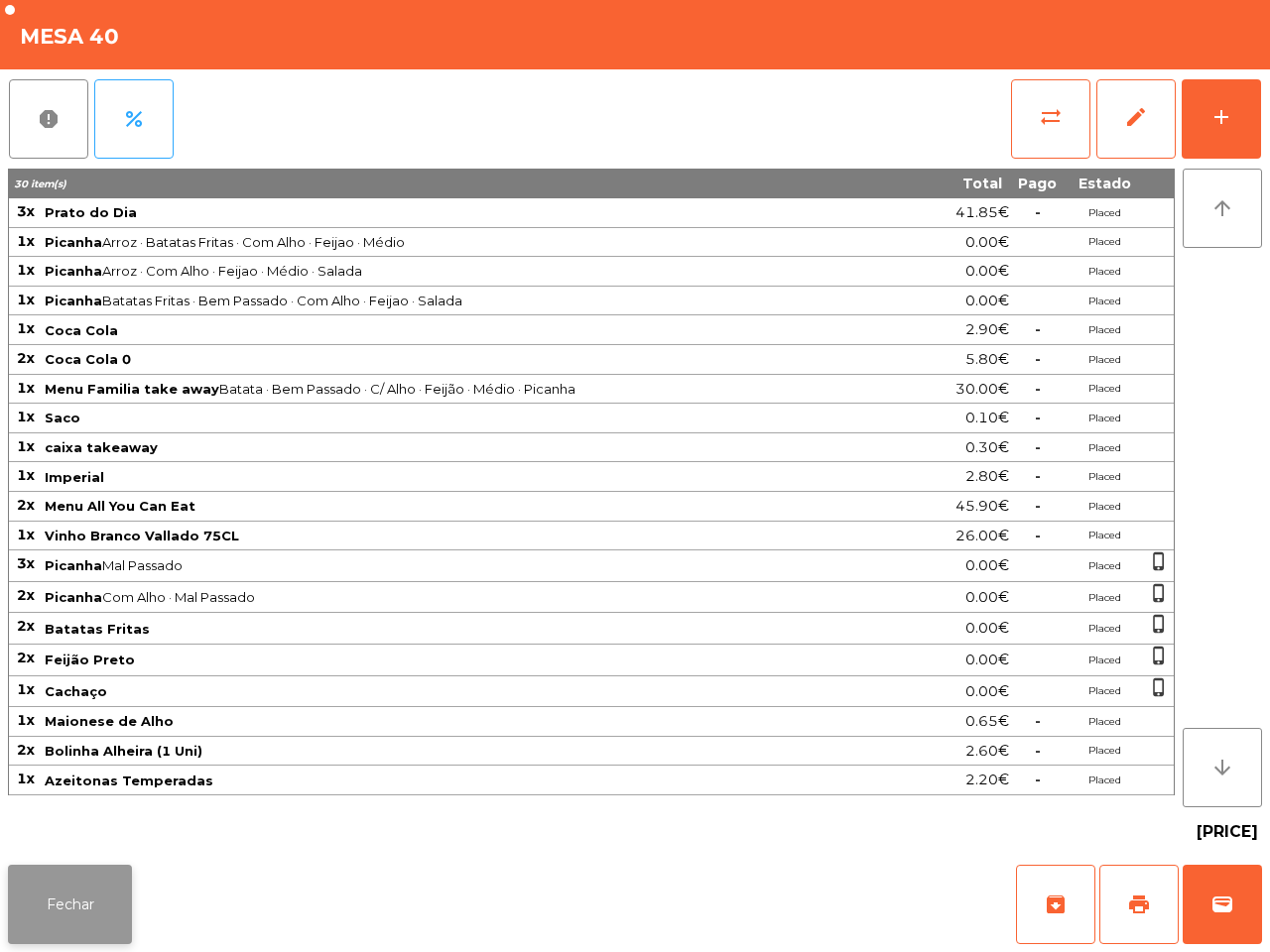 click on "Fechar" 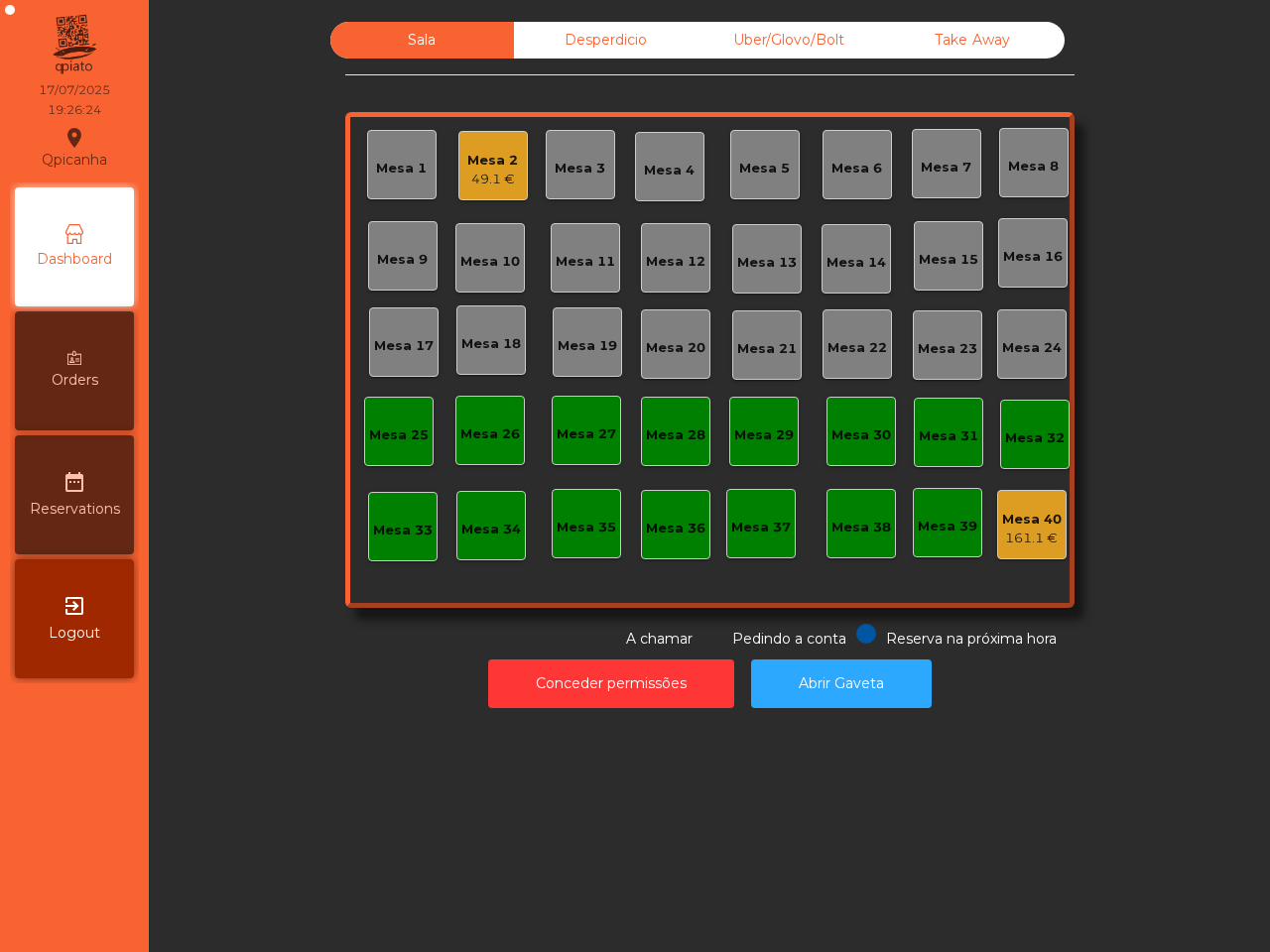 click on "Take Away" 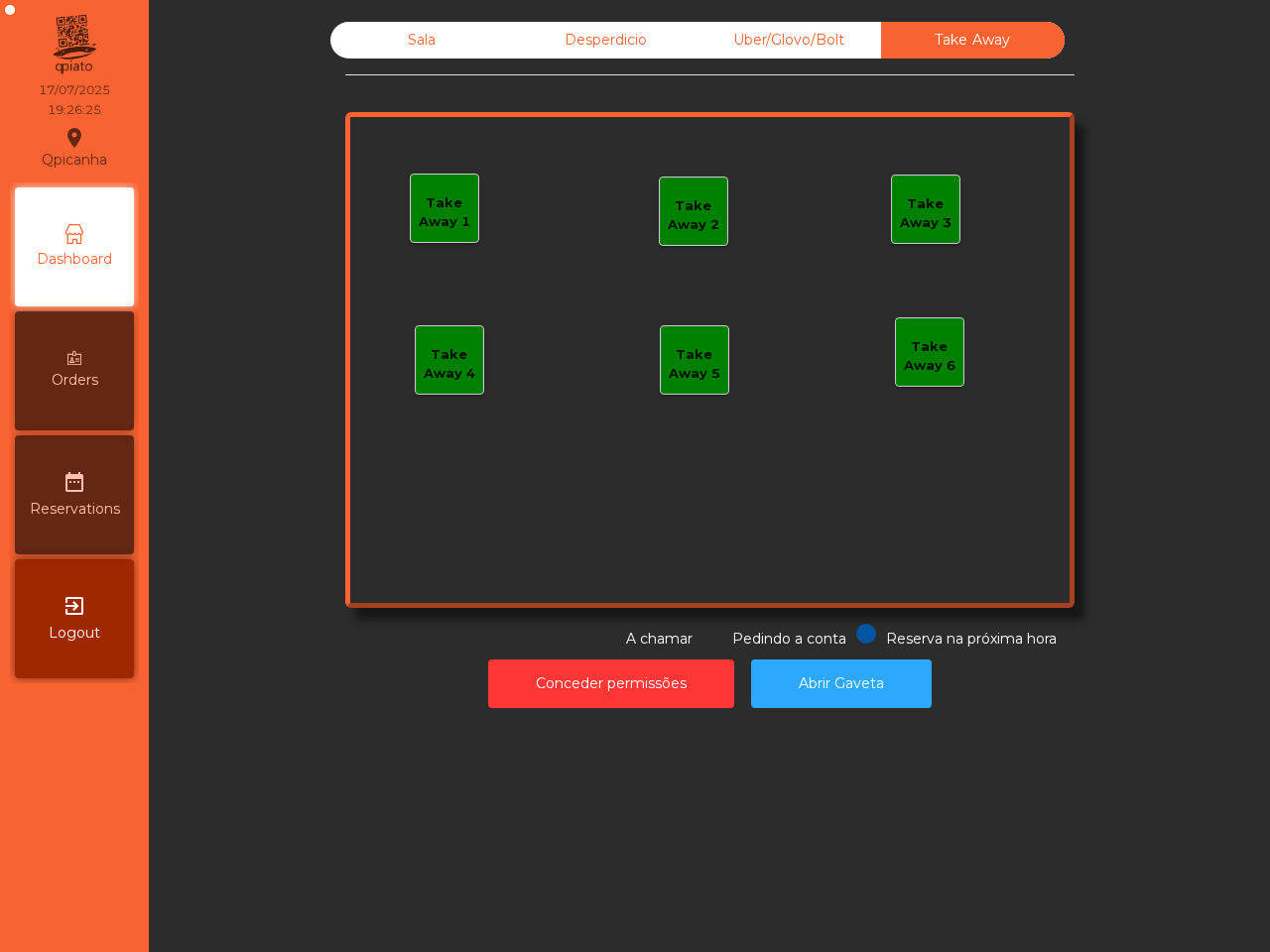 click on "Uber/Glovo/Bolt" 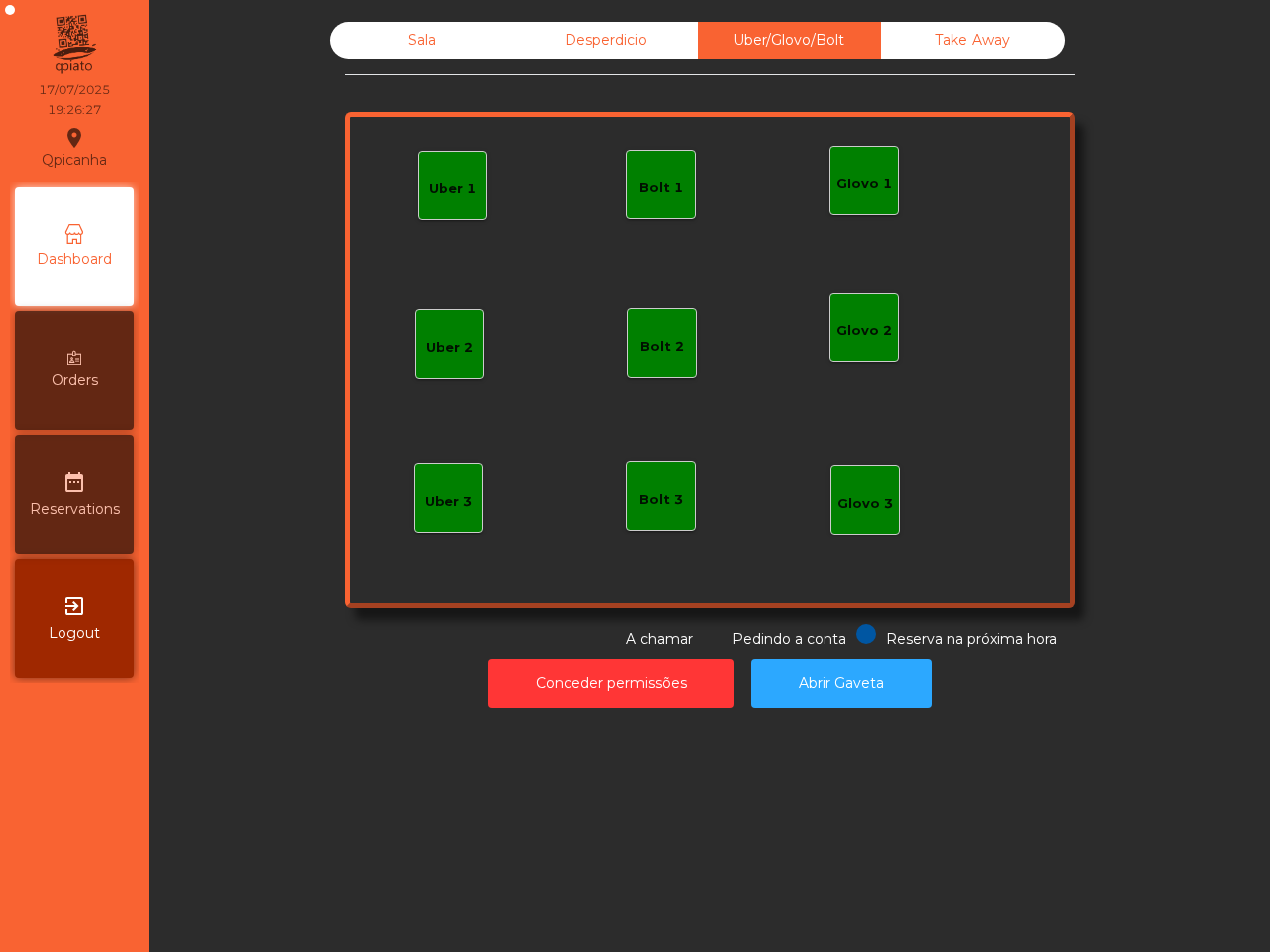 click on "Uber 1" 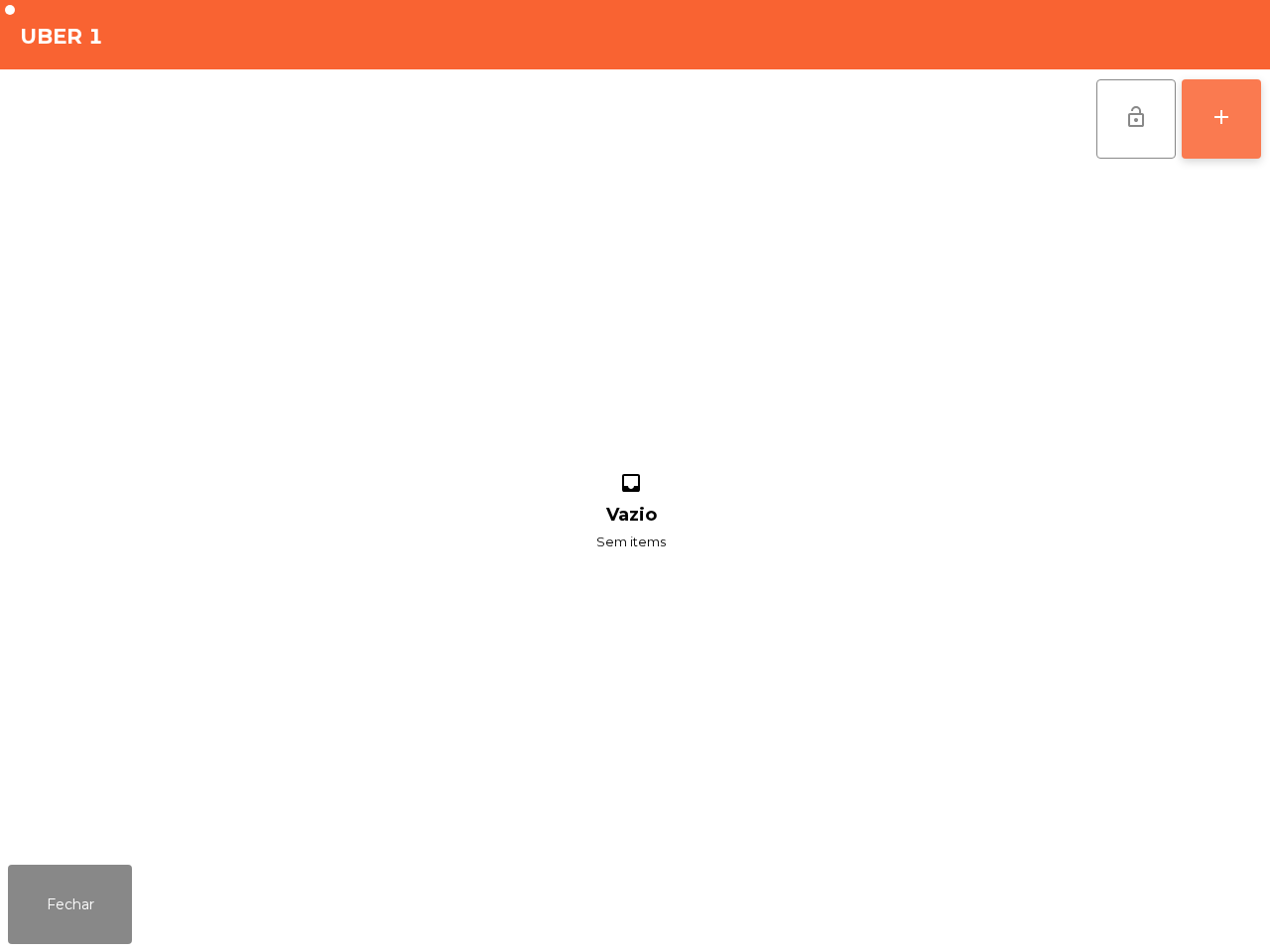 click on "add" 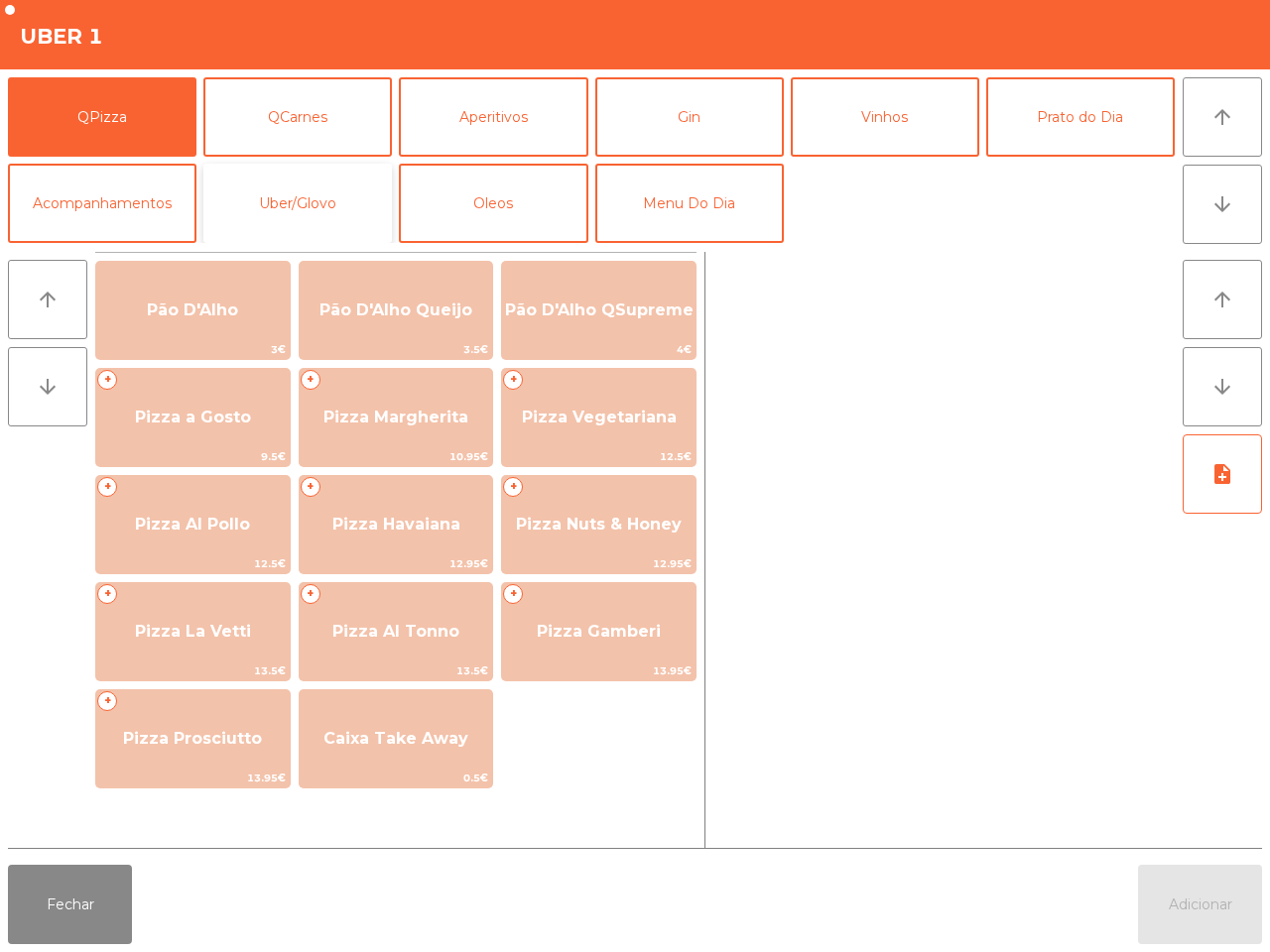 drag, startPoint x: 323, startPoint y: 203, endPoint x: 329, endPoint y: 183, distance: 20.880613 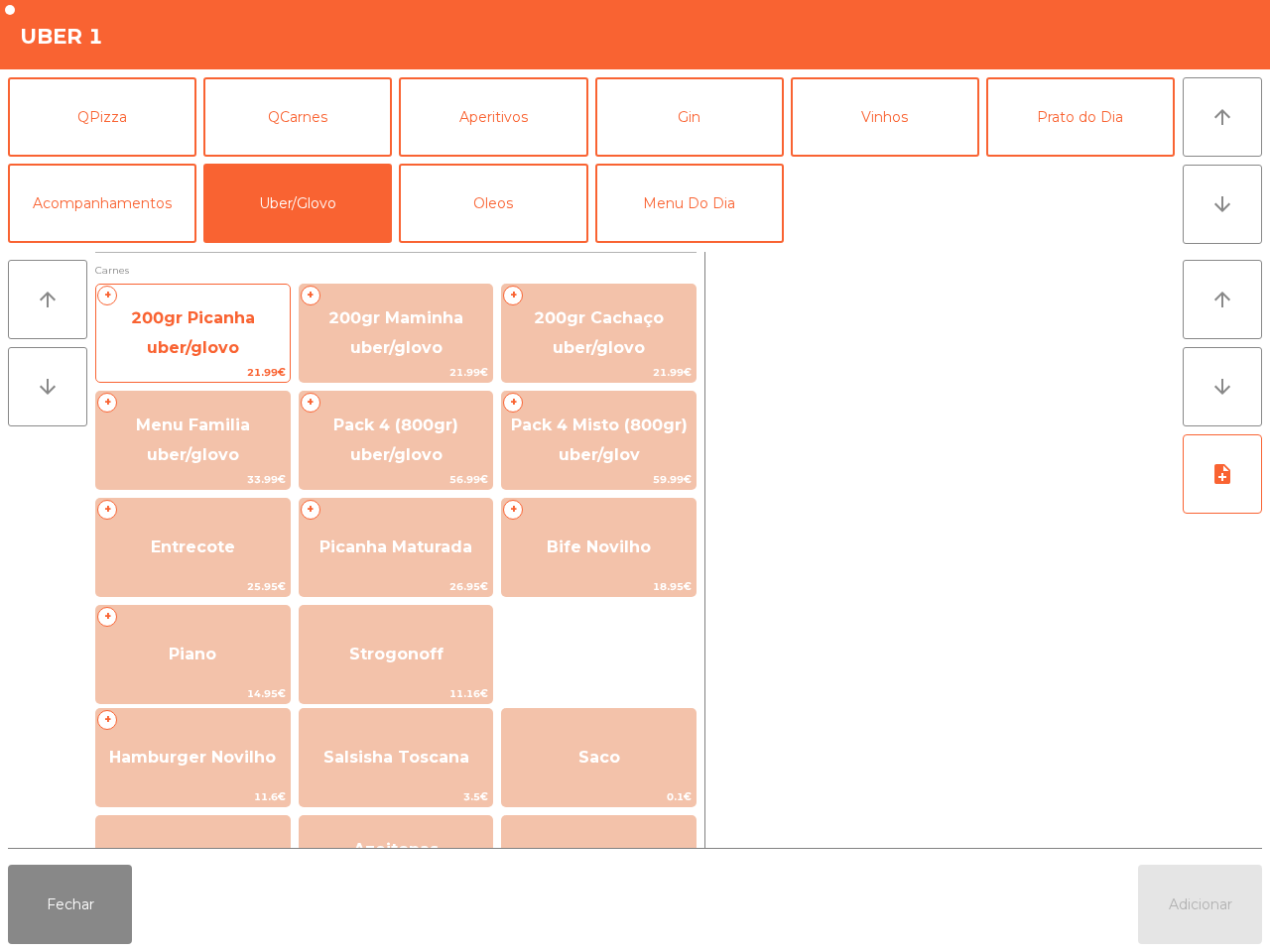 click on "200gr Picanha uber/glovo" 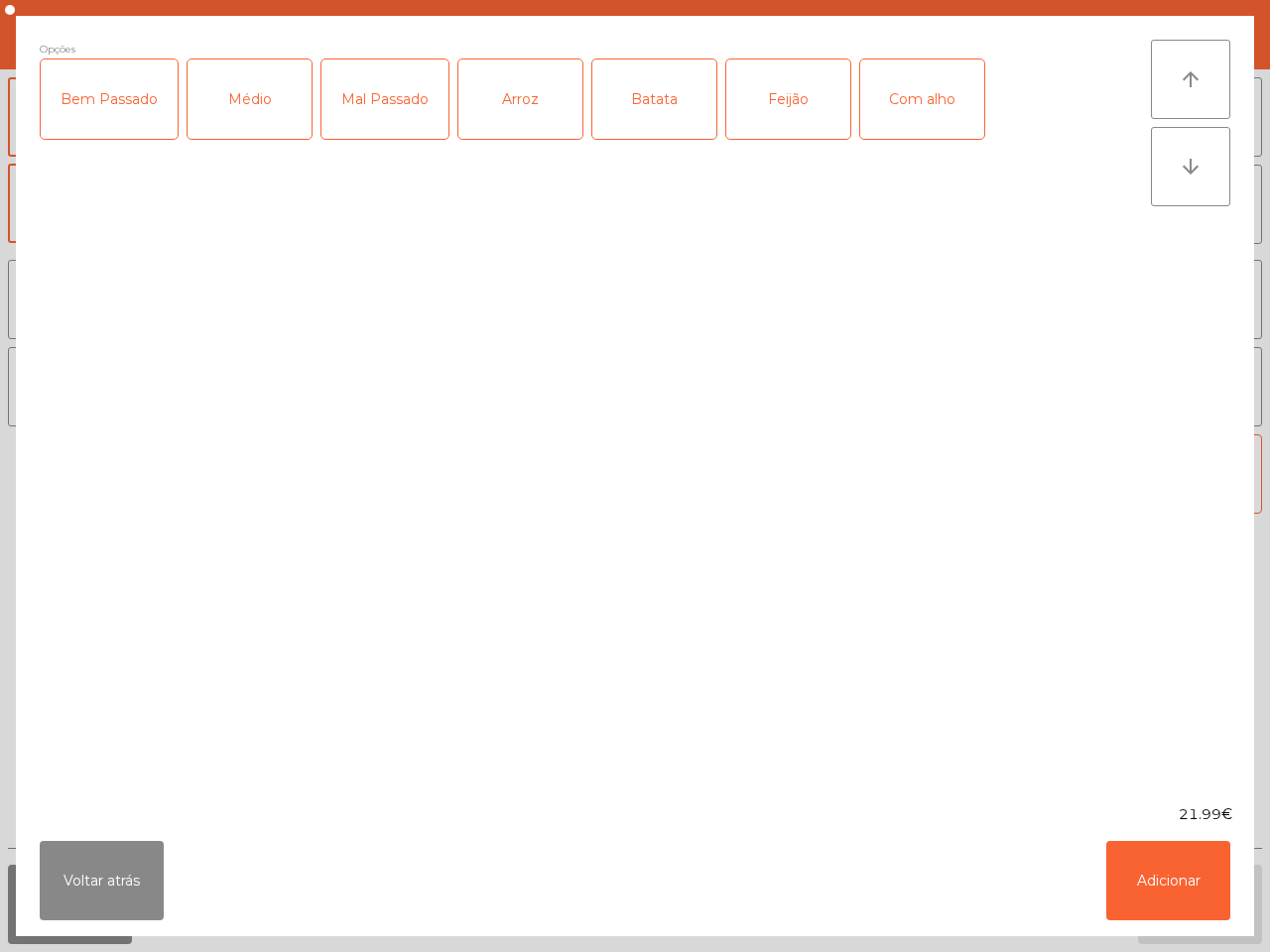 click on "Arroz" 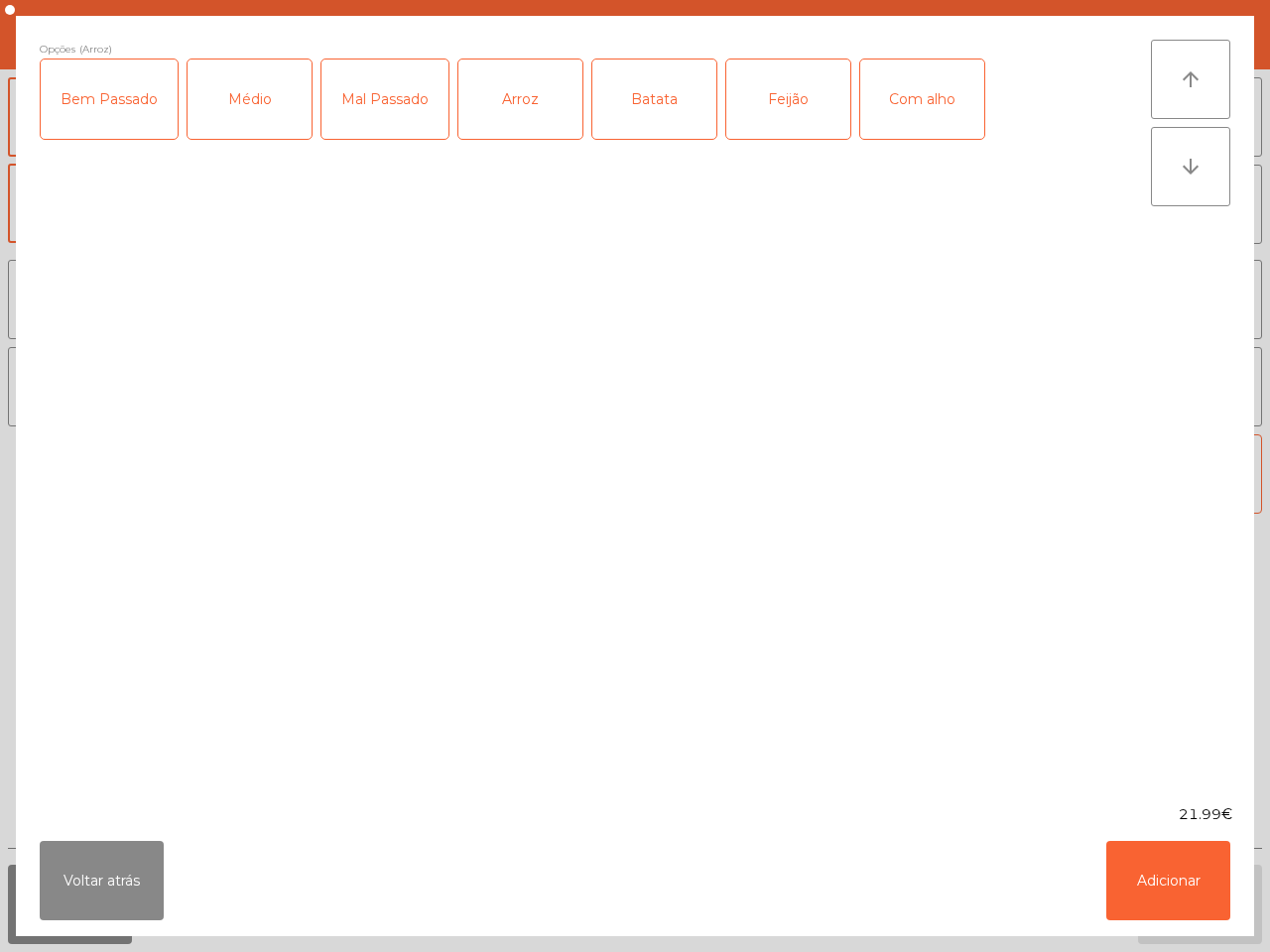 click on "Batata" 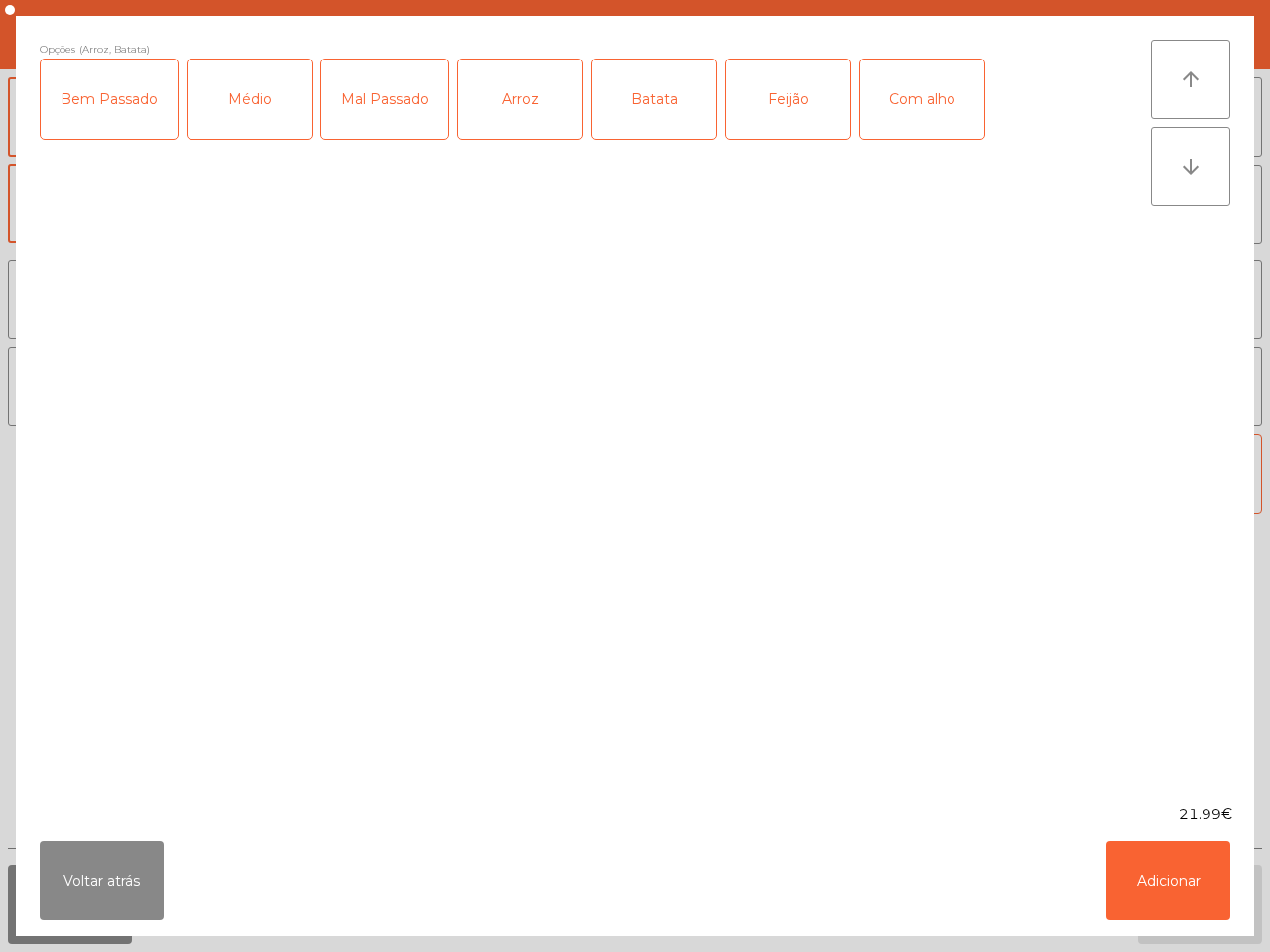 click on "Batata" 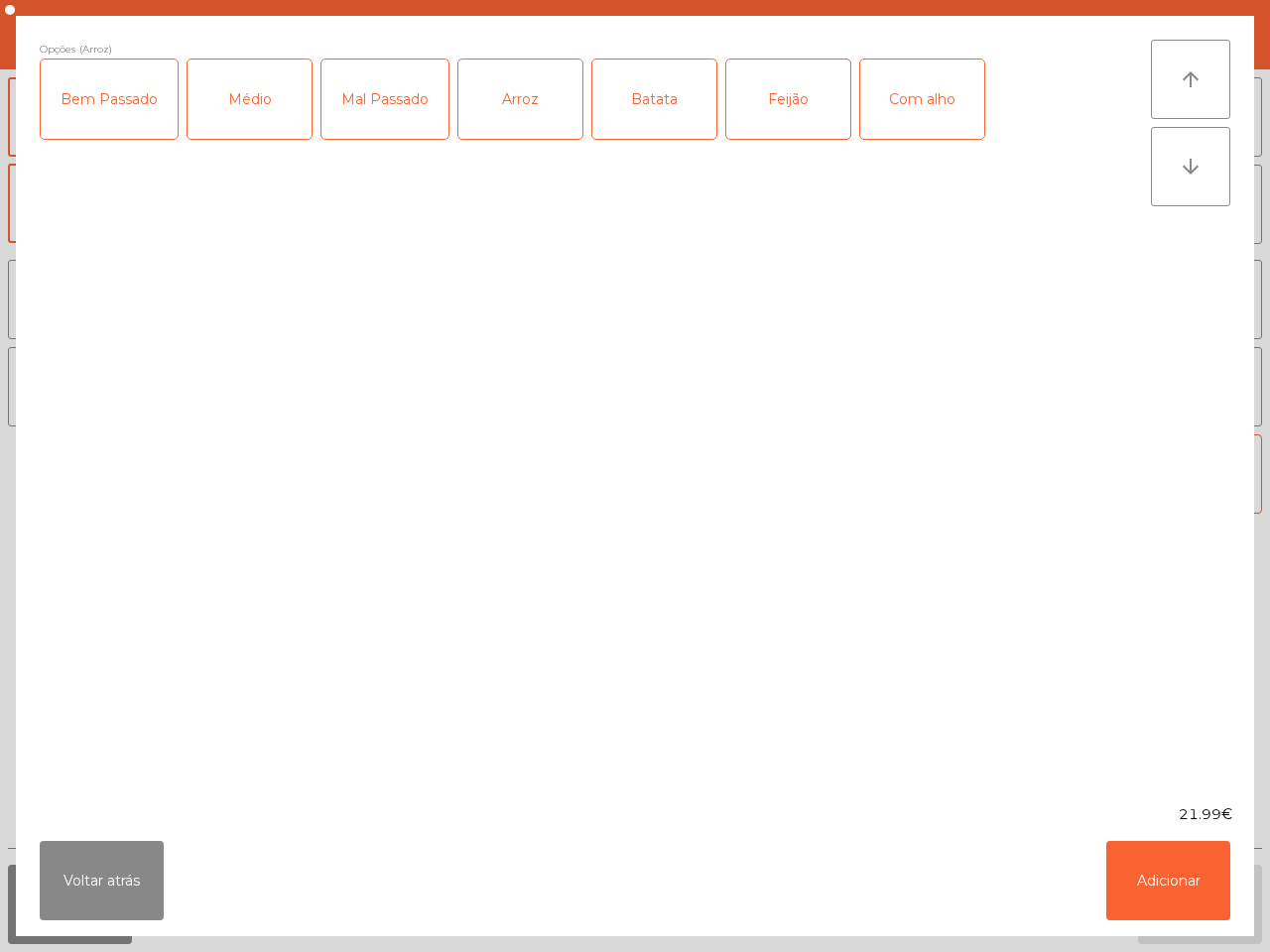 click on "Bem Passado" 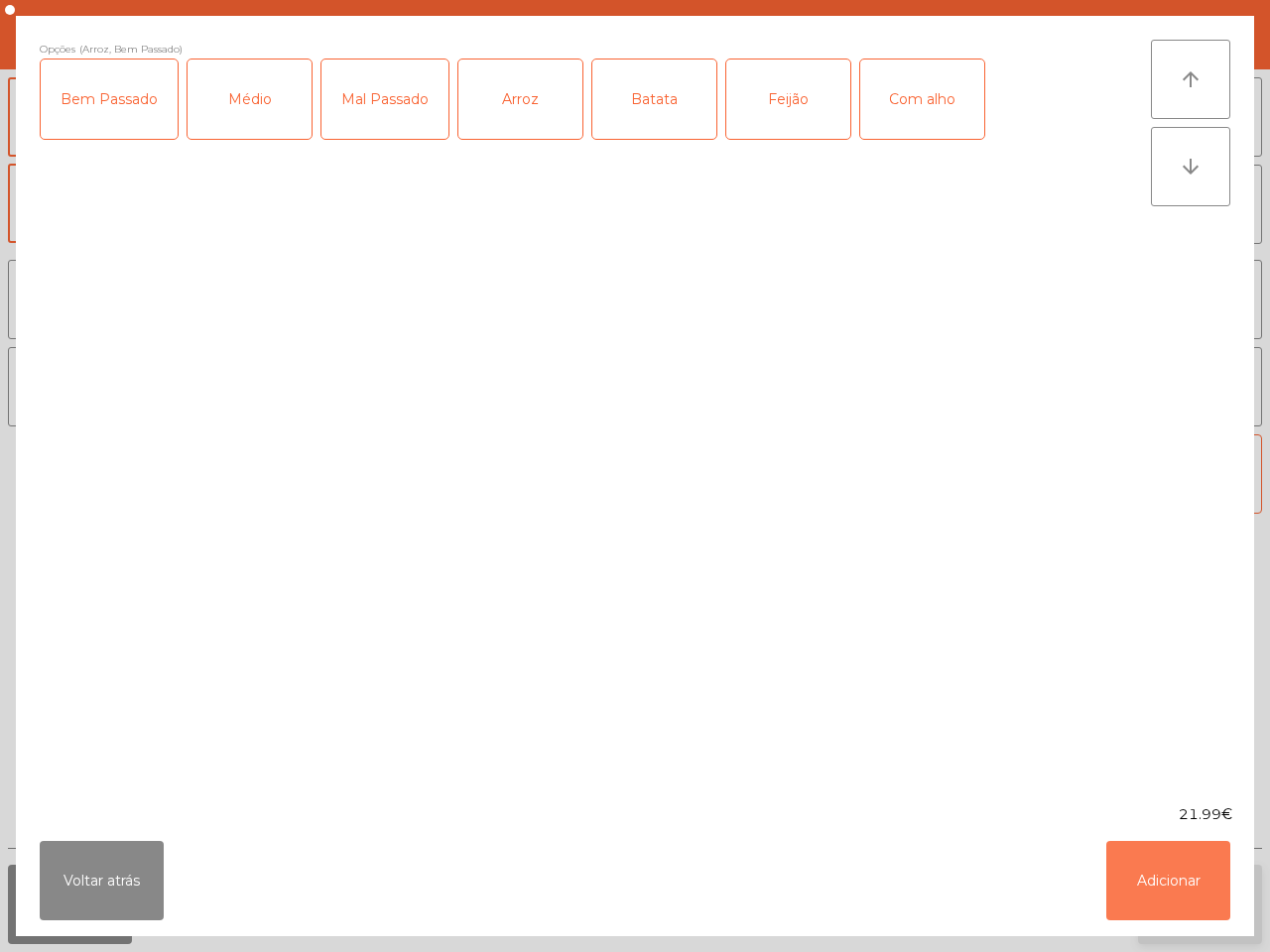 click on "Adicionar" 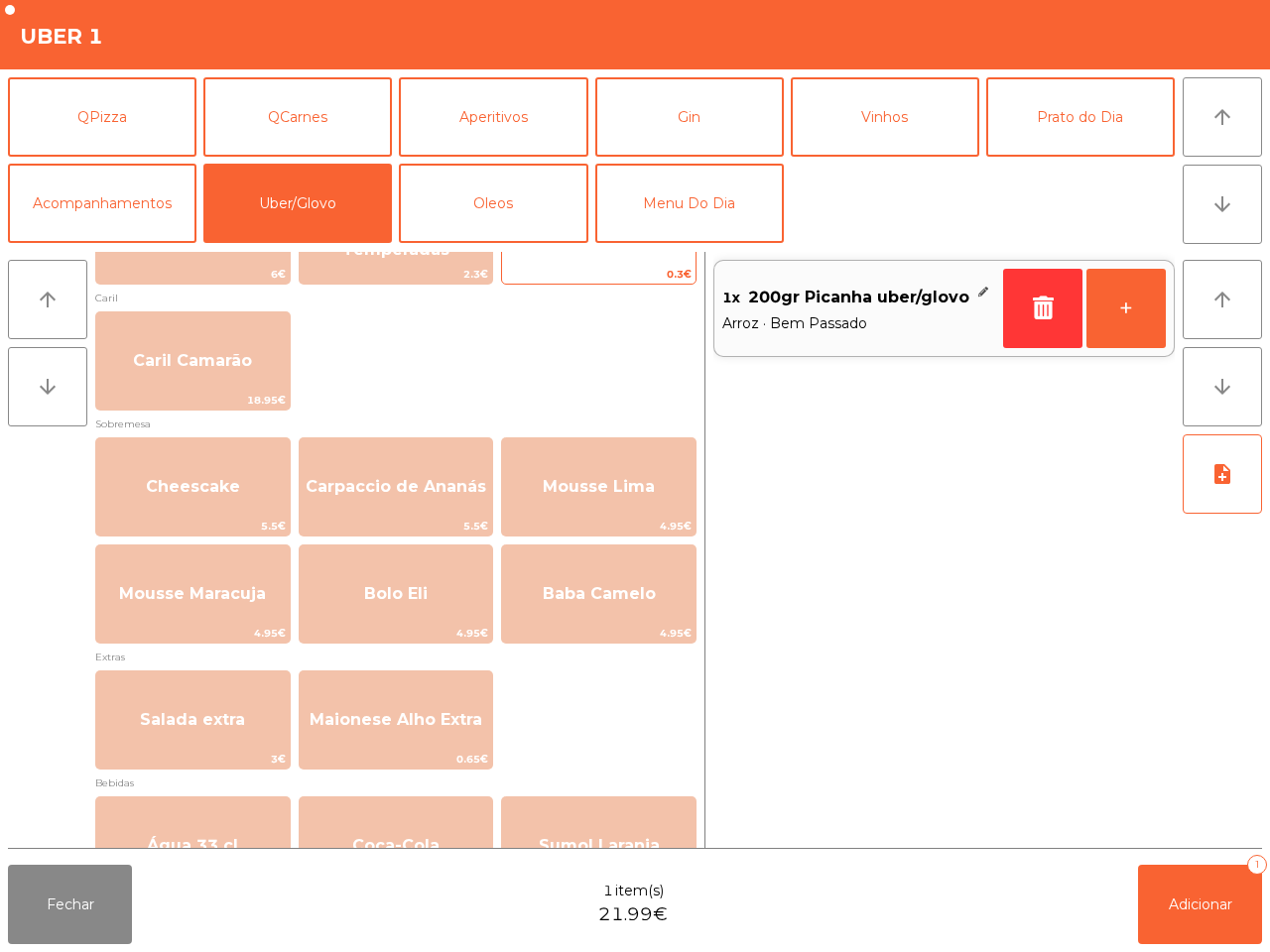 scroll, scrollTop: 372, scrollLeft: 0, axis: vertical 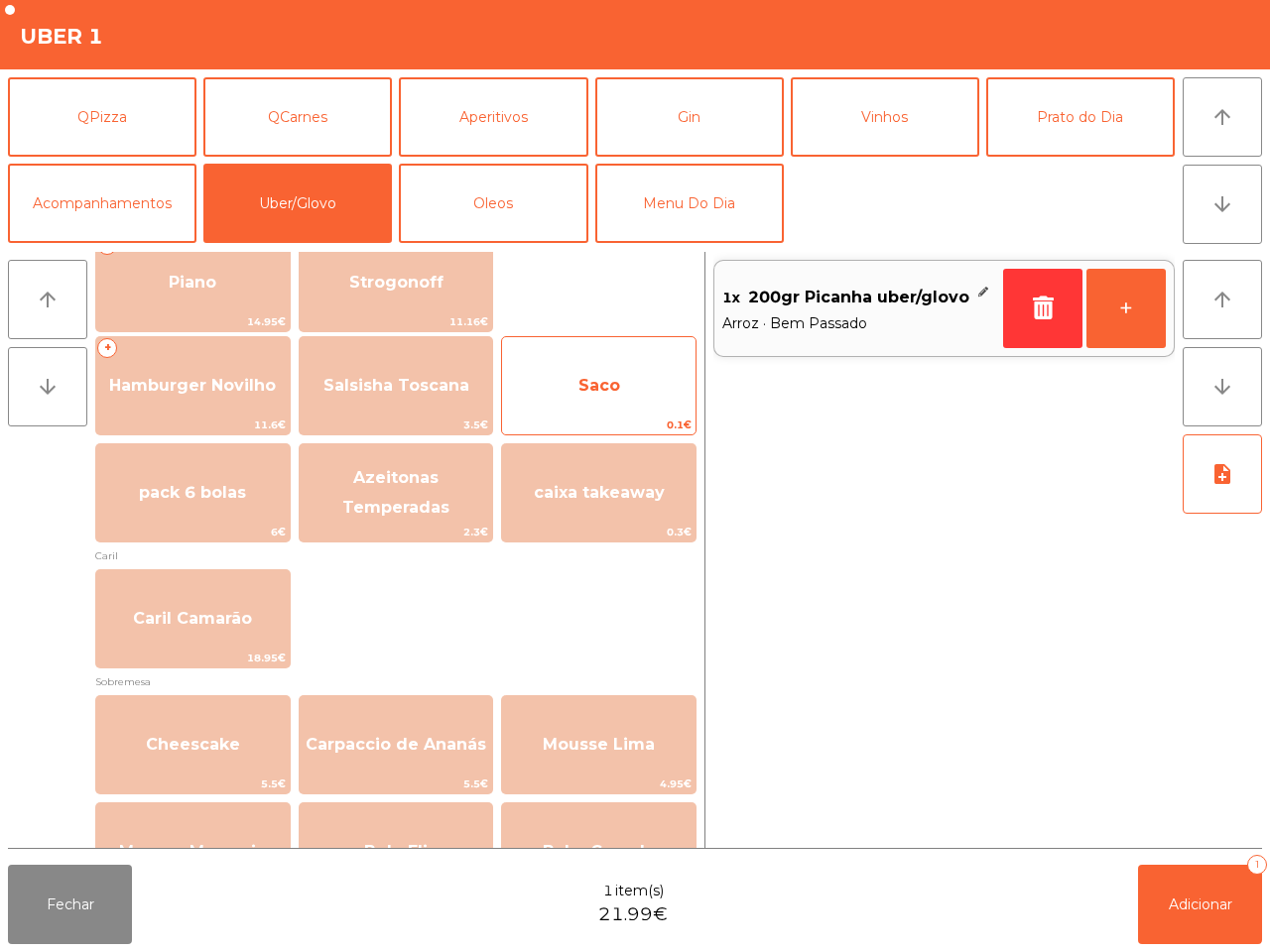 drag, startPoint x: 632, startPoint y: 496, endPoint x: 603, endPoint y: 402, distance: 98.37174 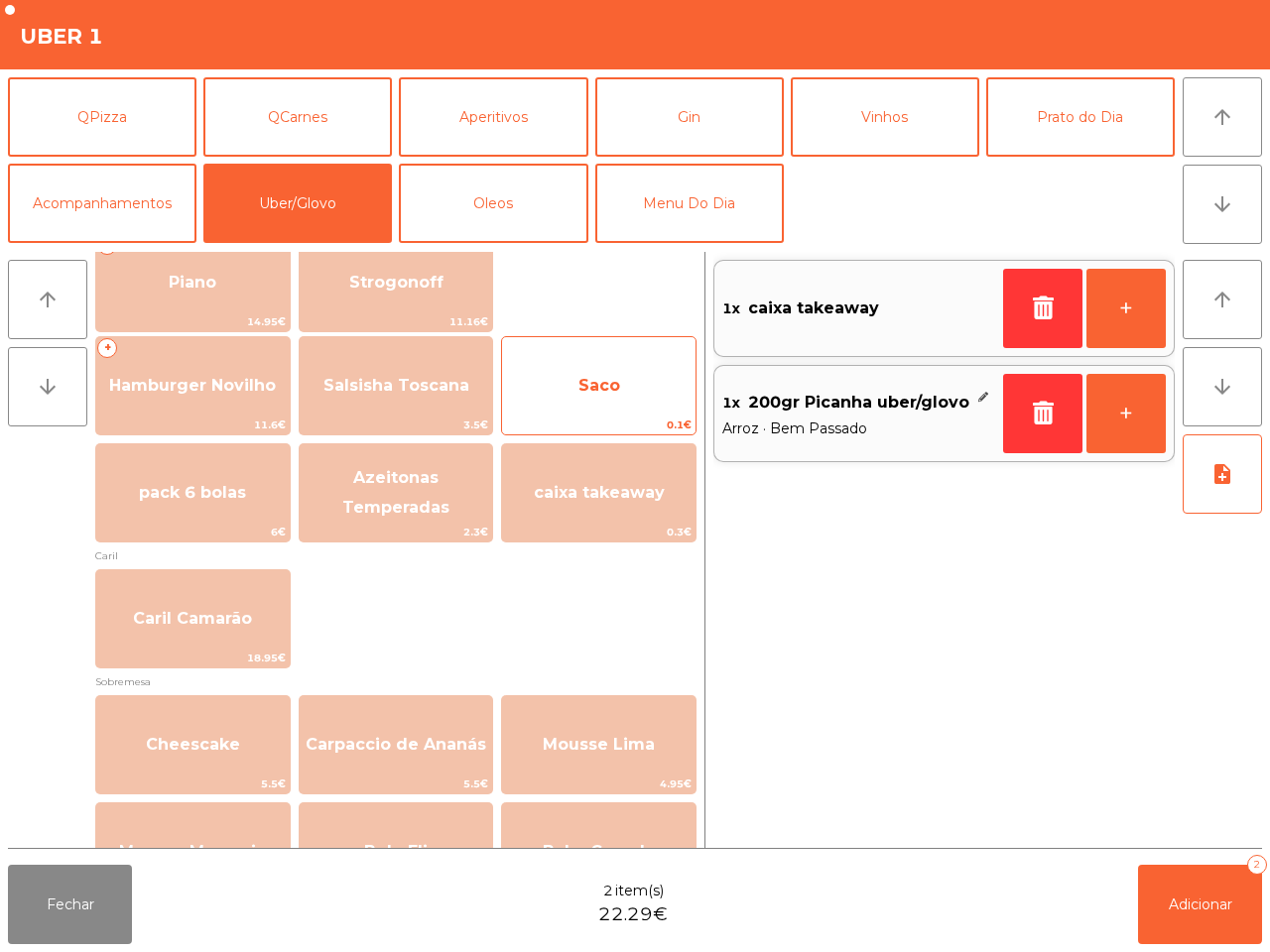 click on "Saco" 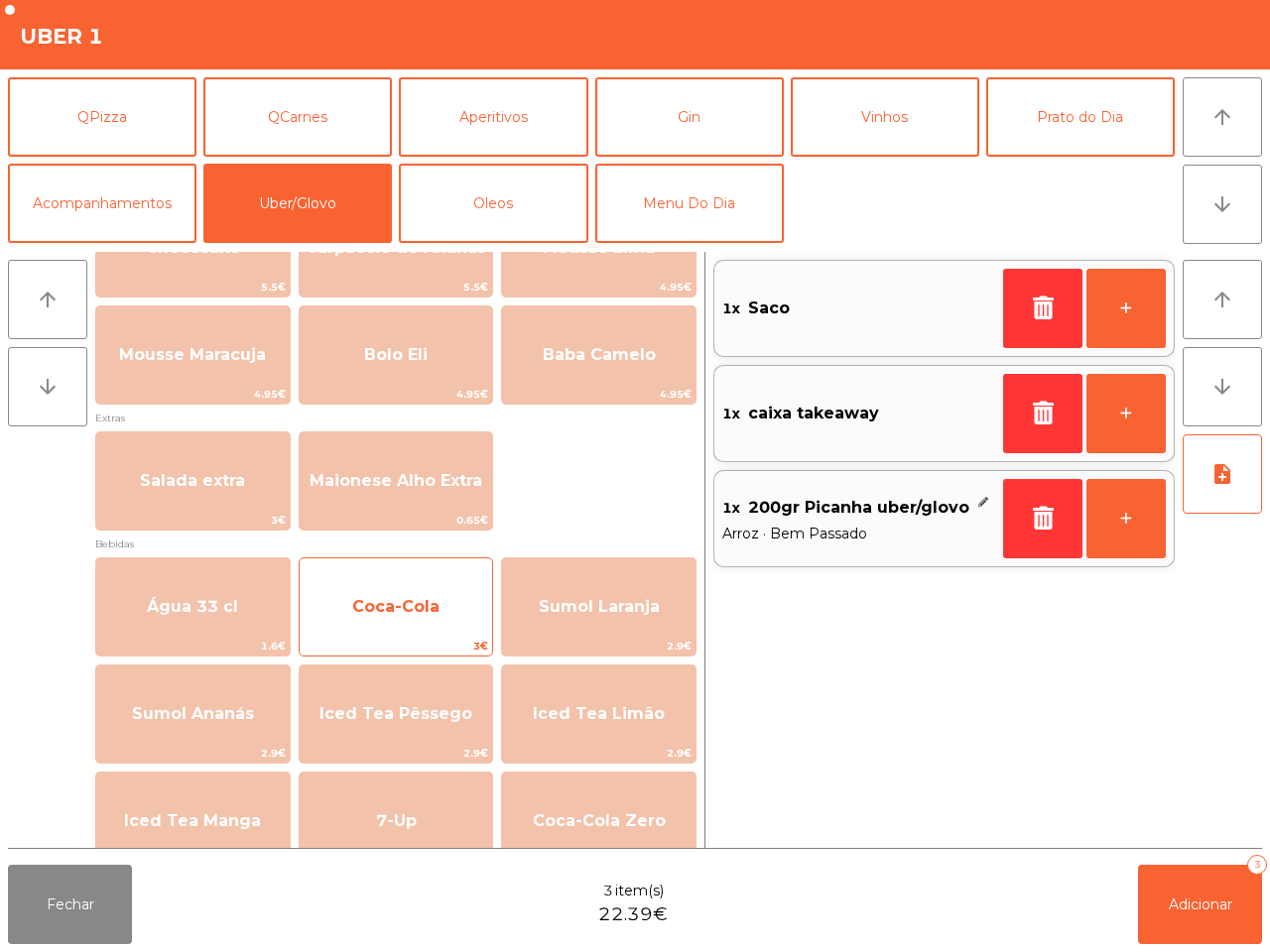 scroll, scrollTop: 1007, scrollLeft: 0, axis: vertical 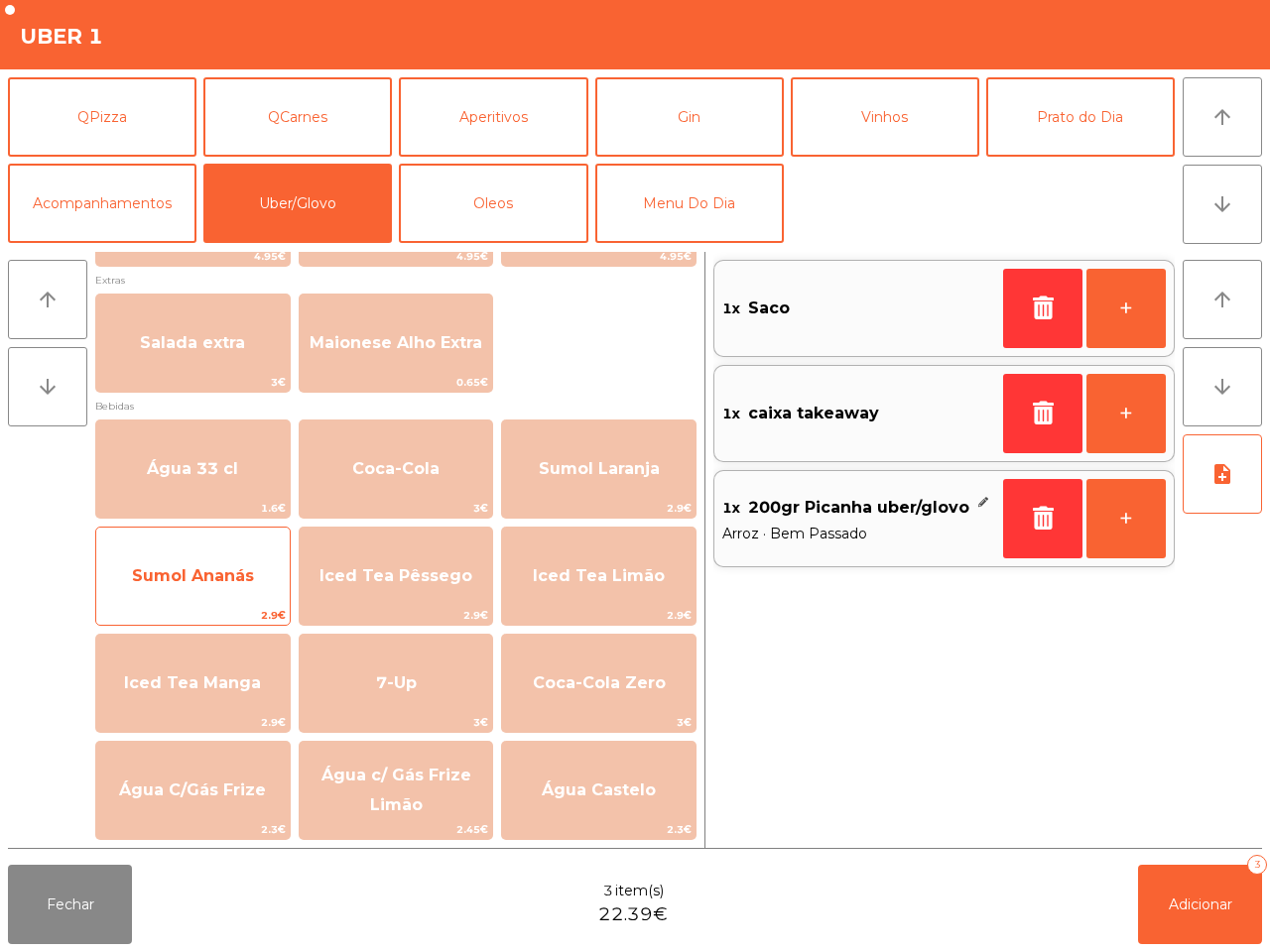 click on "Sumol Ananás" 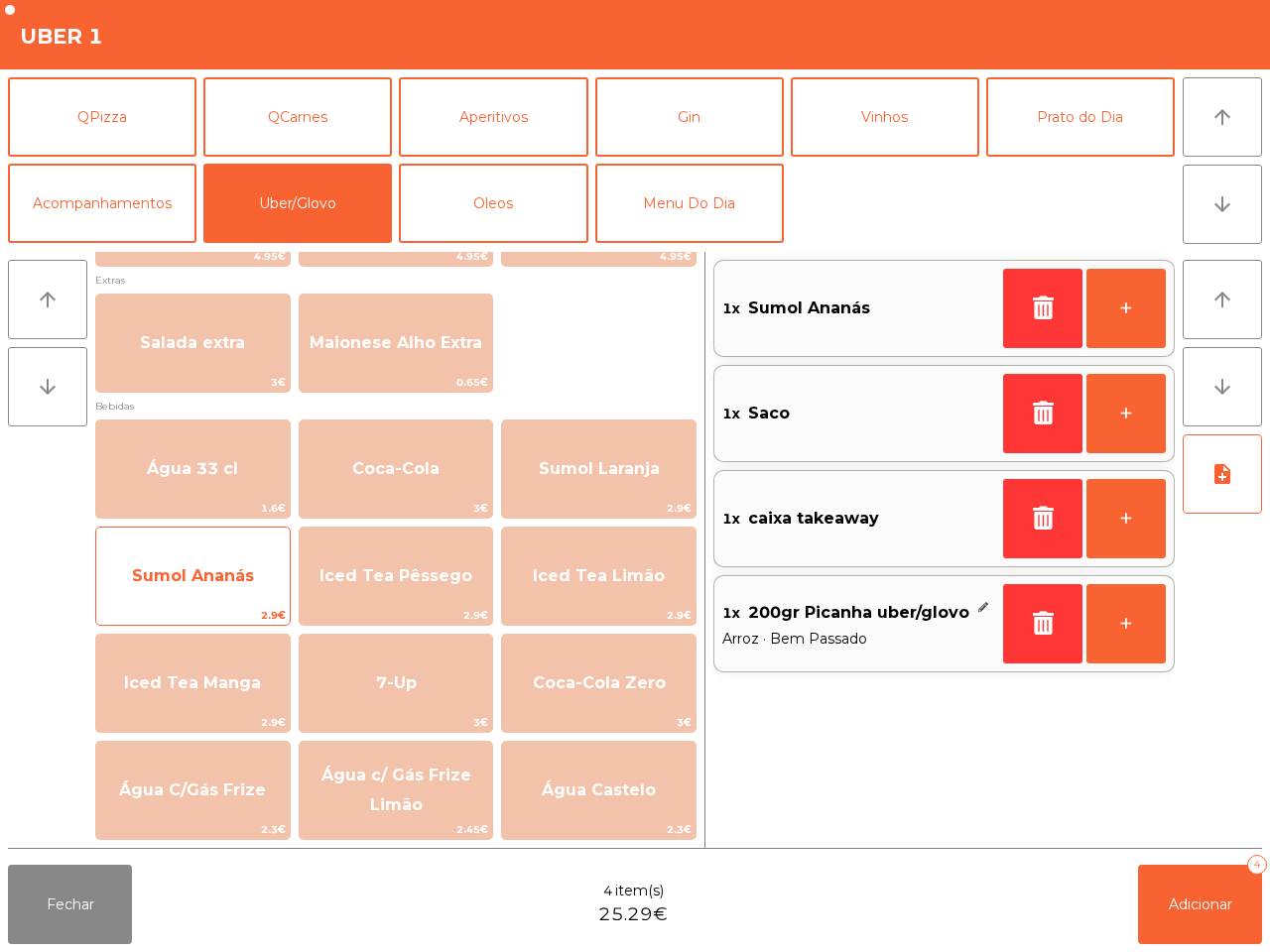 click on "Sumol Ananás" 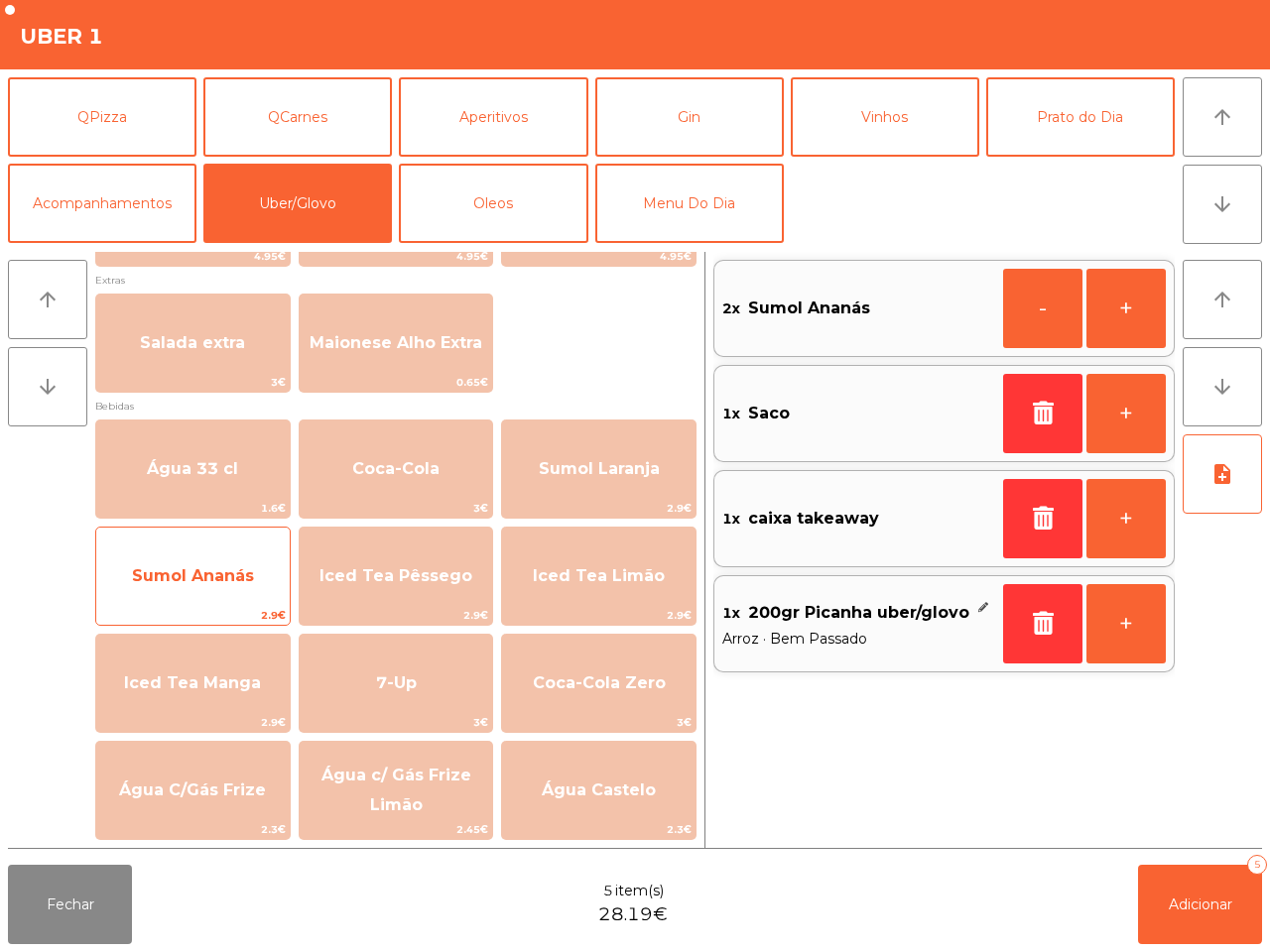 click on "Sumol Ananás" 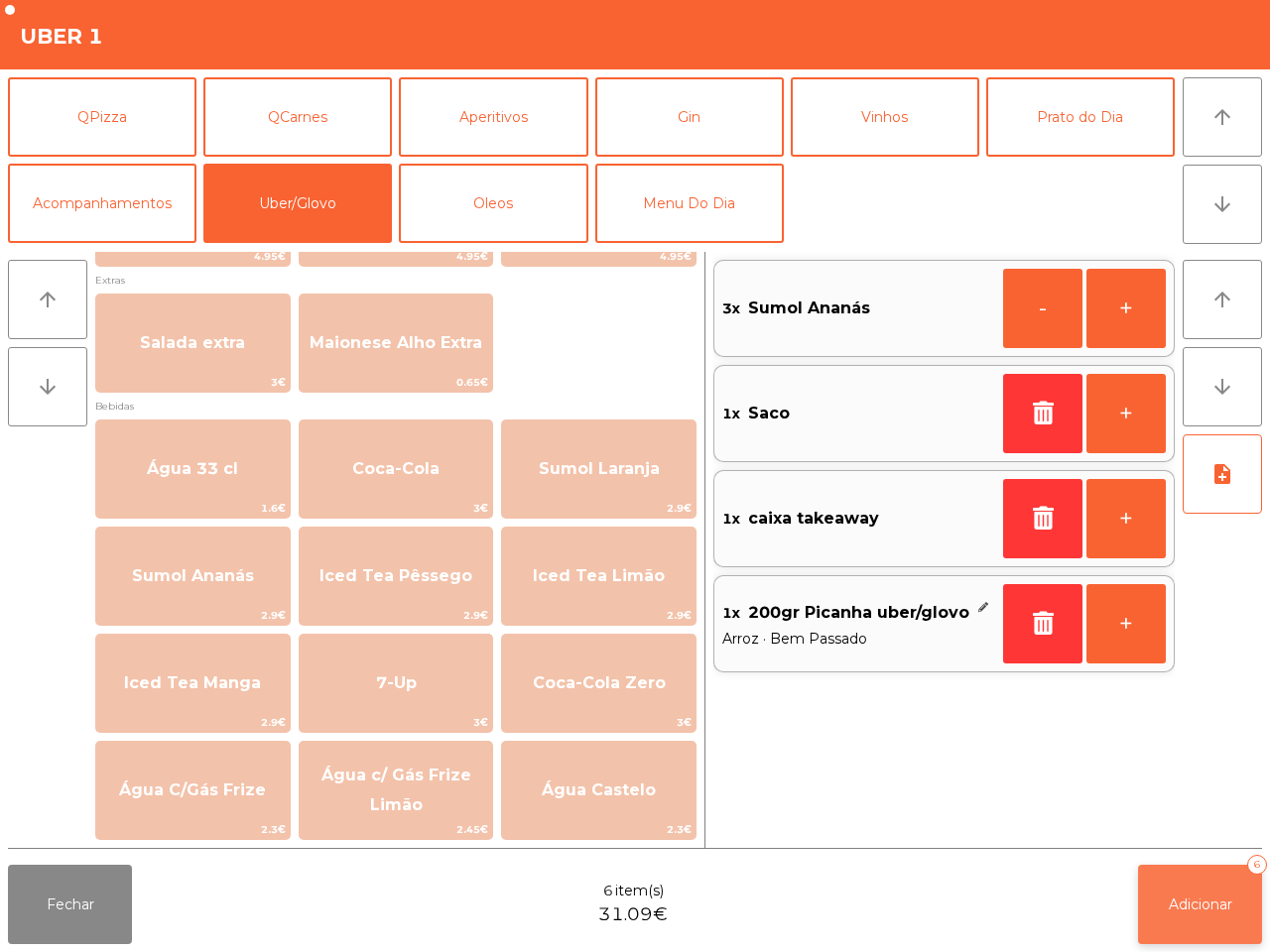 click on "Adicionar   6" 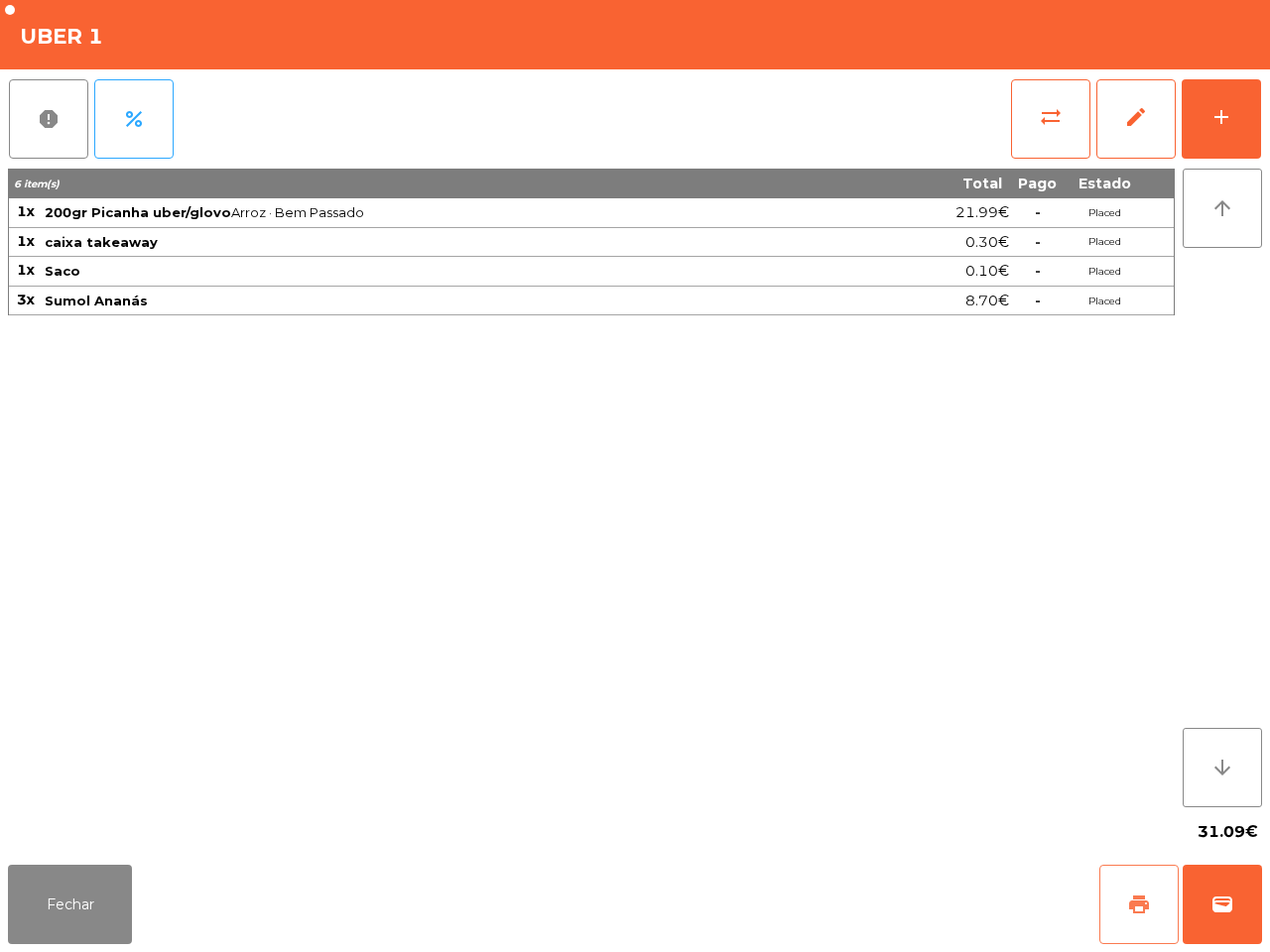 click on "print" 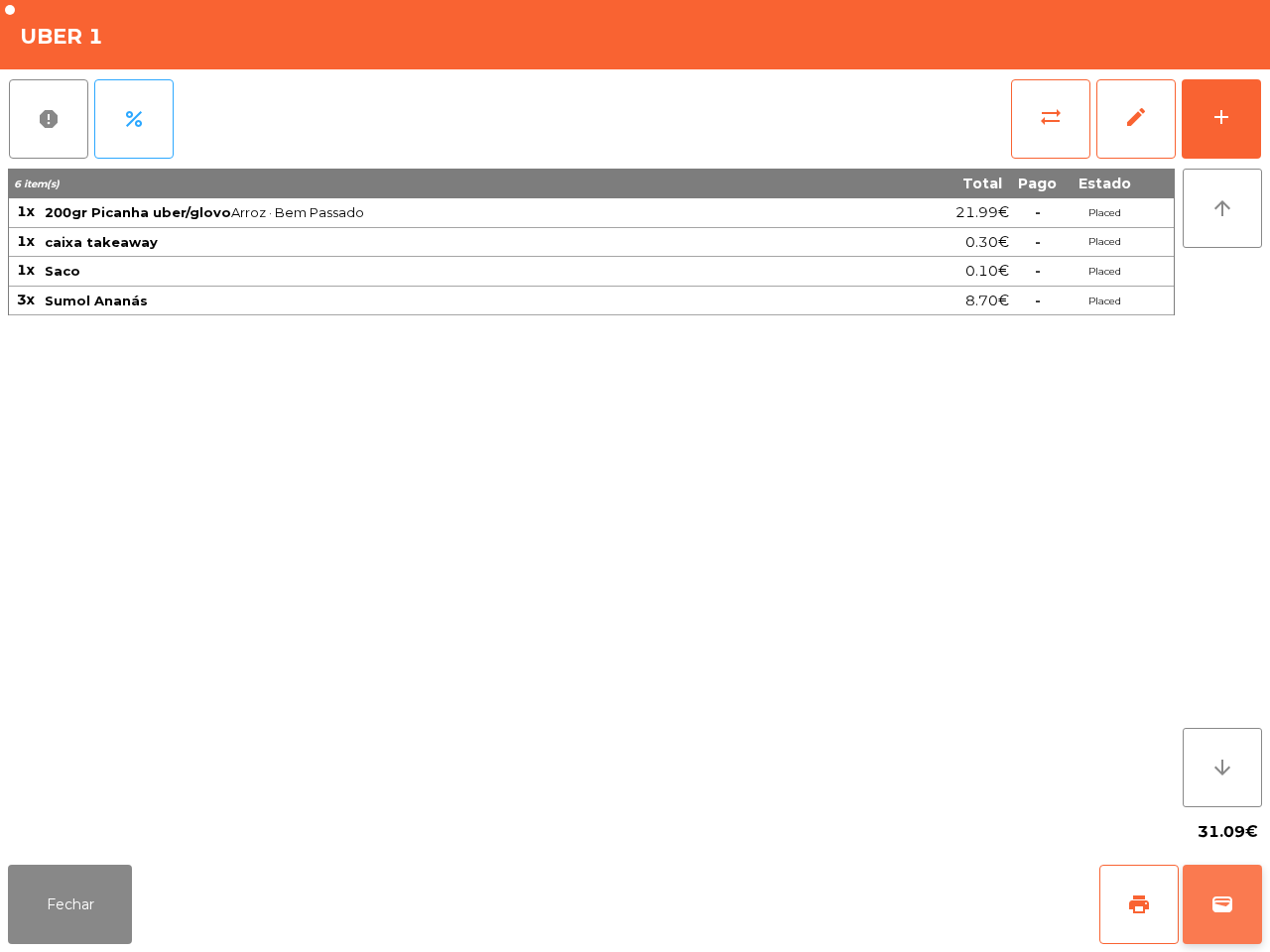 click on "wallet" 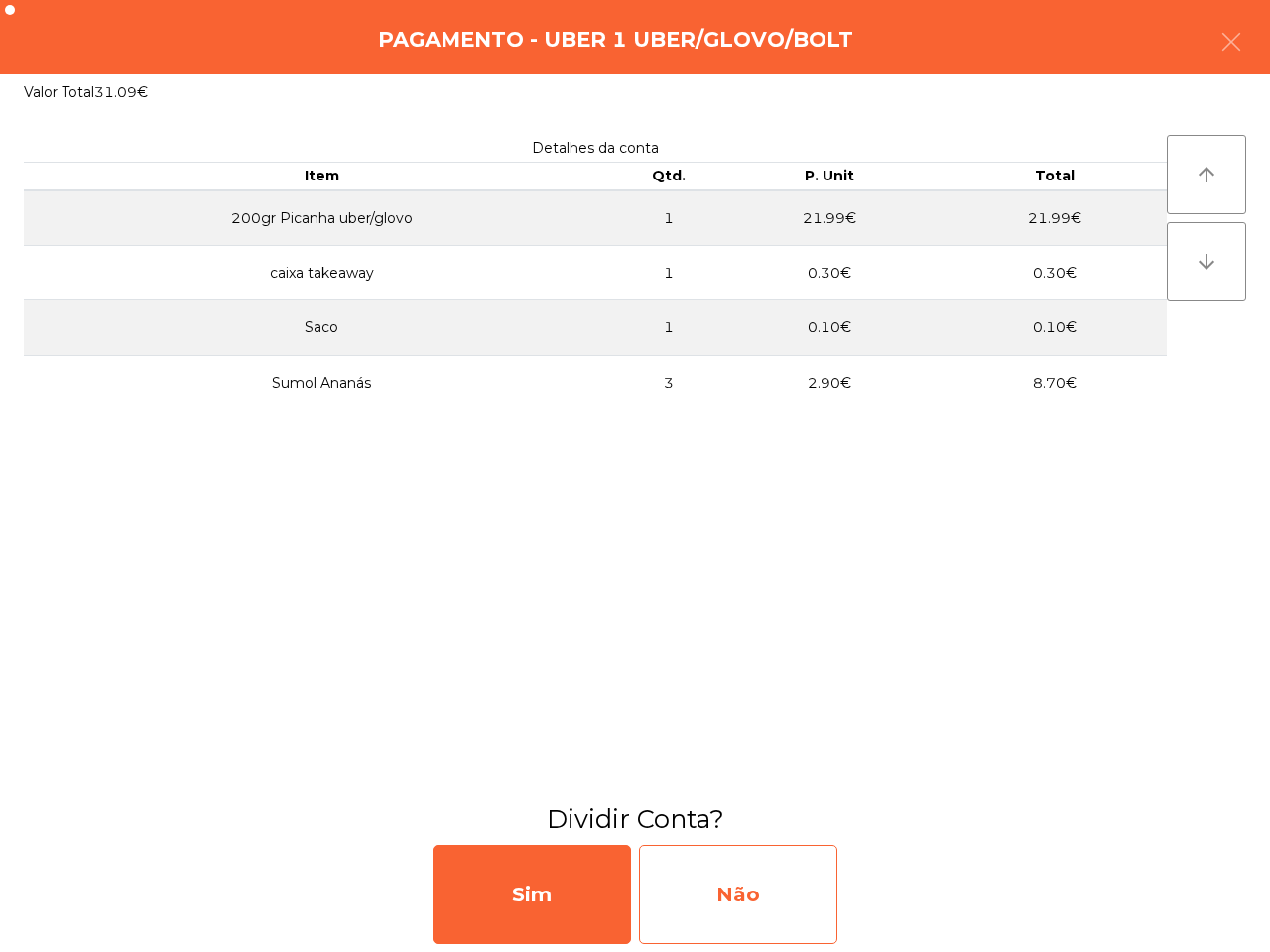 click on "Não" 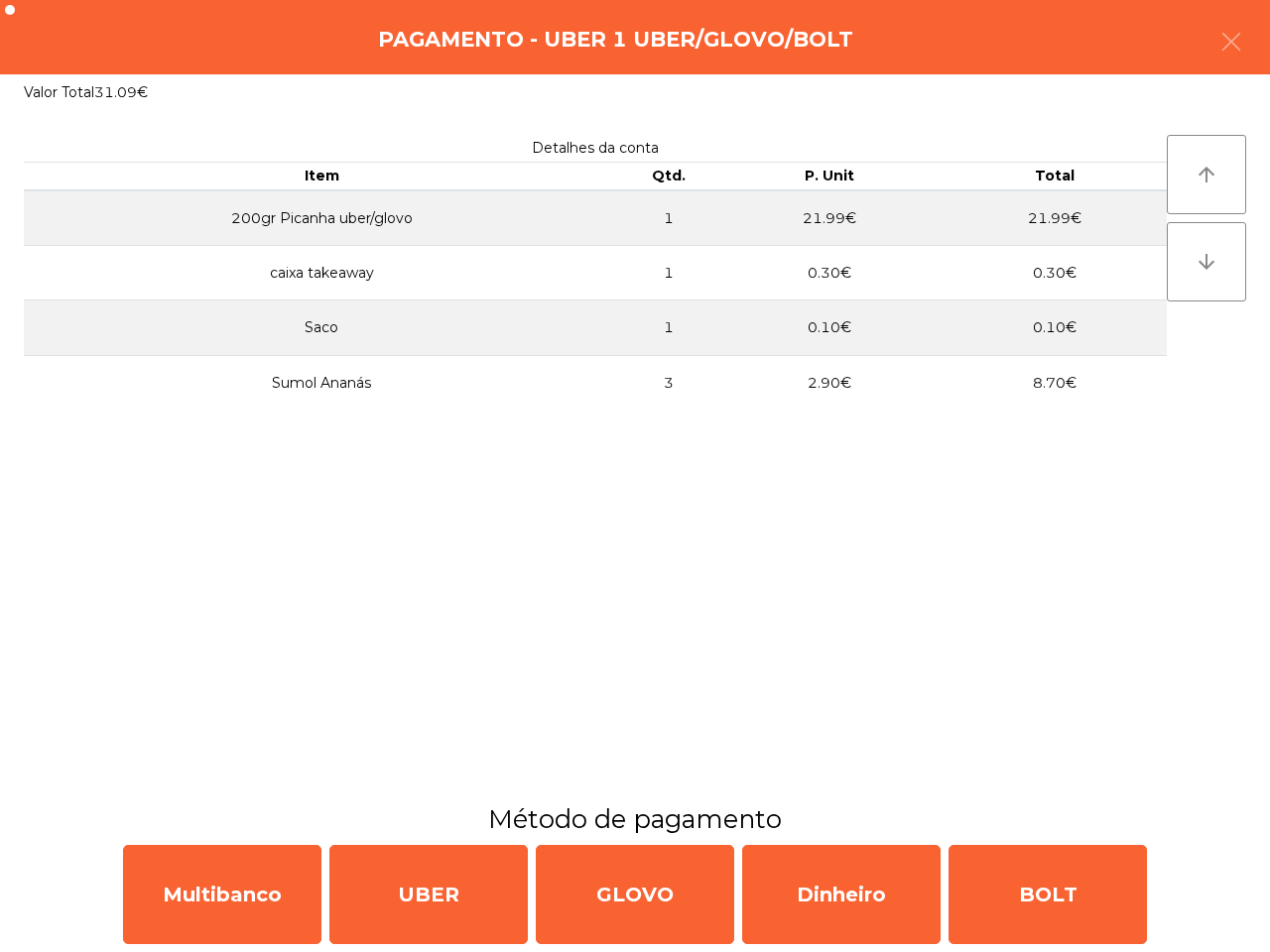 click on "Multibanco   UBER   GLOVO   Dinheiro   BOLT" 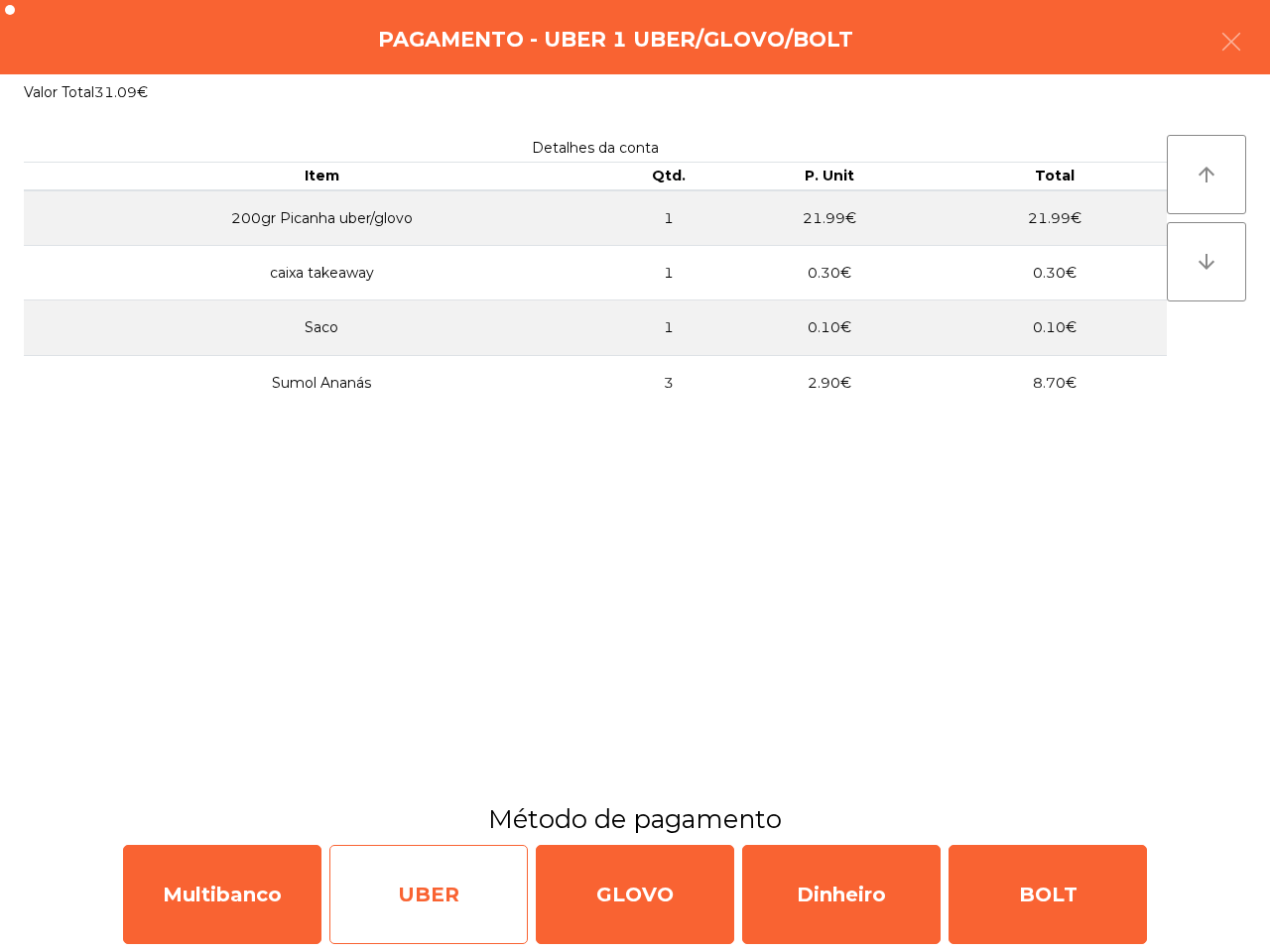 click on "UBER" 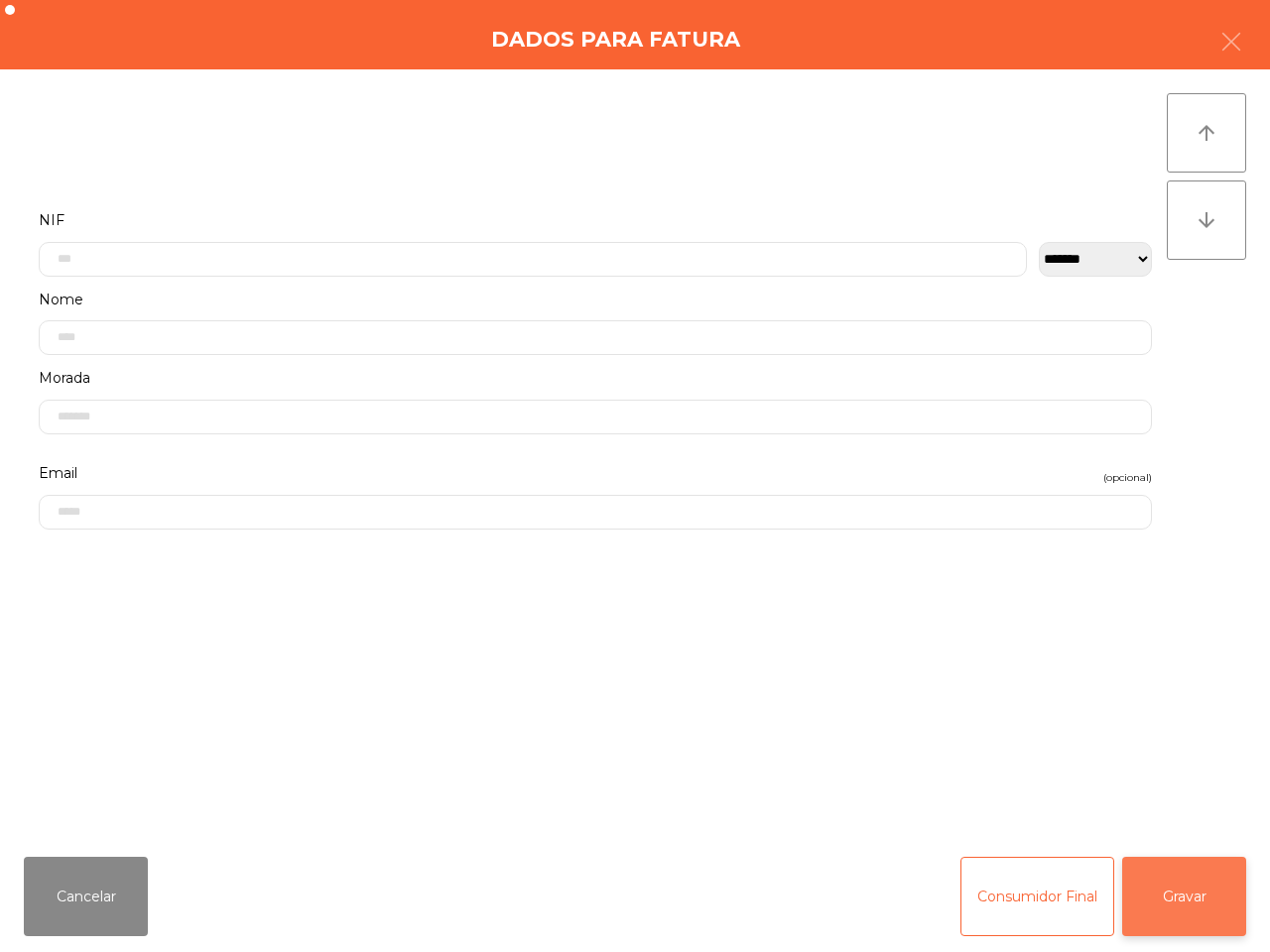 click on "Gravar" 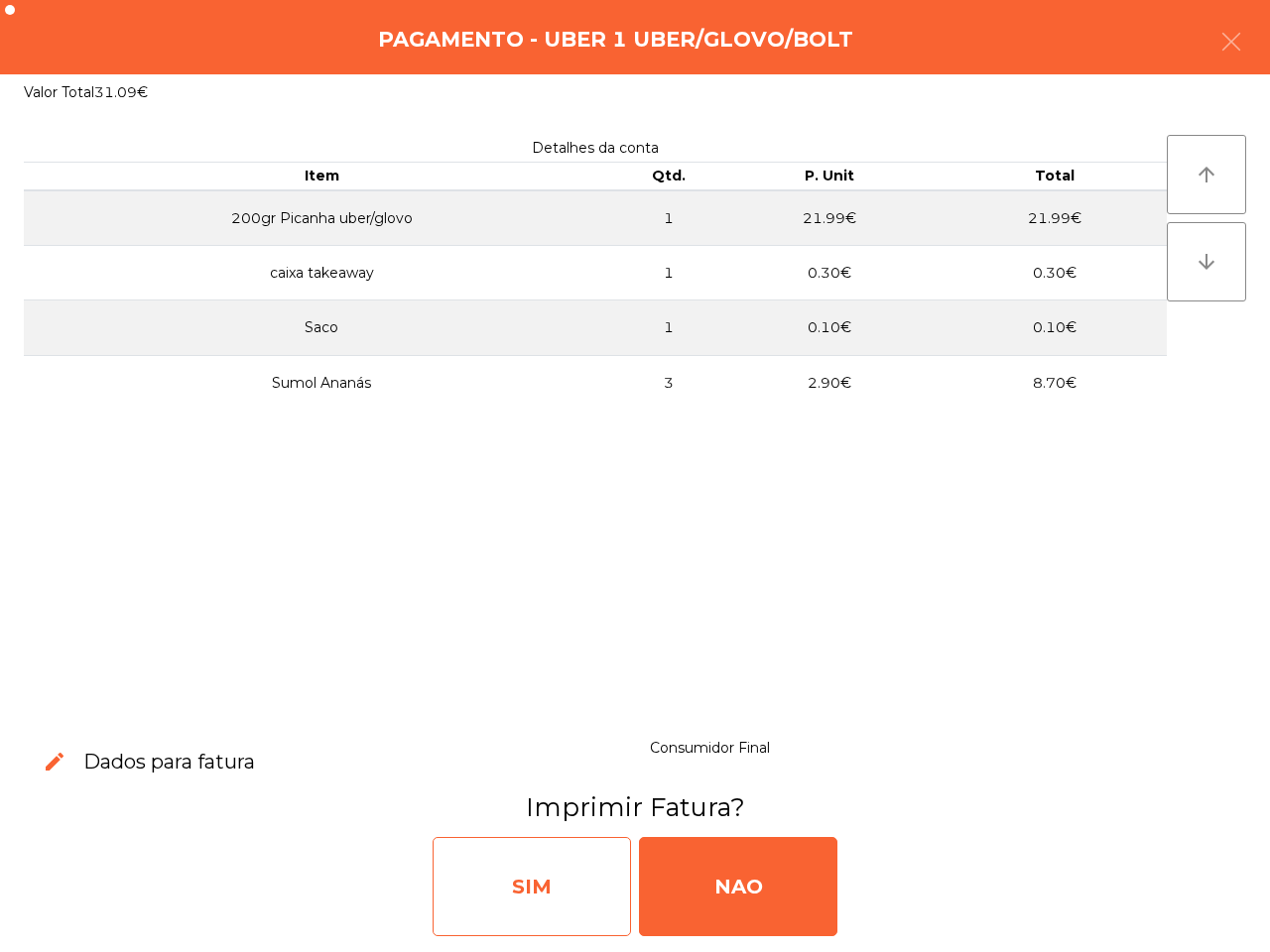 click on "SIM" 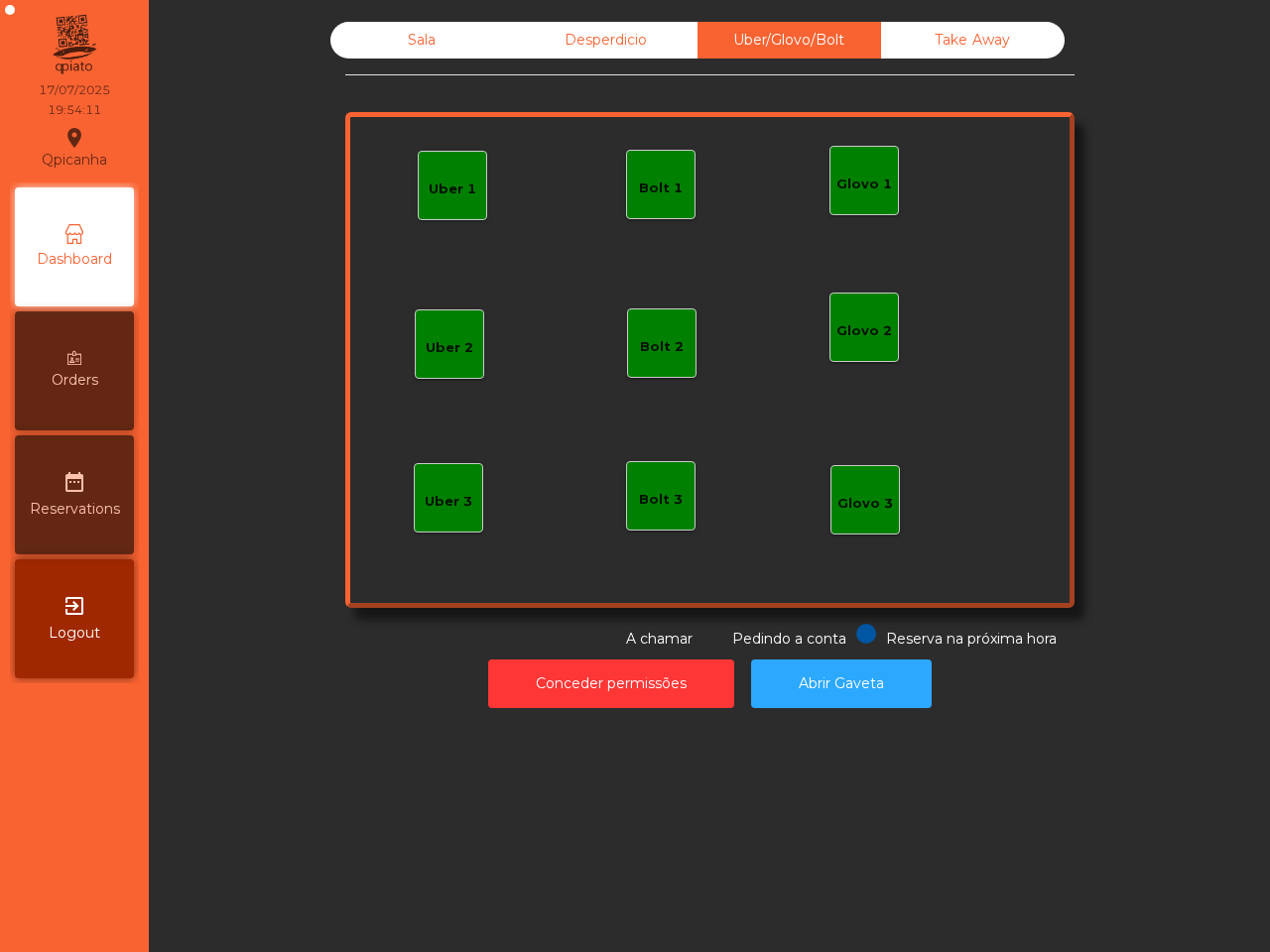 click on "Sala" 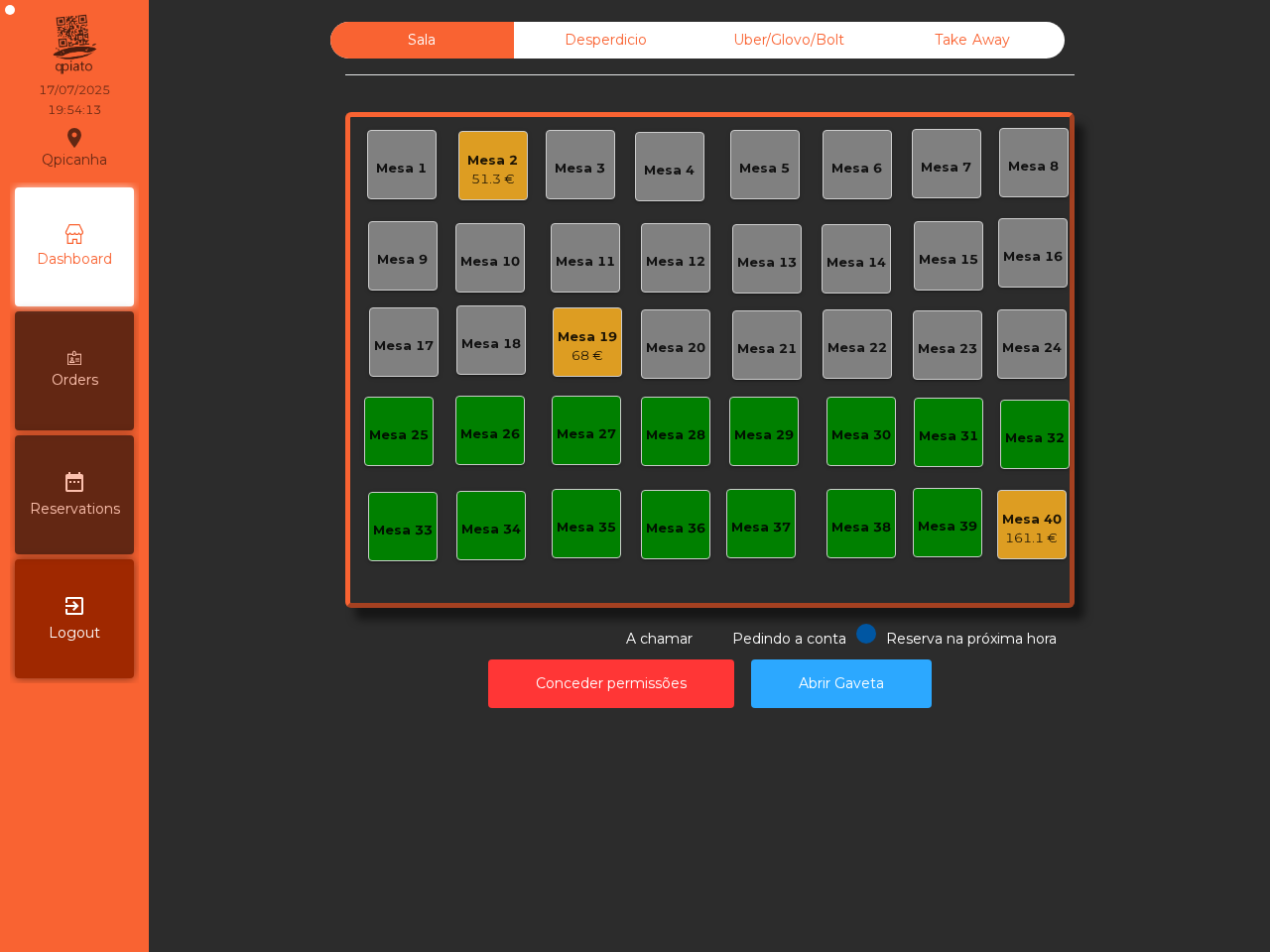 click on "51.3 €" 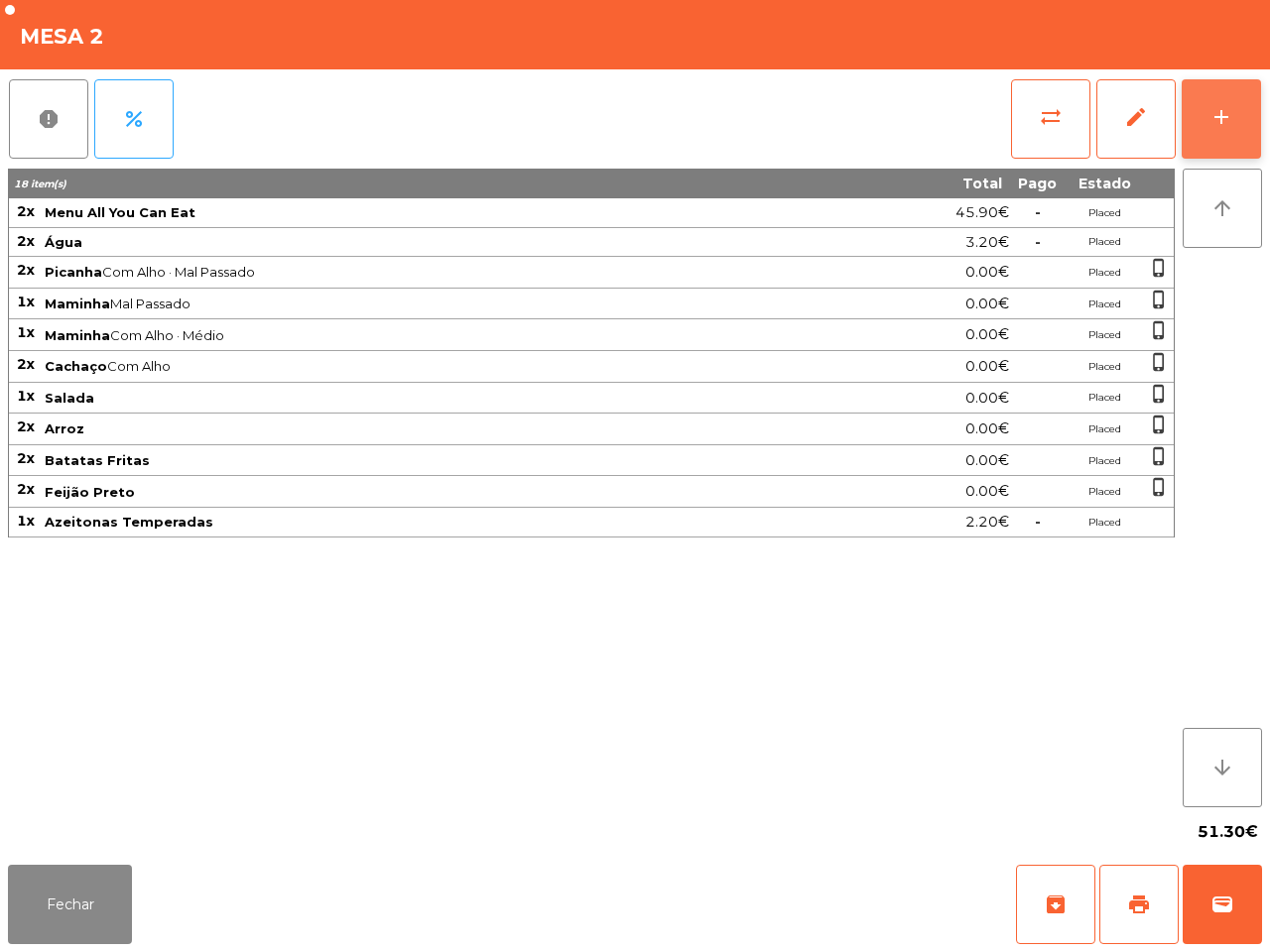 click on "add" 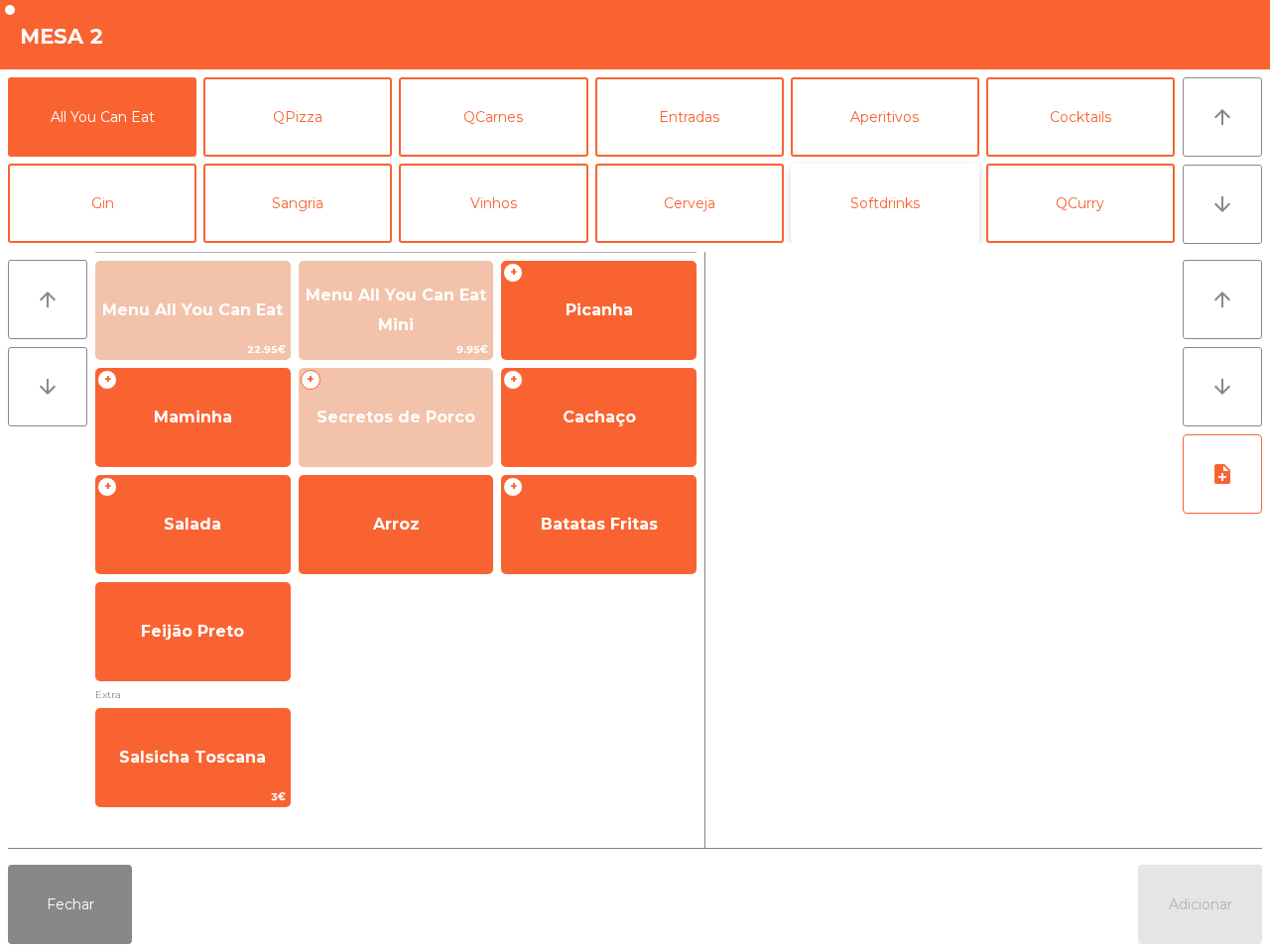 click on "Softdrinks" 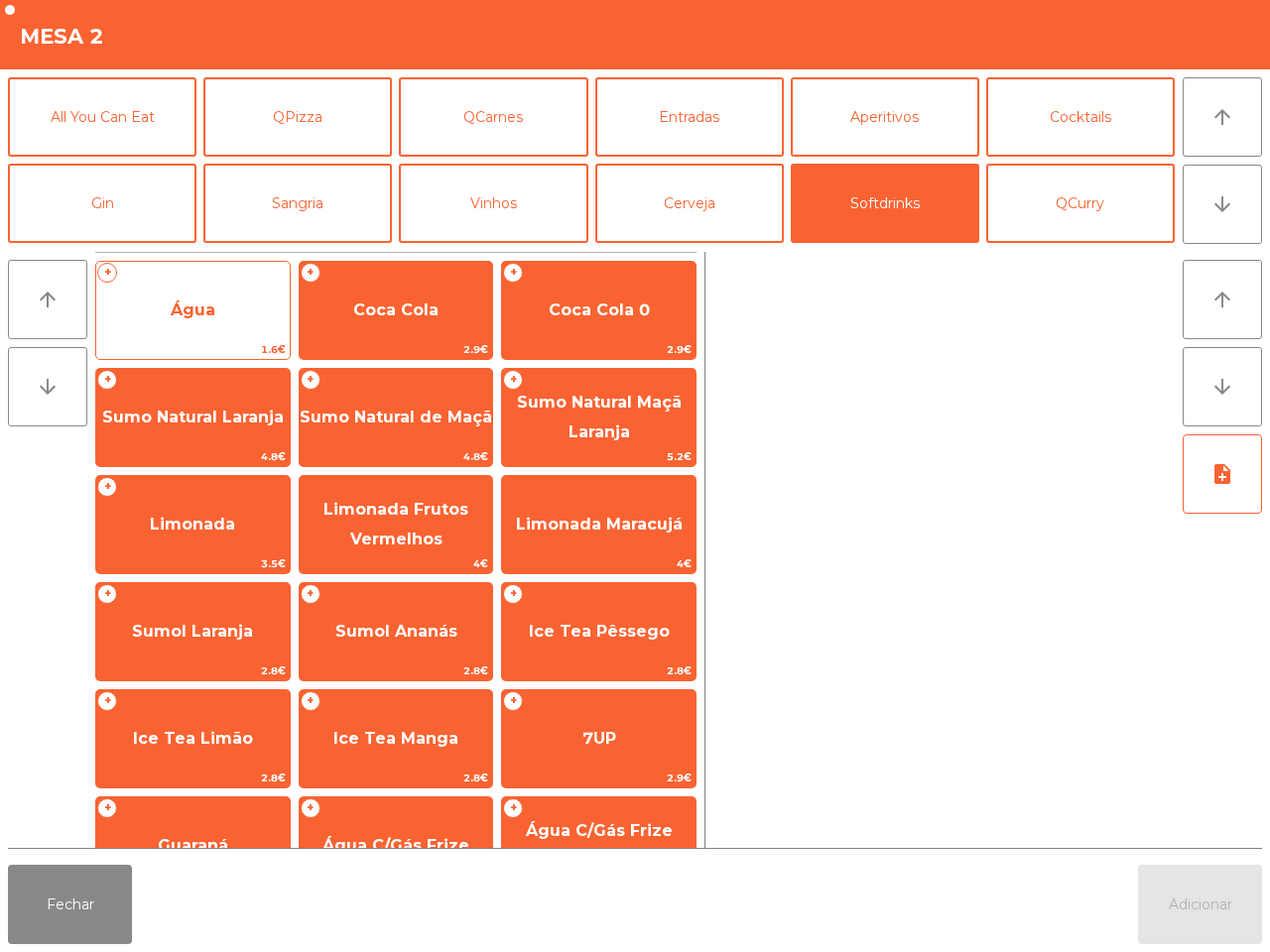 click on "1.6€" 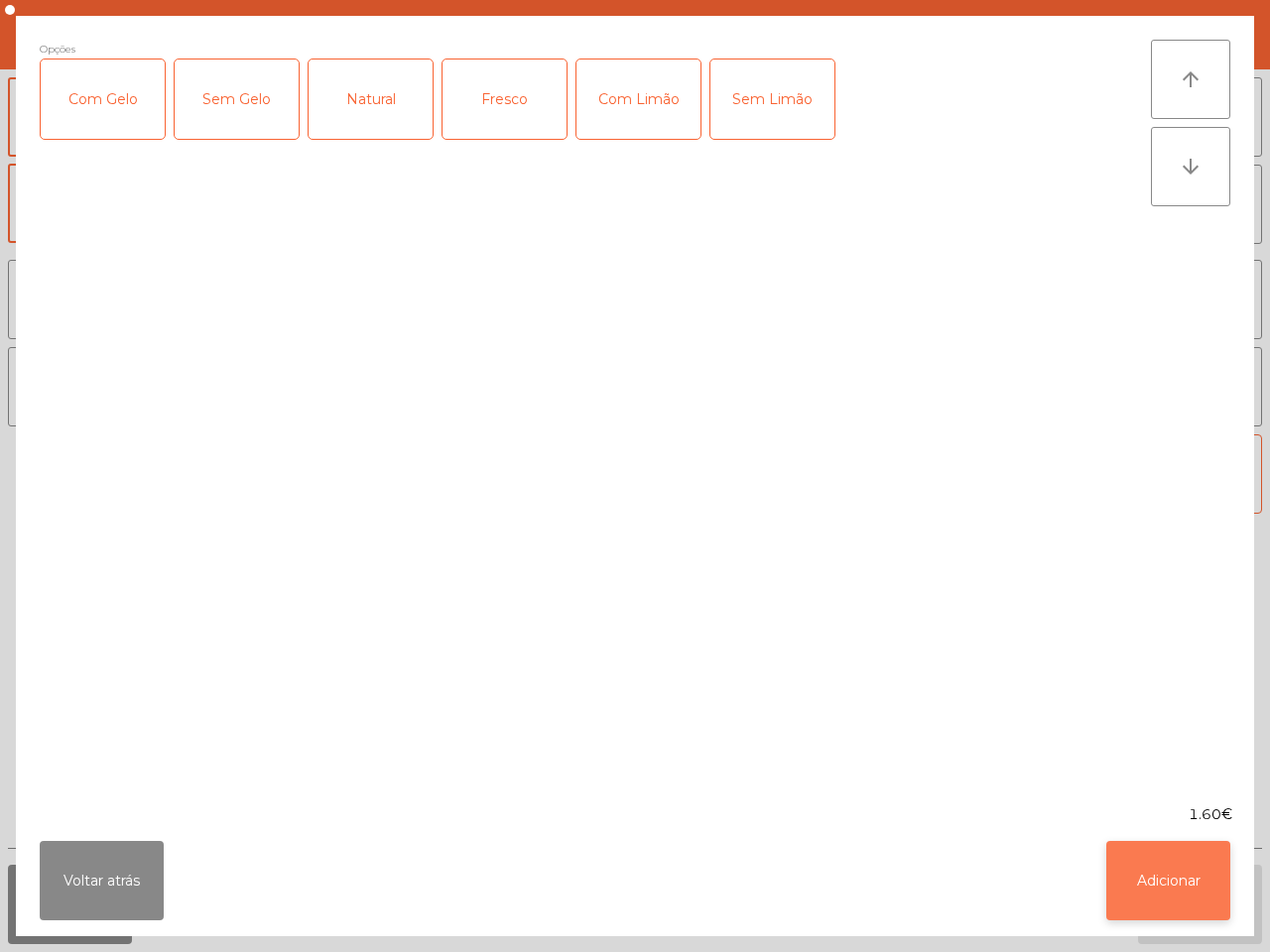 click on "Adicionar" 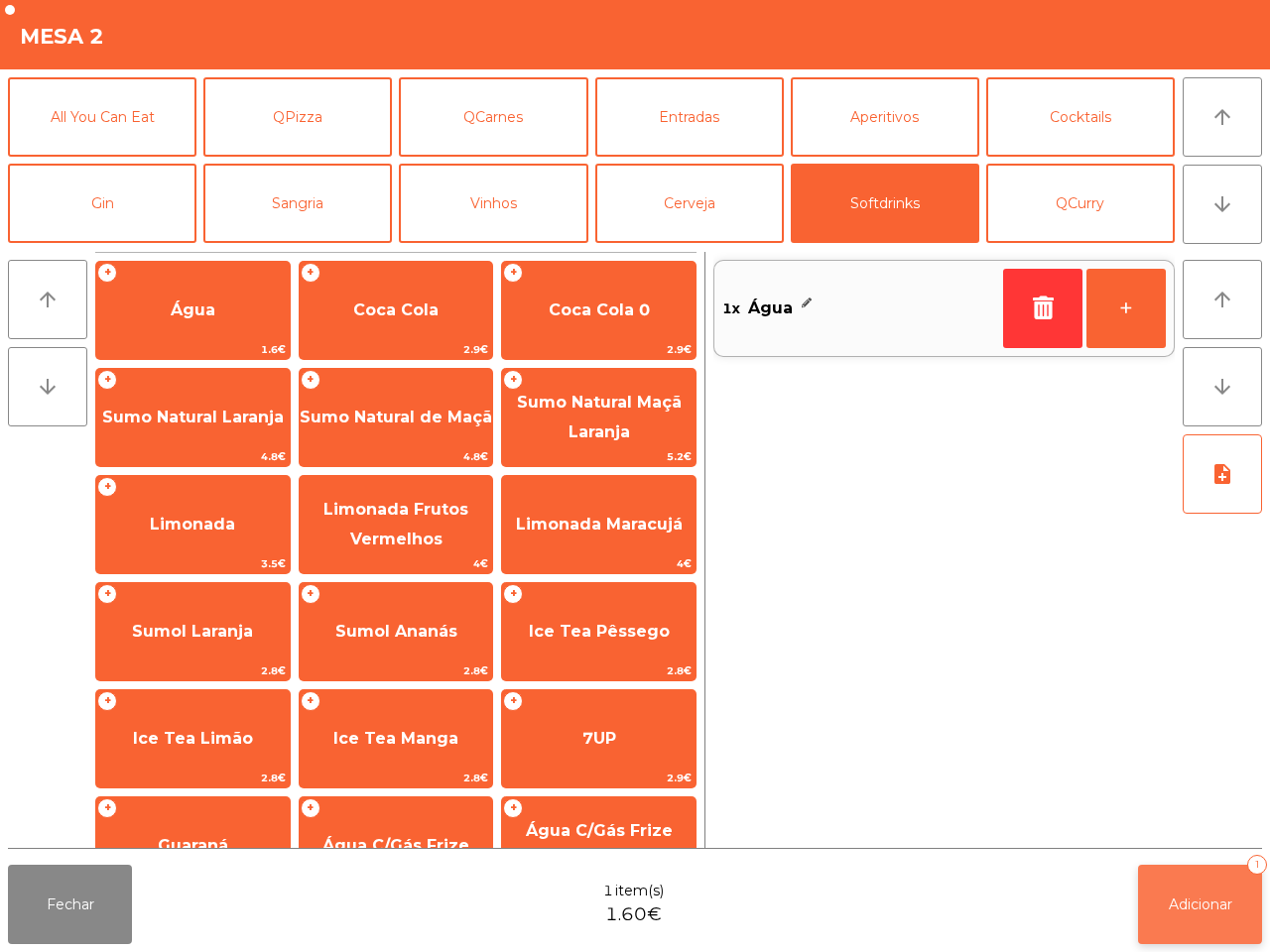 click on "Adicionar" 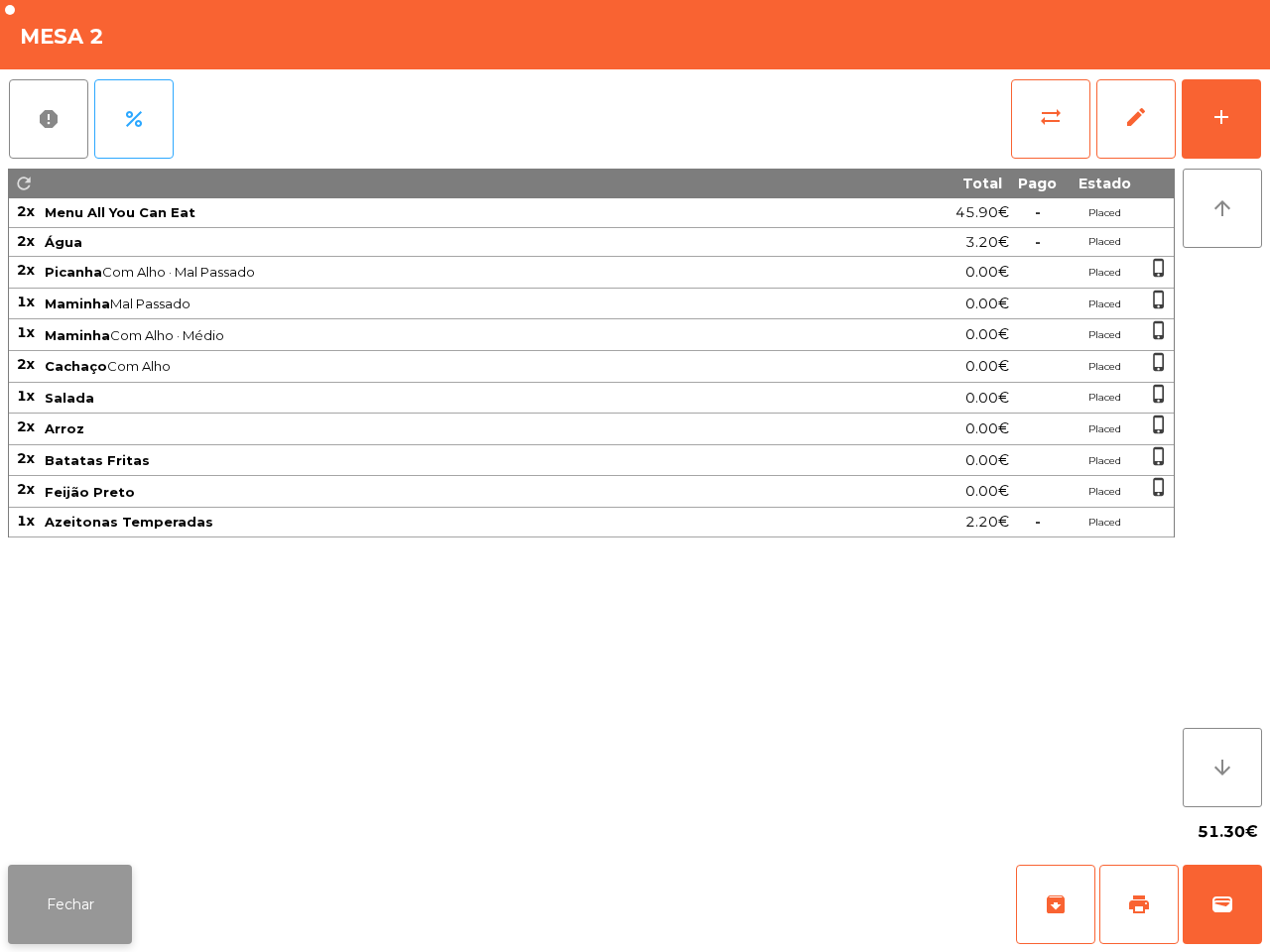 click on "Fechar   archive   print   wallet" 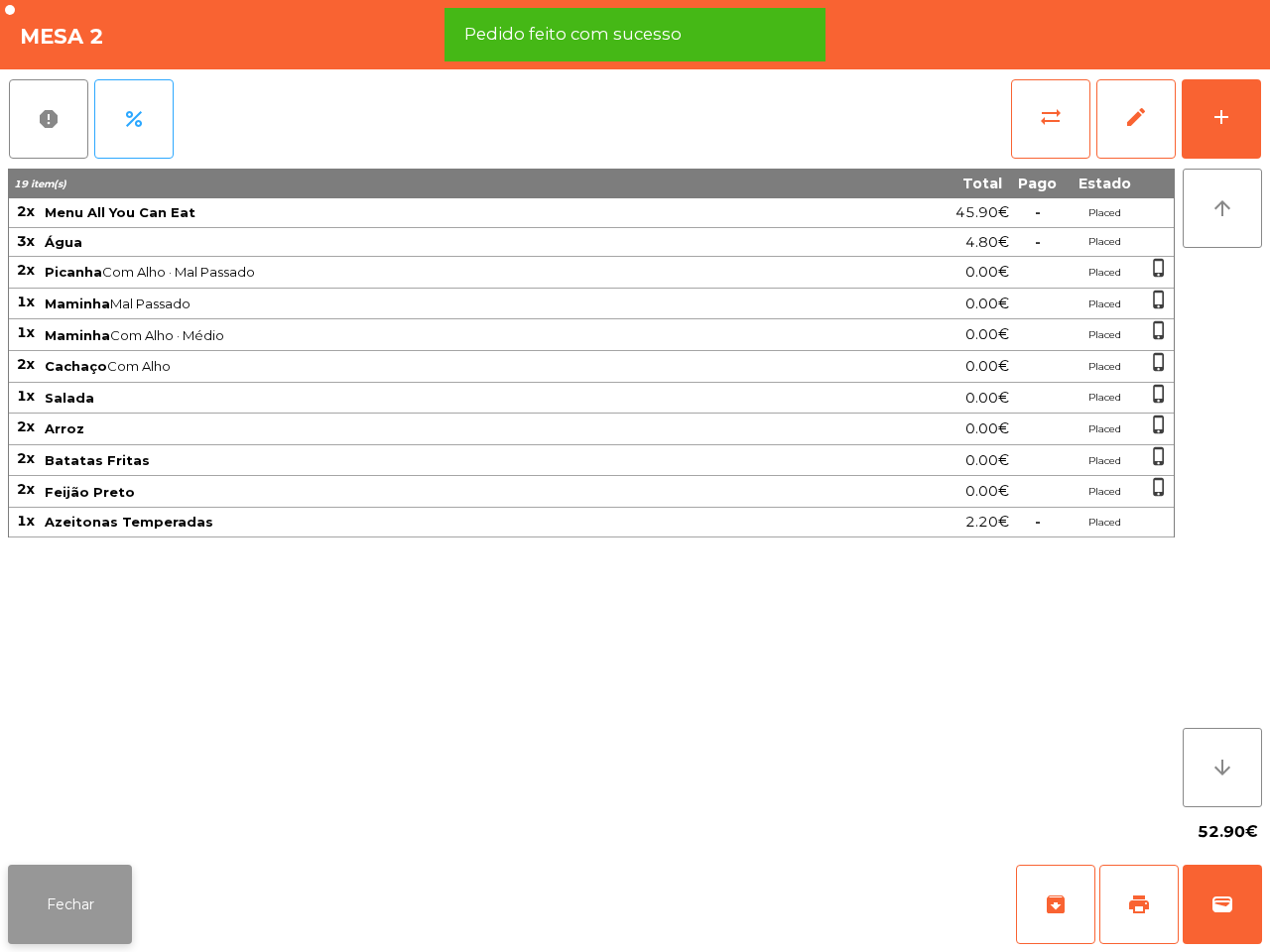 click on "Fechar" 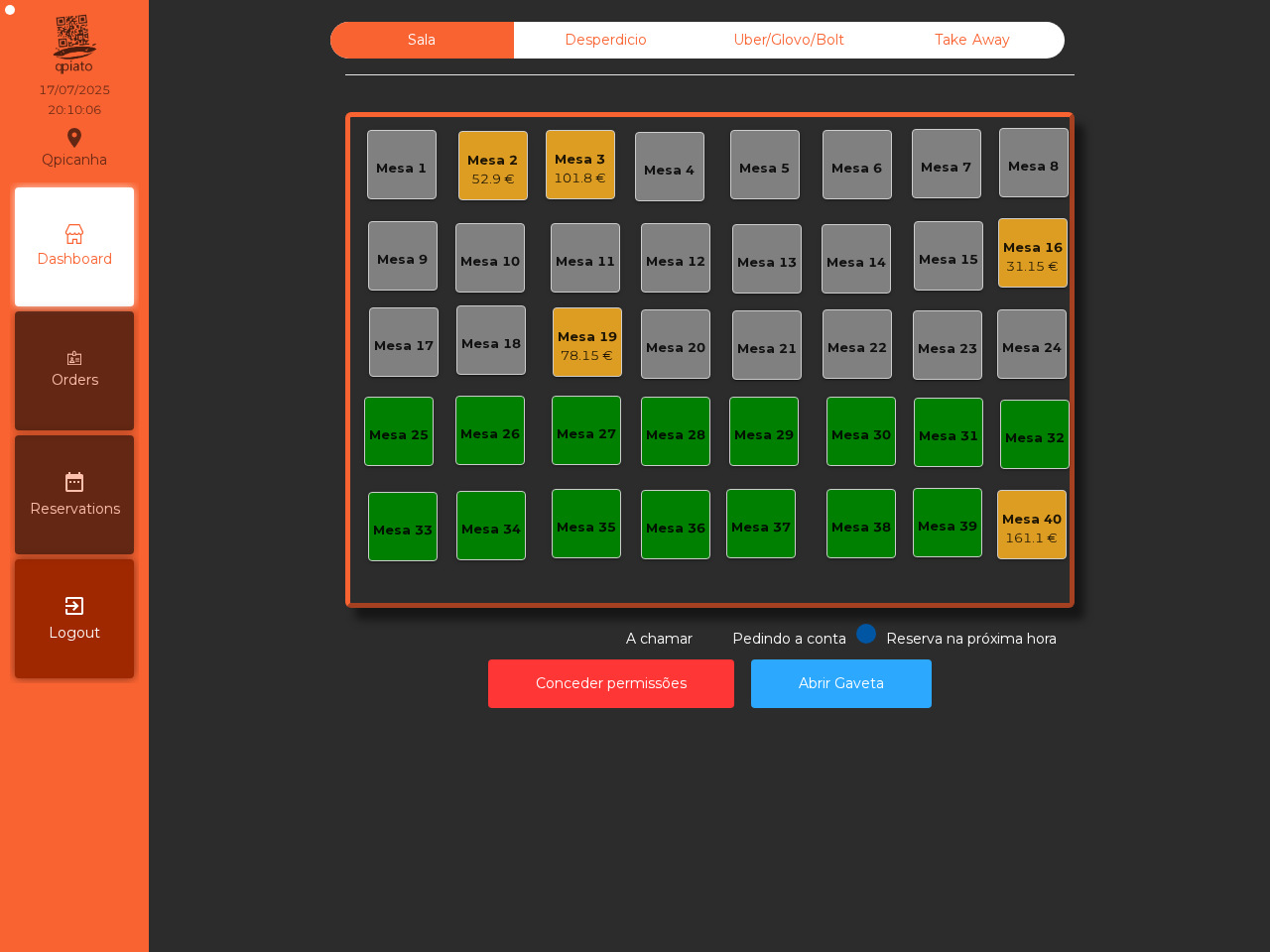 click on "52.9 €" 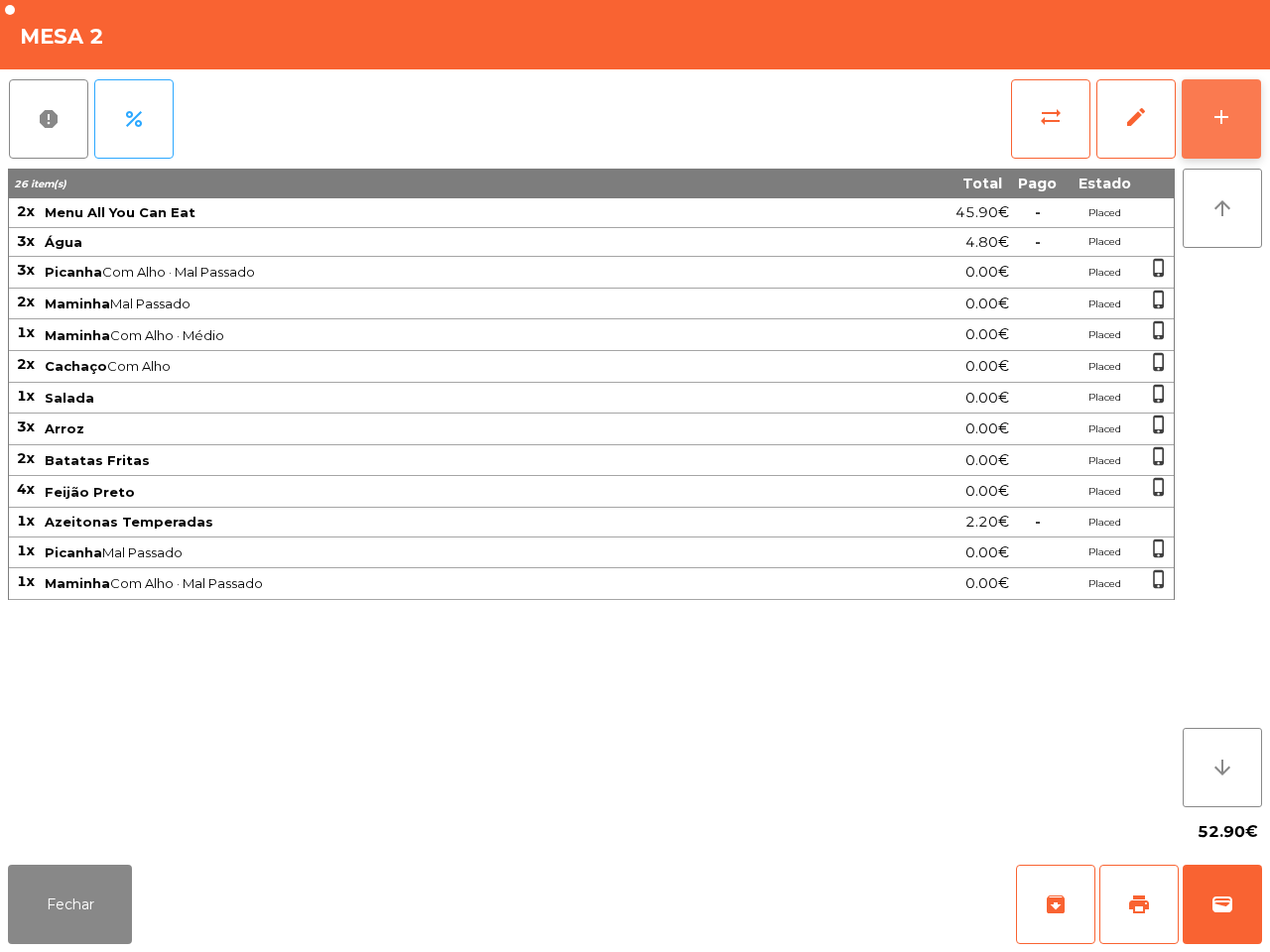 click on "add" 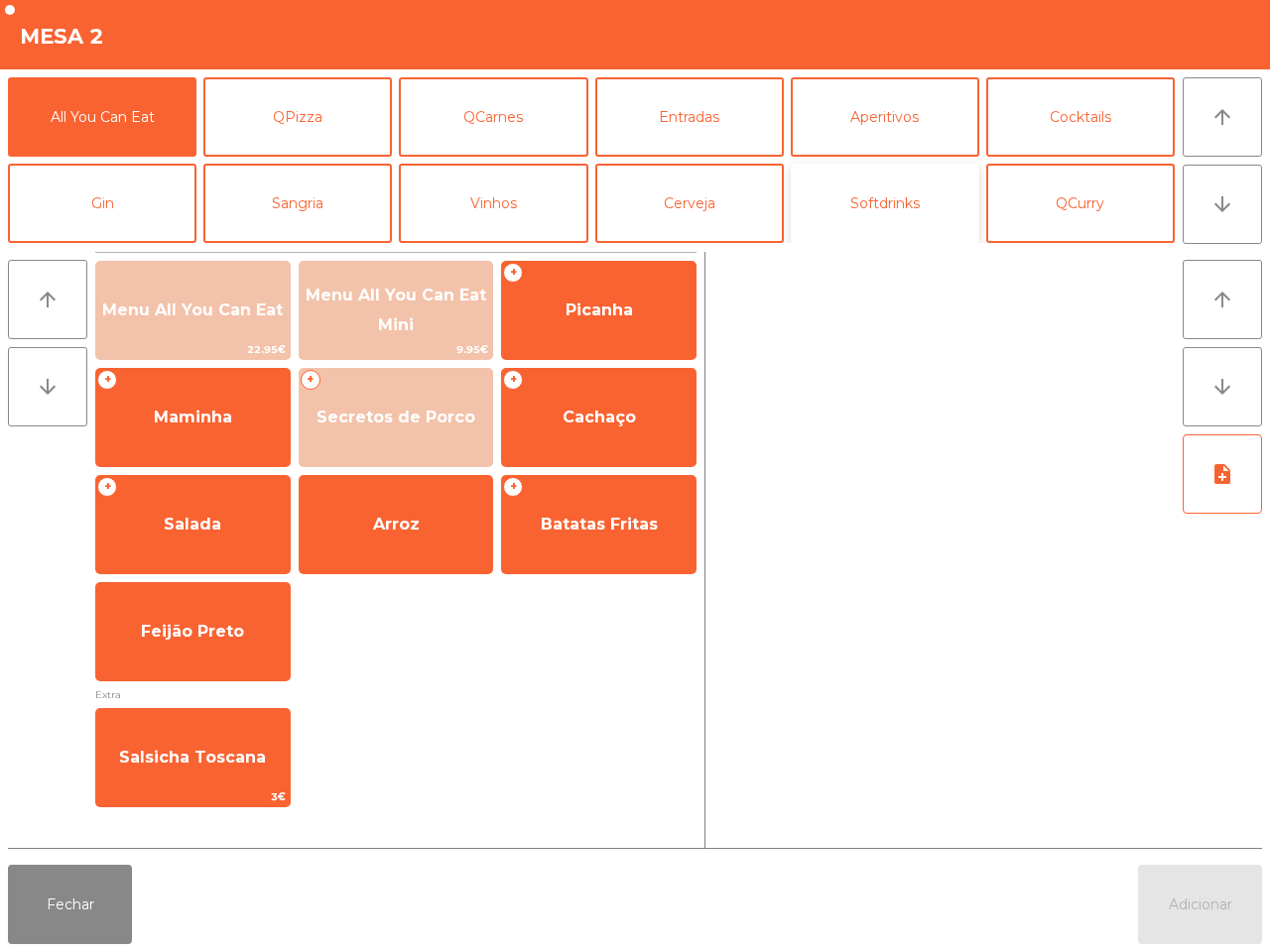 click on "Softdrinks" 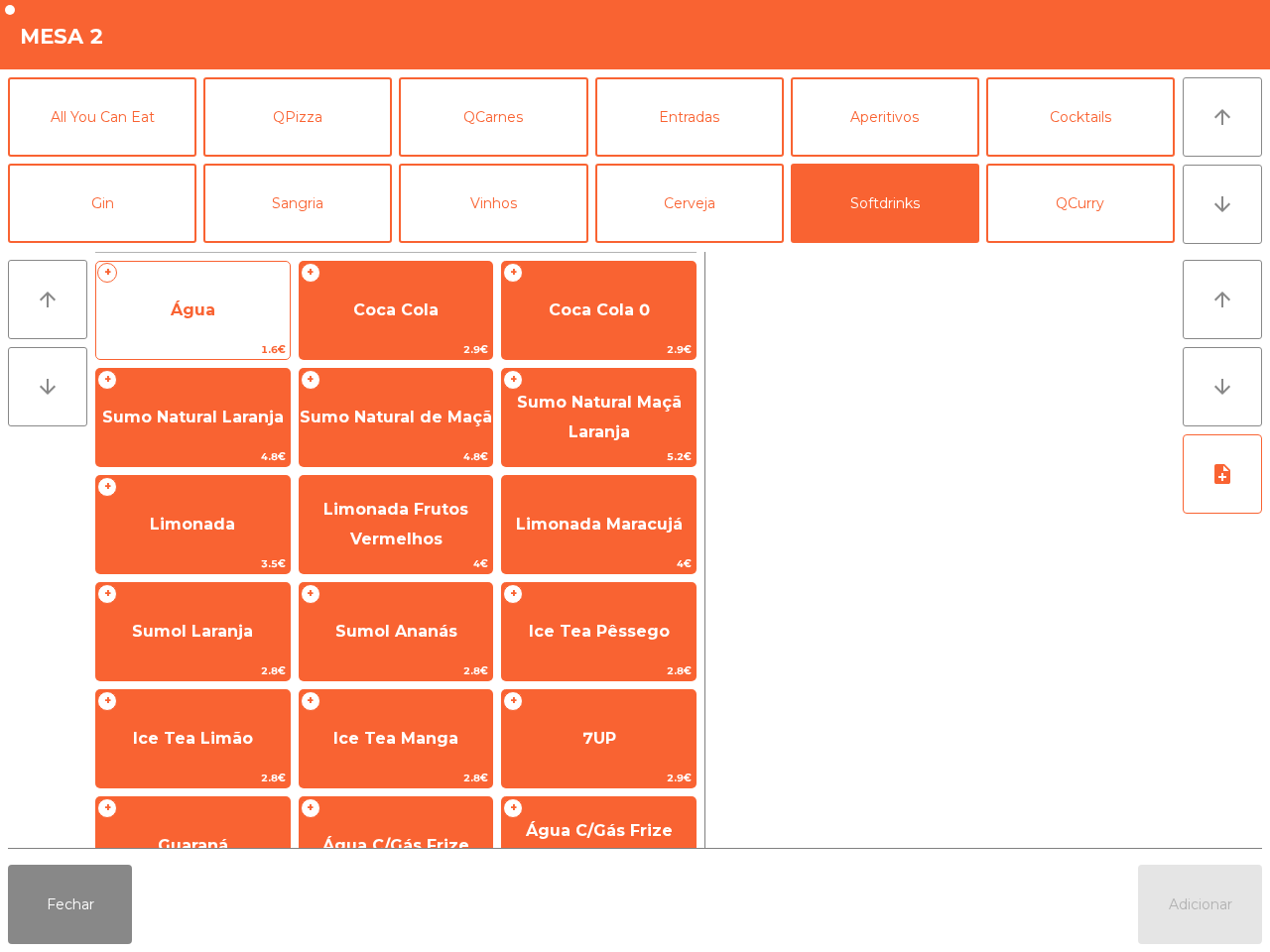 click on "Água" 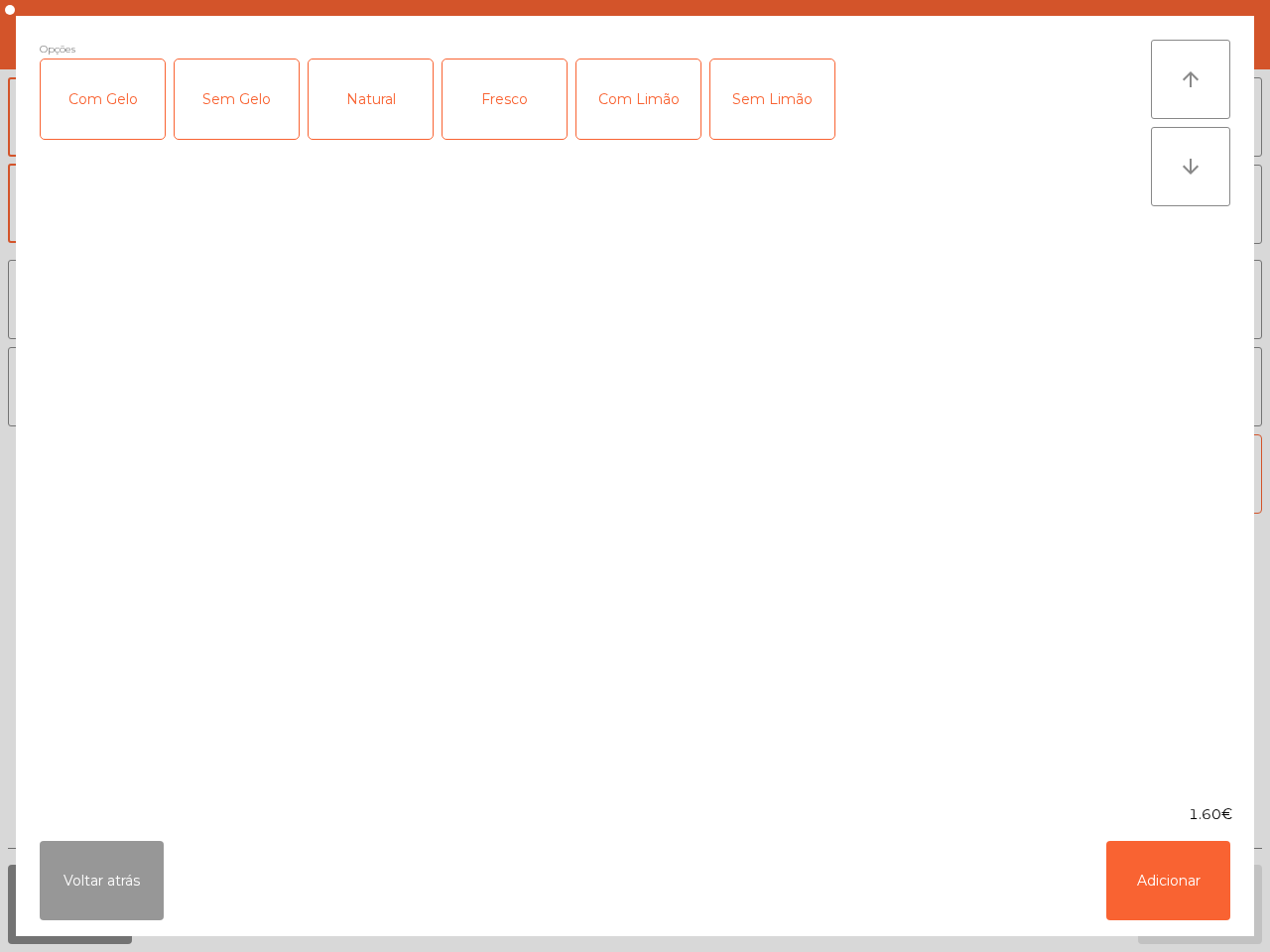 drag, startPoint x: 116, startPoint y: 849, endPoint x: 139, endPoint y: 840, distance: 24.698178 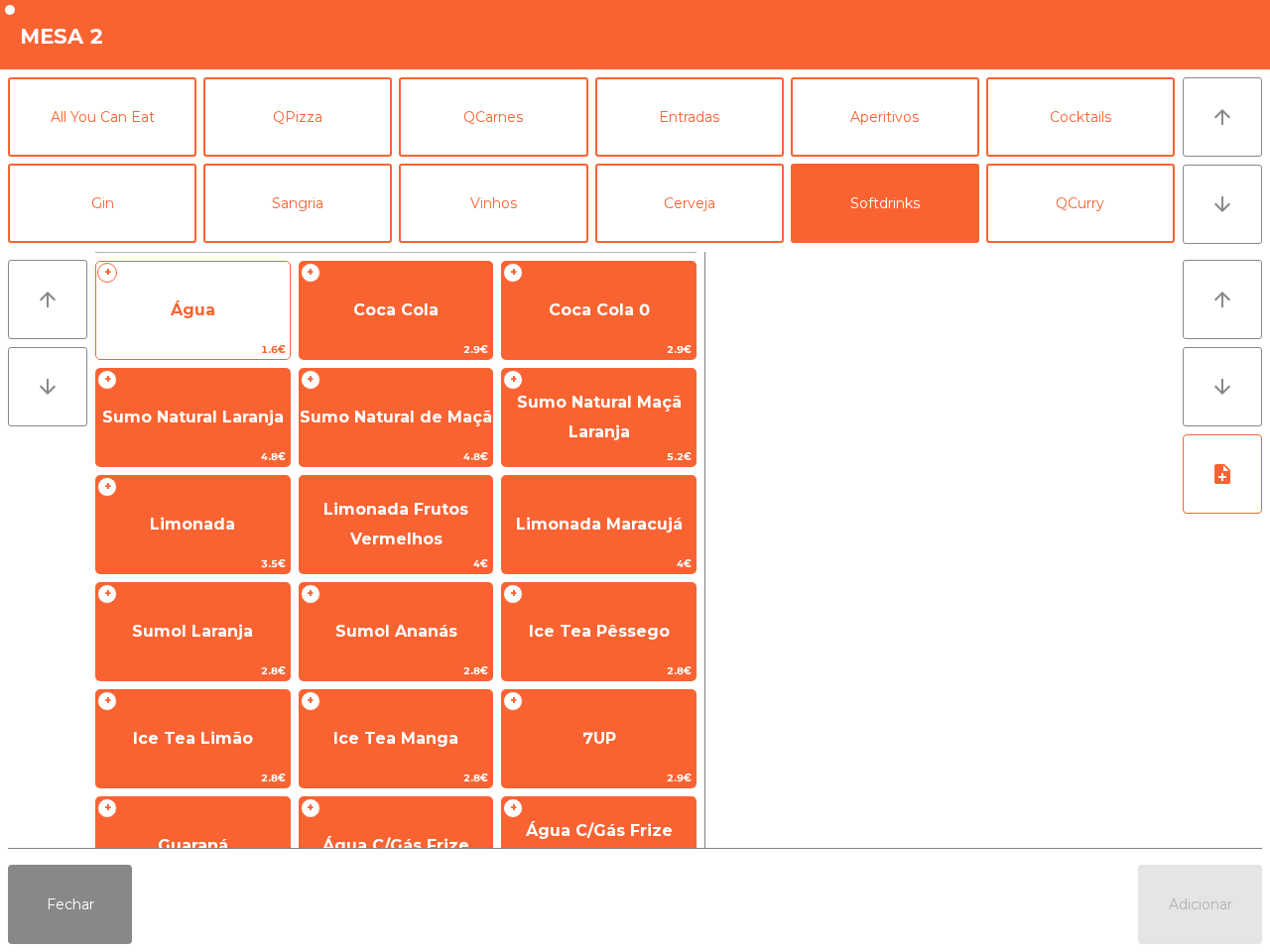click on "Água" 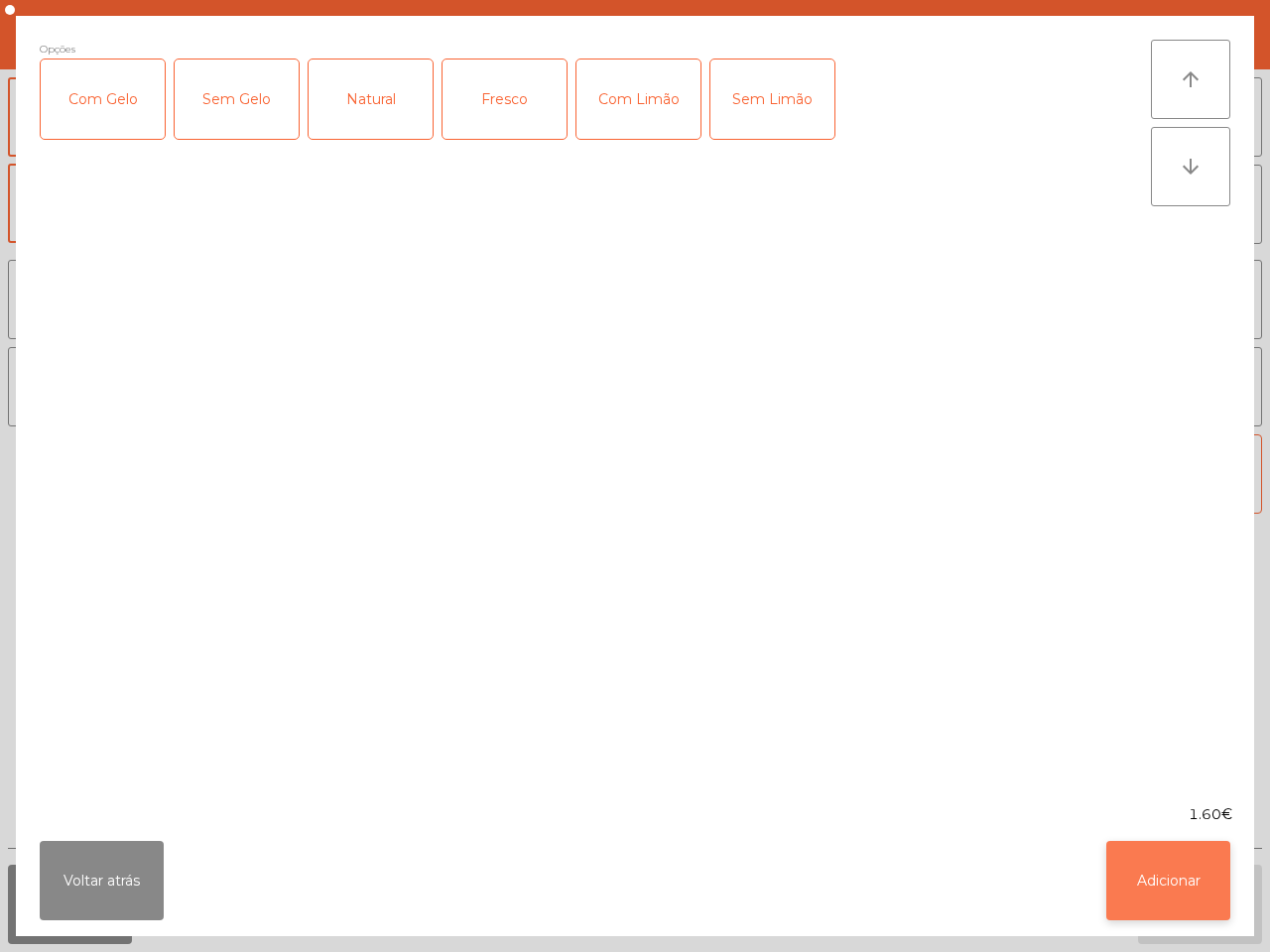 click on "Adicionar" 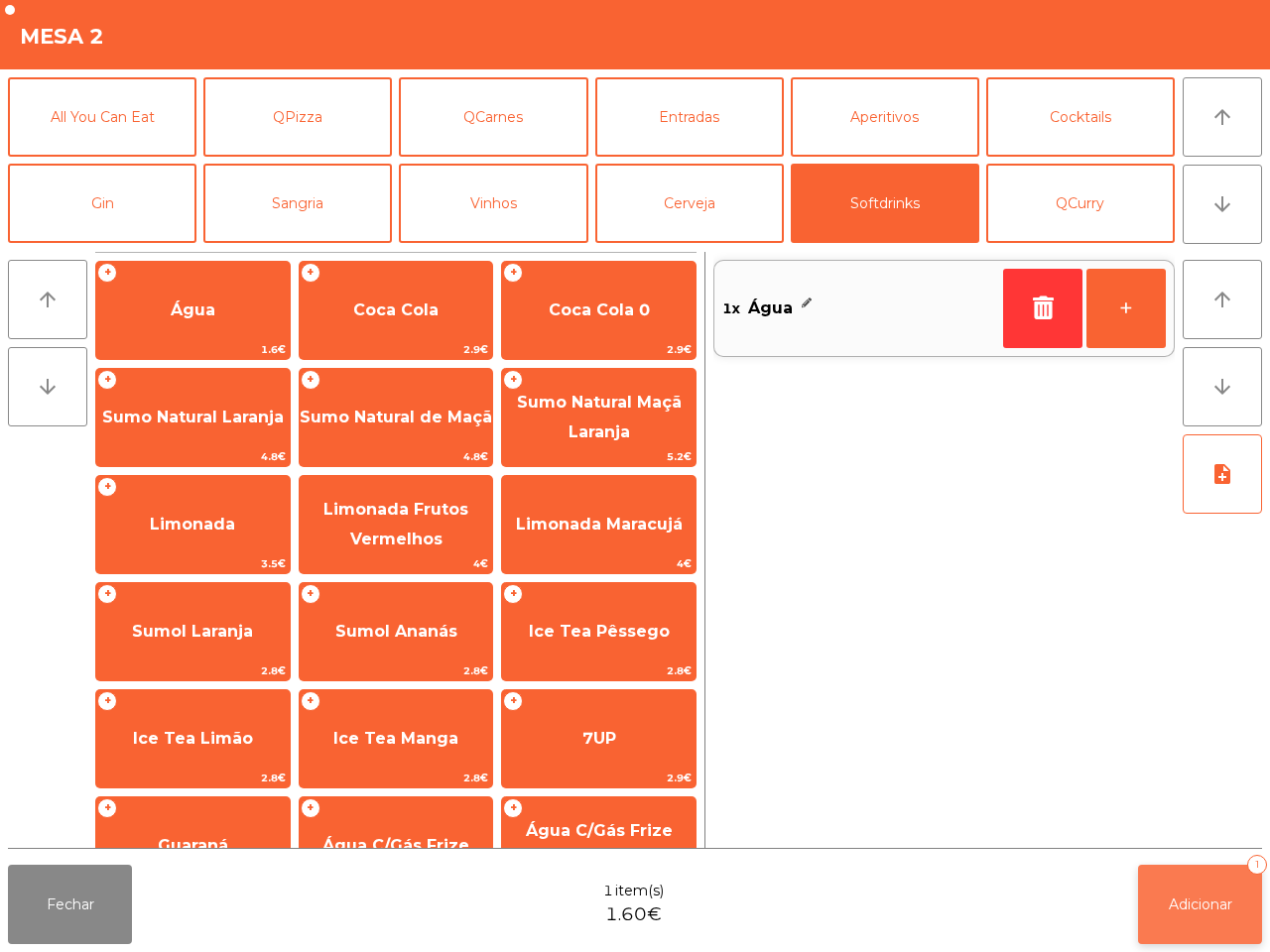 click on "Adicionar   1" 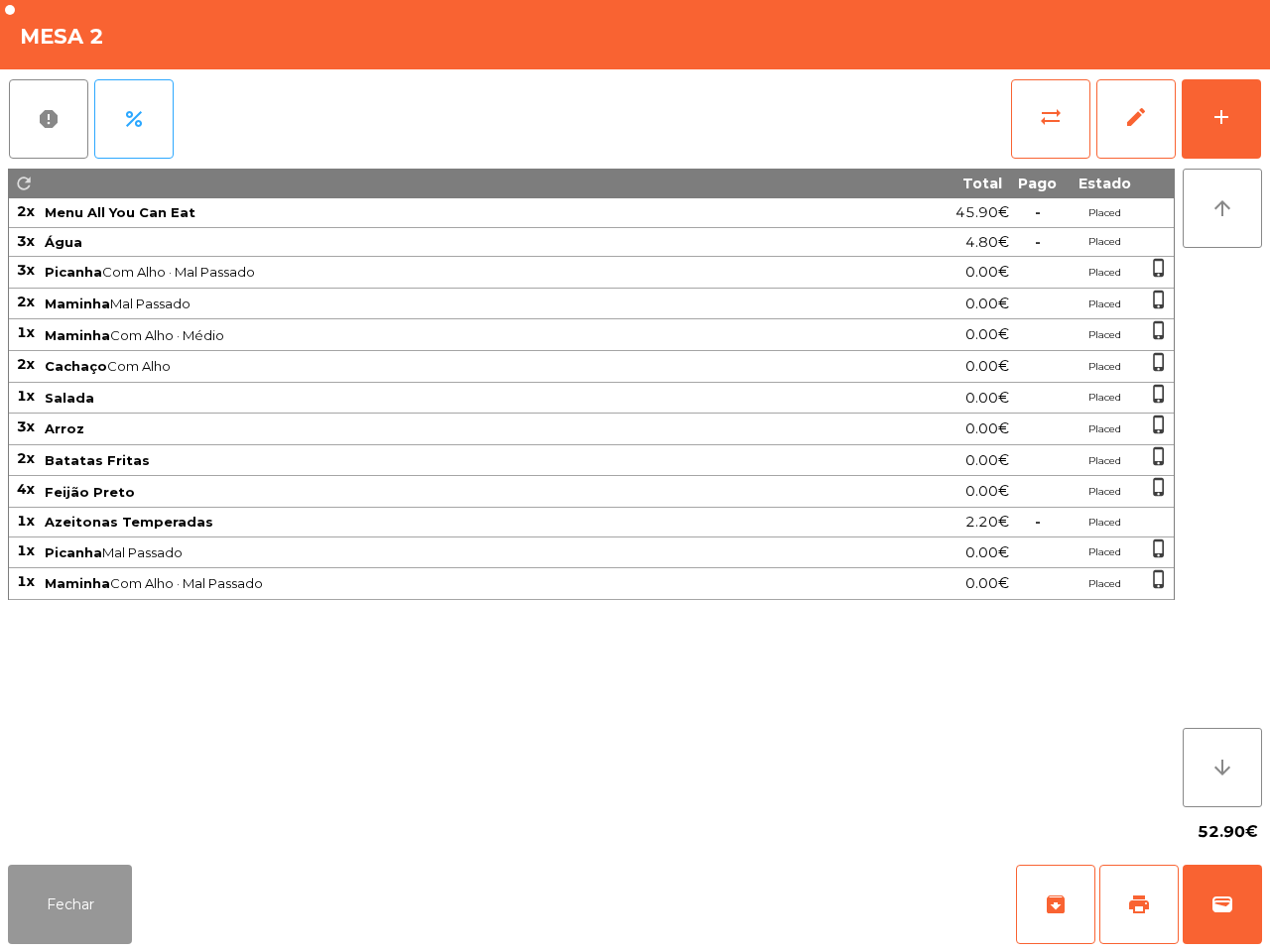 click on "Fechar" 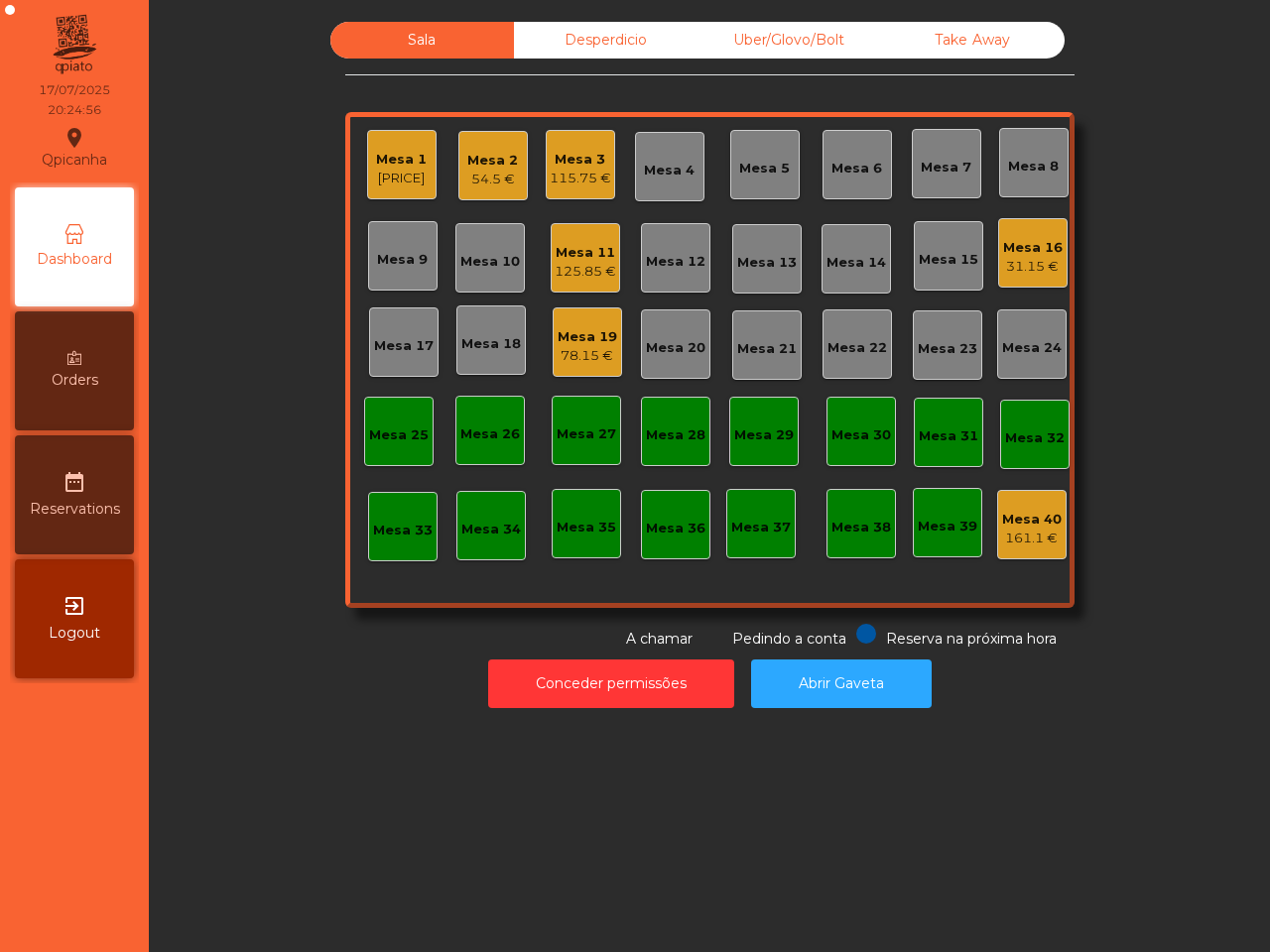 click on "Mesa 18" 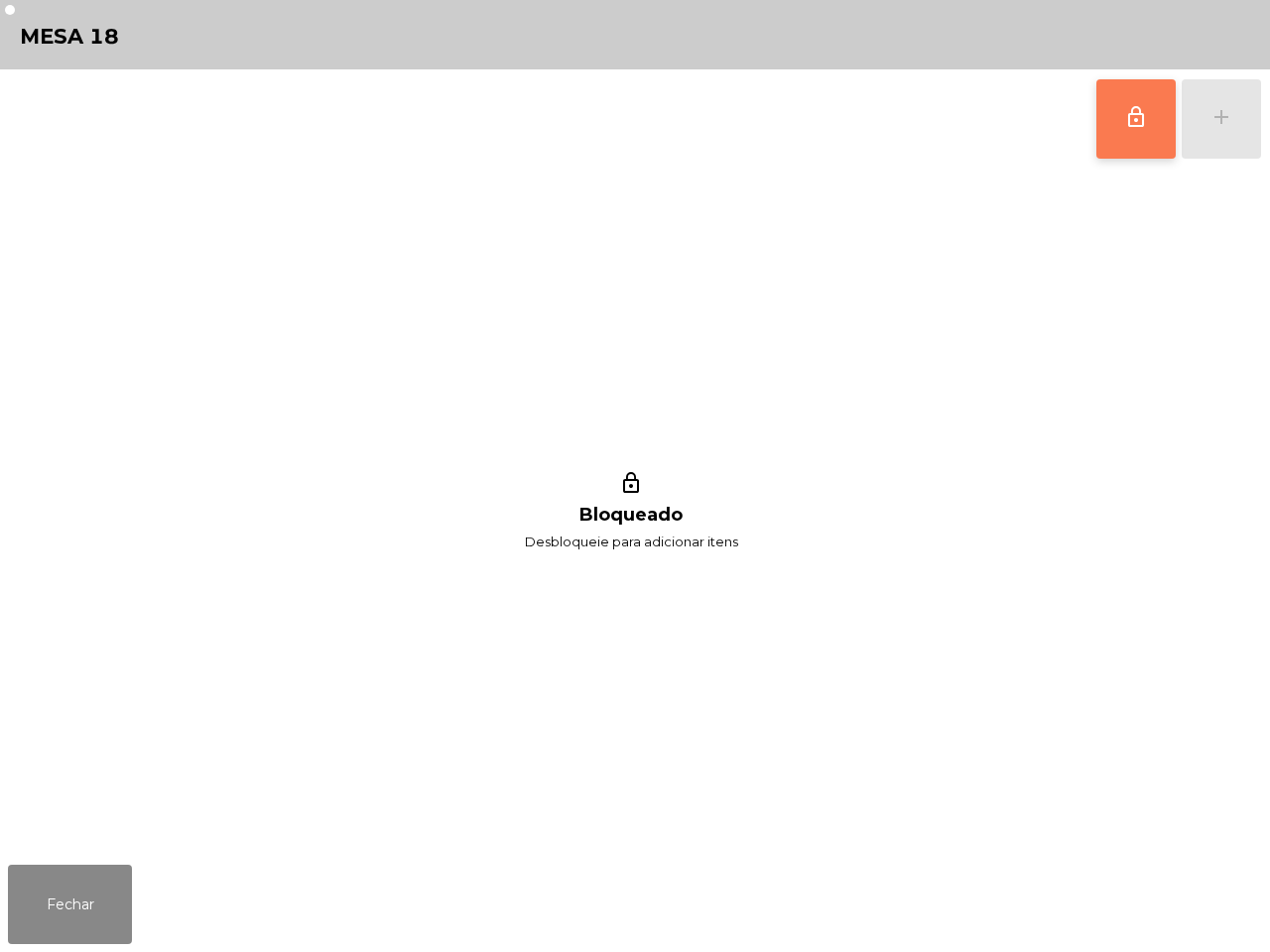 click on "lock_outline" 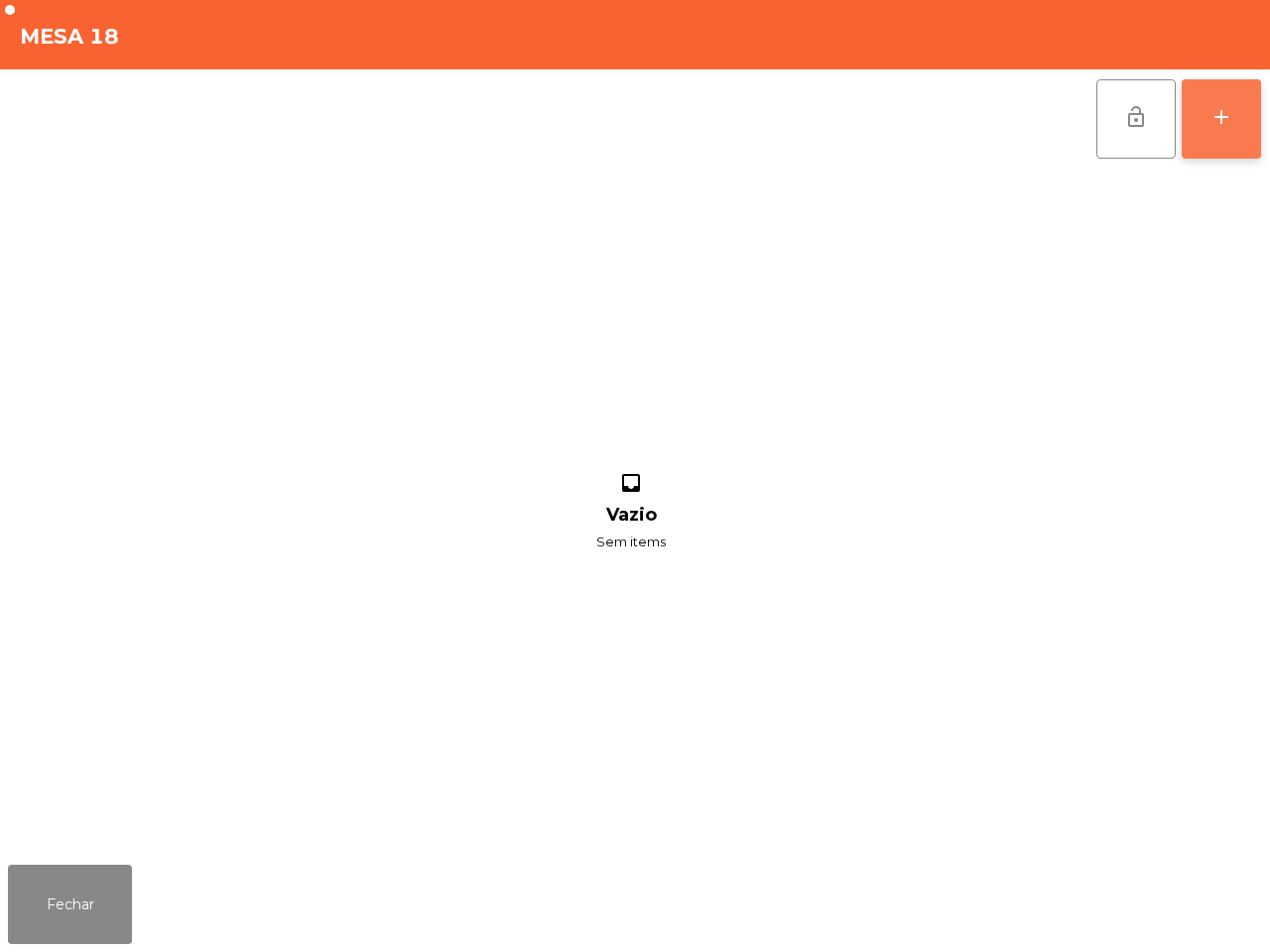 click on "add" 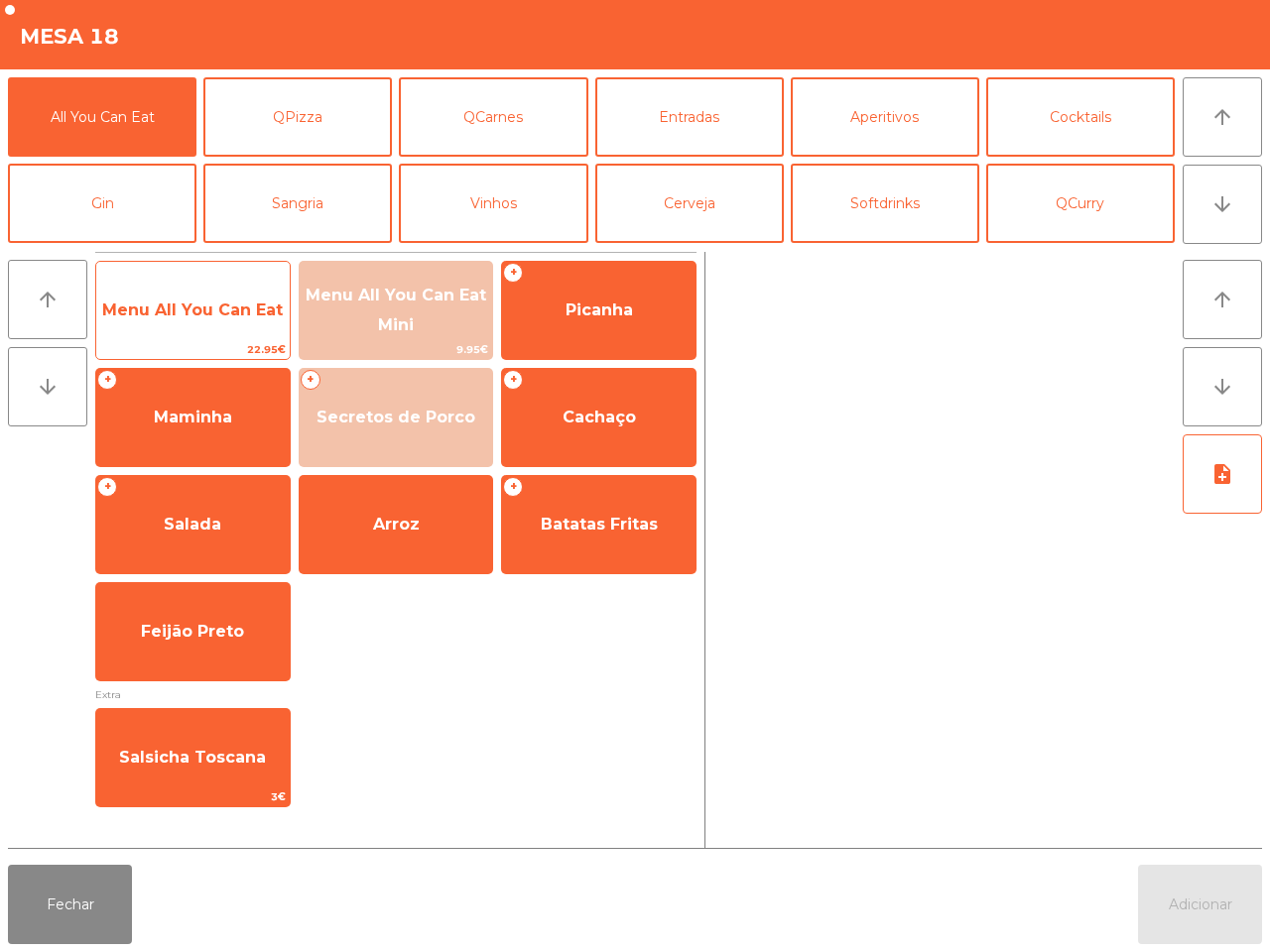click on "Menu All You Can Eat" 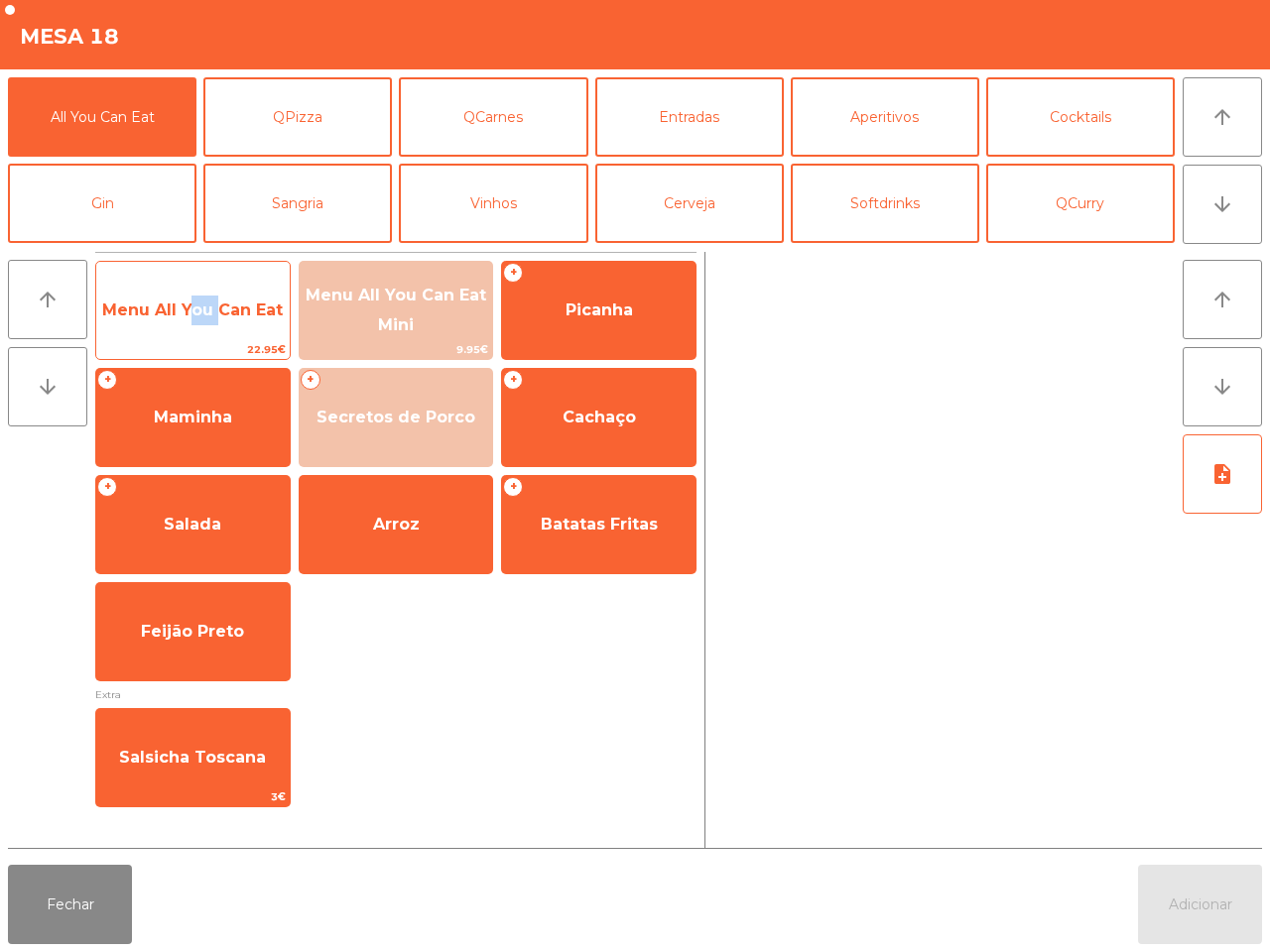 click on "Menu All You Can Eat" 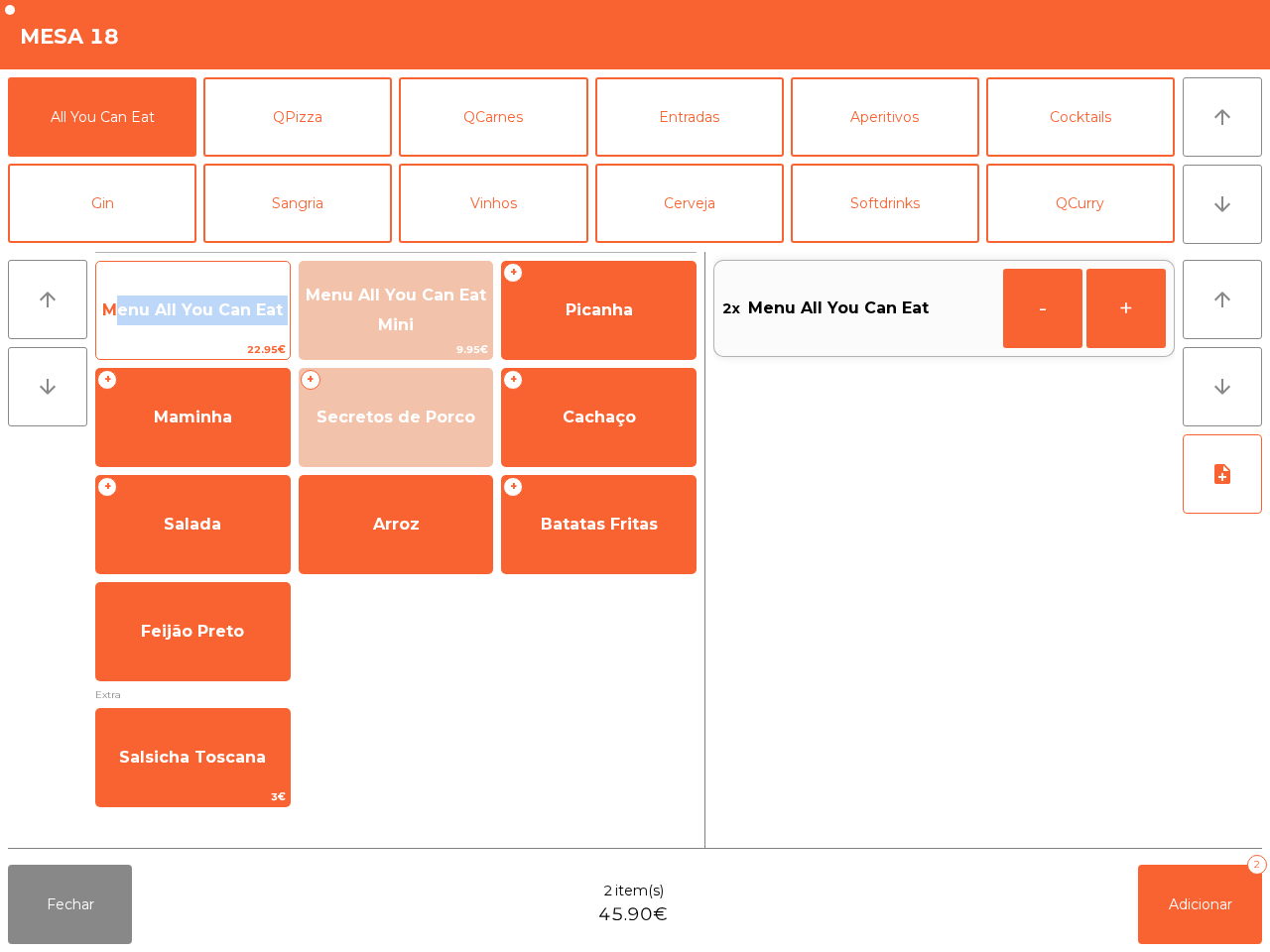 click on "Menu All You Can Eat" 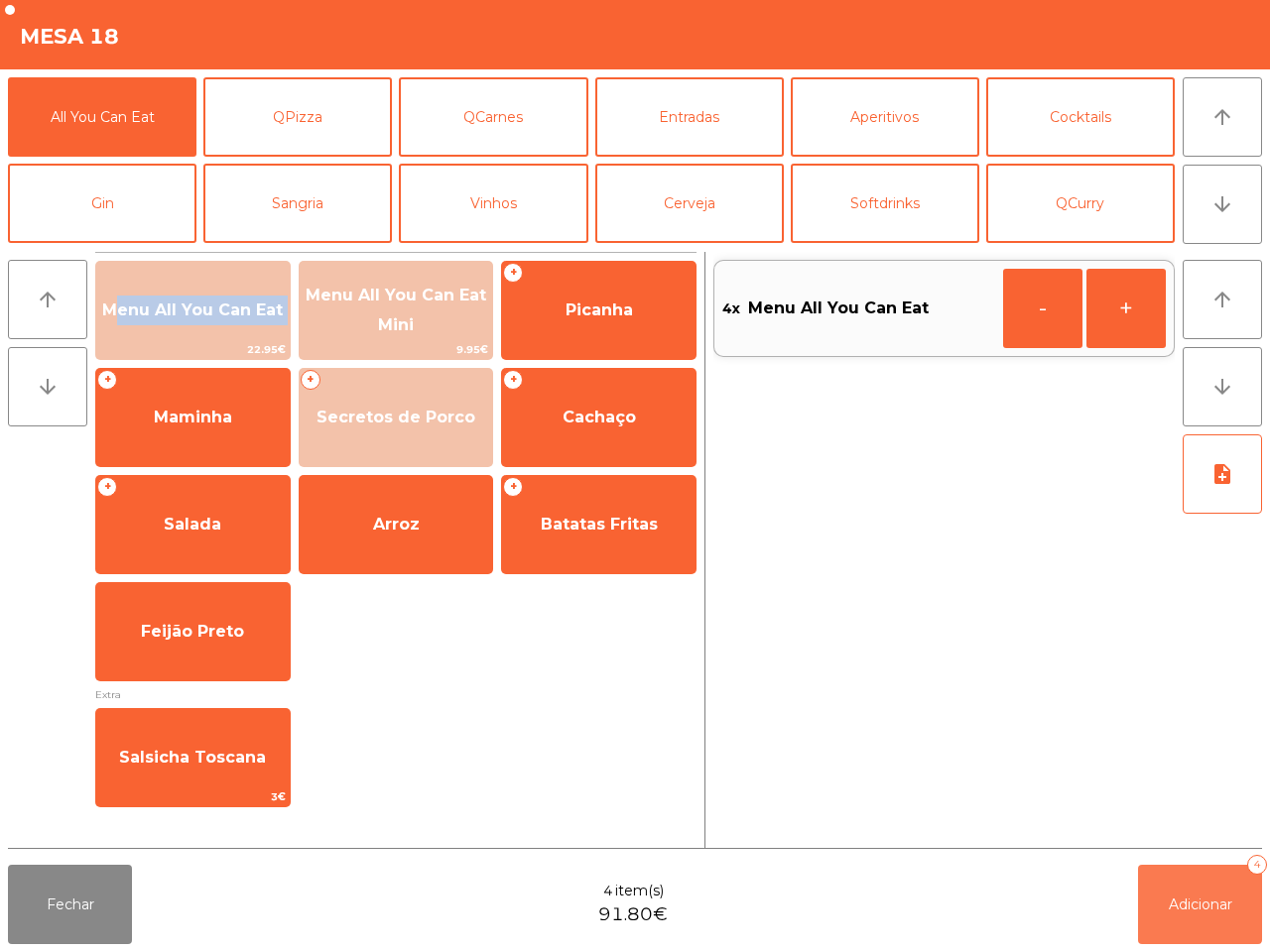 drag, startPoint x: 1172, startPoint y: 918, endPoint x: 1108, endPoint y: 912, distance: 64.28063 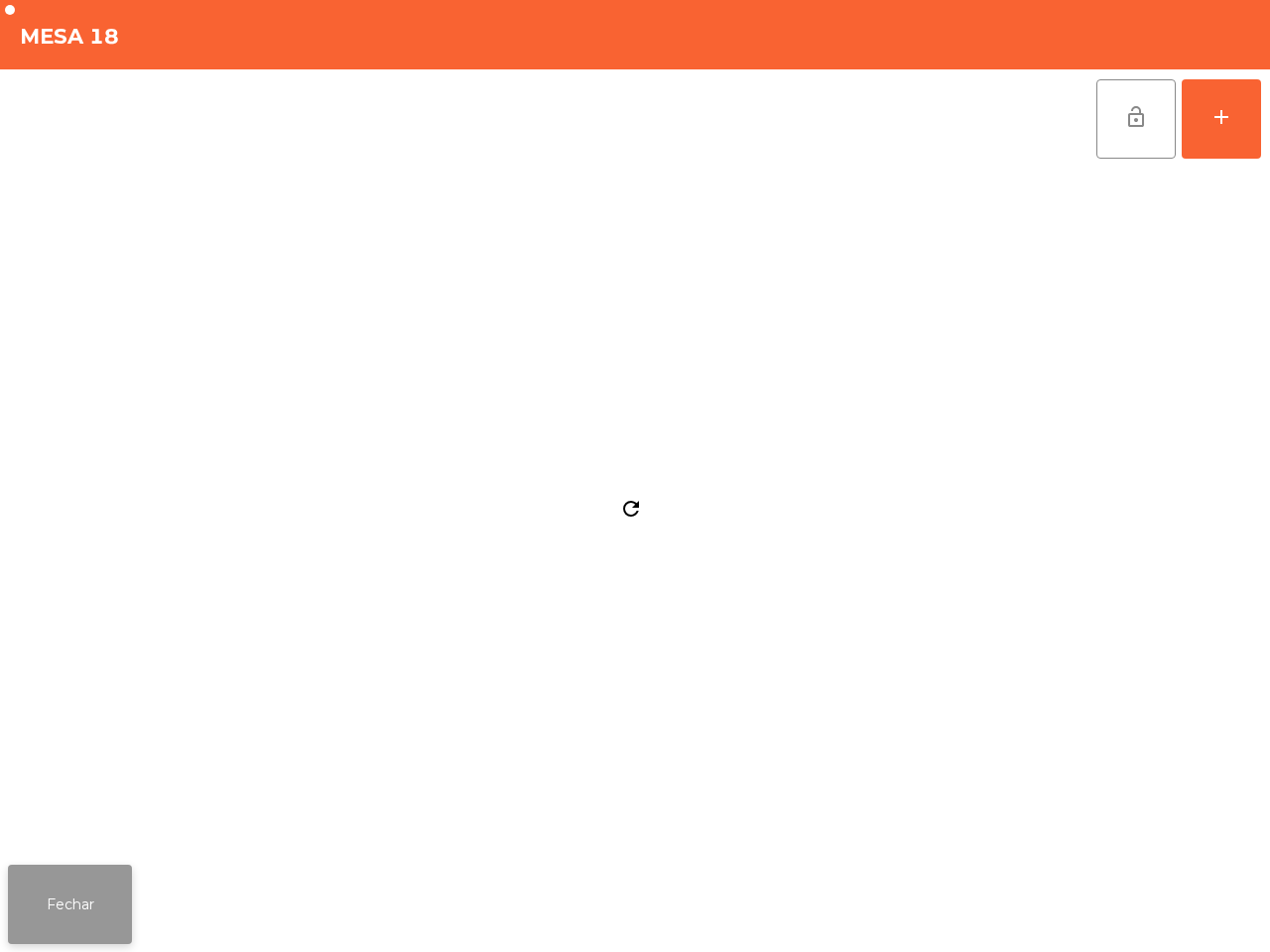 click on "Fechar" 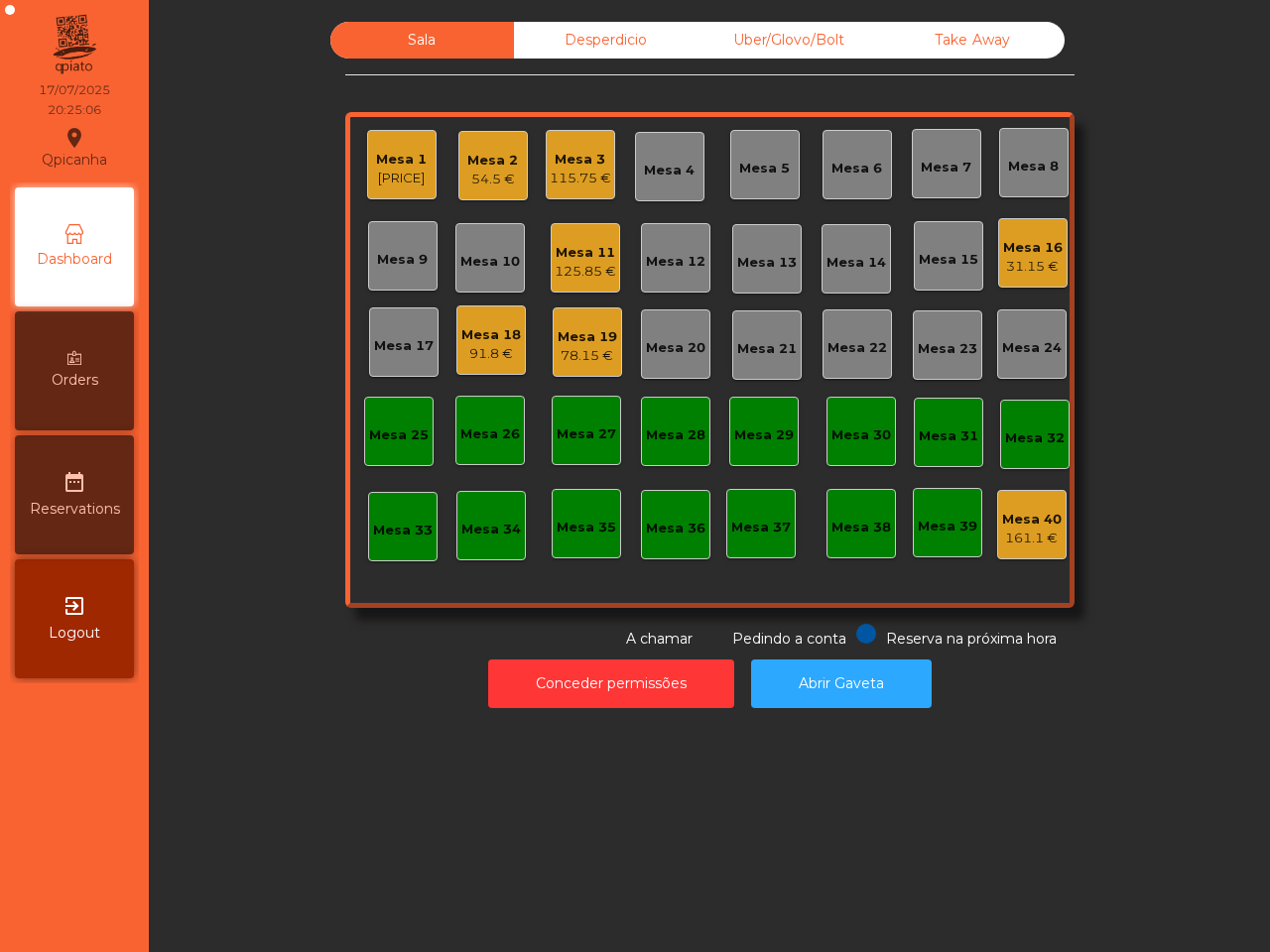 click on "Mesa 18" 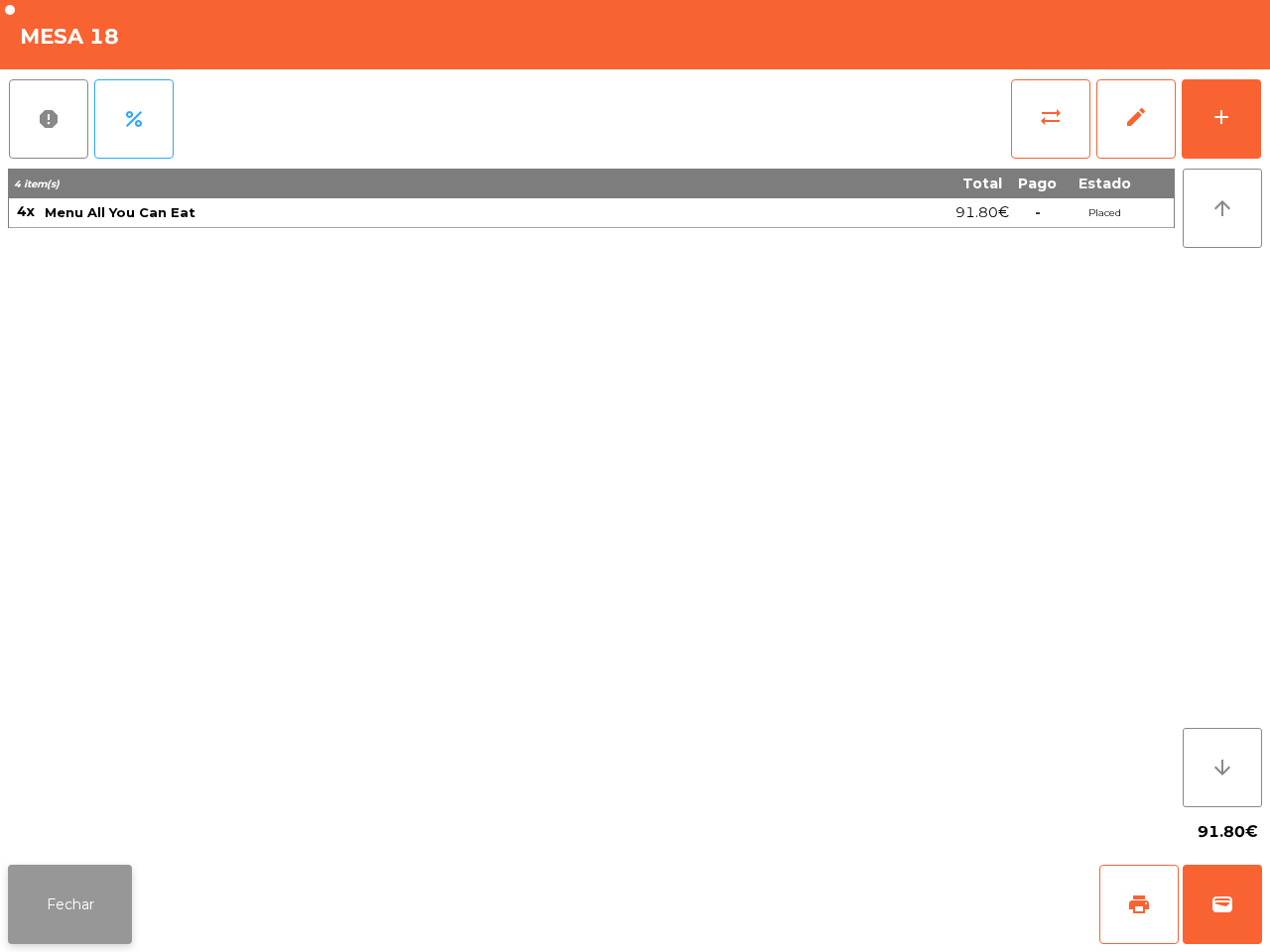 click on "Fechar" 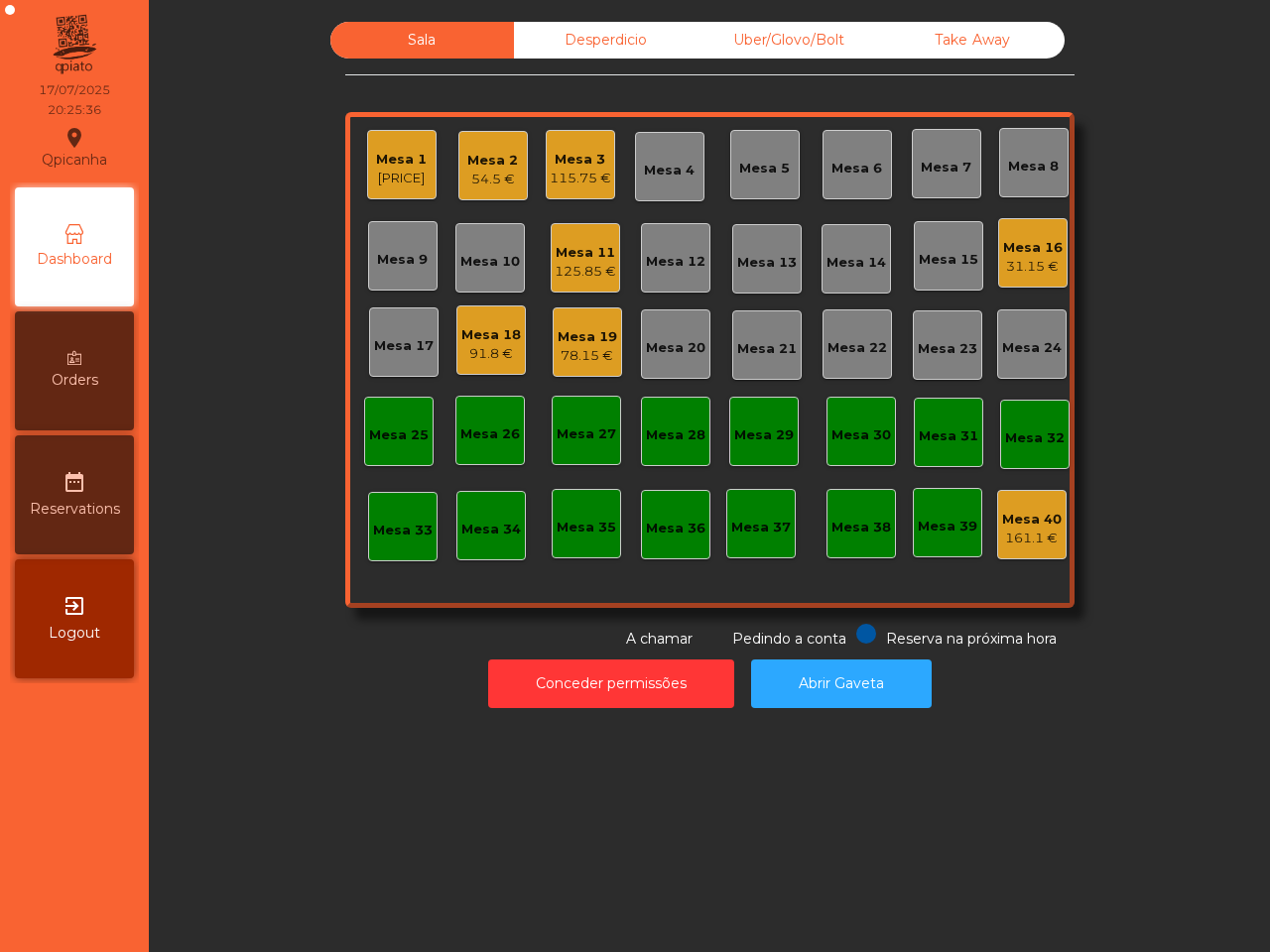 click on "Qpicanha  location_on  17/07/2025   20:25:36   Dashboard   Orders  date_range  Reservations  exit_to_app  Logout" 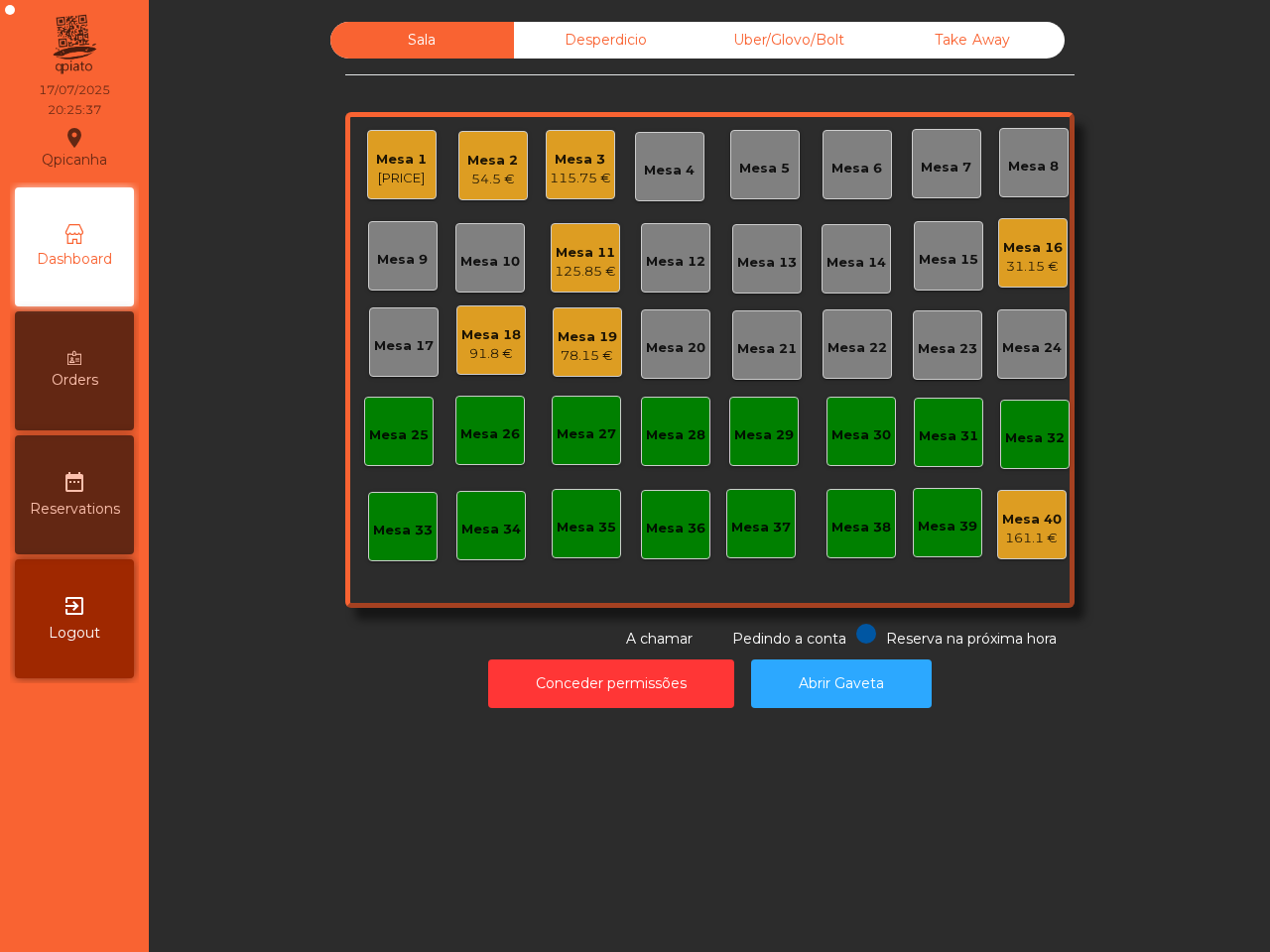 click on "Mesa 18   91.8 €" 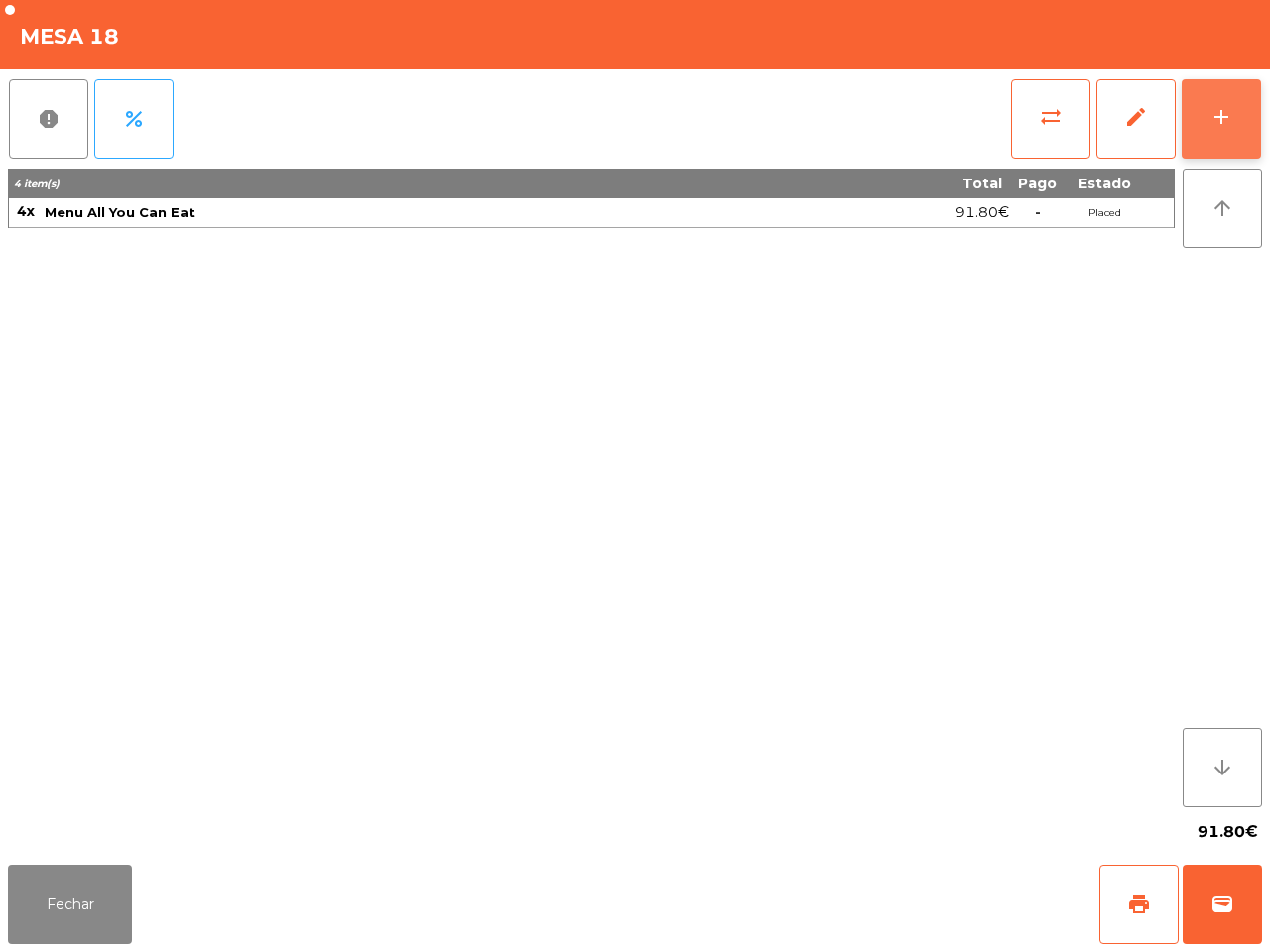 click on "add" 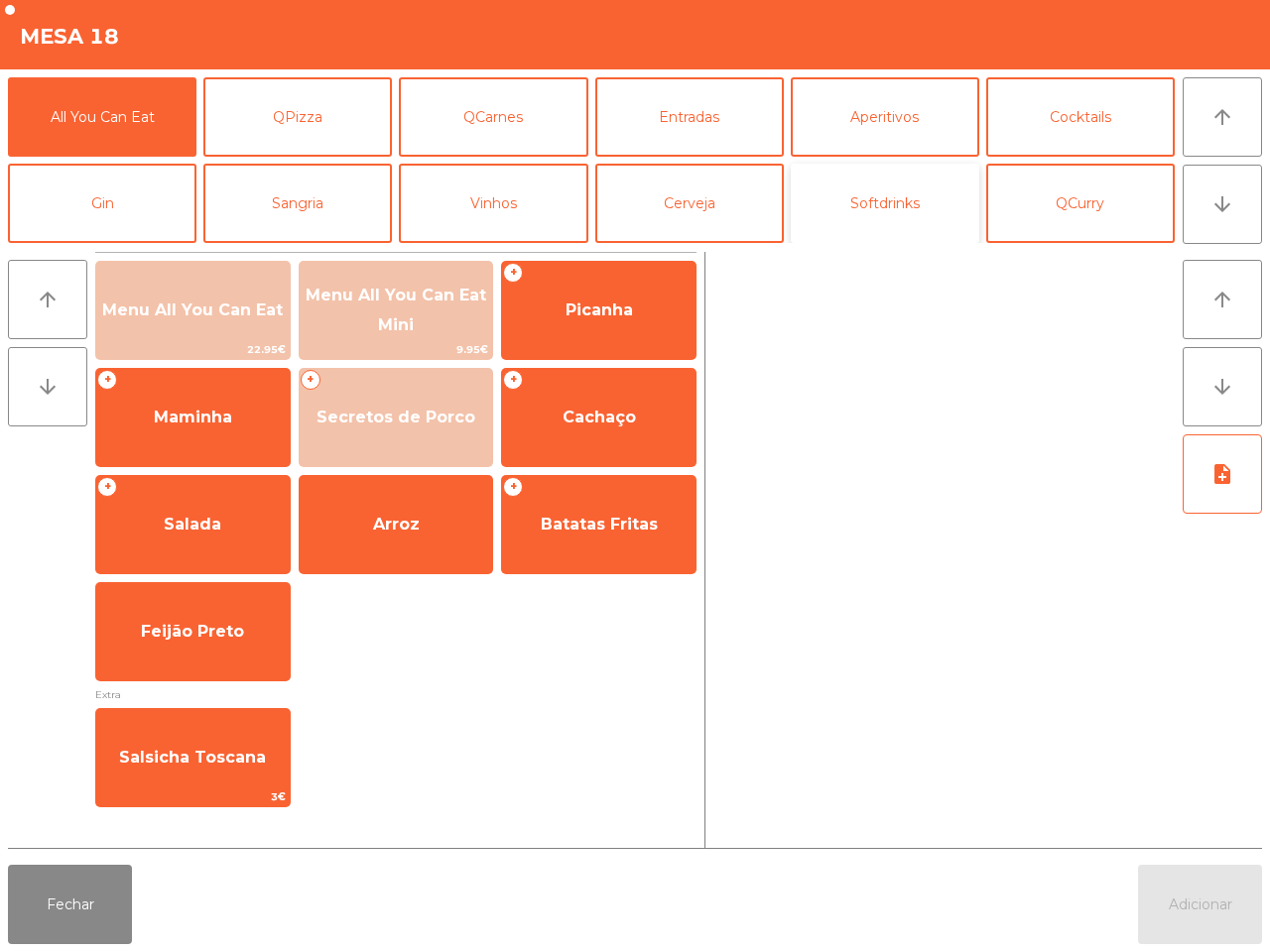 click on "Softdrinks" 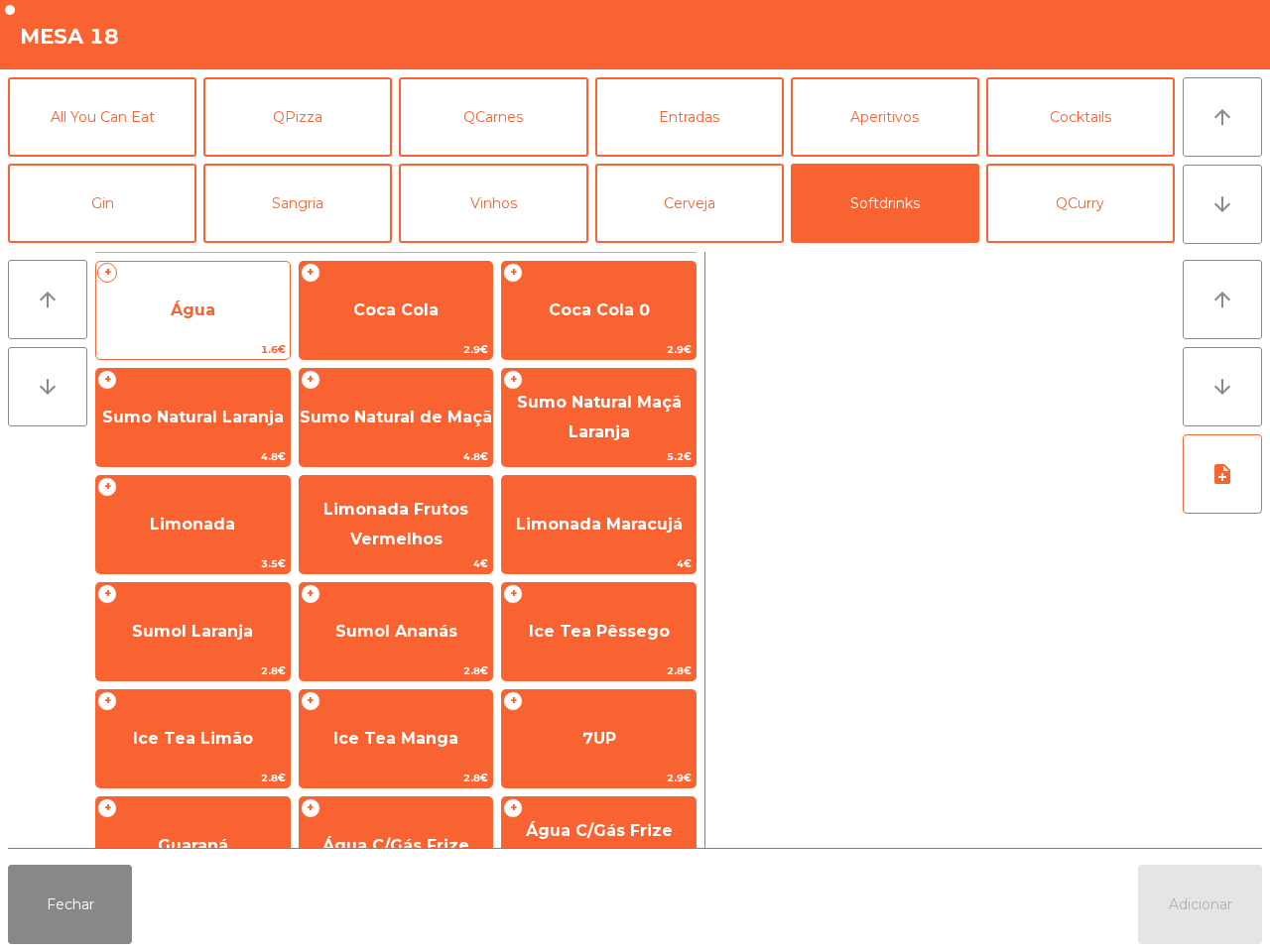 click on "+   Água   1.6€" 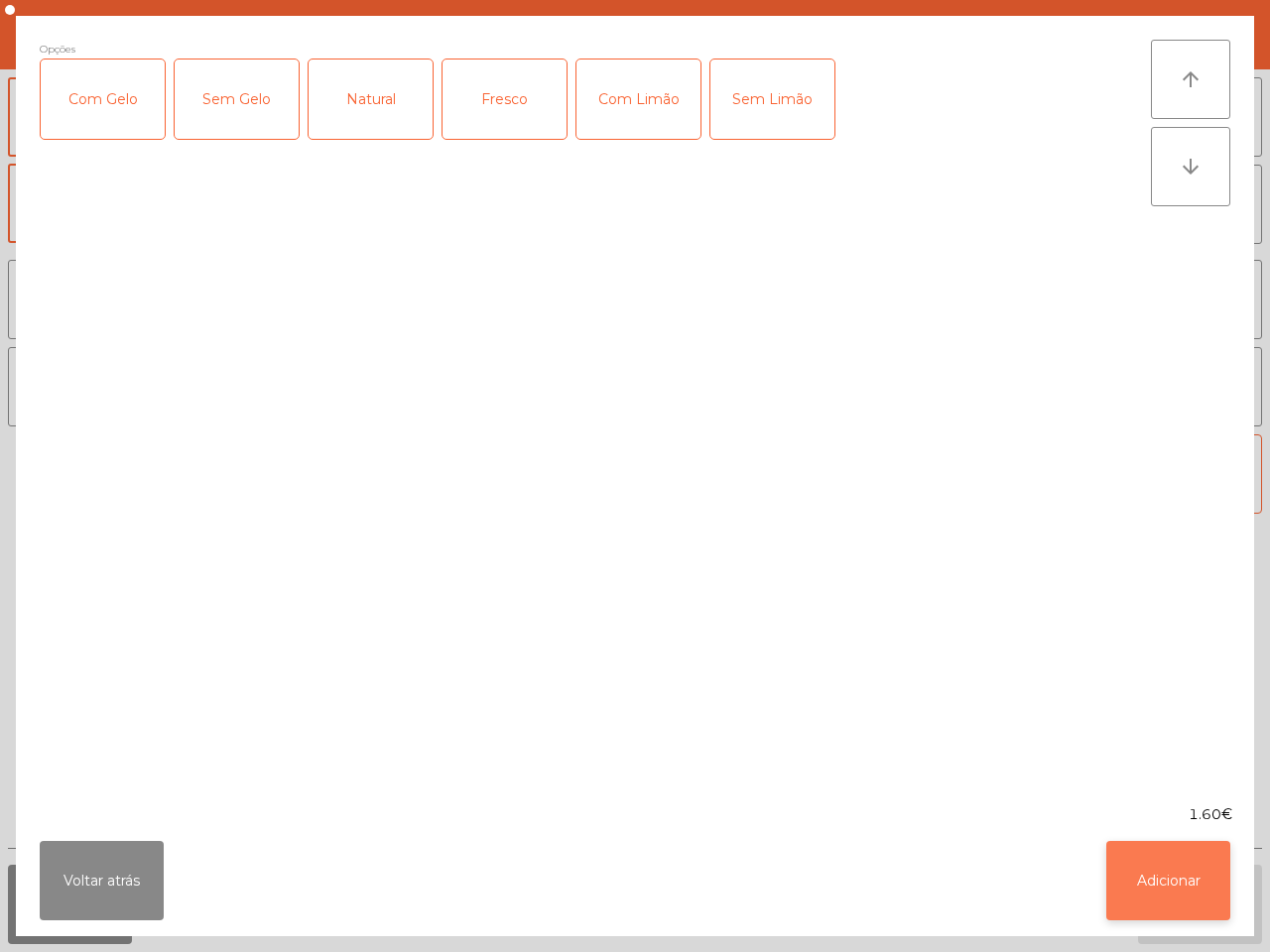 click on "Adicionar" 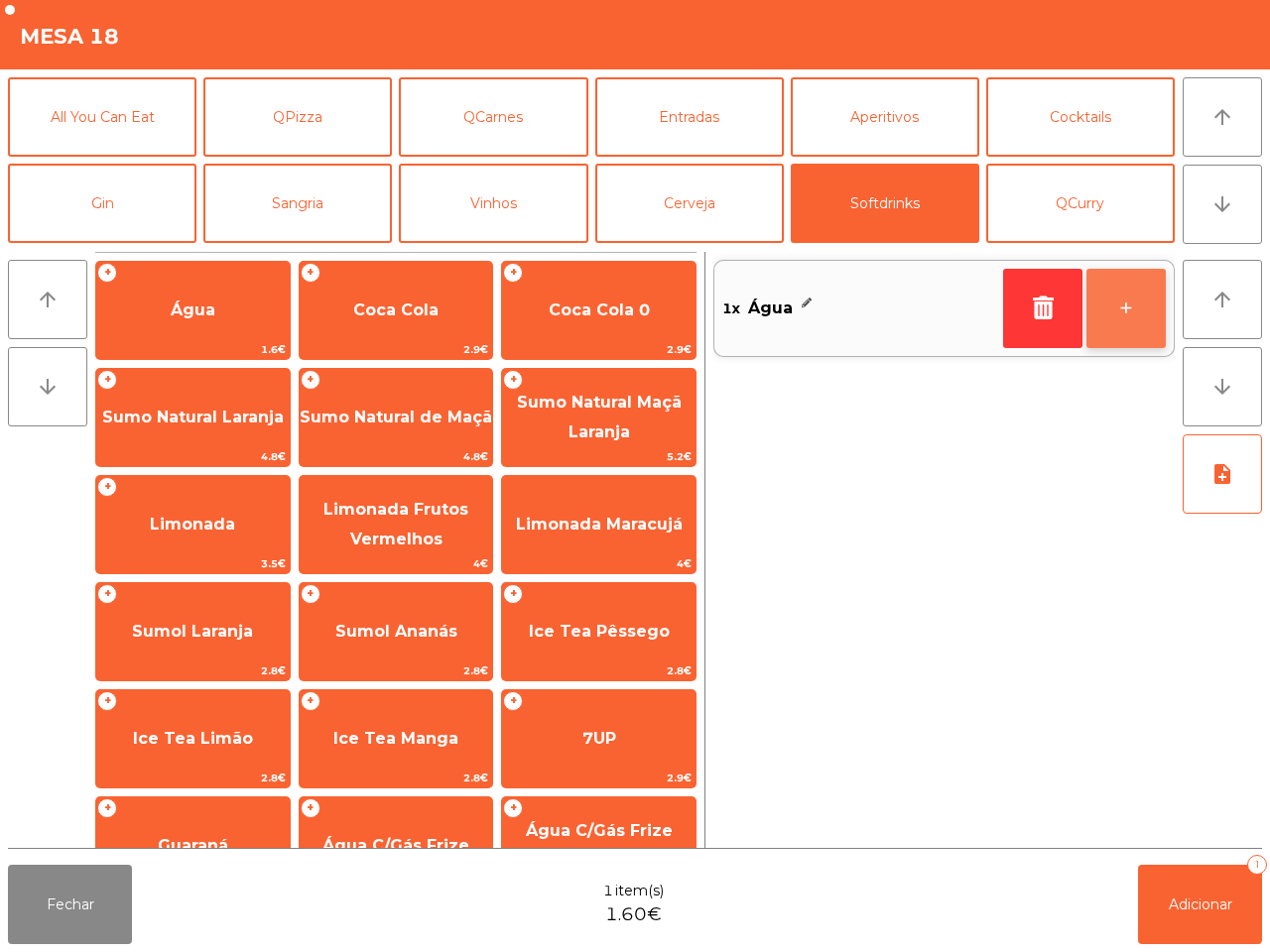 click on "+" 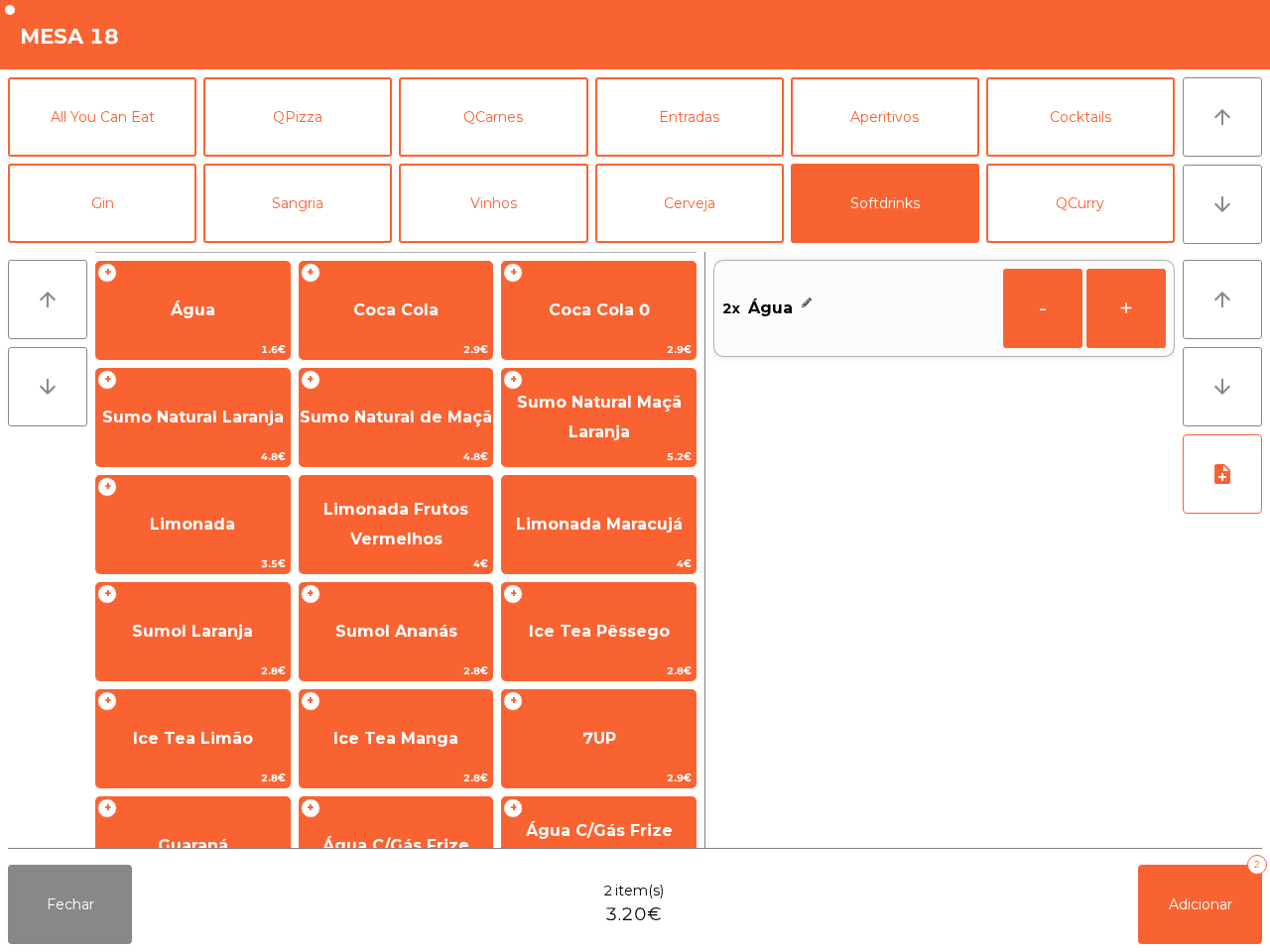 click on "+" 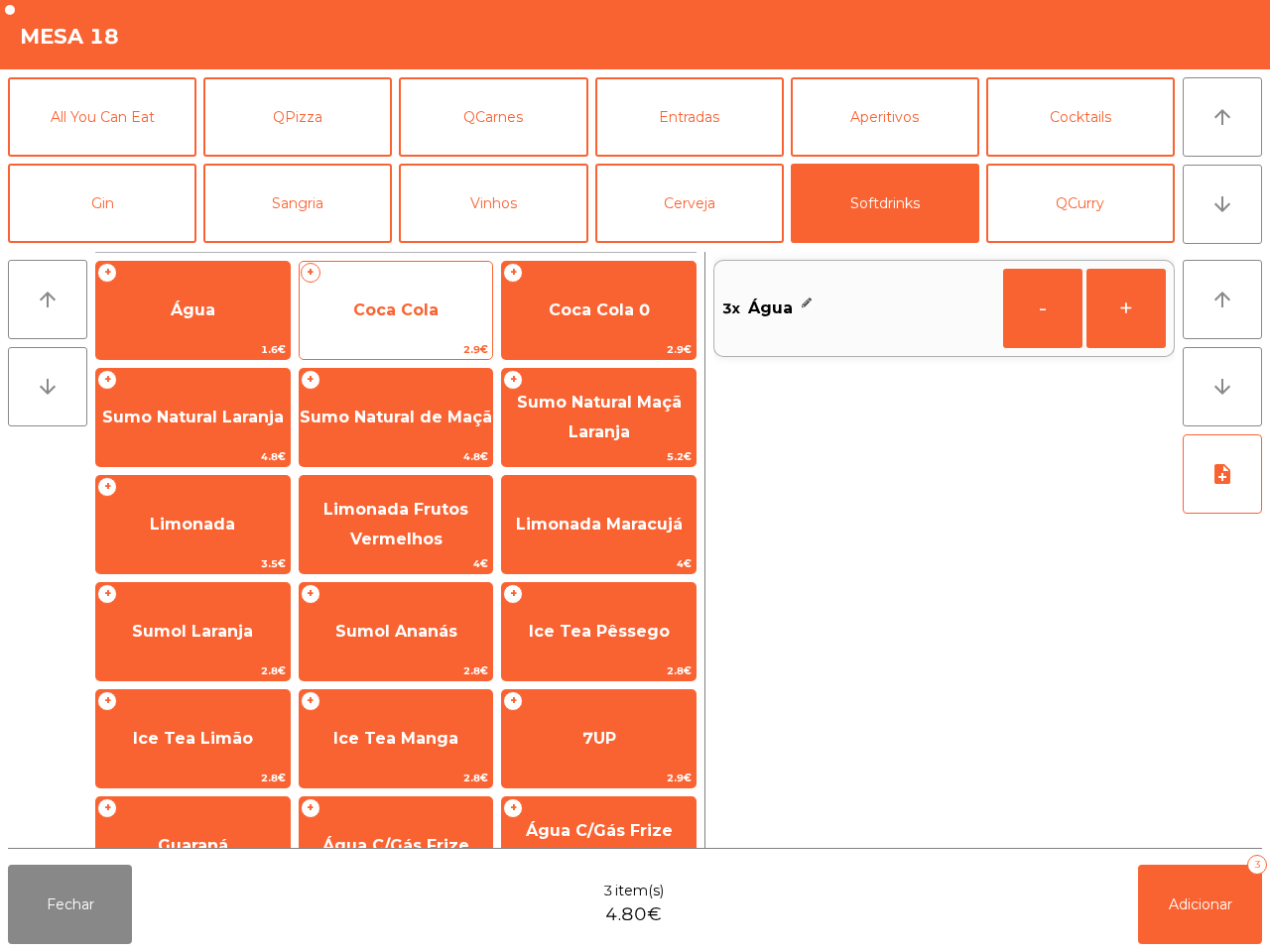 click on "Coca Cola" 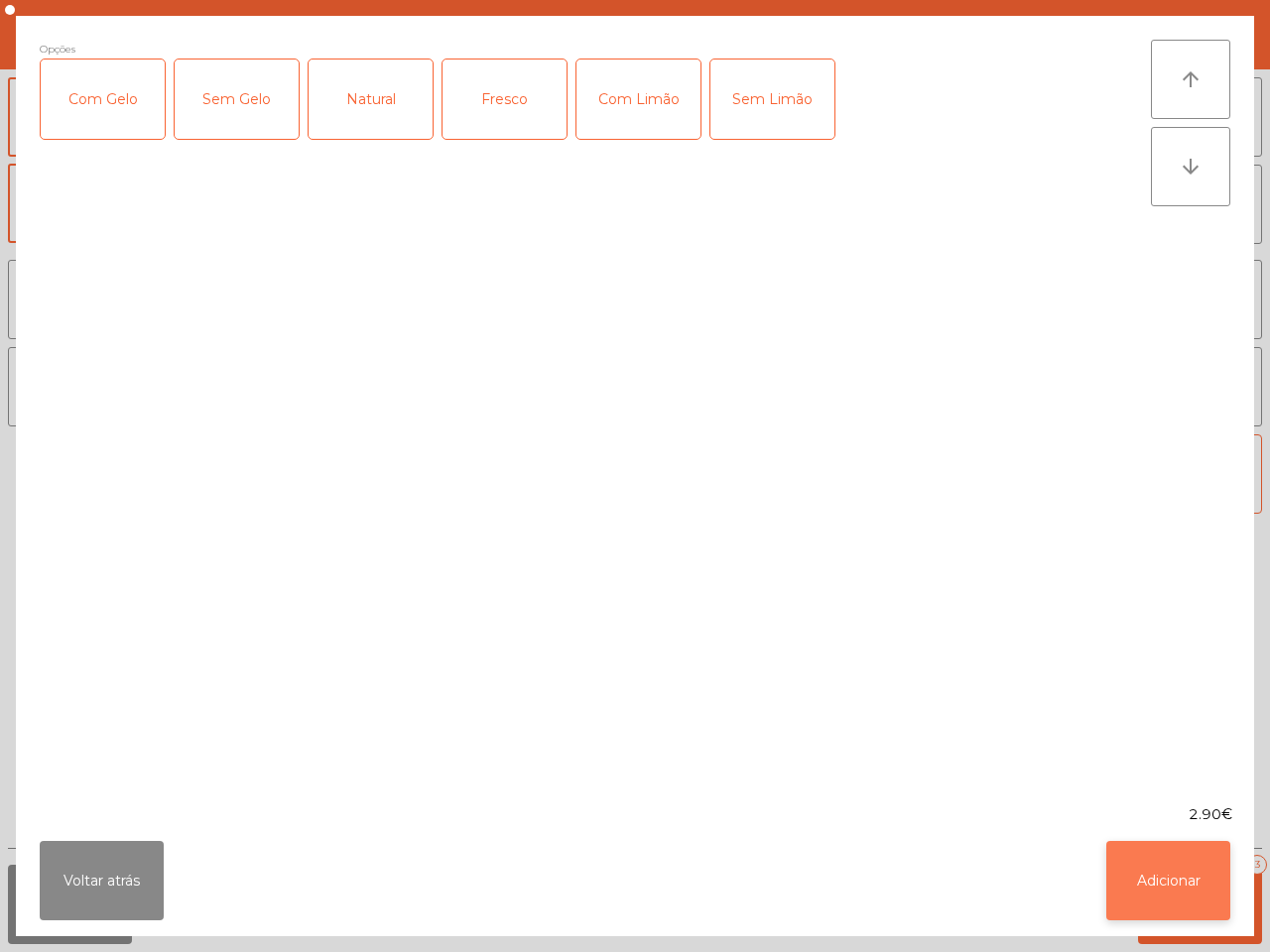 click on "Voltar atrás   Adicionar" 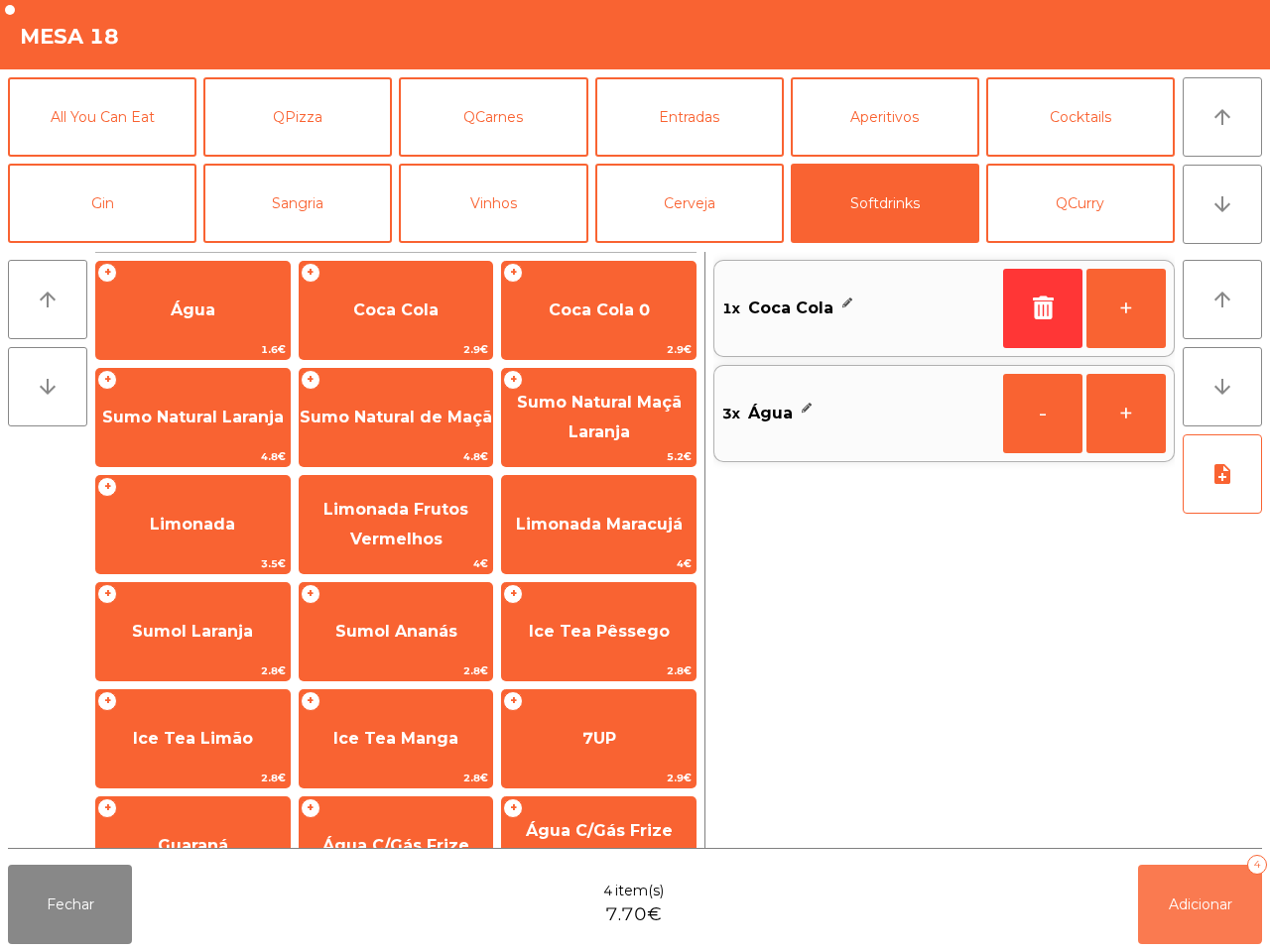 click on "Adicionar" 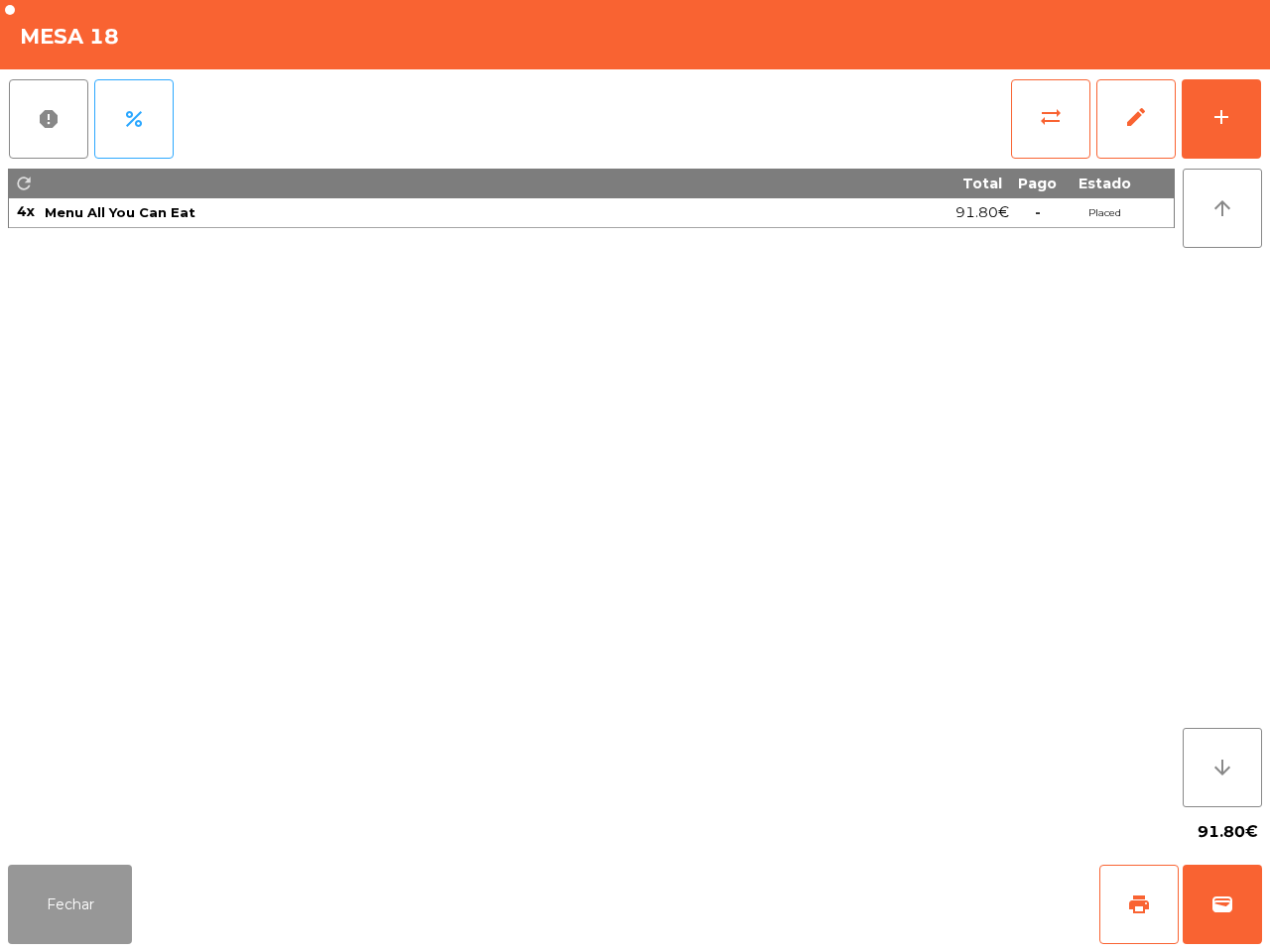 click on "Fechar" 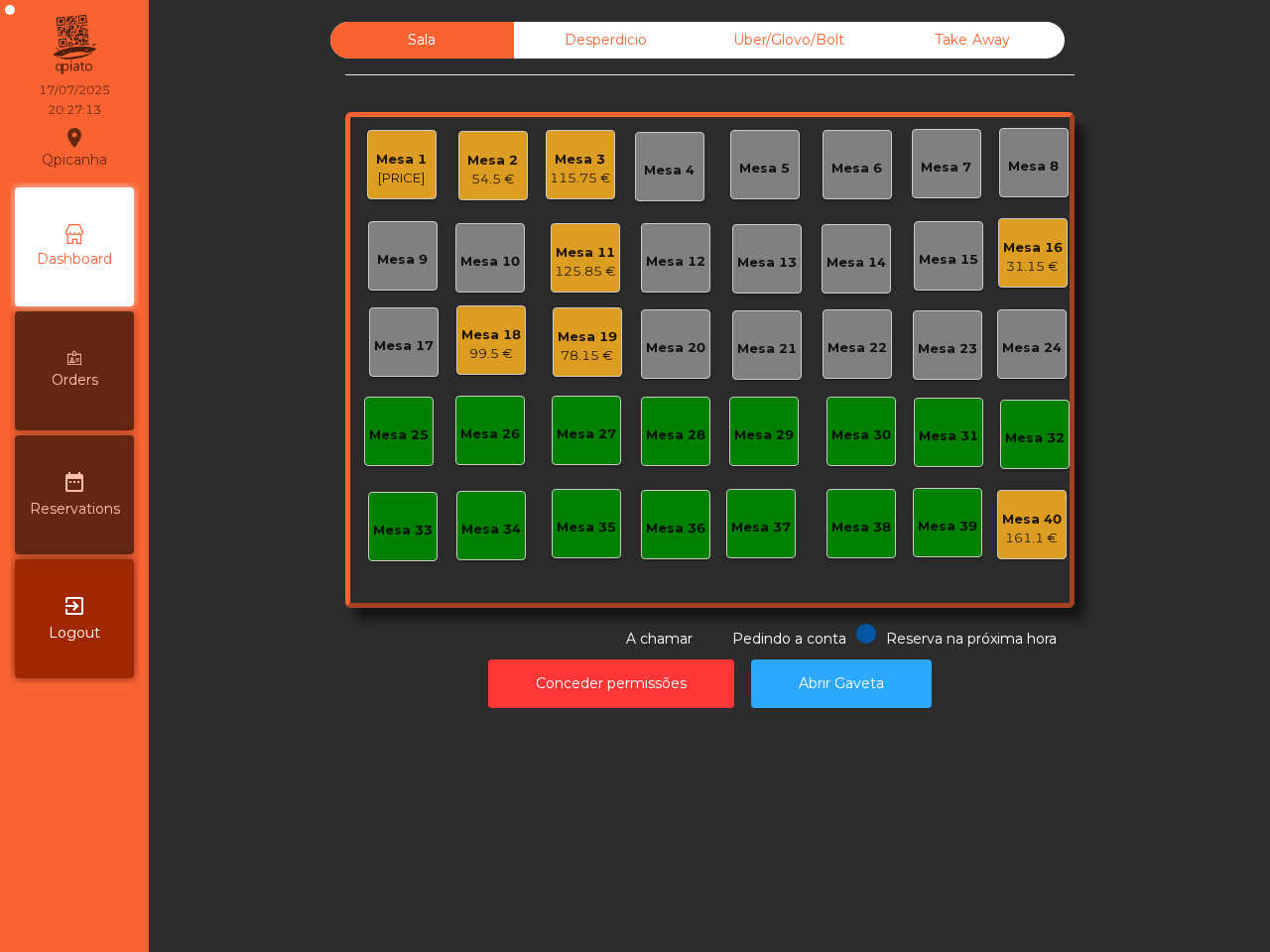drag, startPoint x: 546, startPoint y: 456, endPoint x: 454, endPoint y: 169, distance: 301.38514 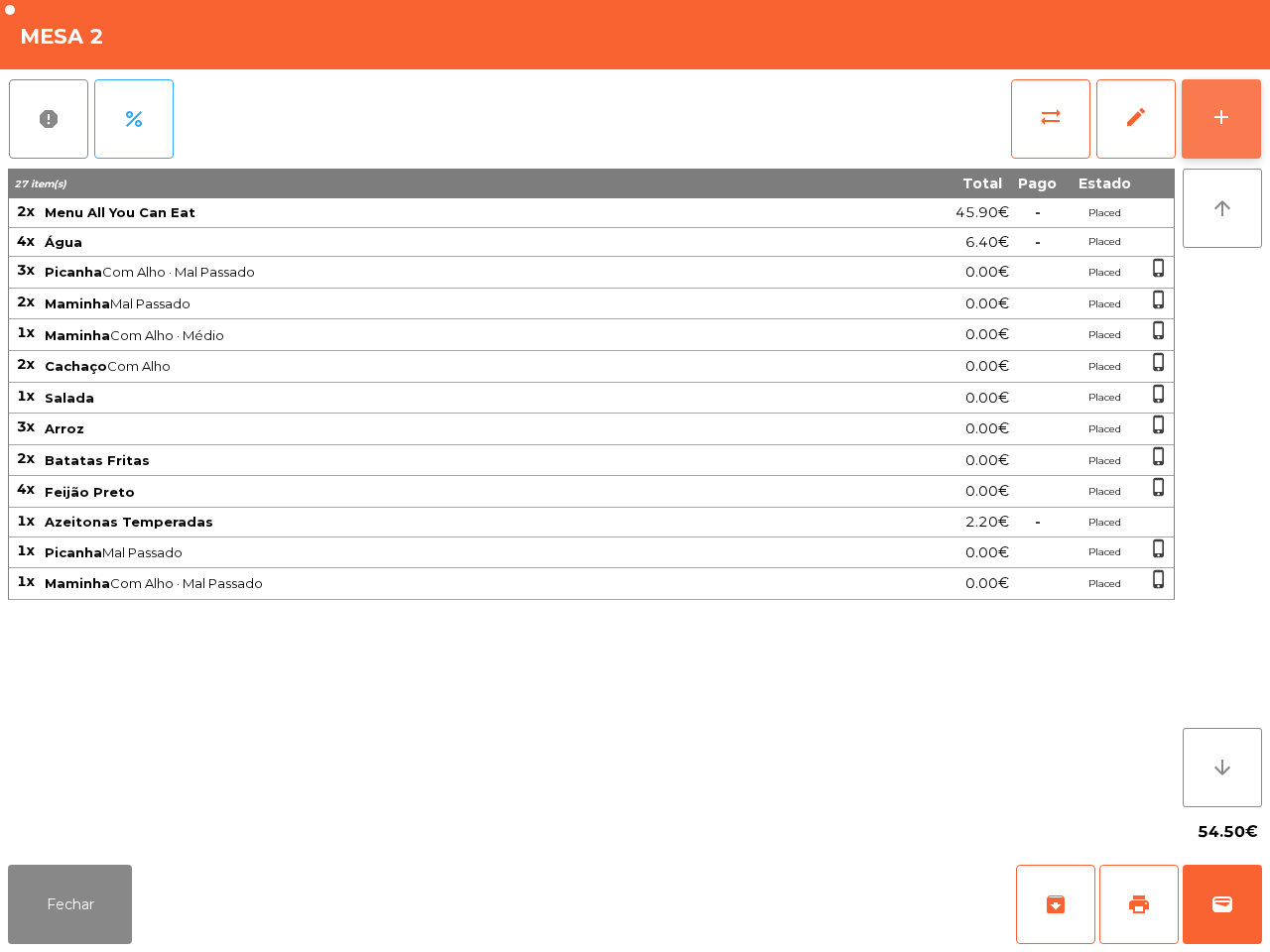 click on "add" 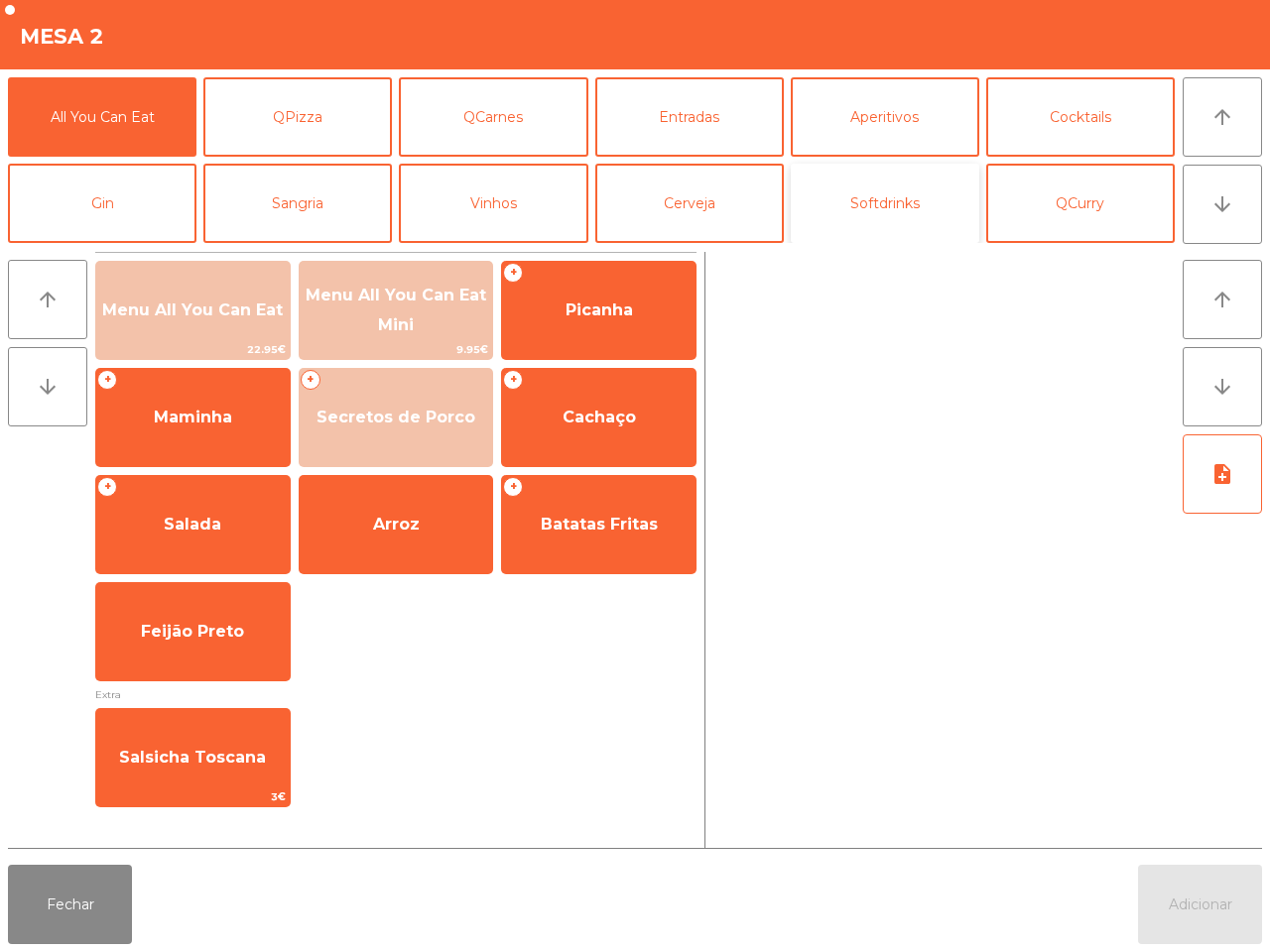 click on "Softdrinks" 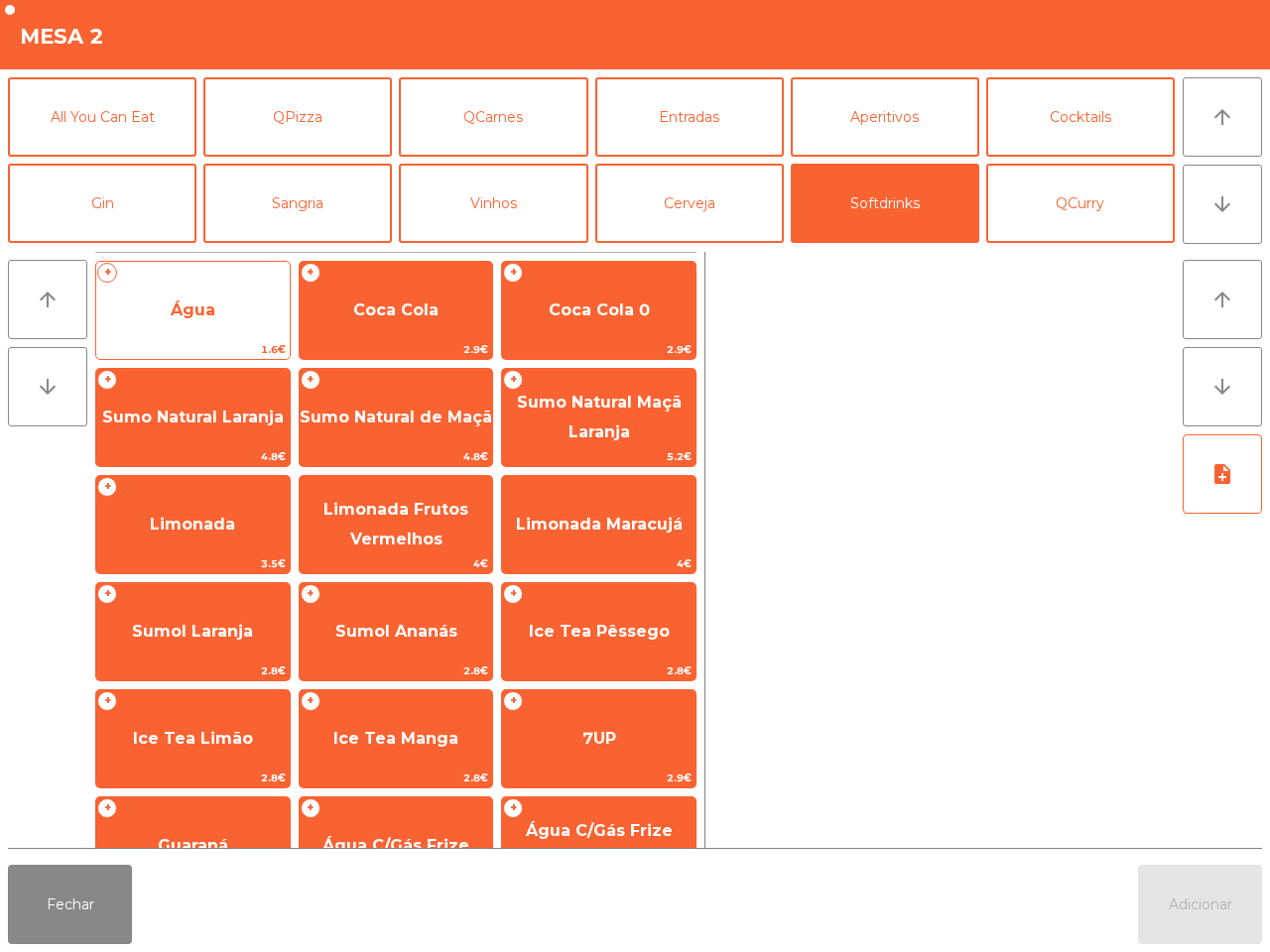 click on "Água" 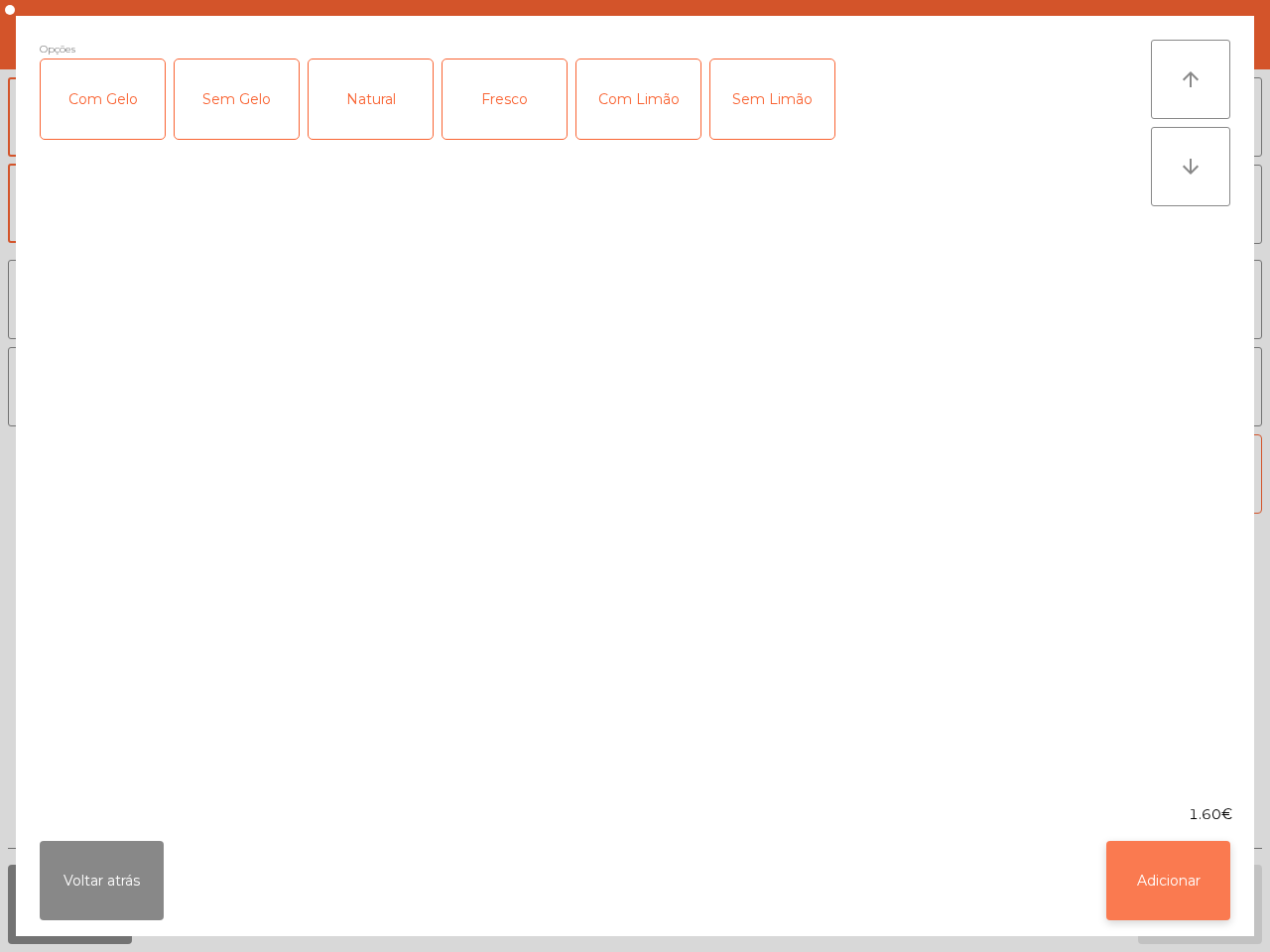 click on "Adicionar" 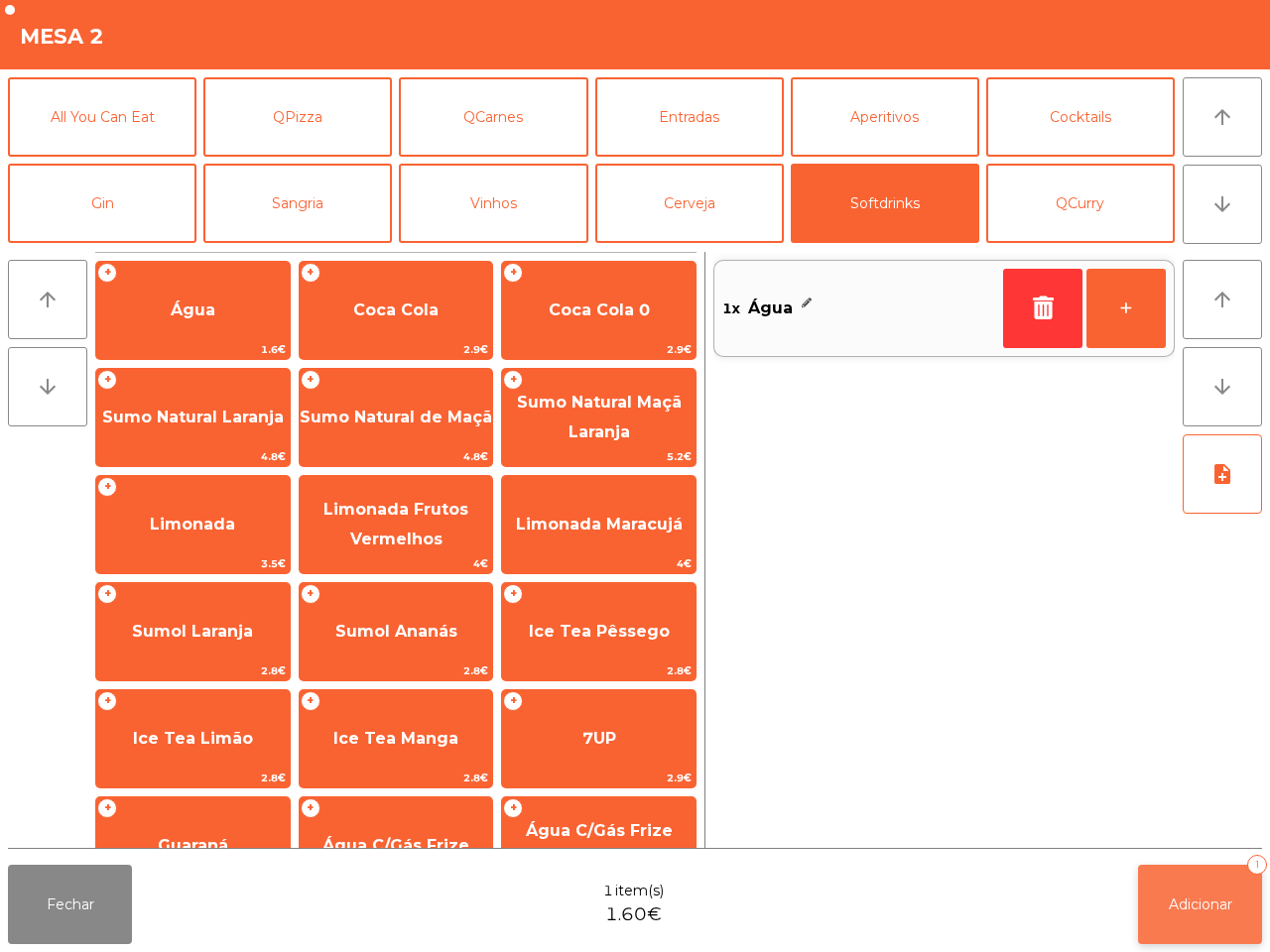 click on "Adicionar   1" 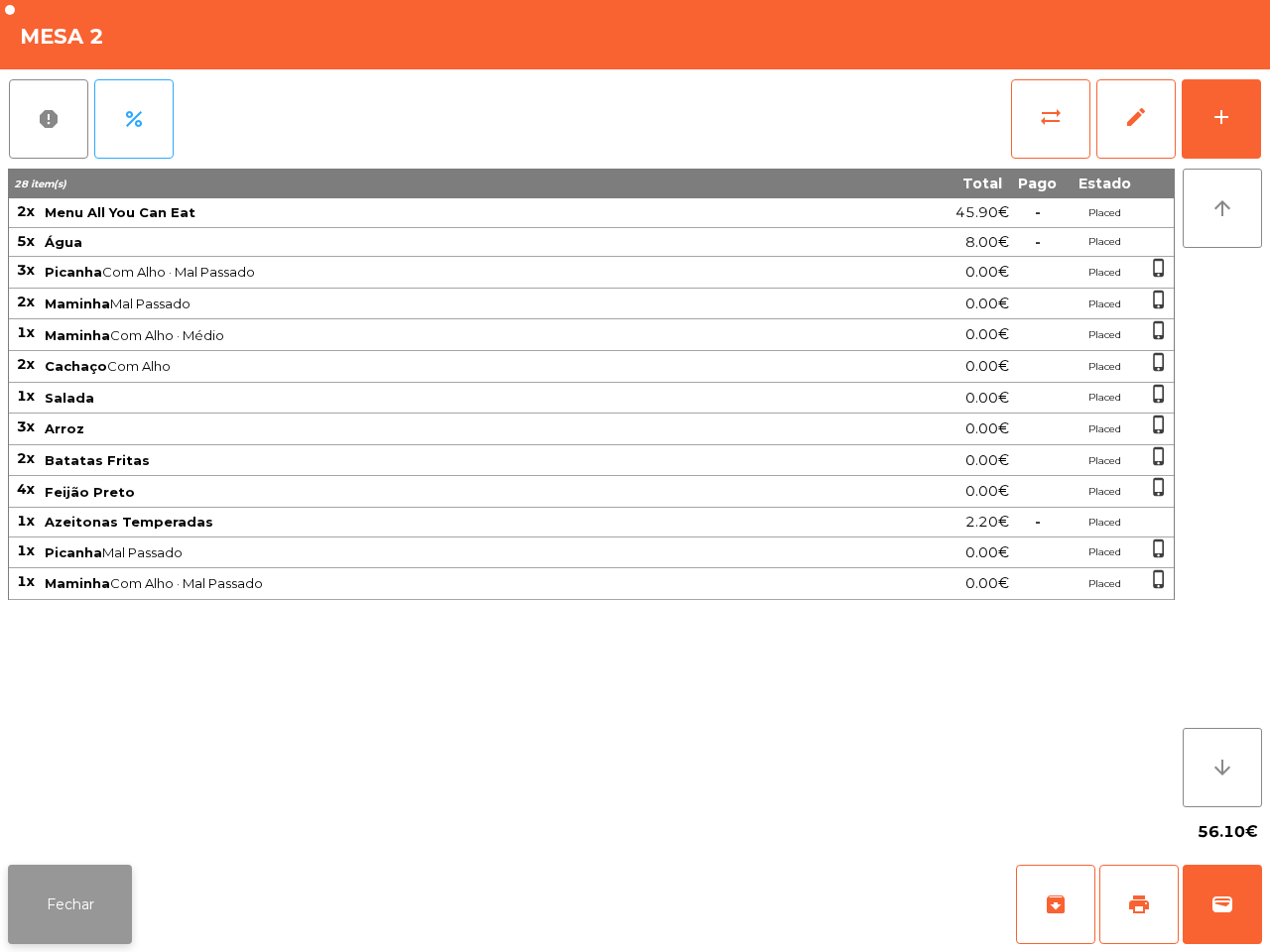 click on "Fechar" 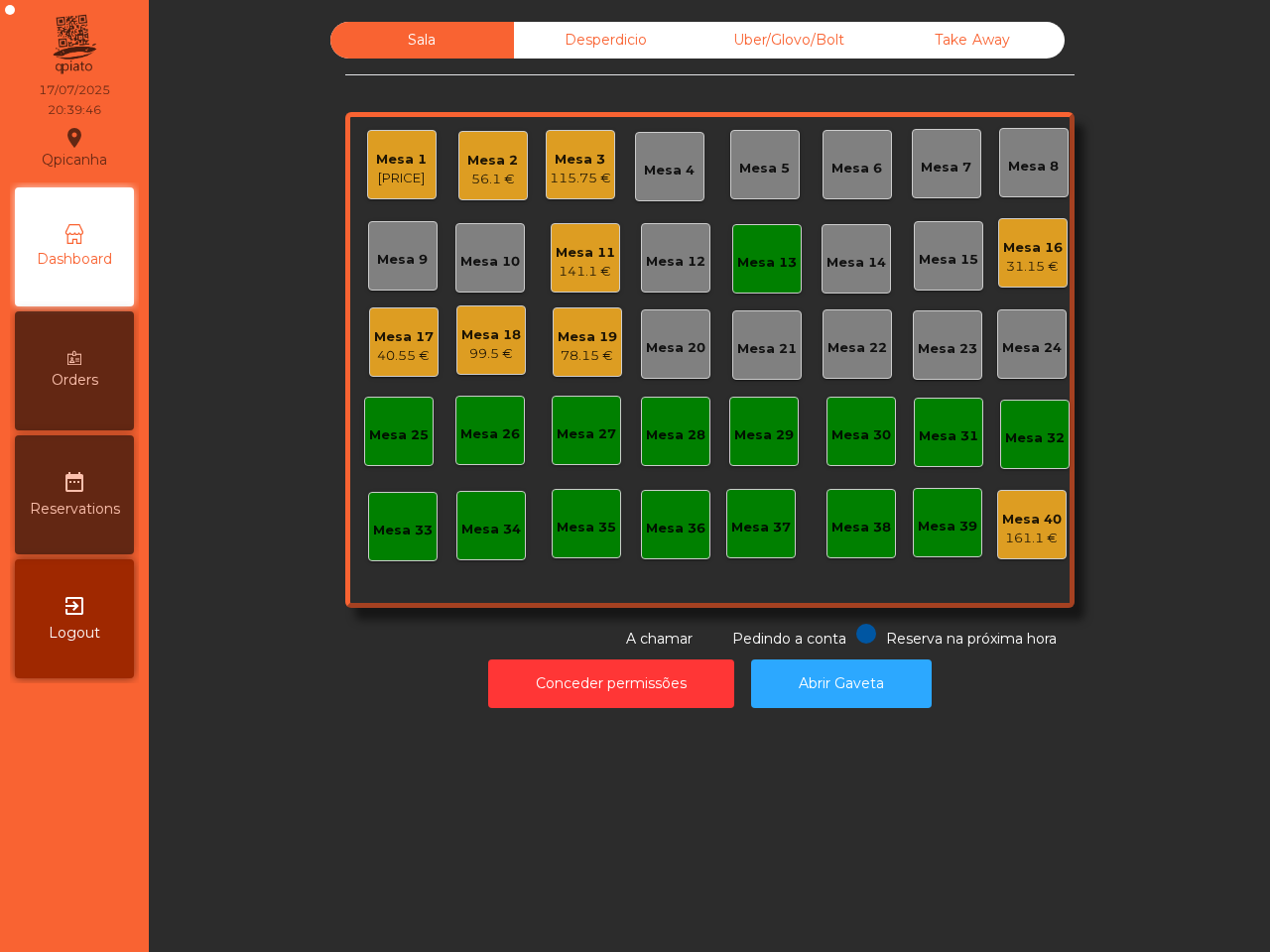 click on "Mesa 13" 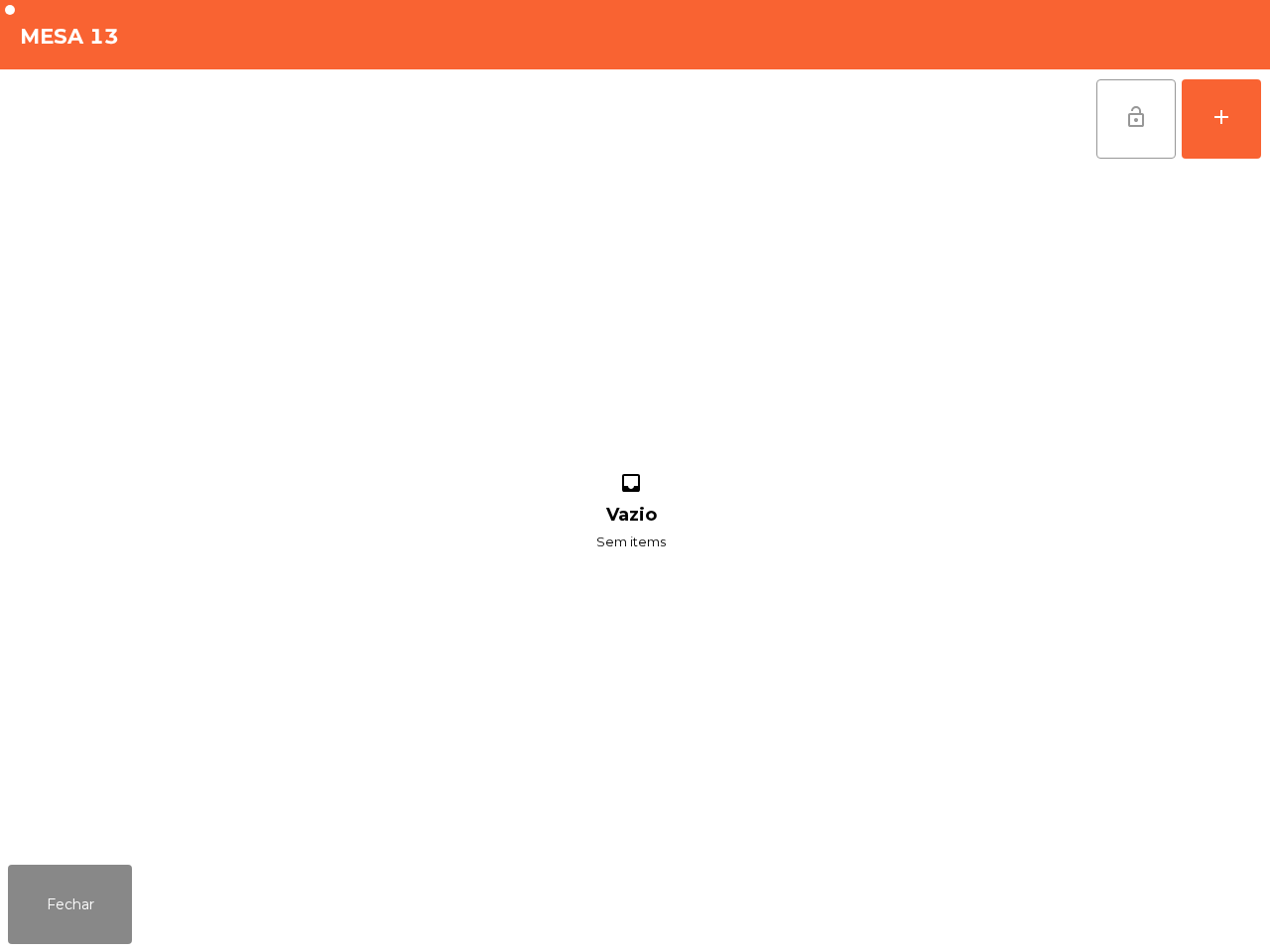 click on "lock_open" 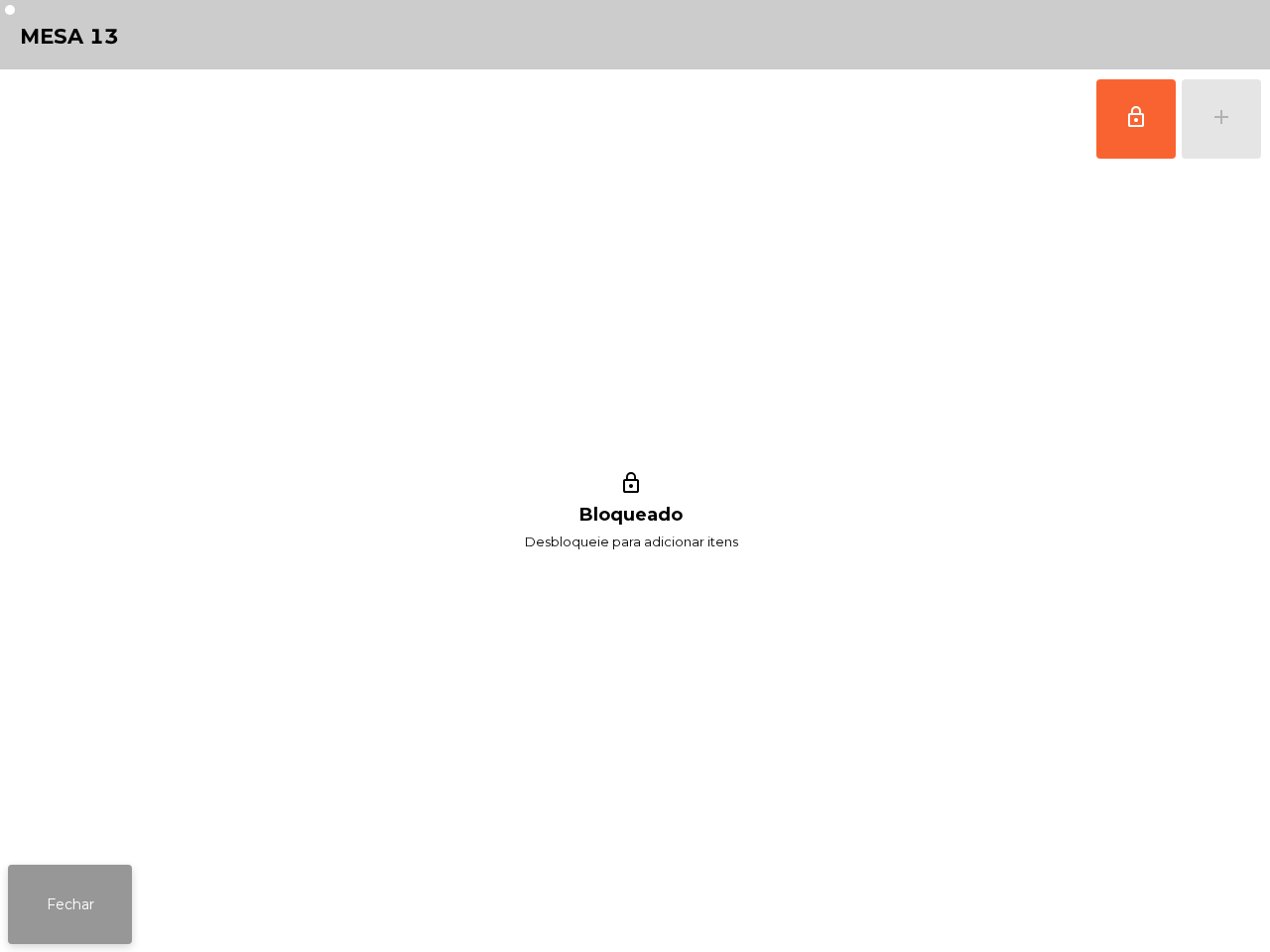 click on "Fechar" 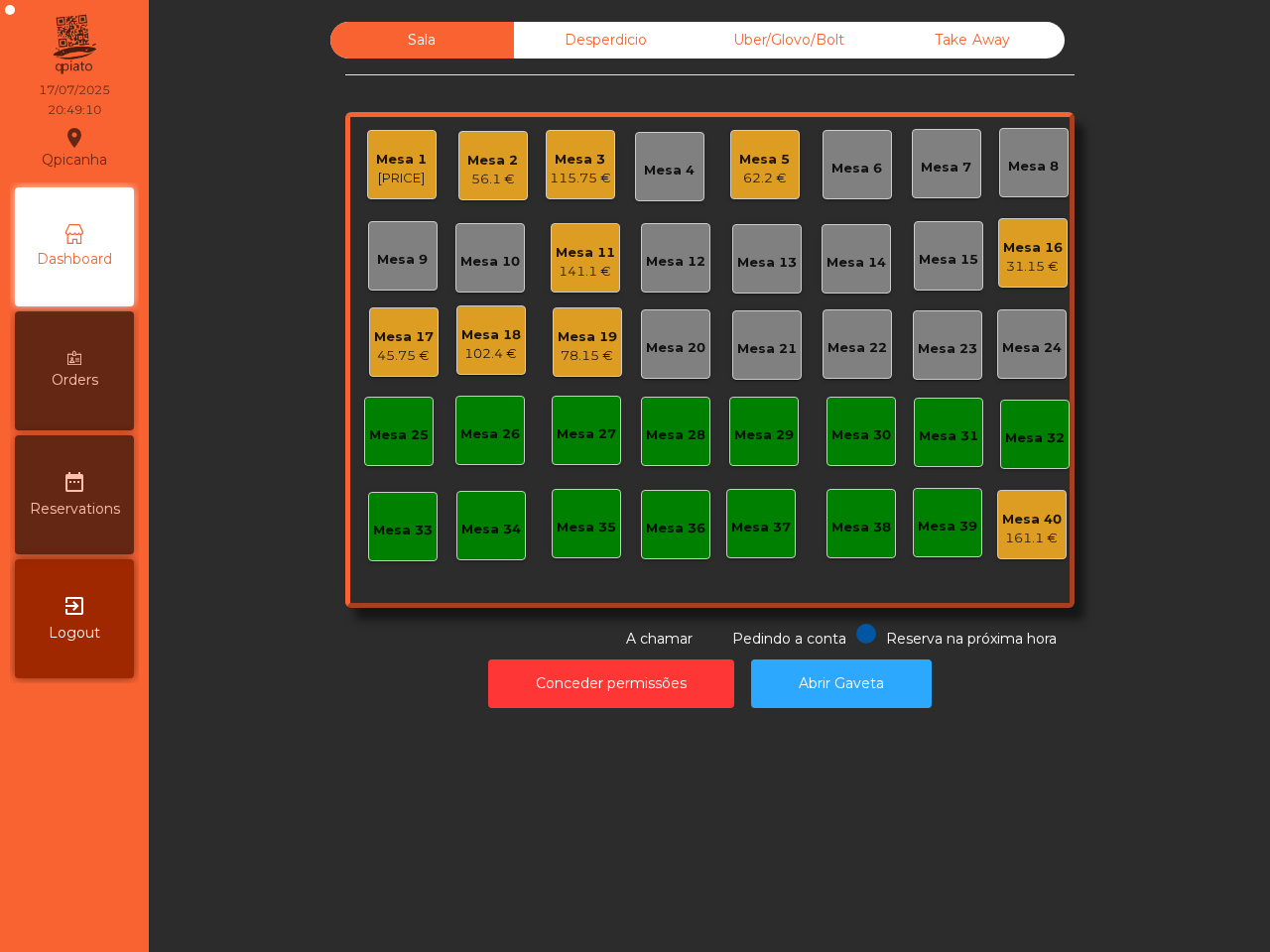 click on "Mesa 5   62.2 €" 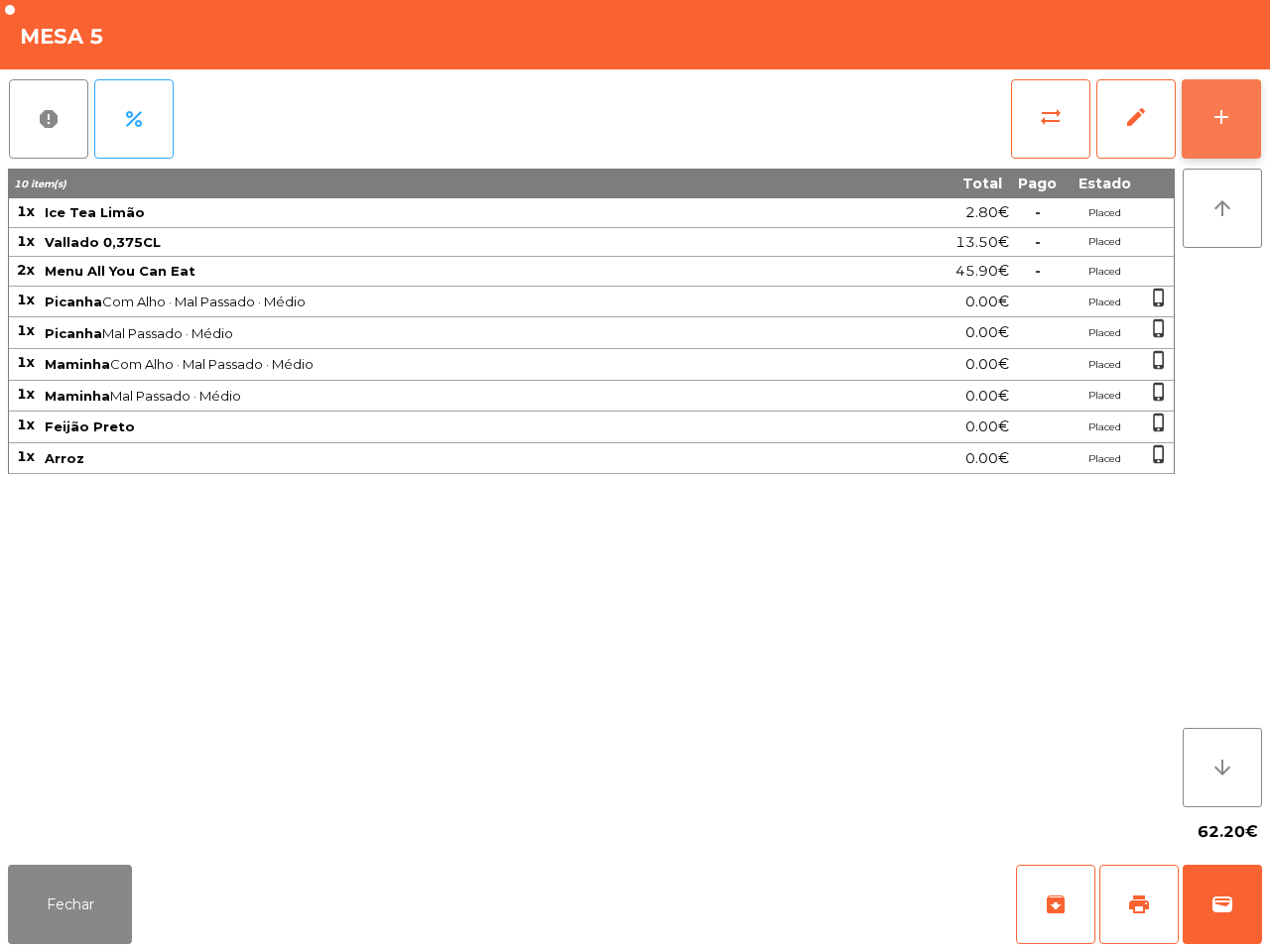 click on "add" 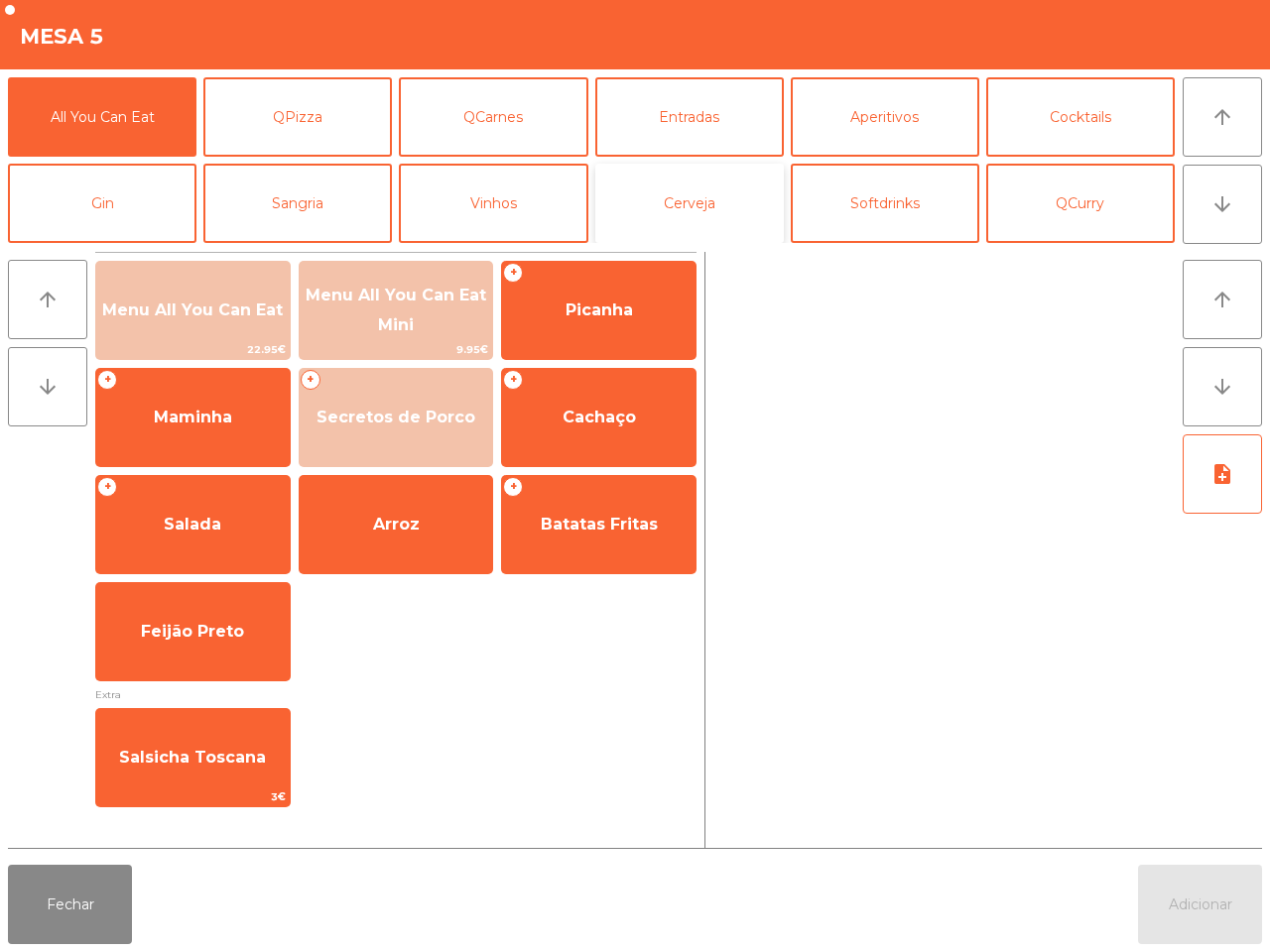 click on "Cerveja" 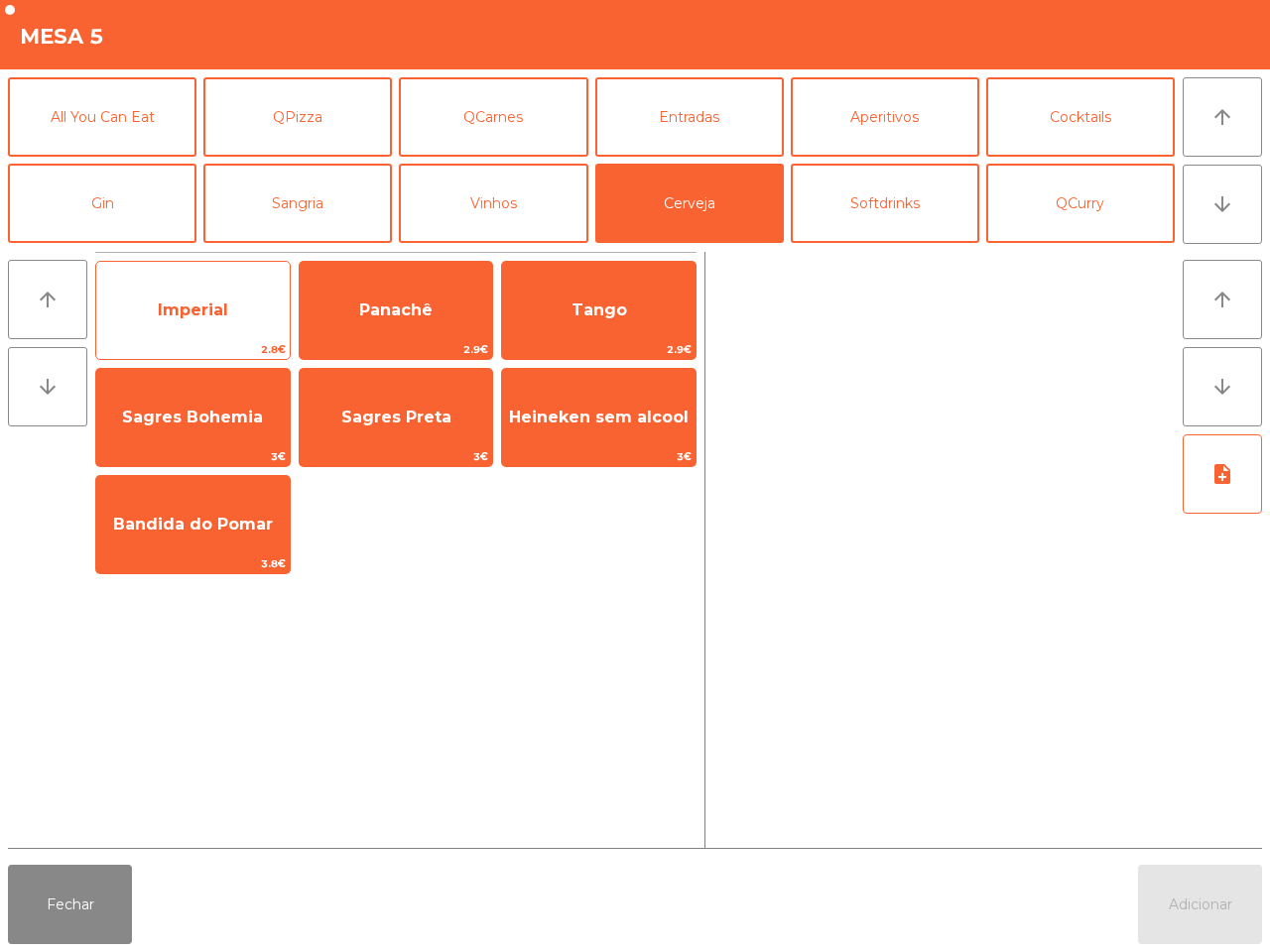 click on "Imperial" 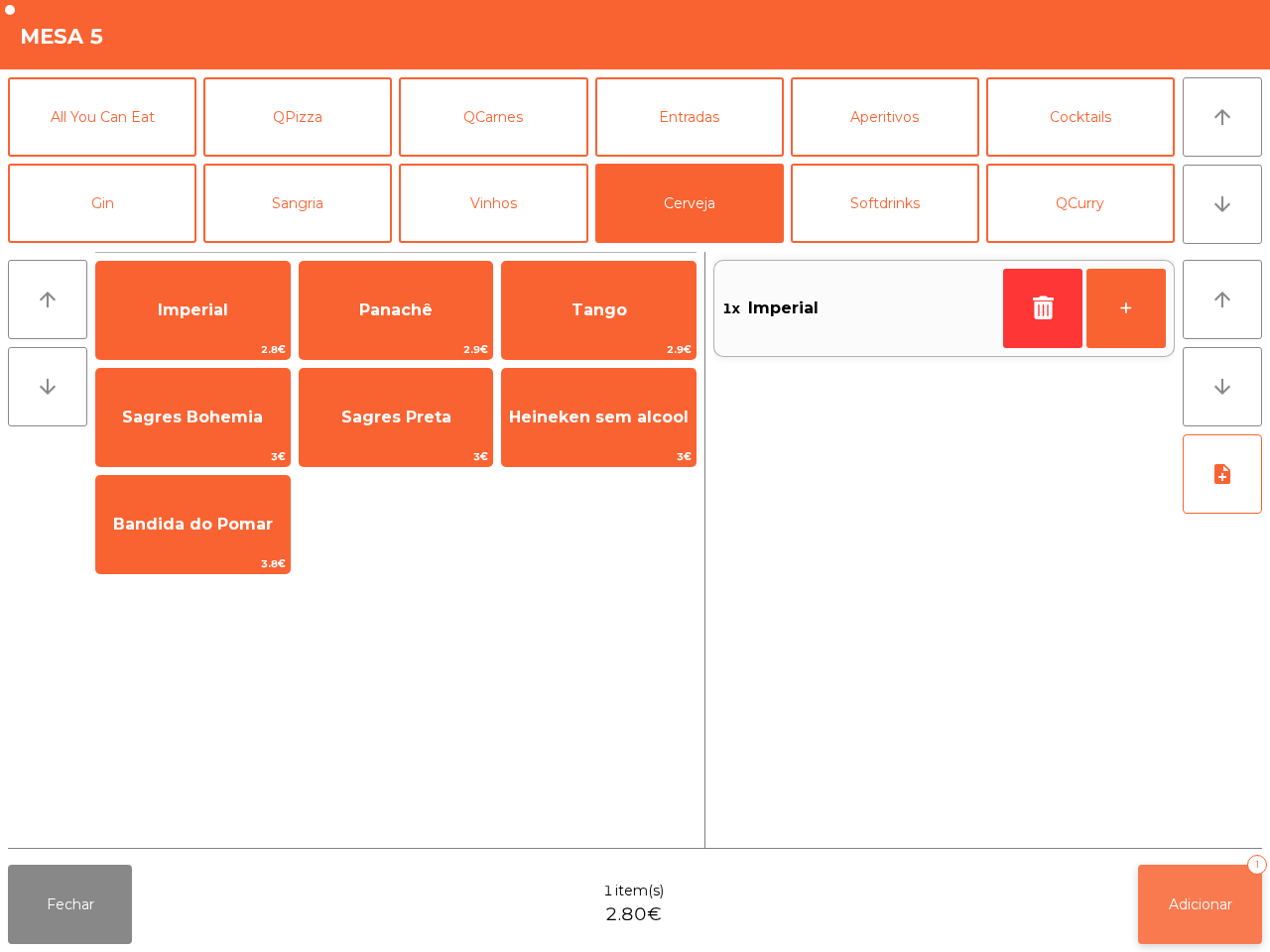 click on "Adicionar   1" 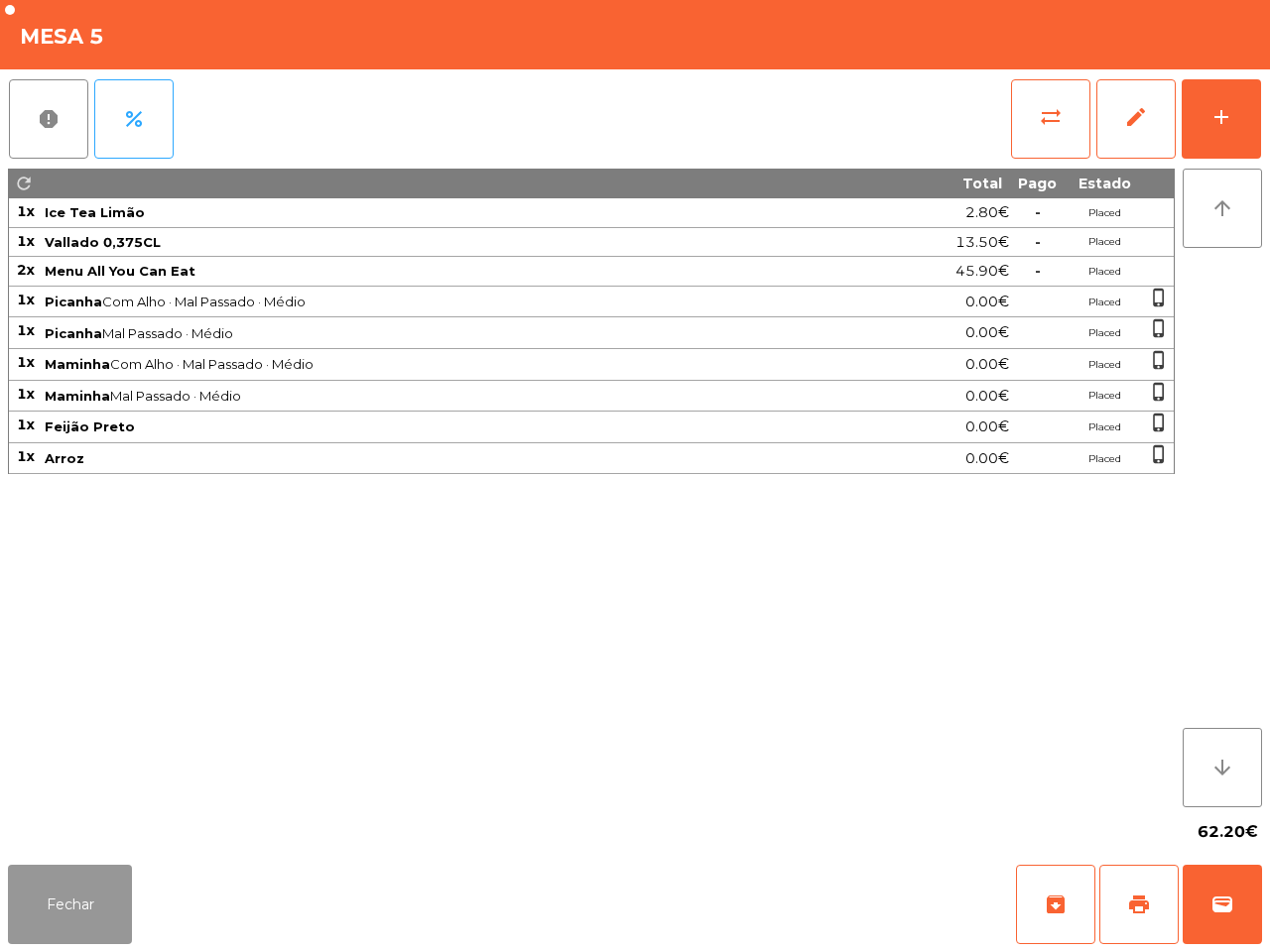 click on "Fechar" 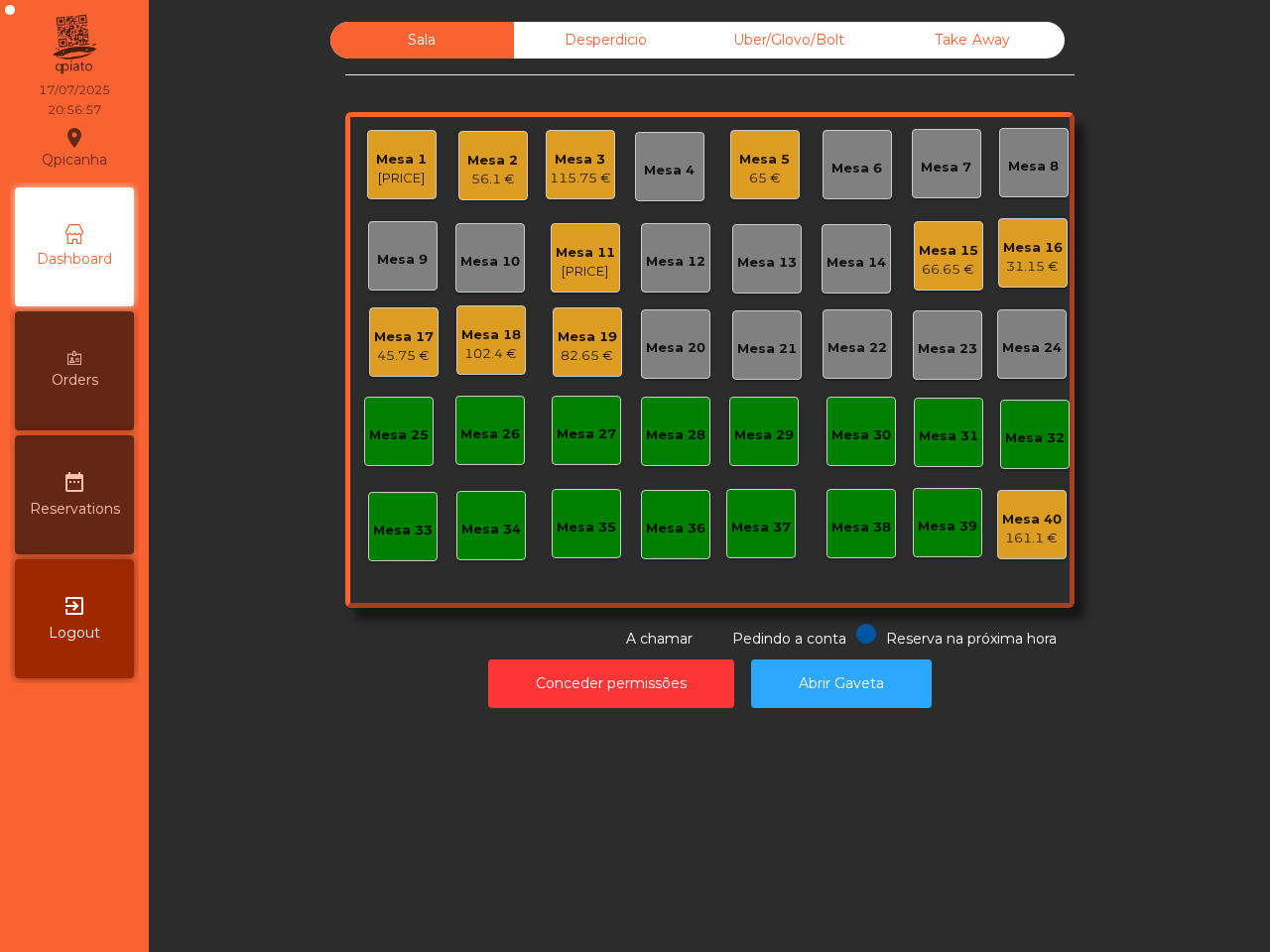 click on "Qpicanha  location_on  17/07/2025   20:56:57   Dashboard   Orders  date_range  Reservations  exit_to_app  Logout" 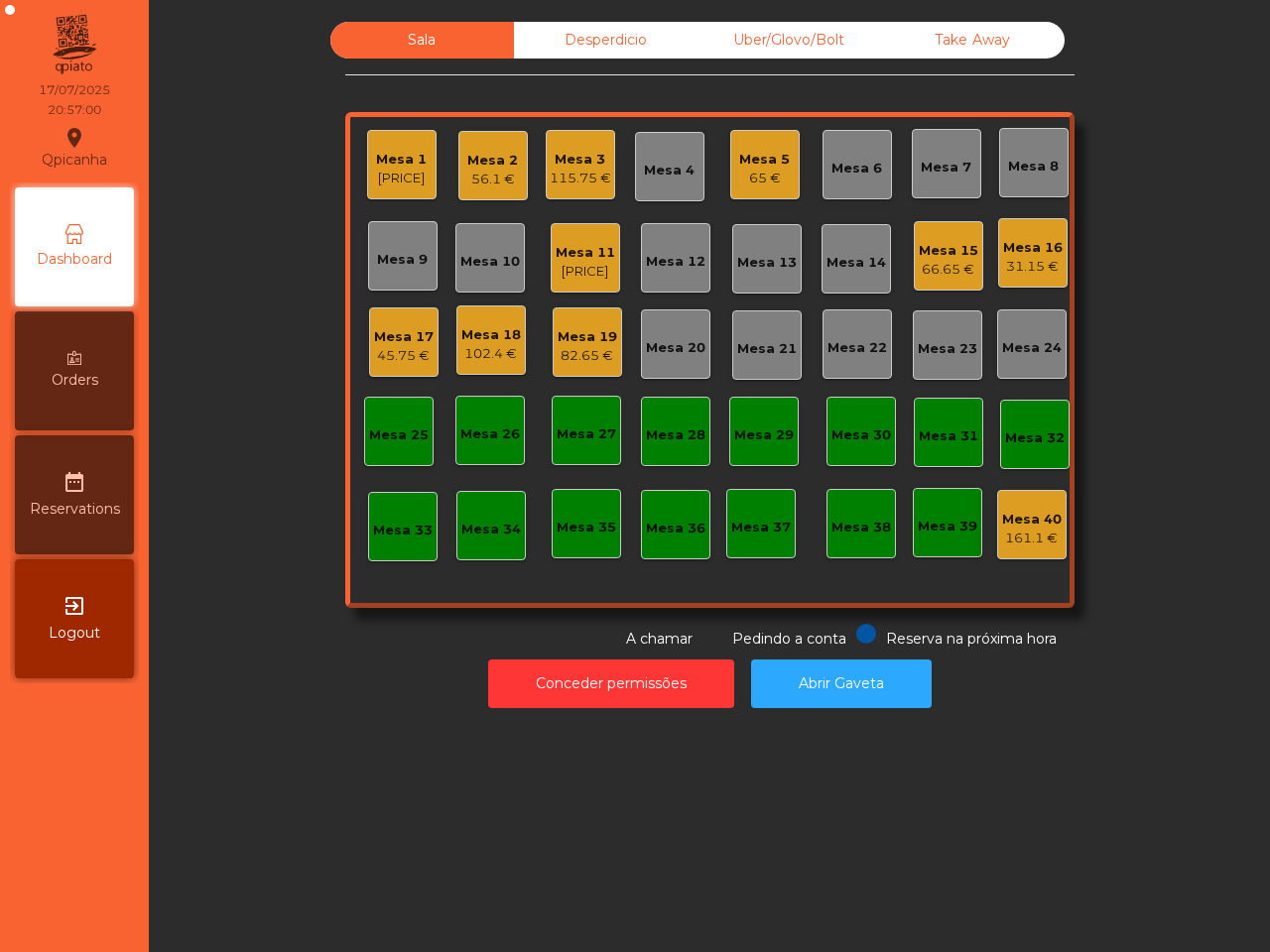 drag, startPoint x: 27, startPoint y: 907, endPoint x: 28, endPoint y: 919, distance: 12.0415946 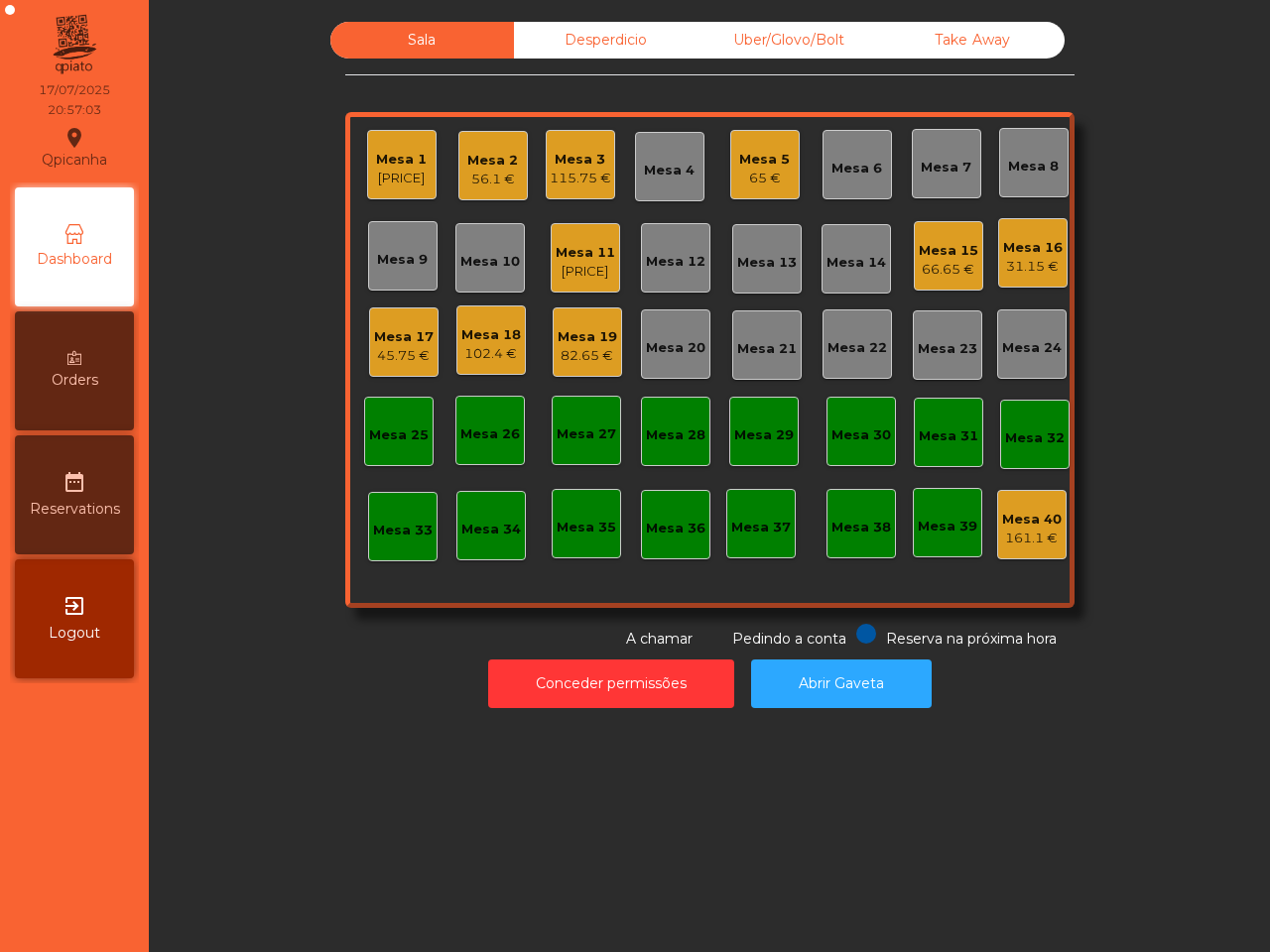 click on "115.75 €" 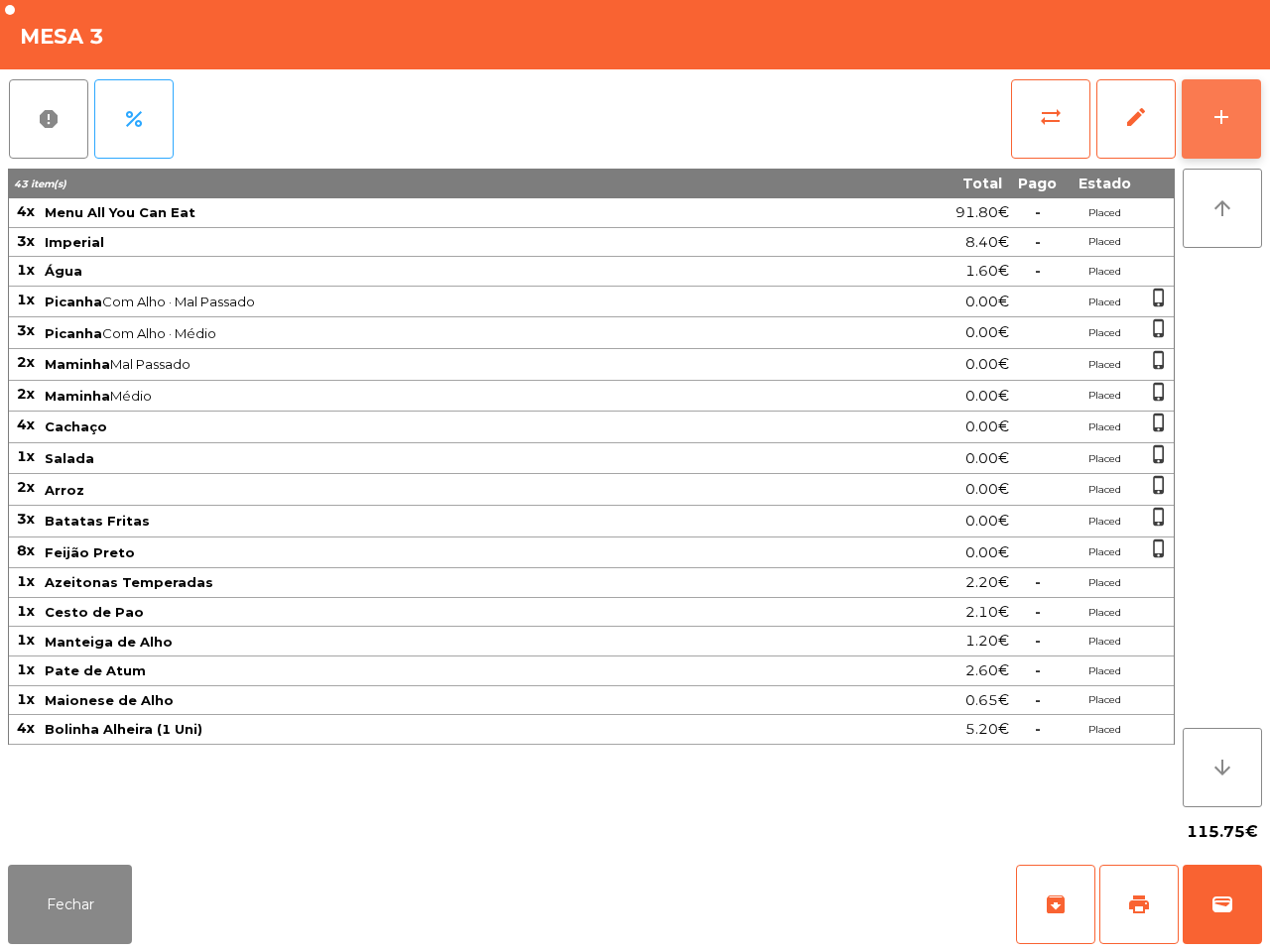 click on "add" 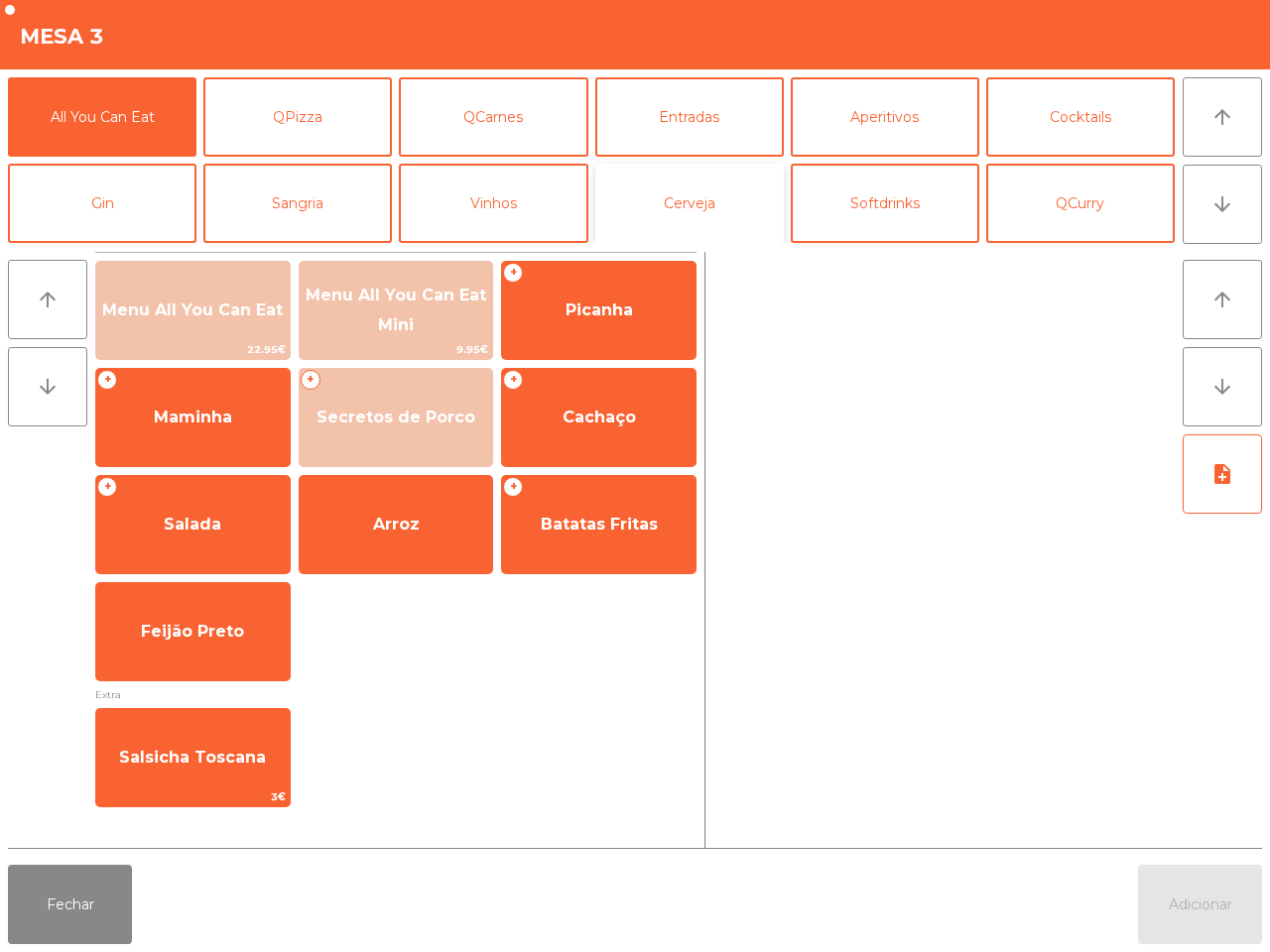 click on "Cerveja" 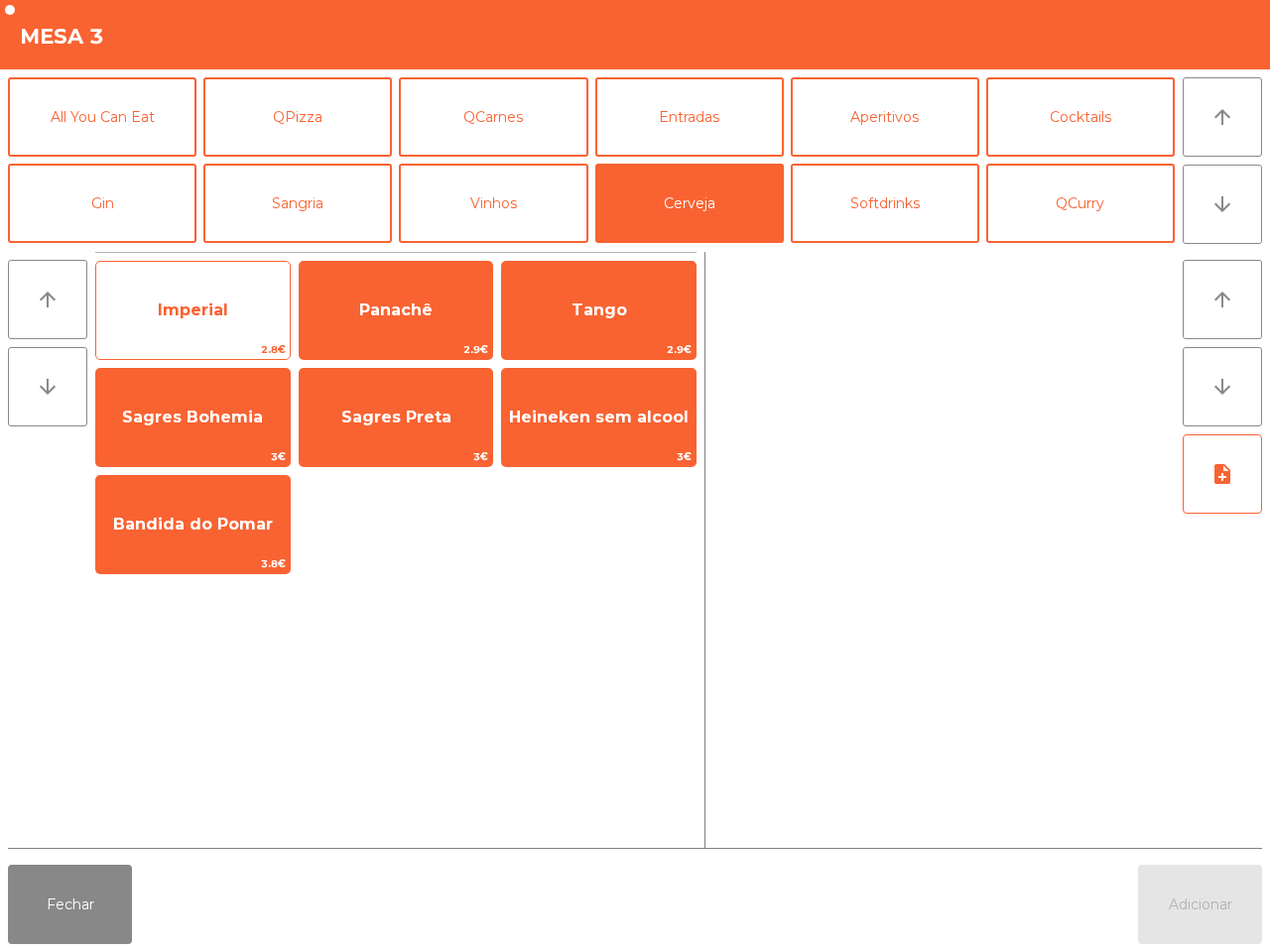 click on "Imperial" 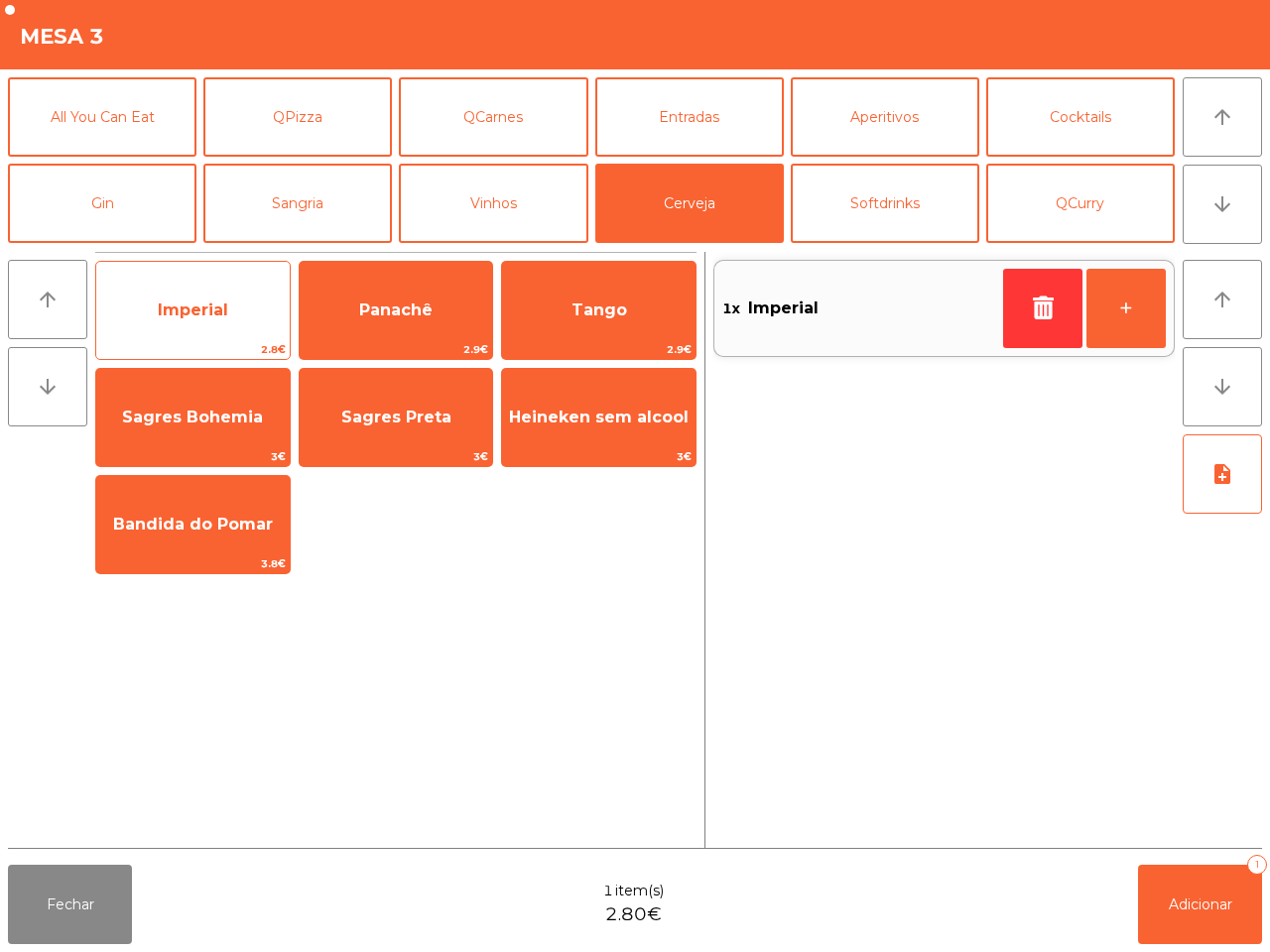 click on "Imperial" 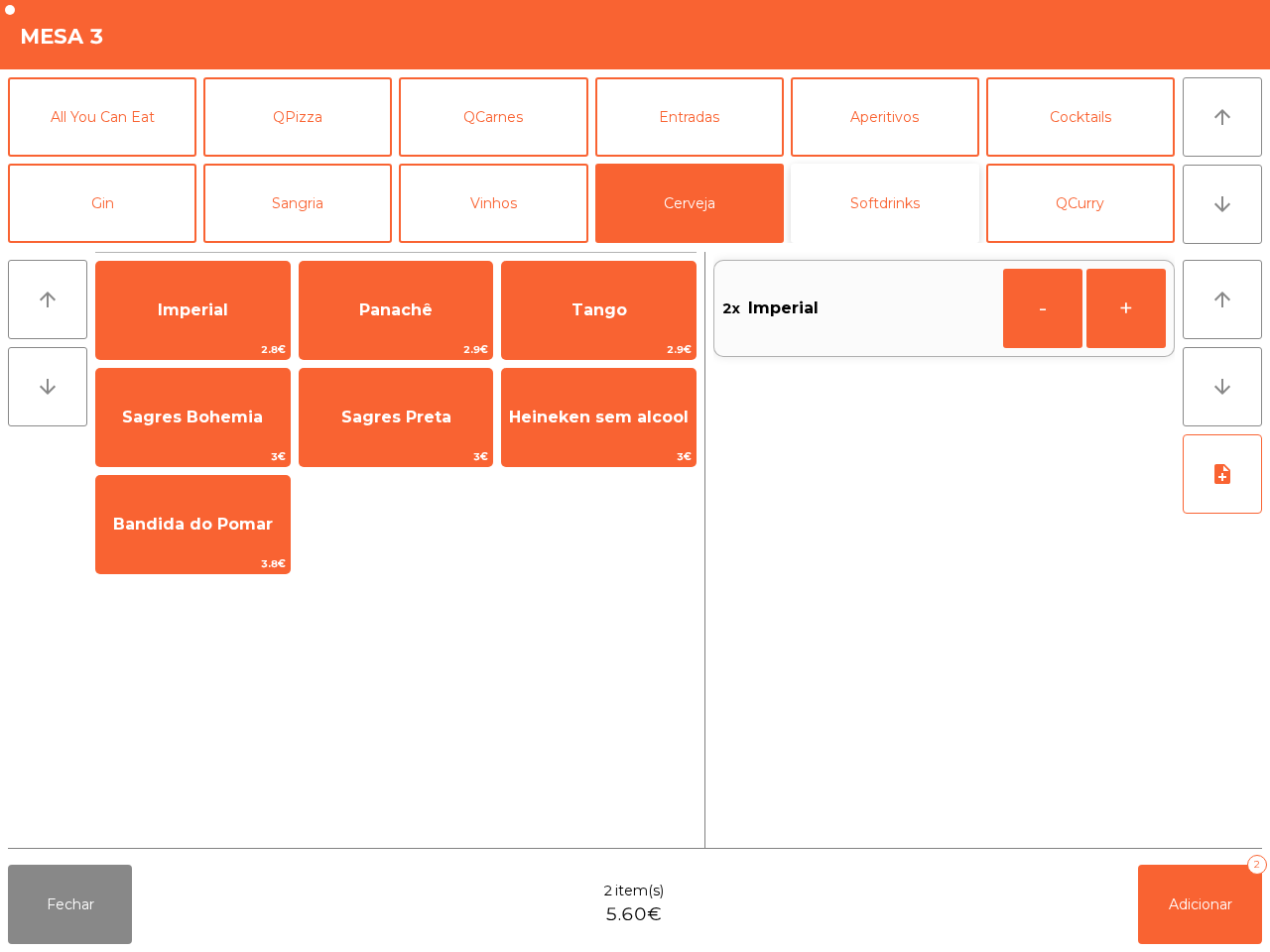 click on "Softdrinks" 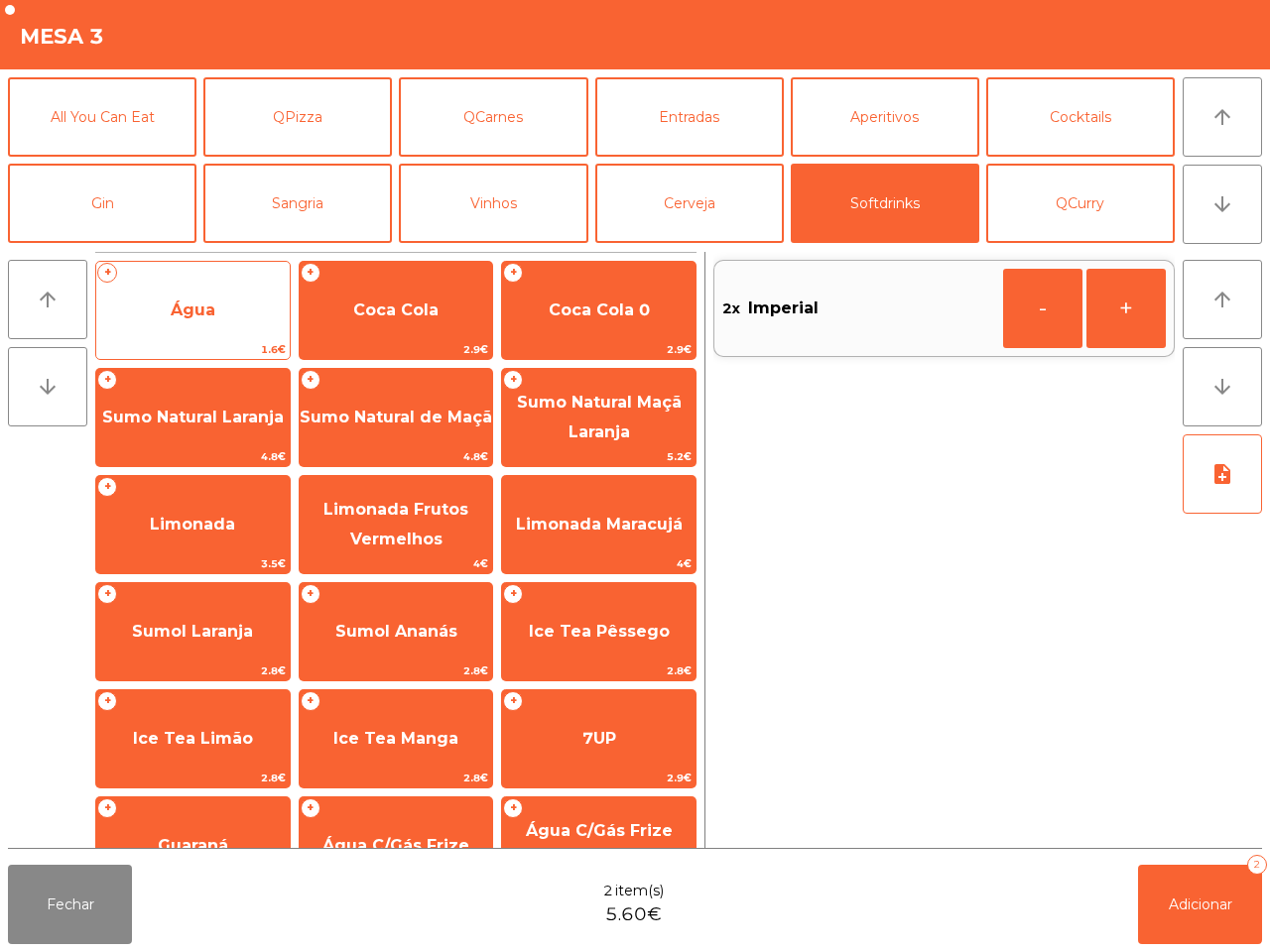 click on "Água" 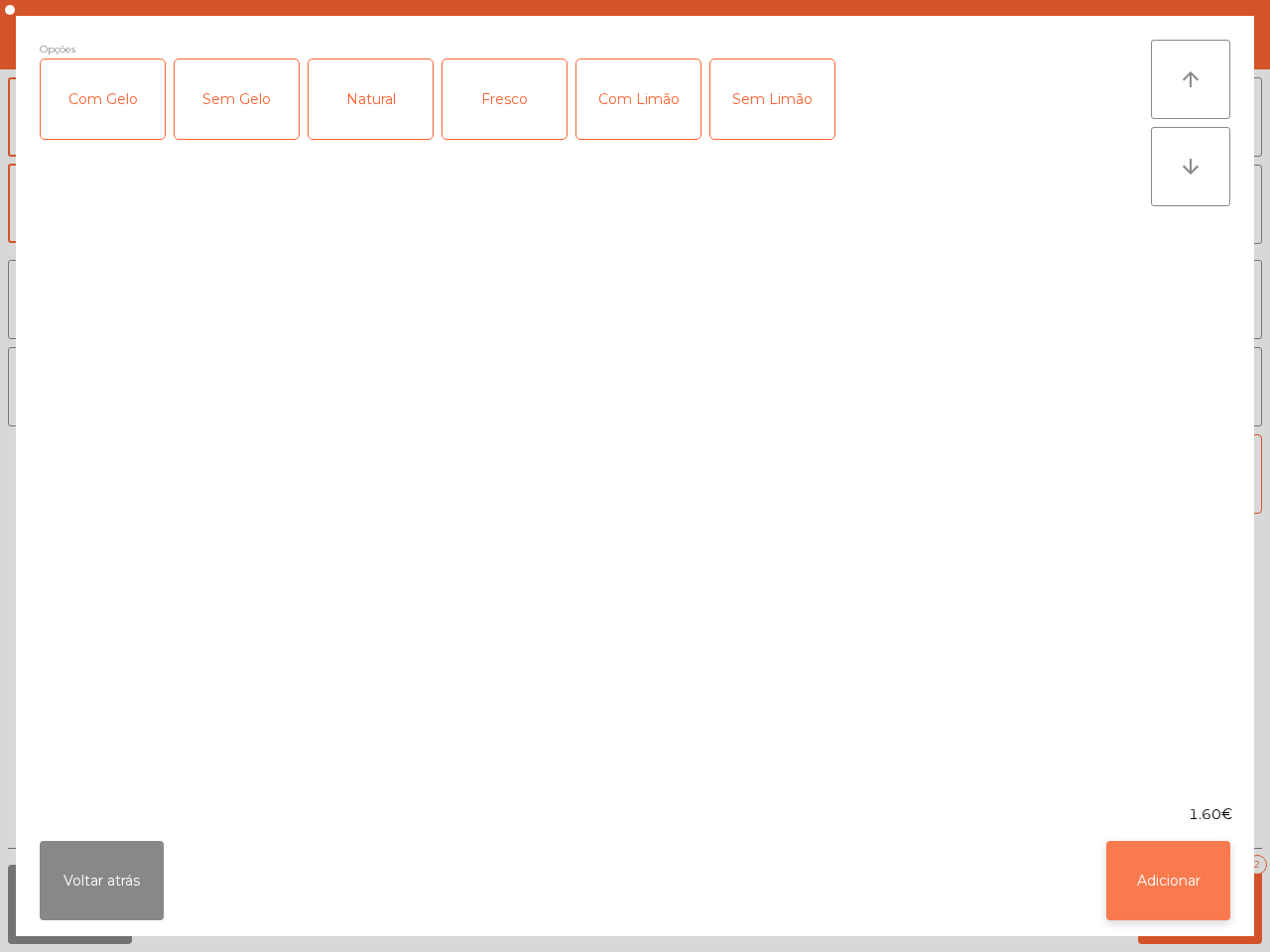 click on "Adicionar" 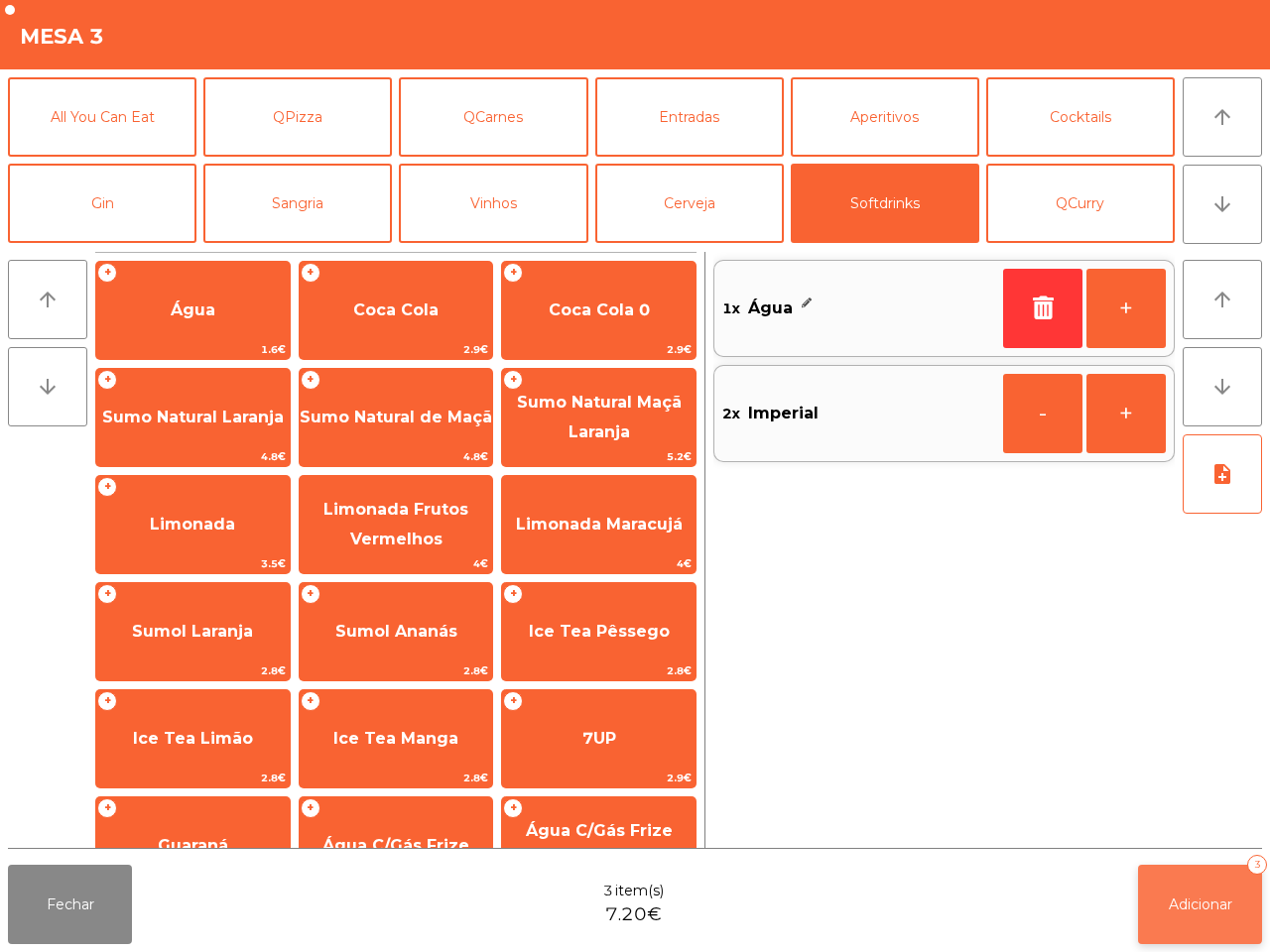 click on "Adicionar" 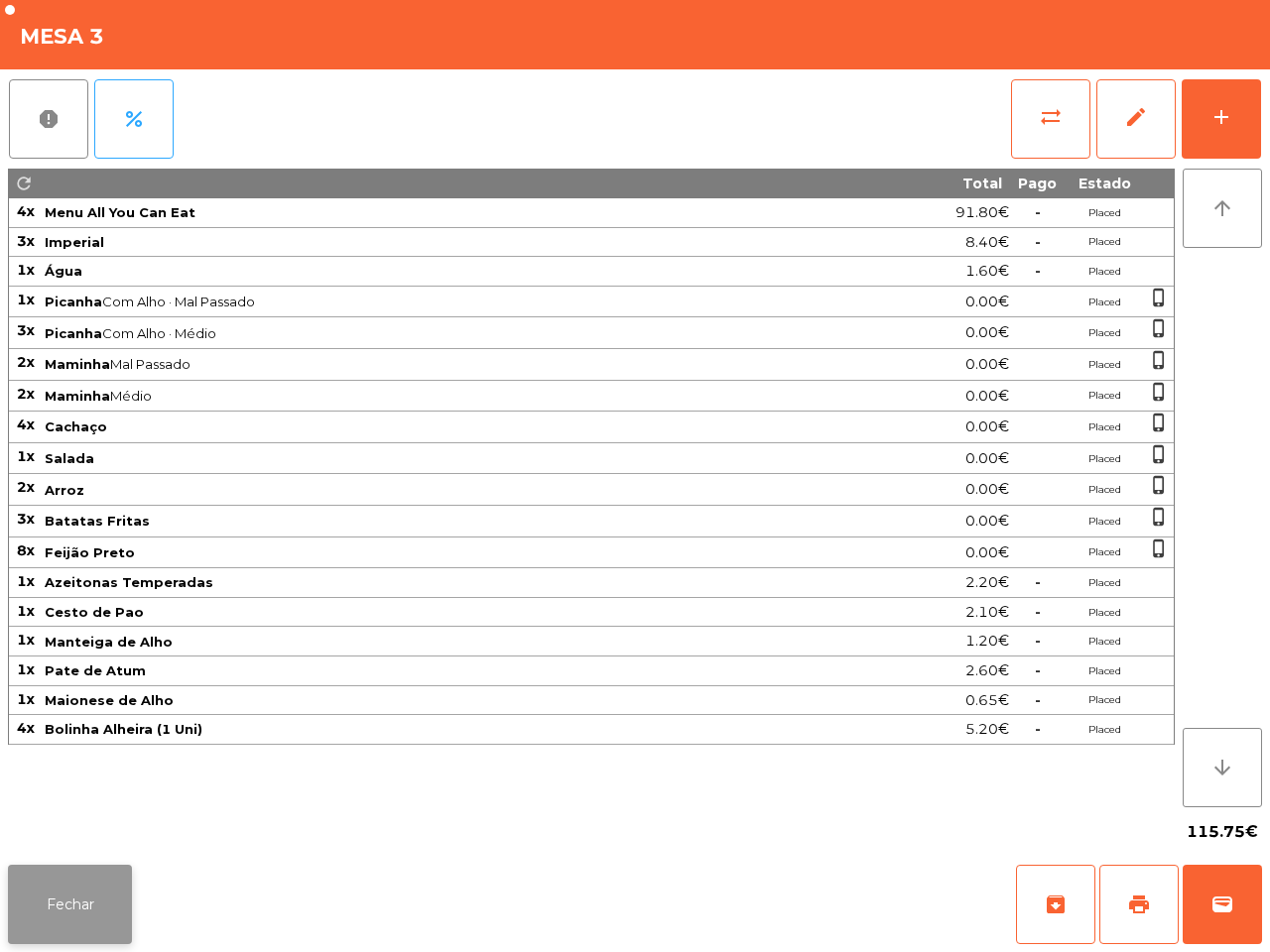 click on "Fechar" 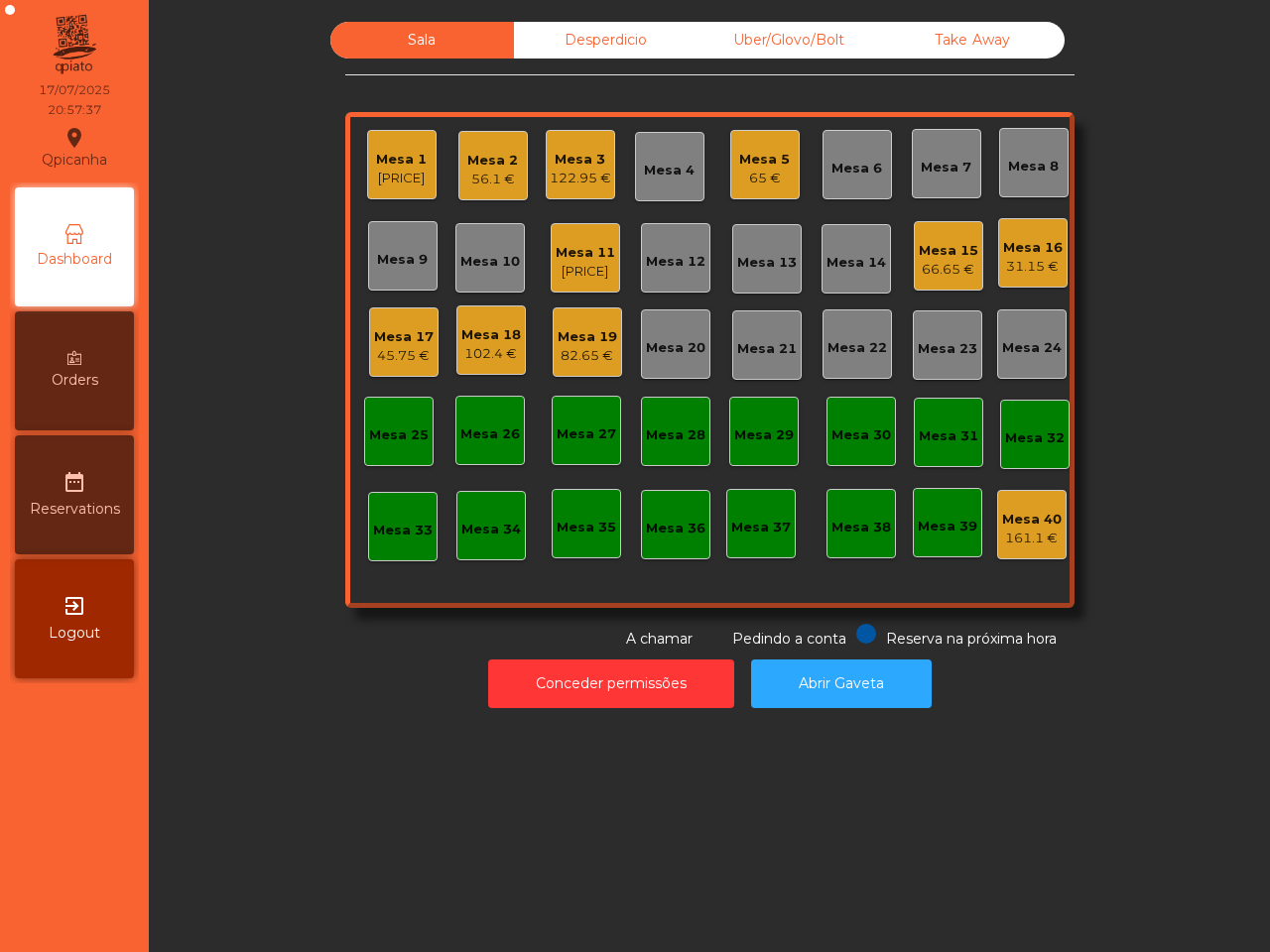 drag, startPoint x: 85, startPoint y: 913, endPoint x: 96, endPoint y: 922, distance: 14.21267 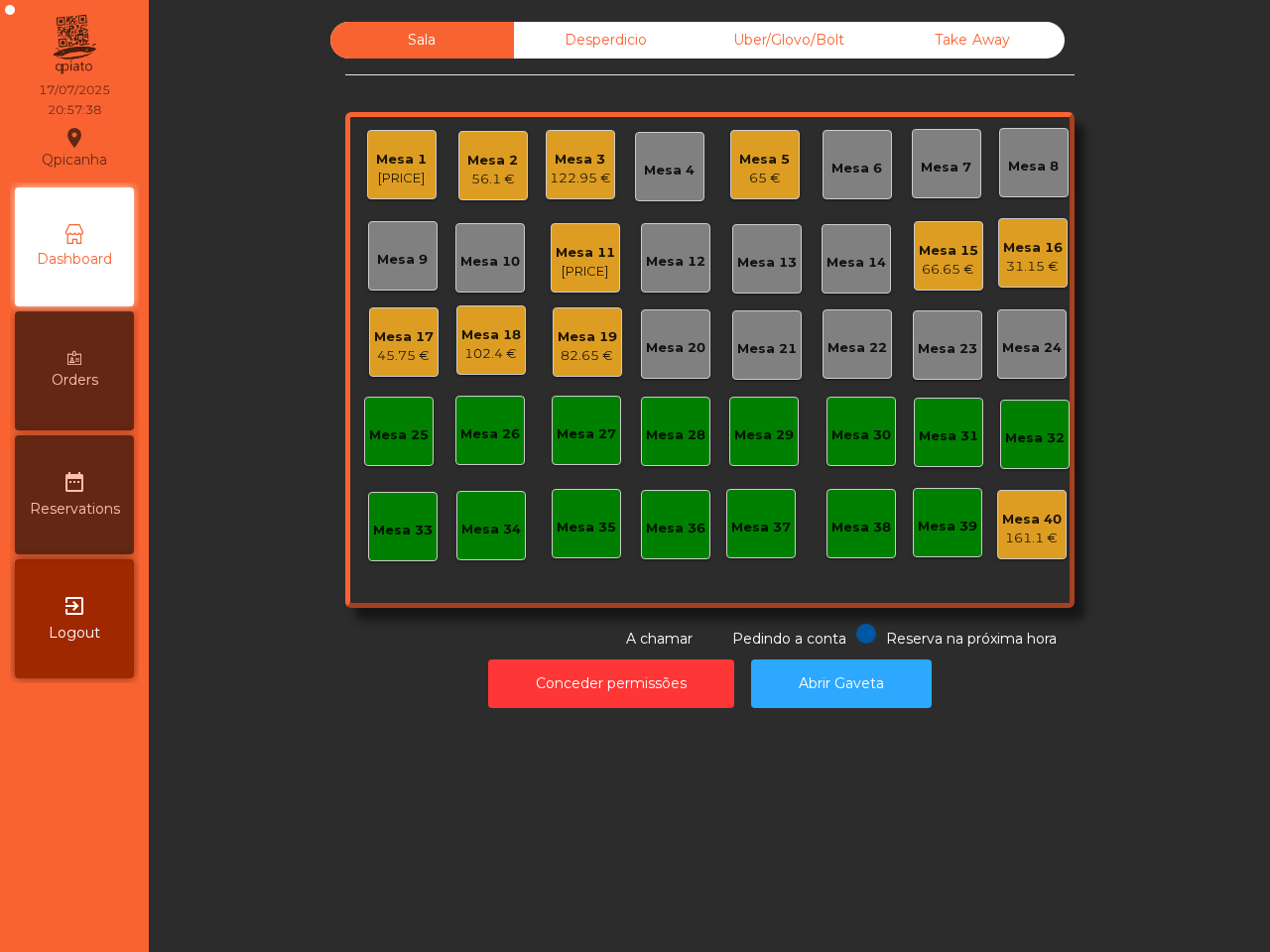click on "56.1 €" 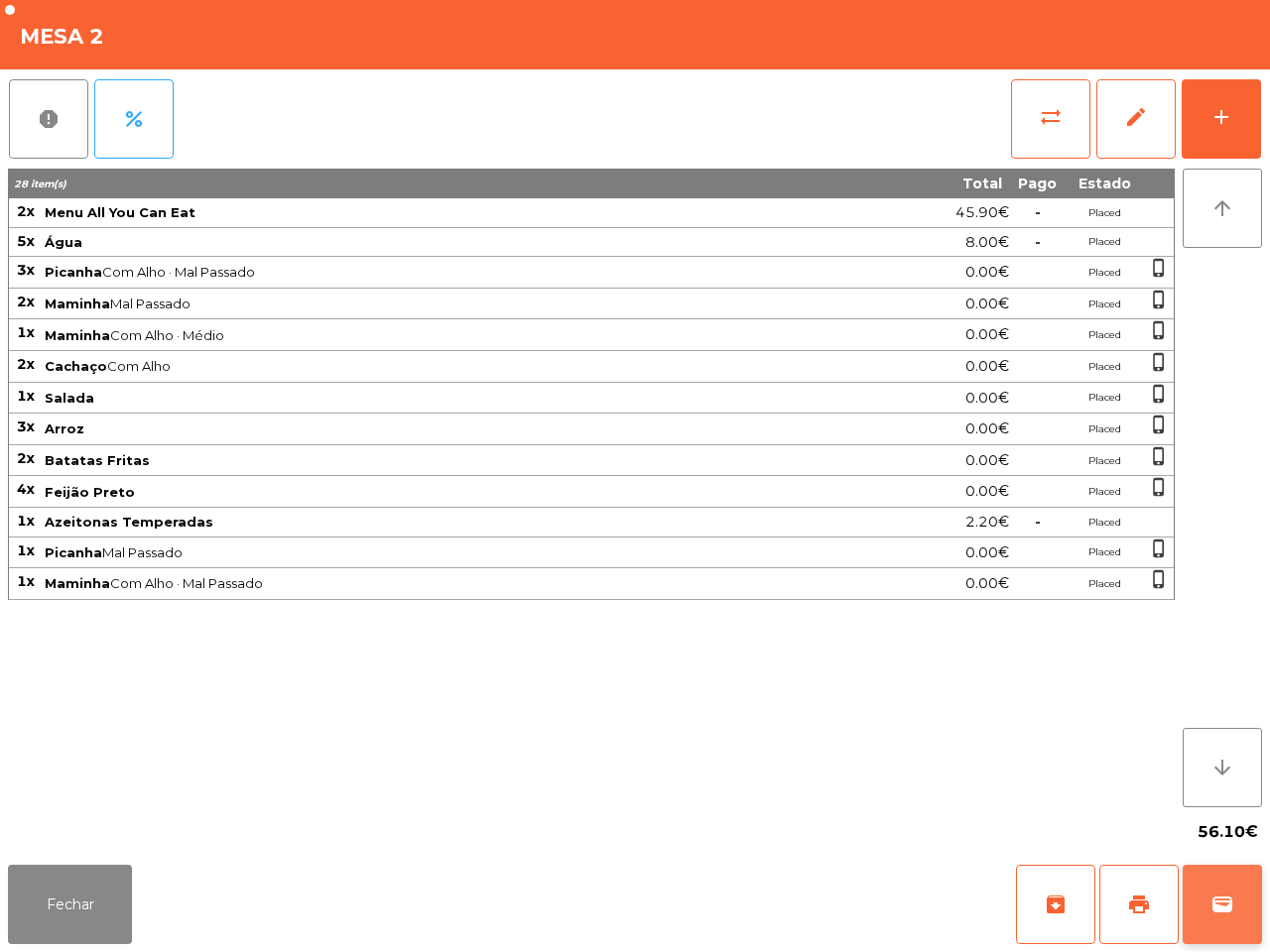 click on "wallet" 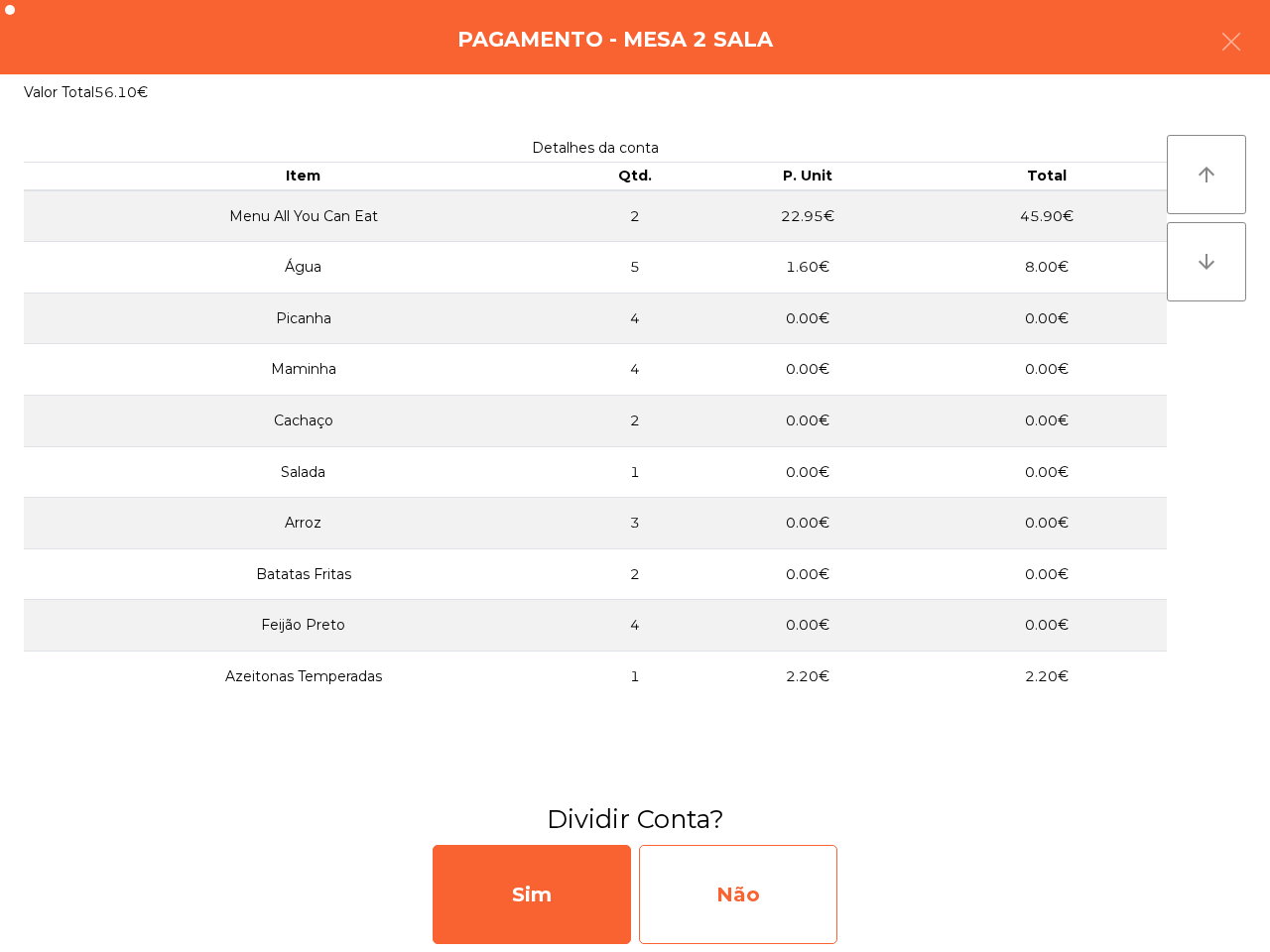 click on "Não" 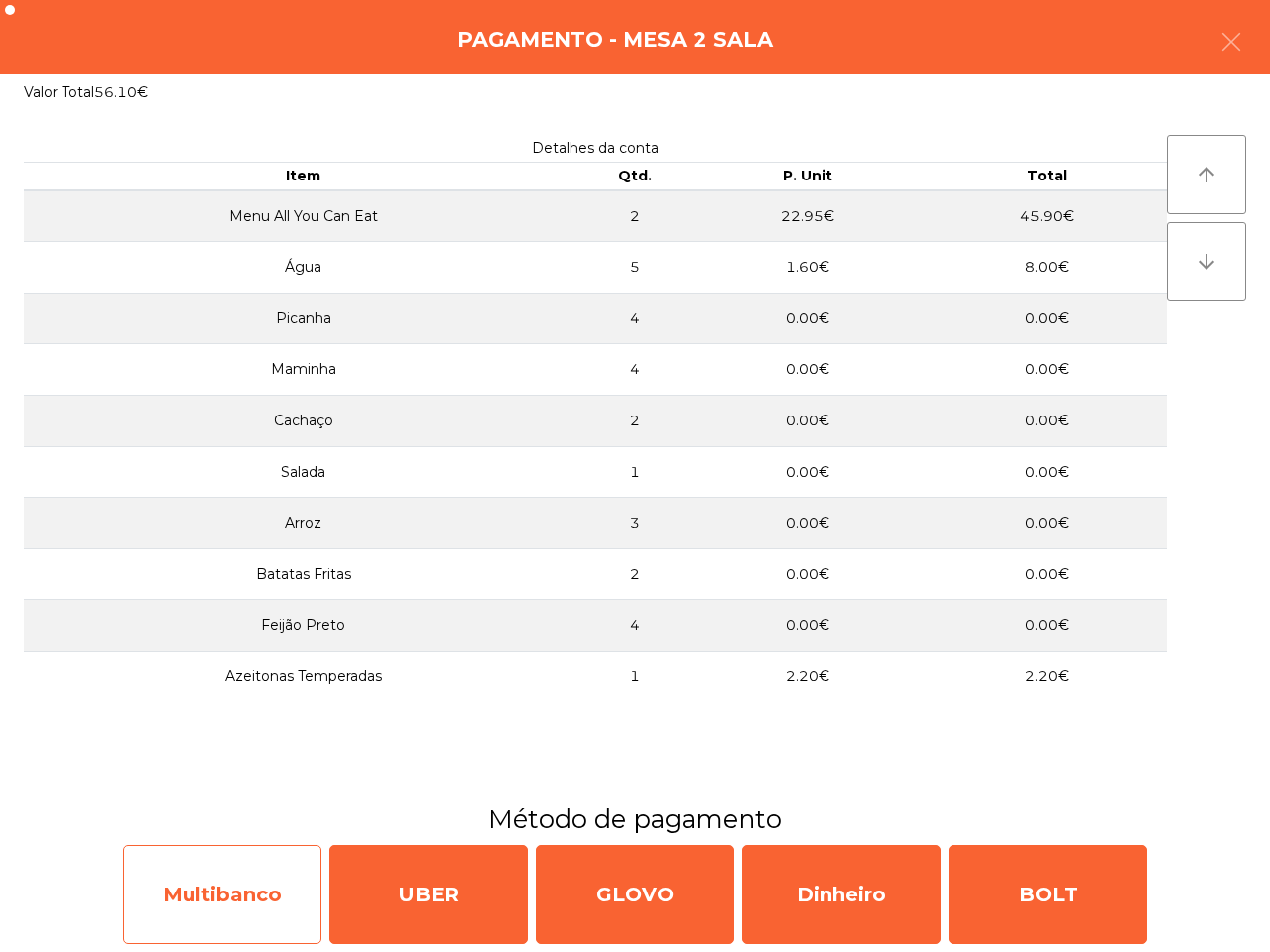 click on "Multibanco" 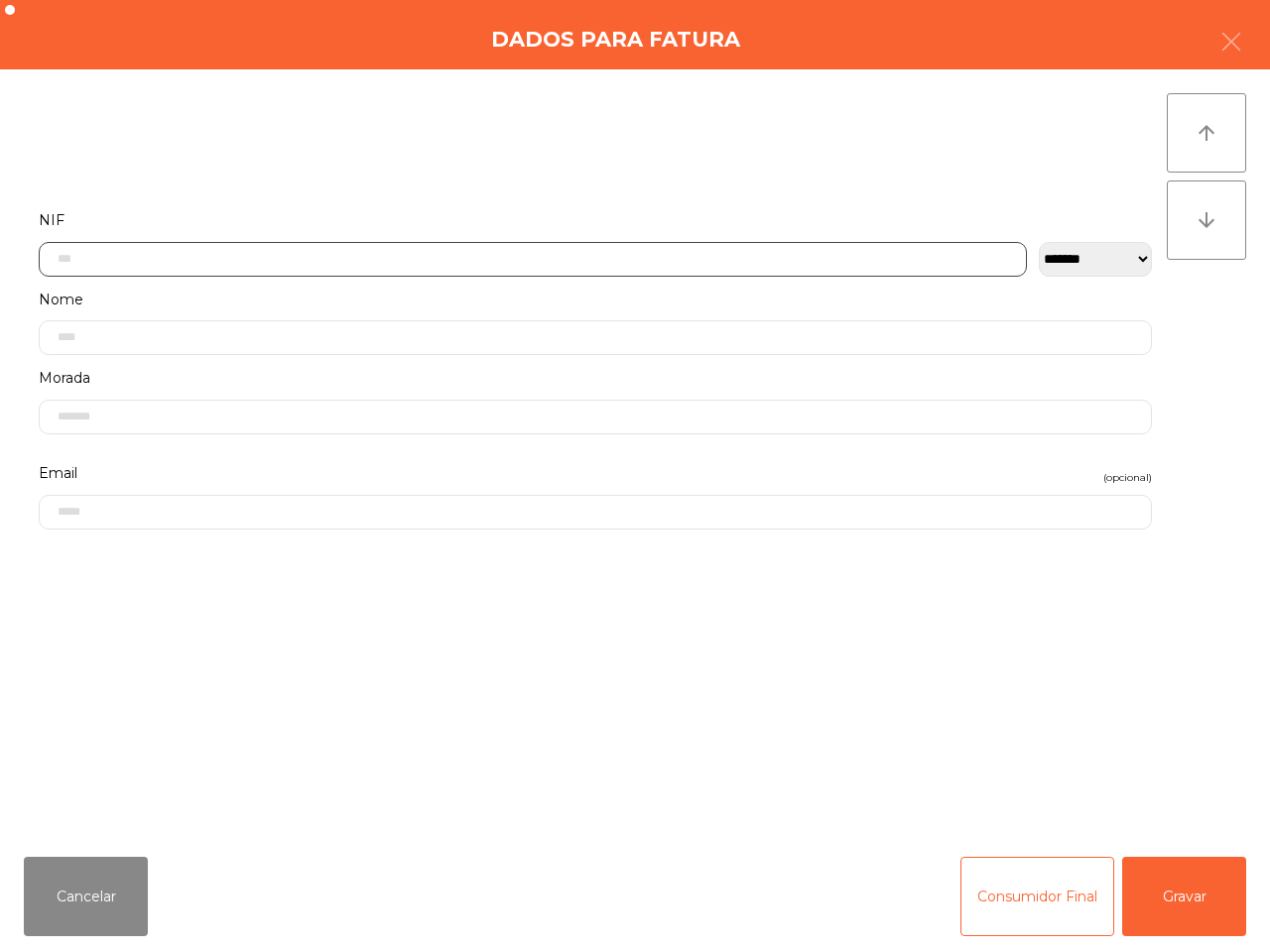 click 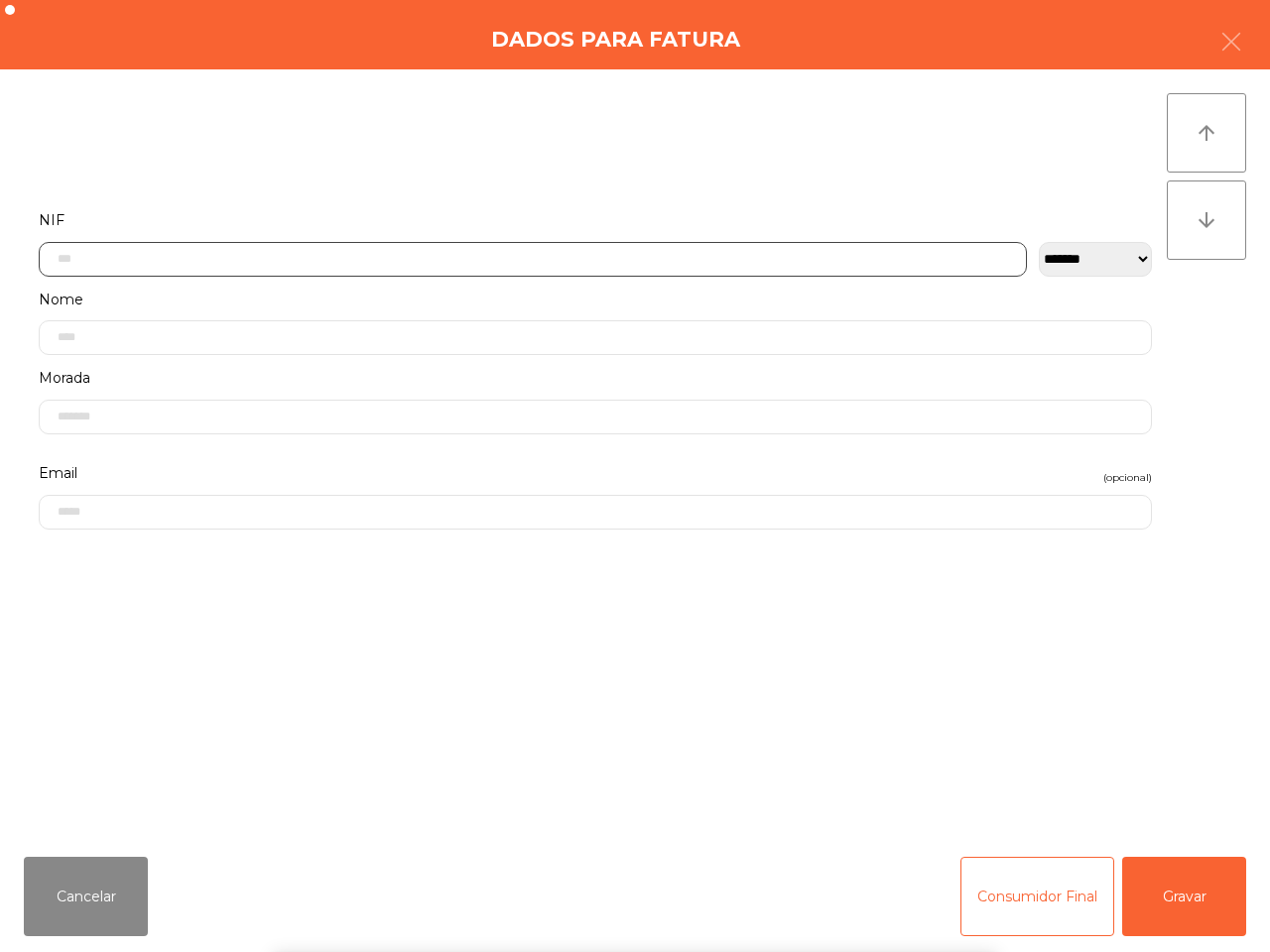 click on "2" at bounding box center (412, 988) 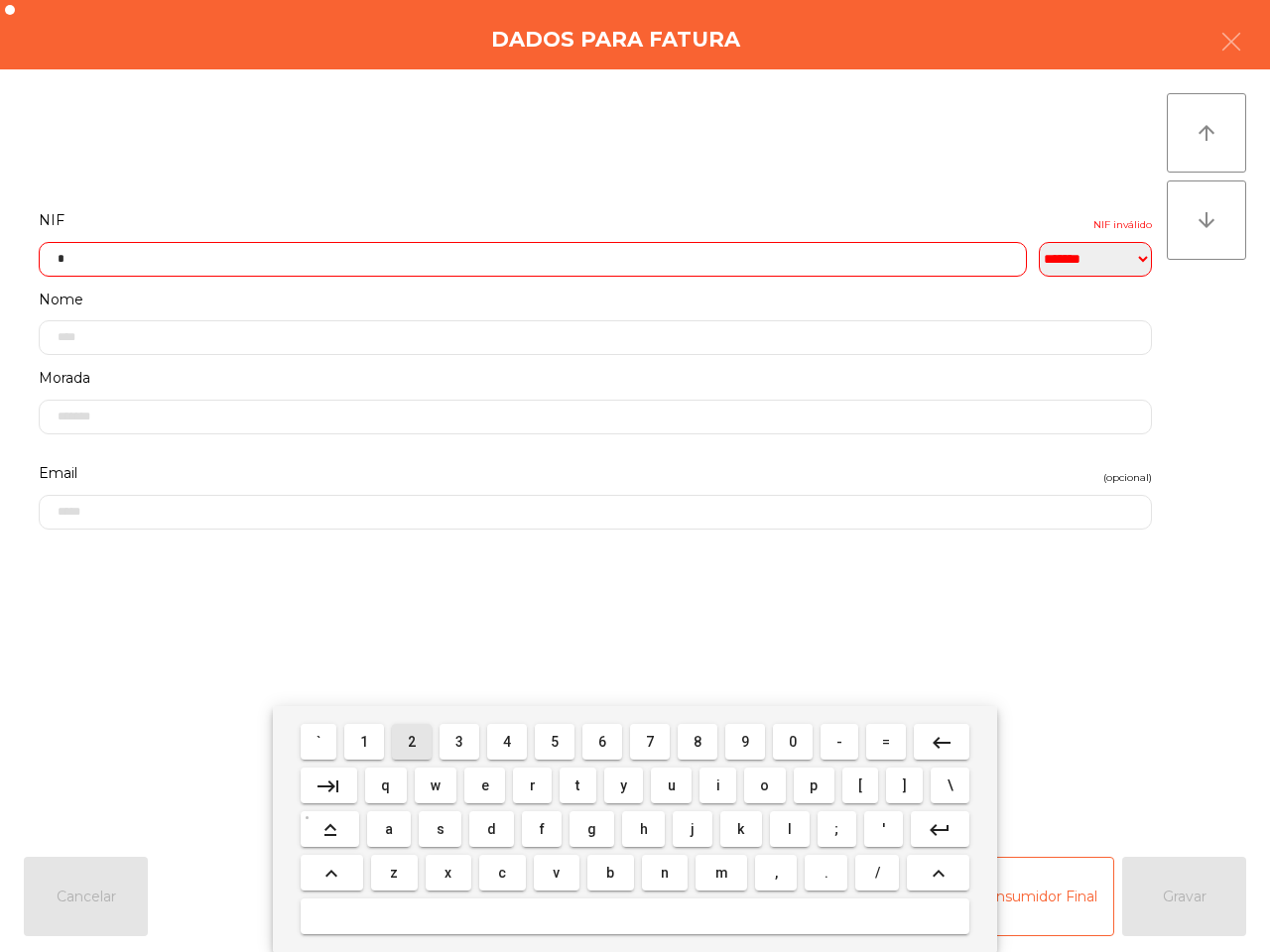 scroll, scrollTop: 111, scrollLeft: 0, axis: vertical 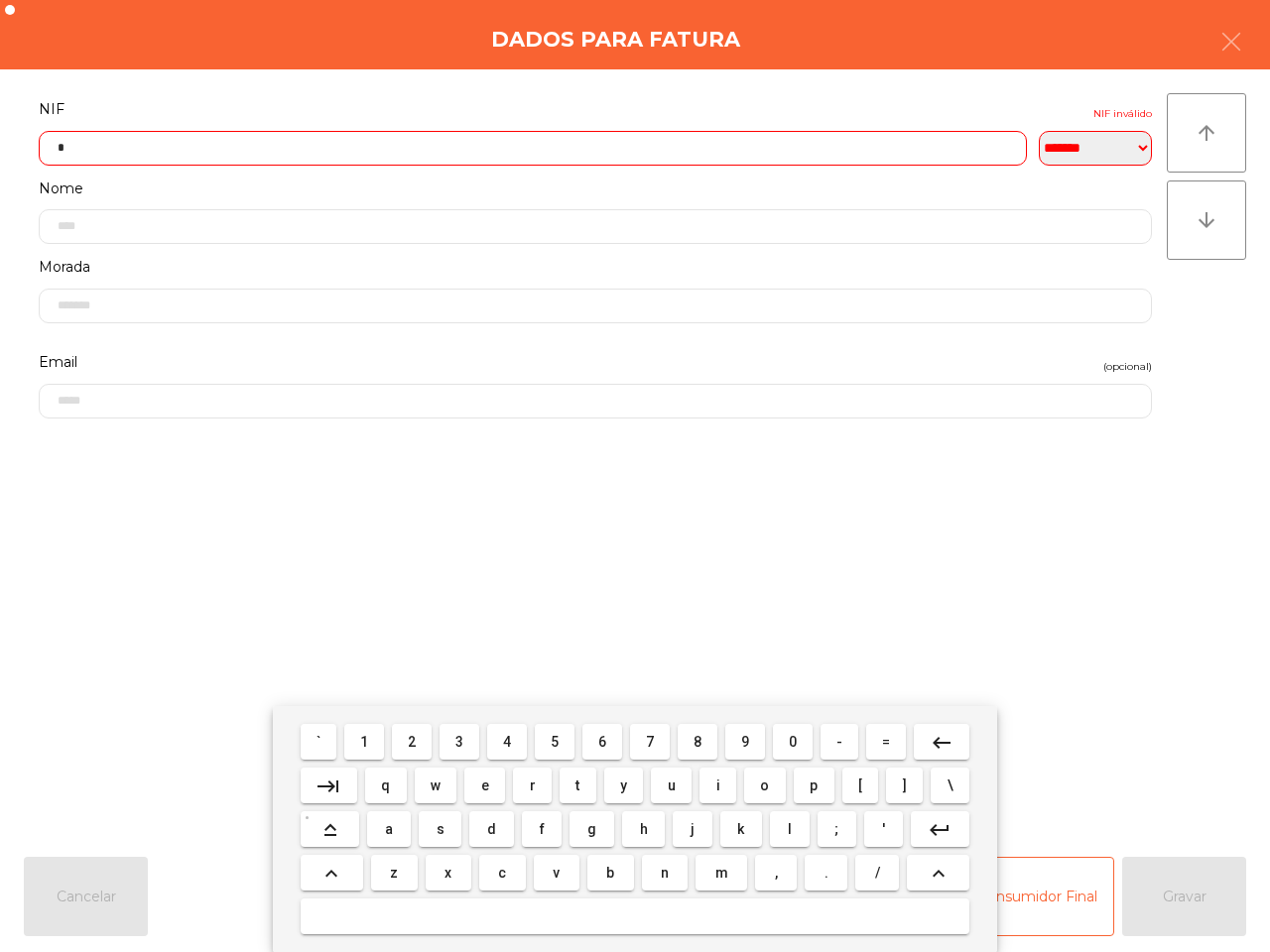 click on "1" at bounding box center [364, 742] 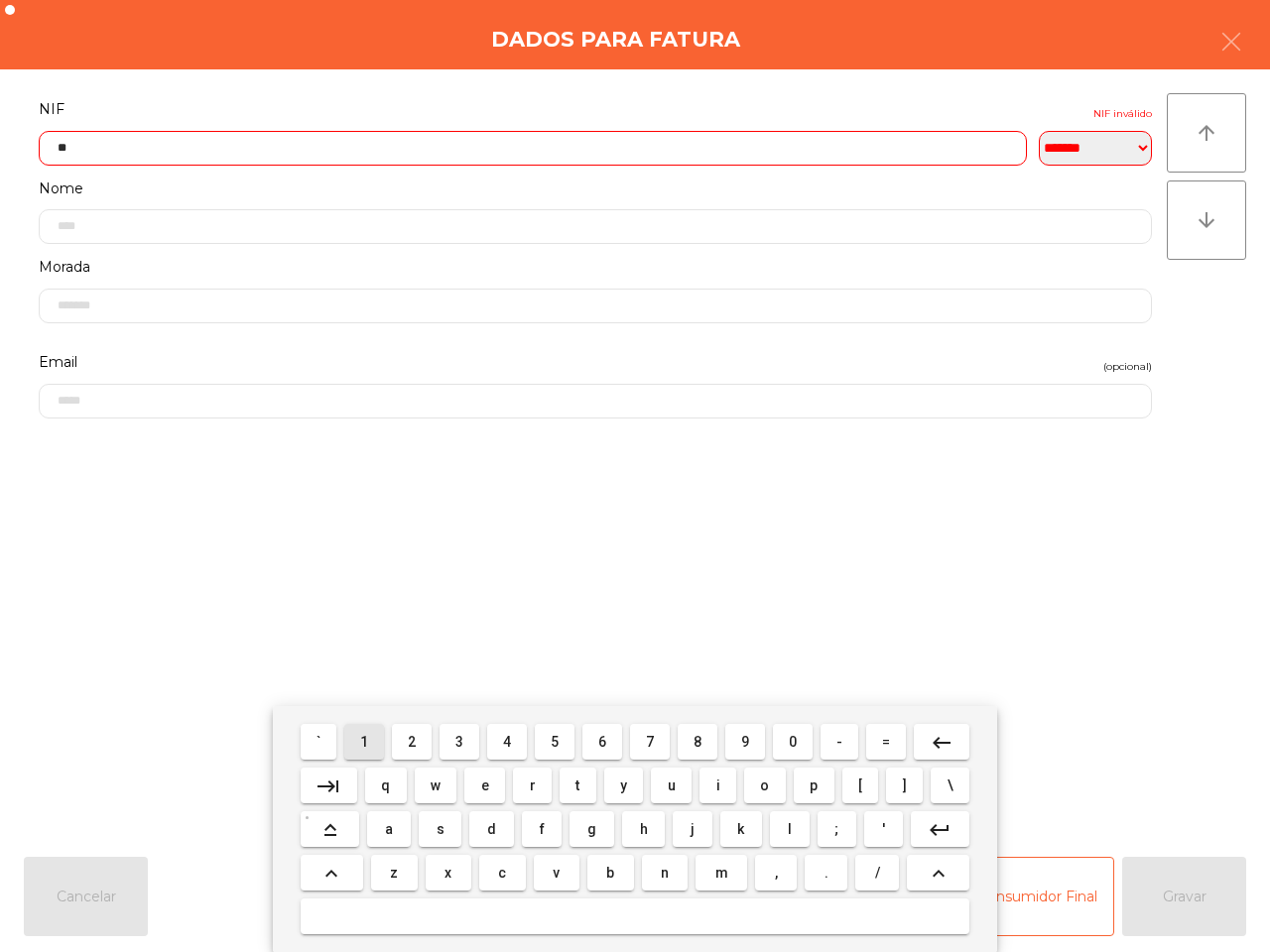 click on "2" at bounding box center [412, 742] 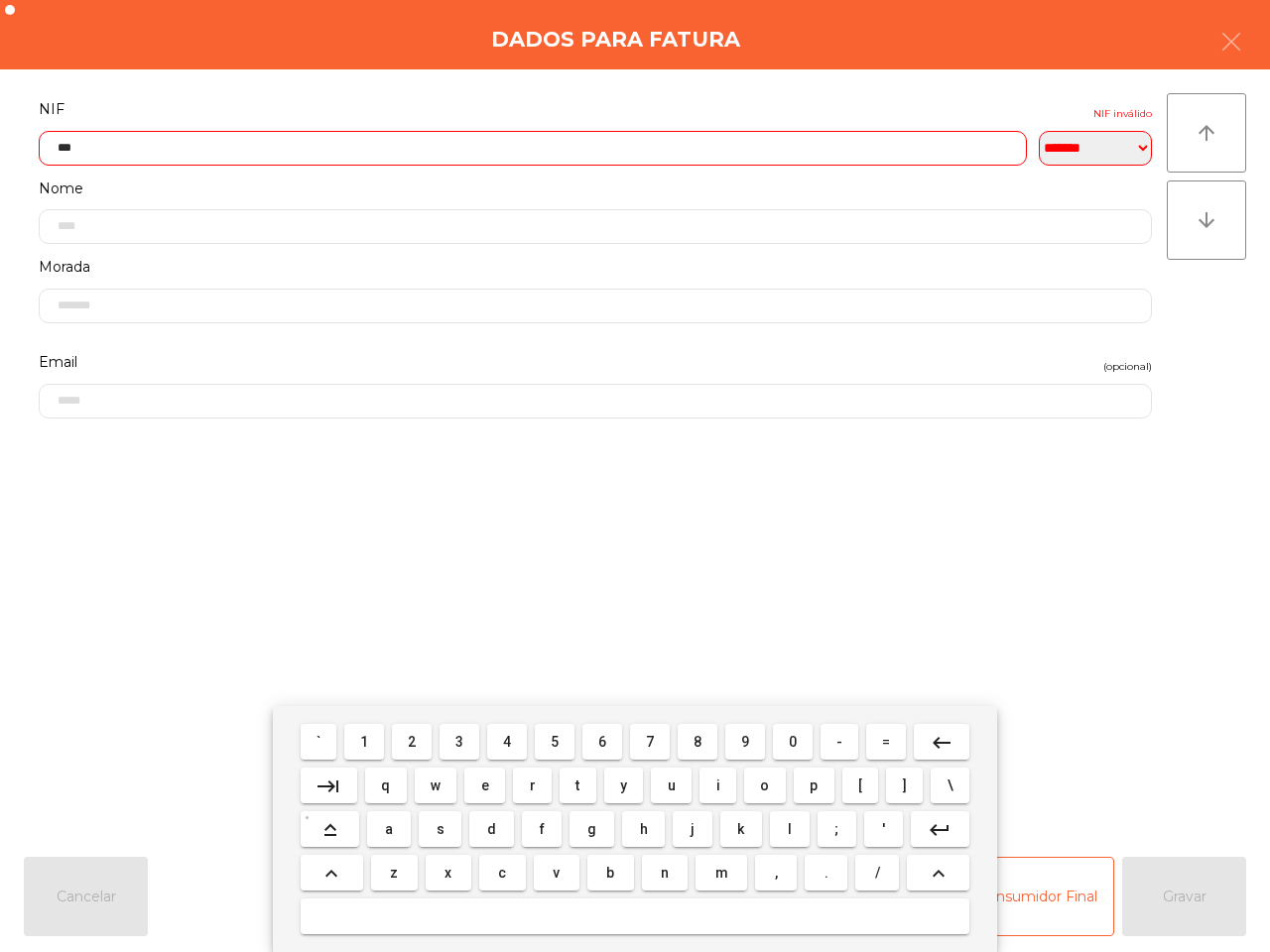 click on "8" at bounding box center (698, 742) 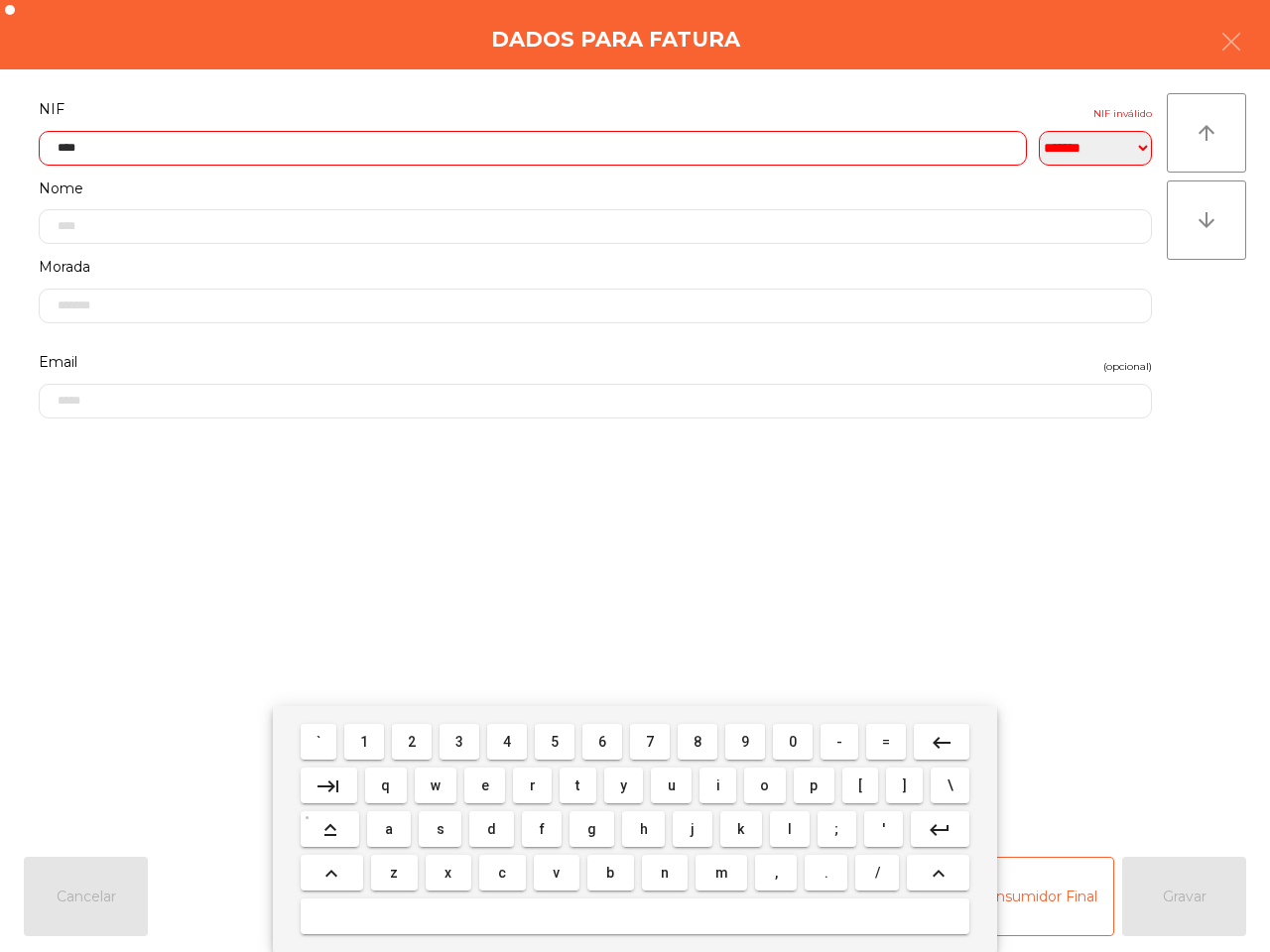 click on "6" at bounding box center (602, 742) 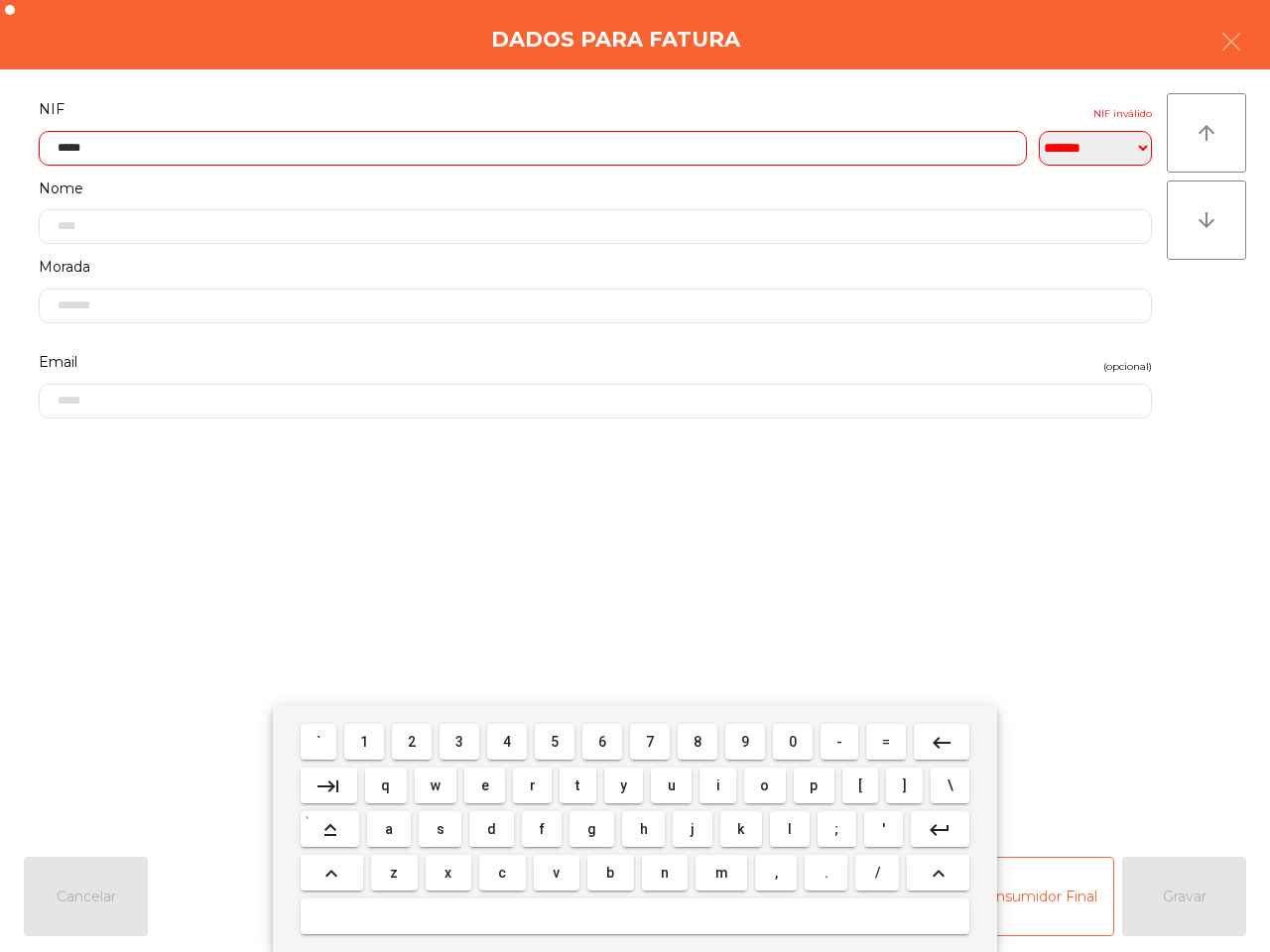 click on "5" at bounding box center (555, 742) 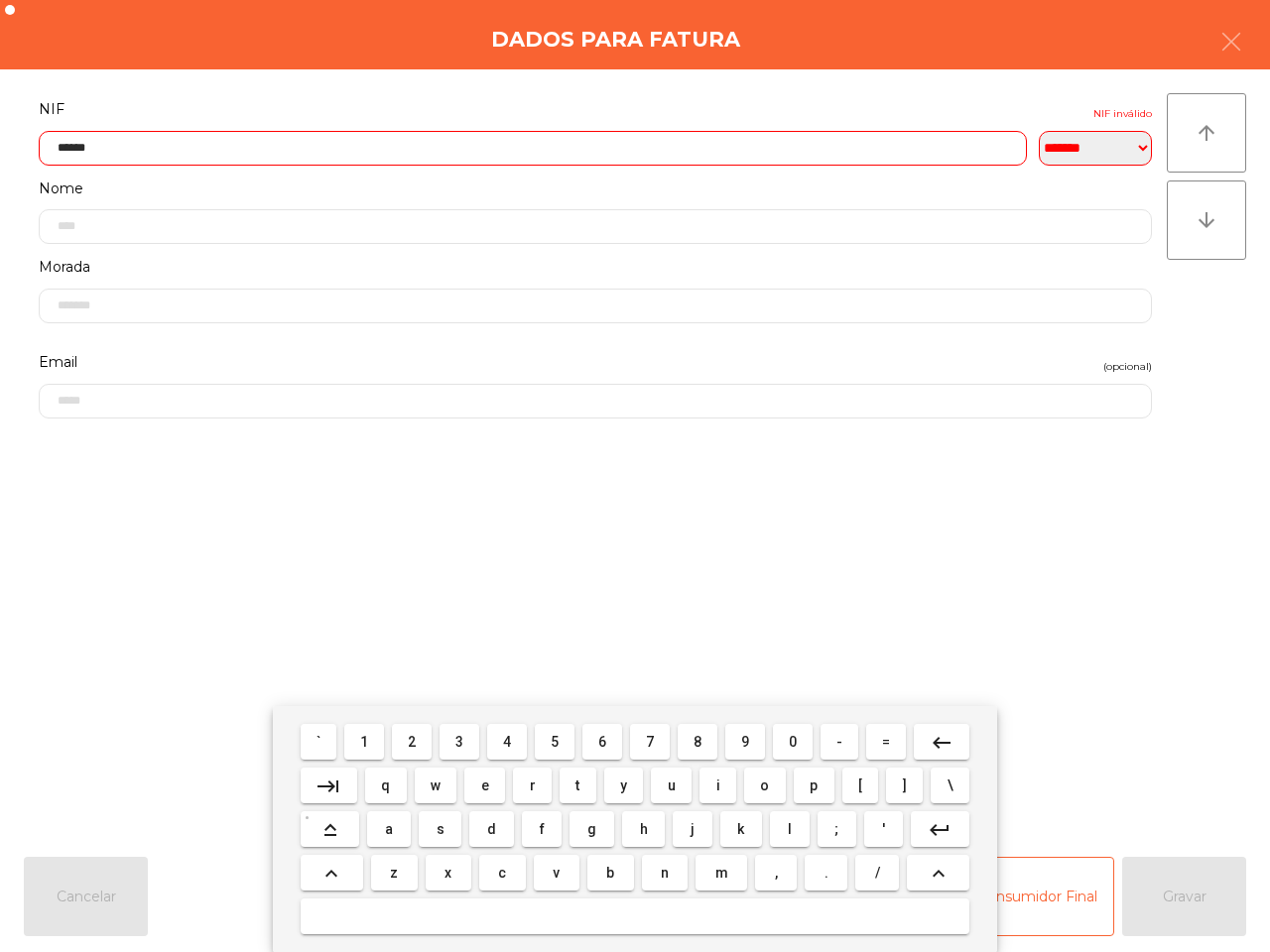 click on "2" at bounding box center [412, 742] 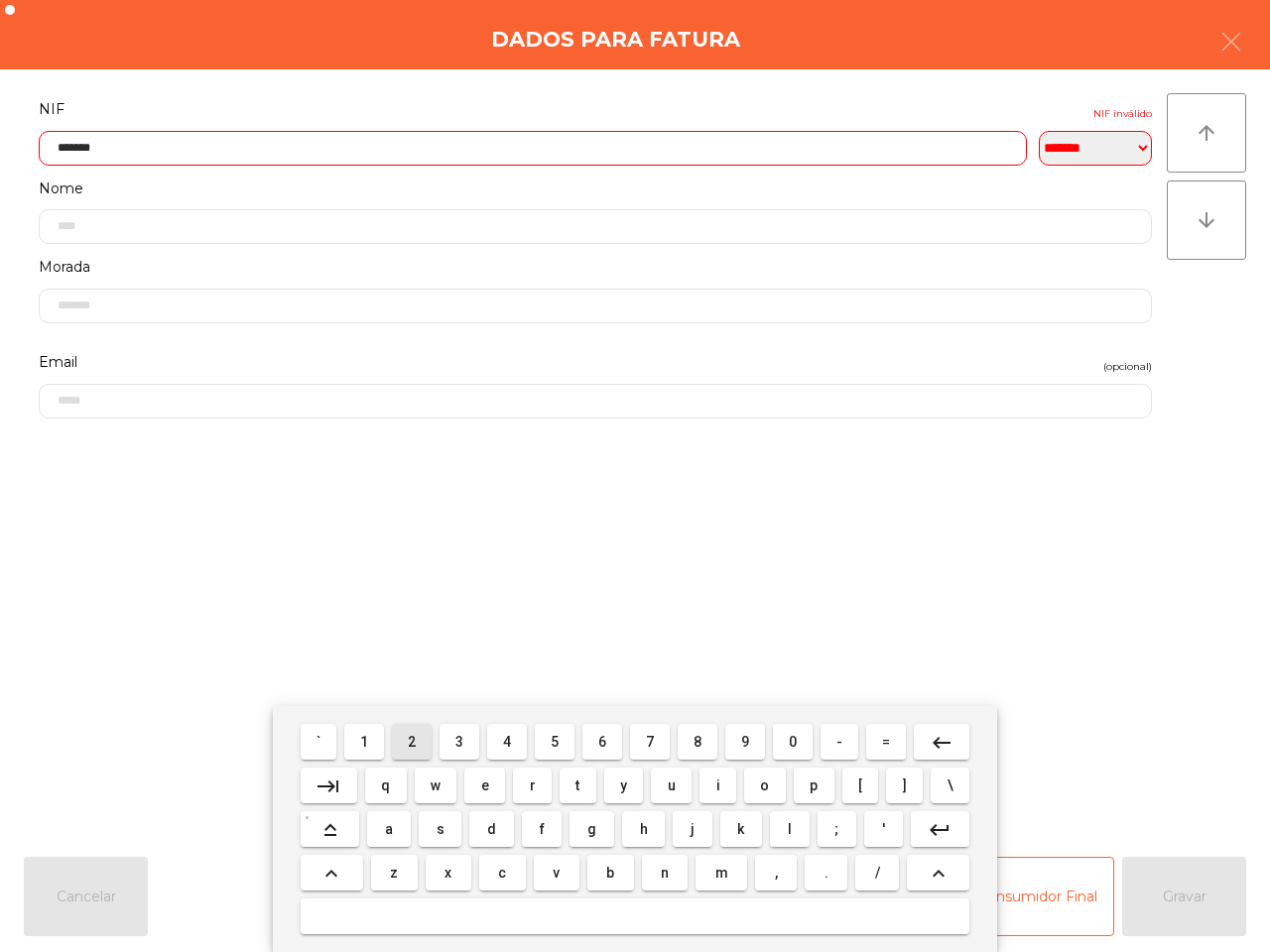 click on "4" at bounding box center [507, 742] 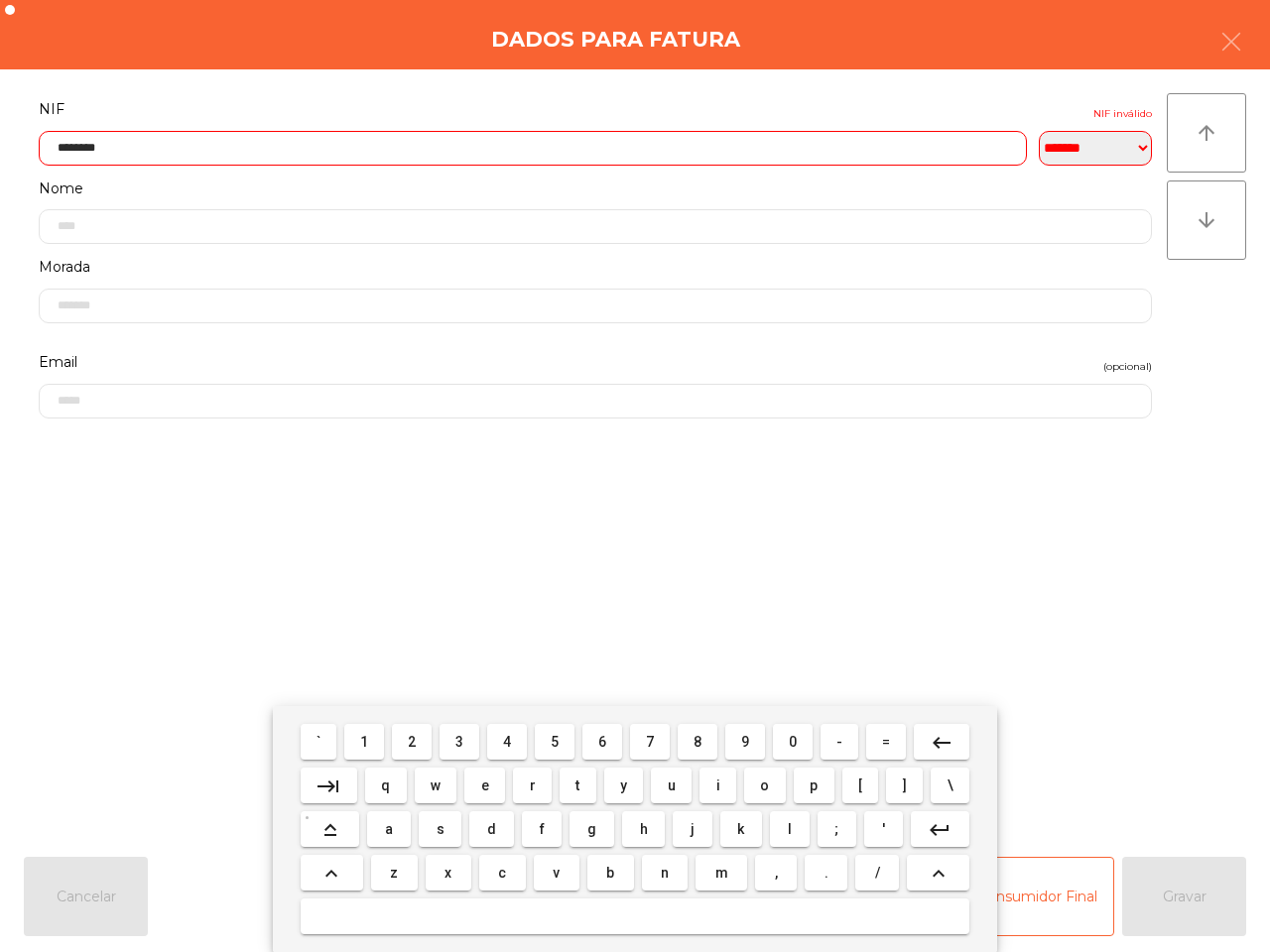 click on "2" at bounding box center (412, 742) 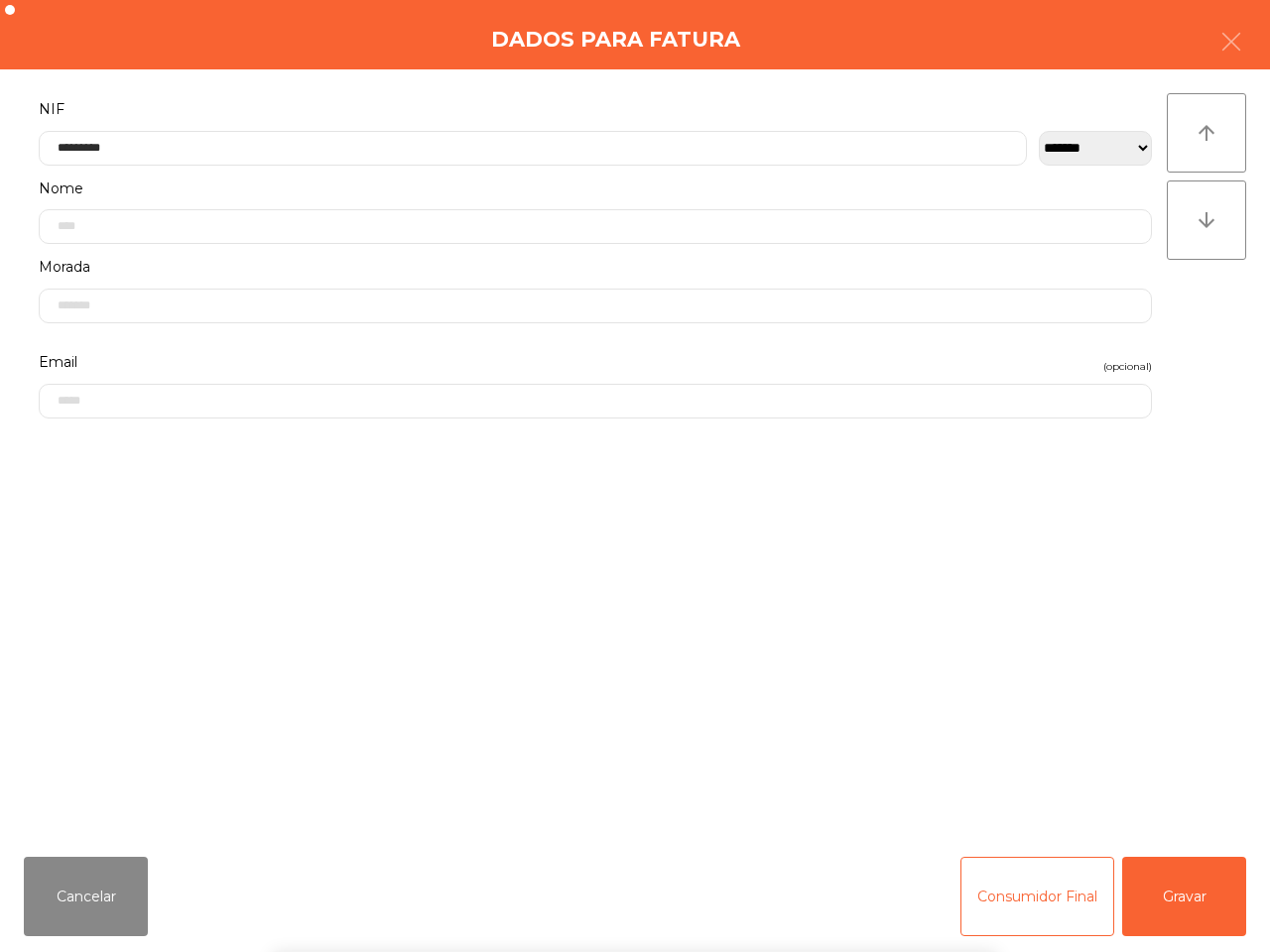 click on "` 1 2 3 4 5 6 7 8 9 0 - = keyboard_backspace keyboard_tab q w e r t y u i o p [ ] \ keyboard_capslock a s d f g h j k l ; ' keyboard_return keyboard_arrow_up z x c v b n m , . / keyboard_arrow_up" at bounding box center (635, 829) 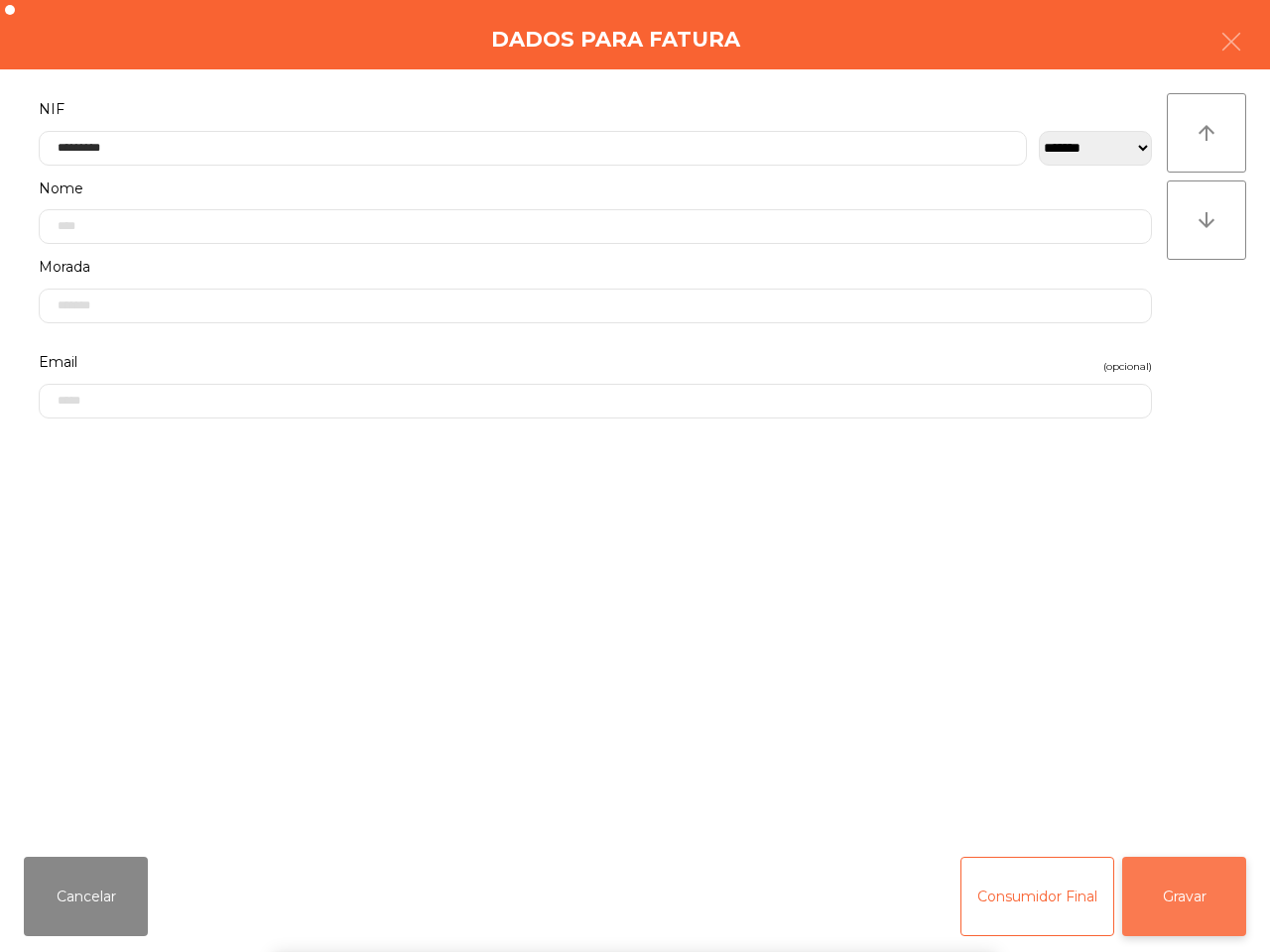 click on "Gravar" 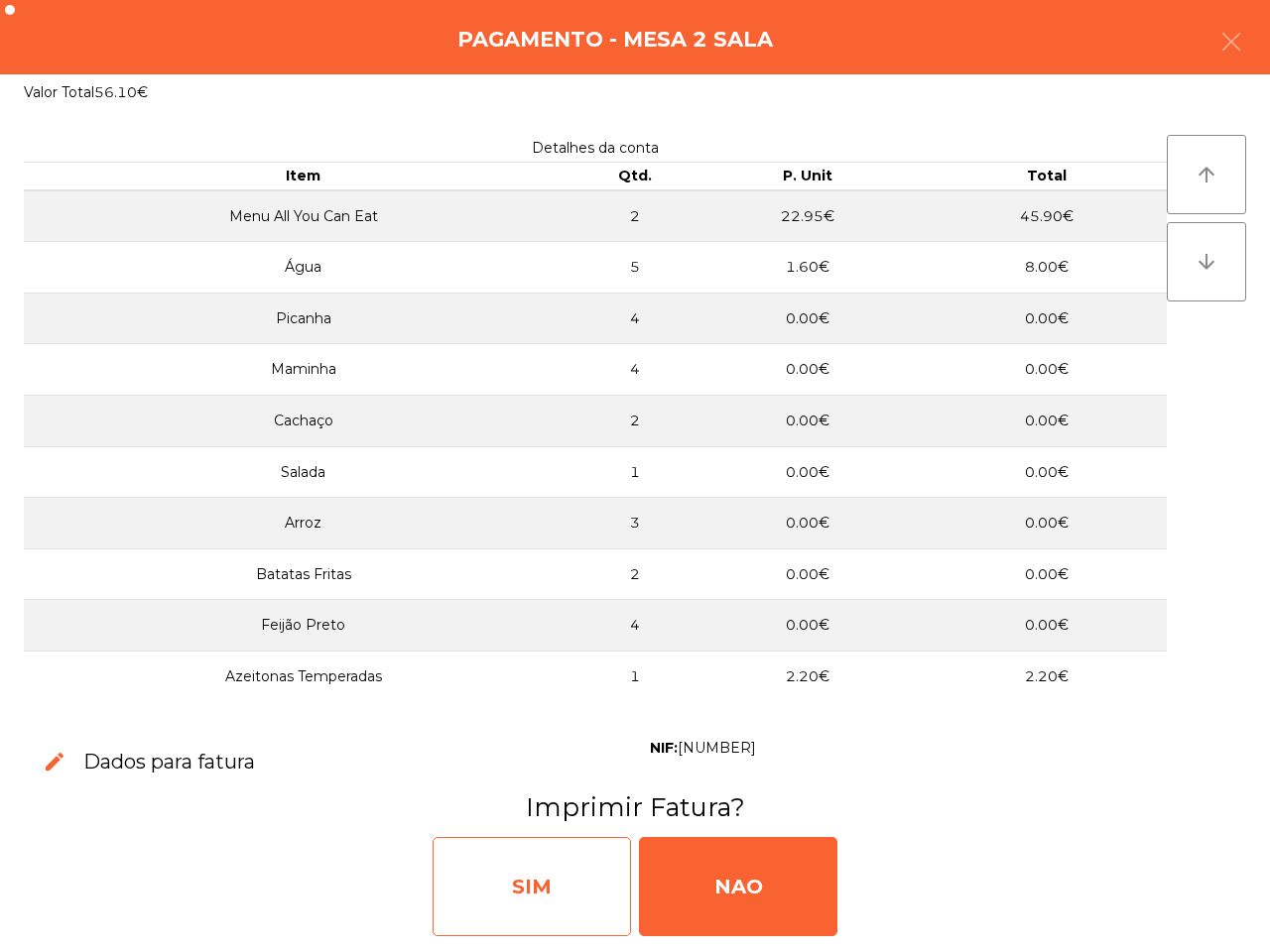 click on "SIM" 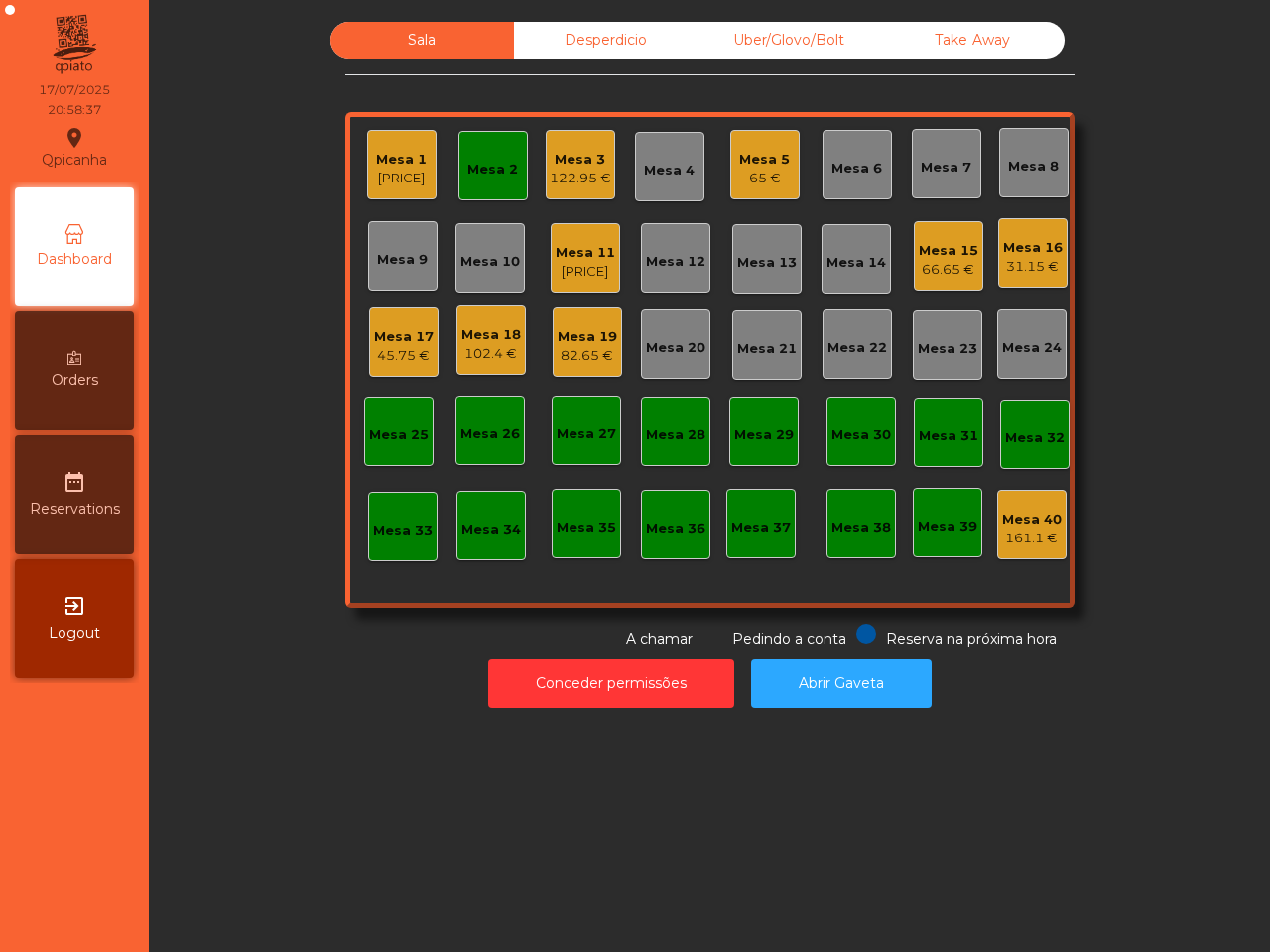 click on "Mesa 1   53.25 €   Mesa 2   Mesa 3   122.95 €   Mesa 4   Mesa 5   65 €   Mesa 6   Mesa 7   Mesa 8   Mesa 9   Mesa 10   Mesa 11   148.4 €   Mesa 12   Mesa 13   Mesa 14   Mesa 15   66.65 €   Mesa 16   31.15 €   Mesa 17   45.75 €   Mesa 18   102.4 €   Mesa 19   82.65 €   Mesa 20   Mesa 21   Mesa 22   Mesa 23   Mesa 24   Mesa 25   Mesa 26   Mesa 27   Mesa 28   Mesa 29   Mesa 30   Mesa 31   Mesa 32   Mesa 33   Mesa 34   Mesa 35   Mesa 36   Mesa 37   Mesa 38   Mesa 39   Mesa 40   161.1 €" 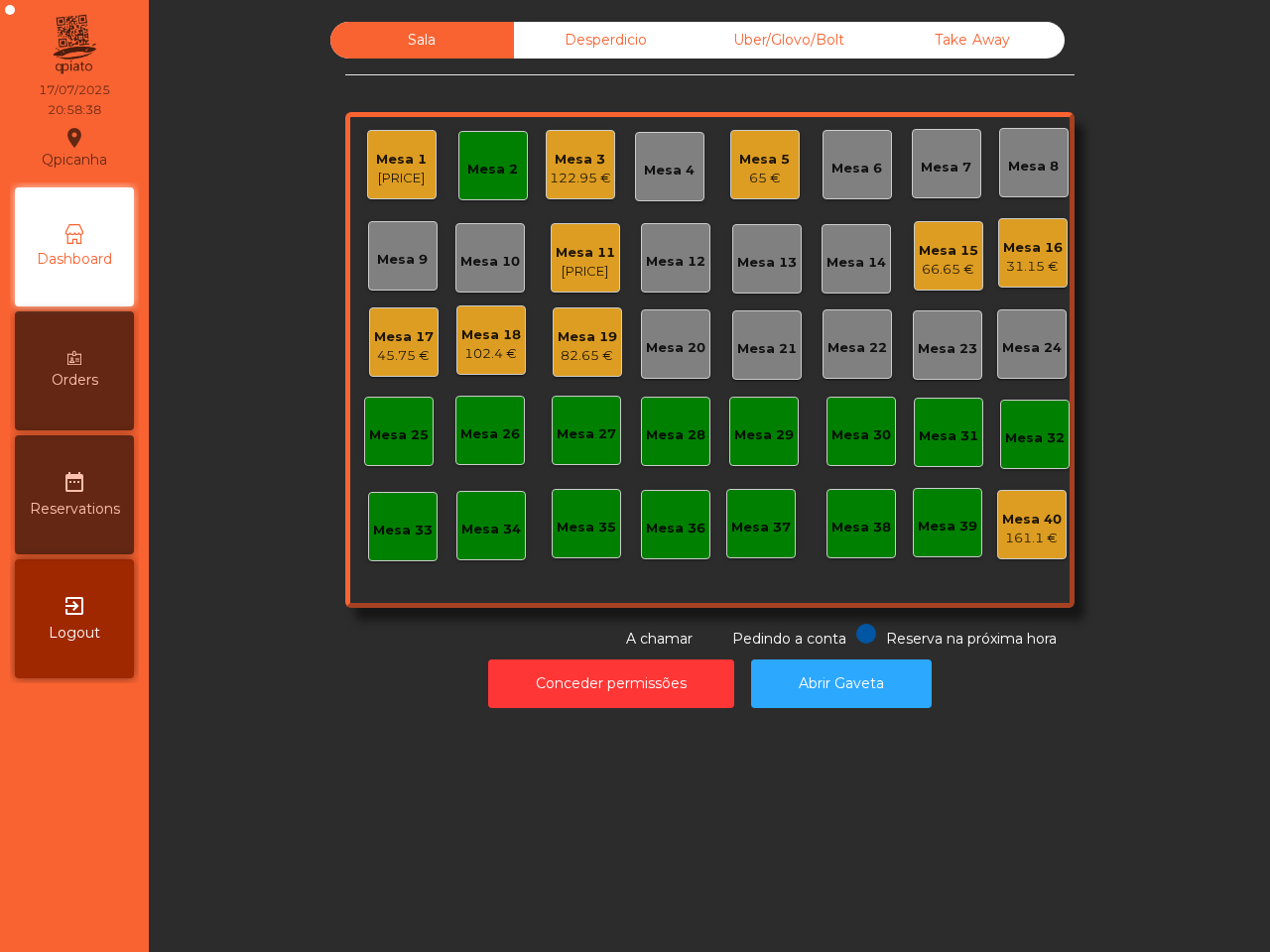 click on "Mesa 19" 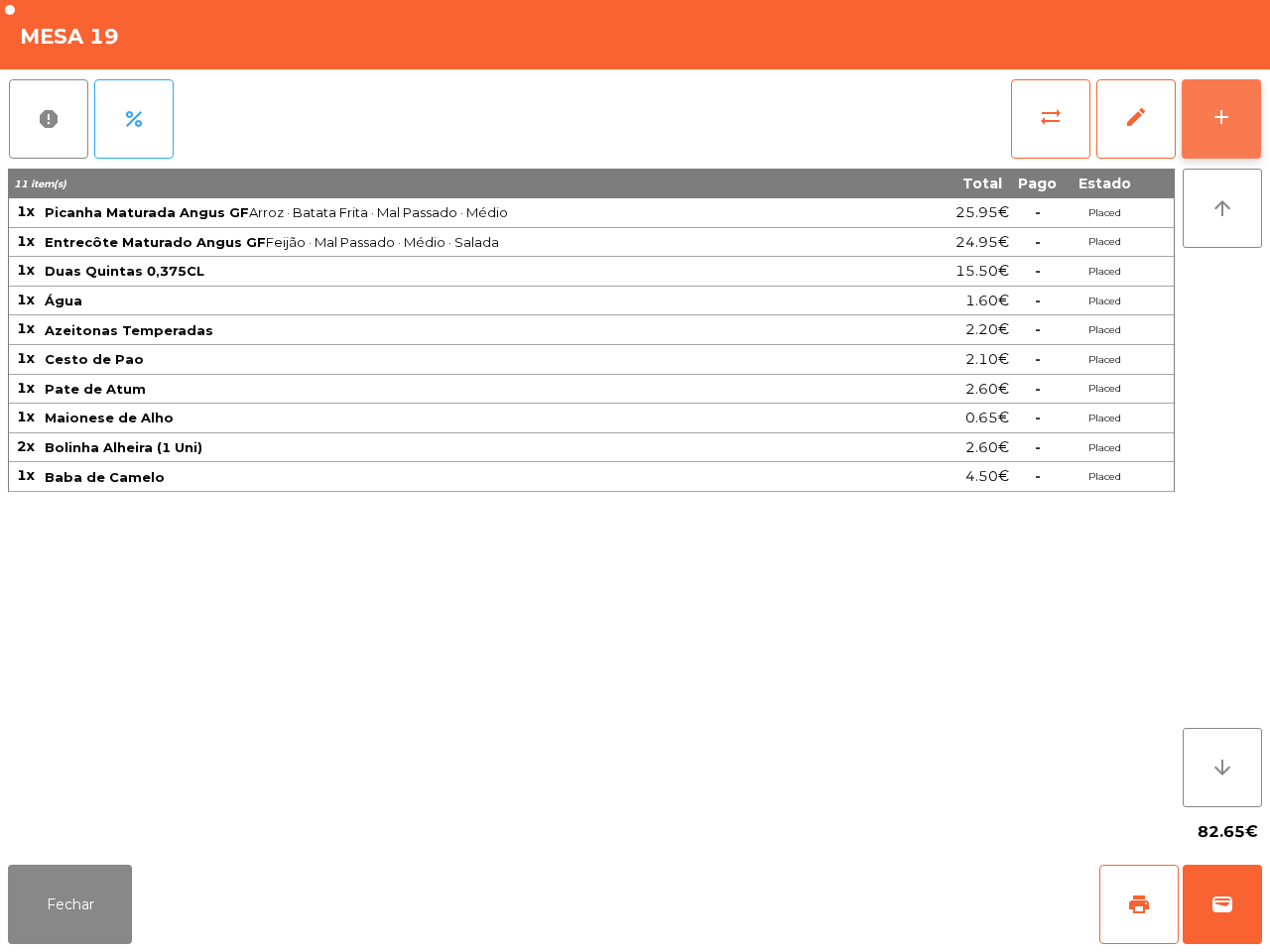 click on "add" 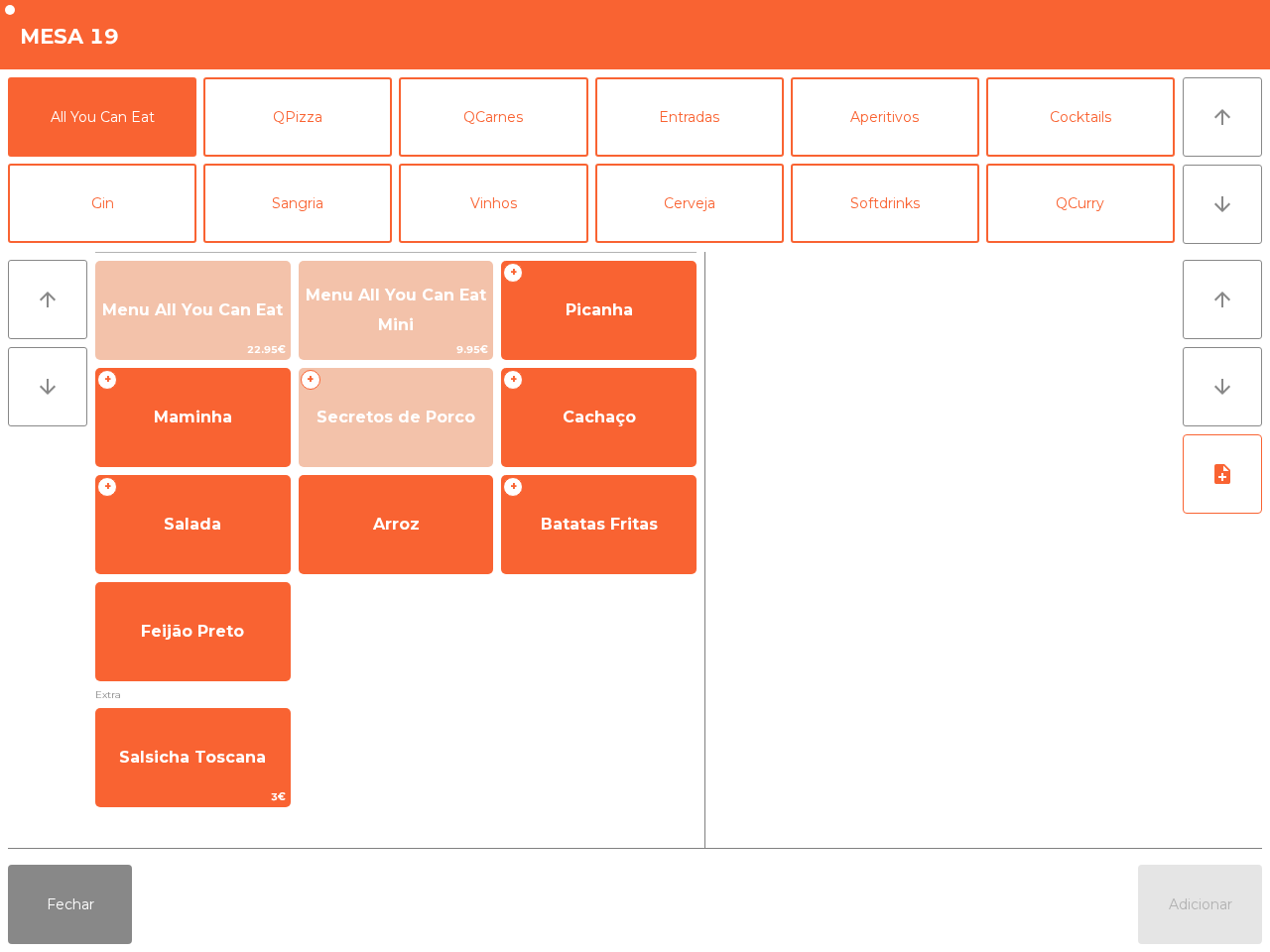 click on "All You Can Eat   QPizza   QCarnes   Entradas   Aperitivos   Cocktails   Gin   Sangria   Vinhos   Cerveja   Softdrinks   QCurry   Digestivos   Cafetaria   Champagne   Sobremesas   Prato do Dia   Acompanhamentos    Take Away   Uber/Glovo   Bolt   Oleos   Menu Do Dia" 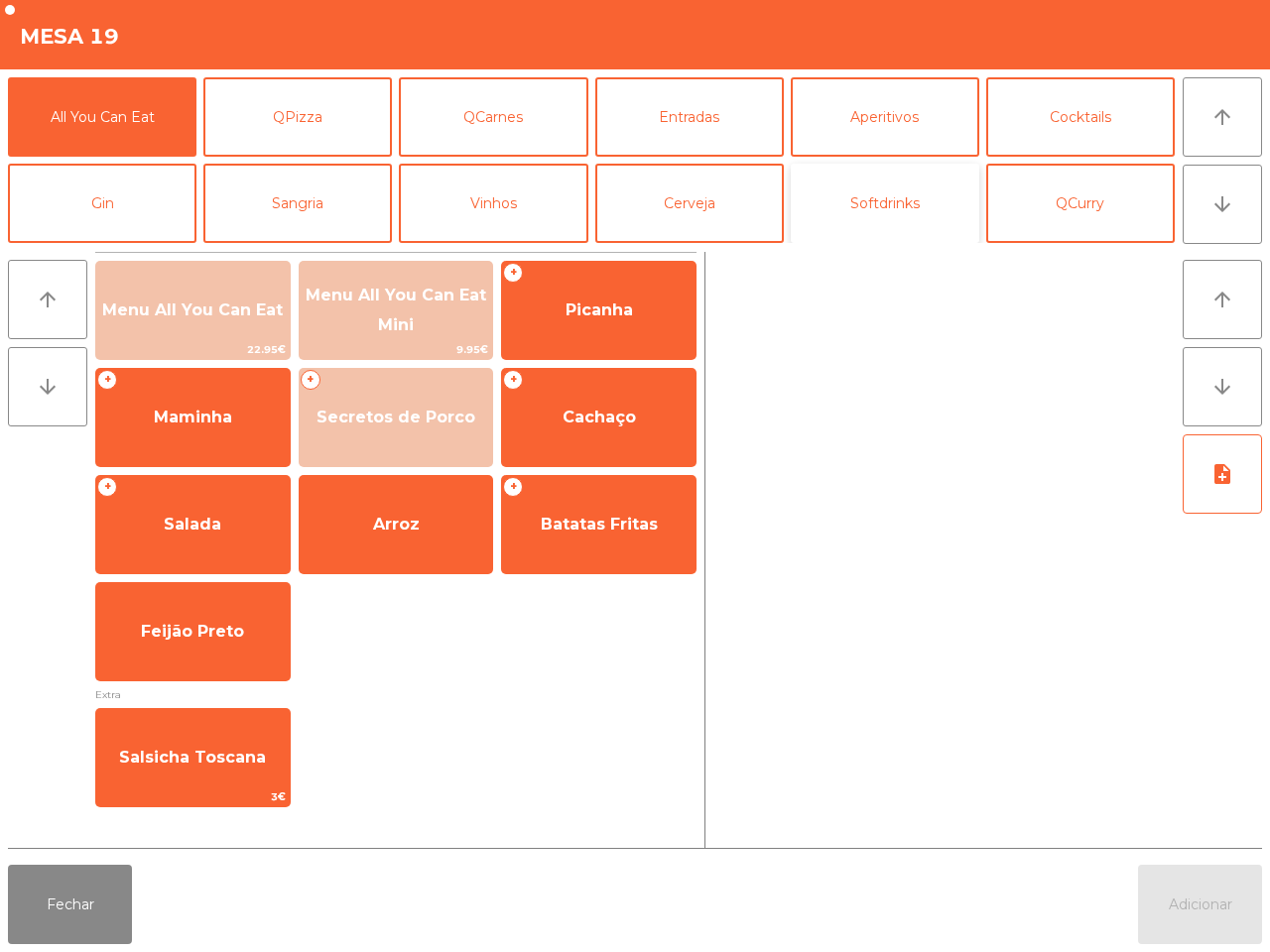 click on "Softdrinks" 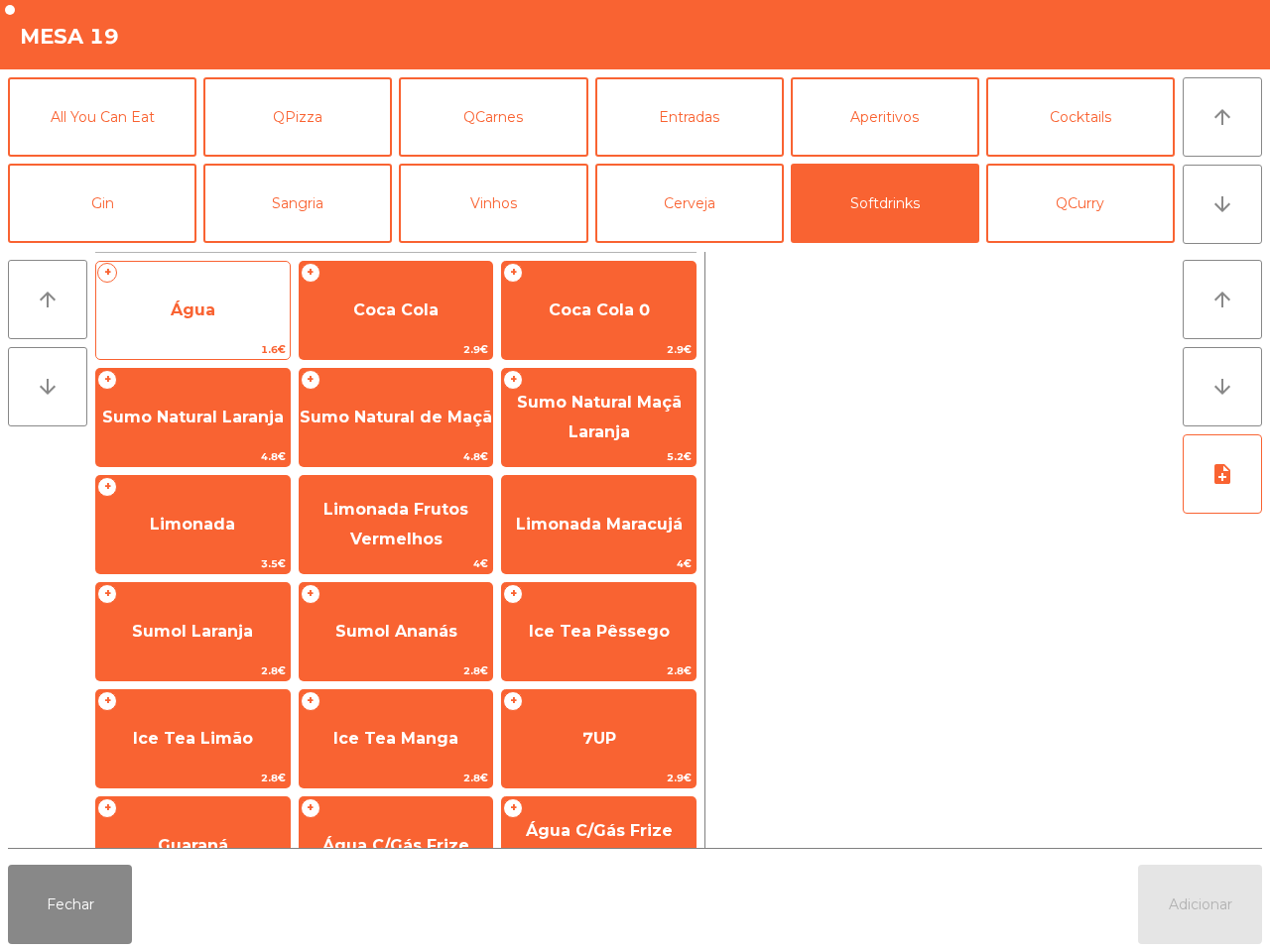 click on "Água" 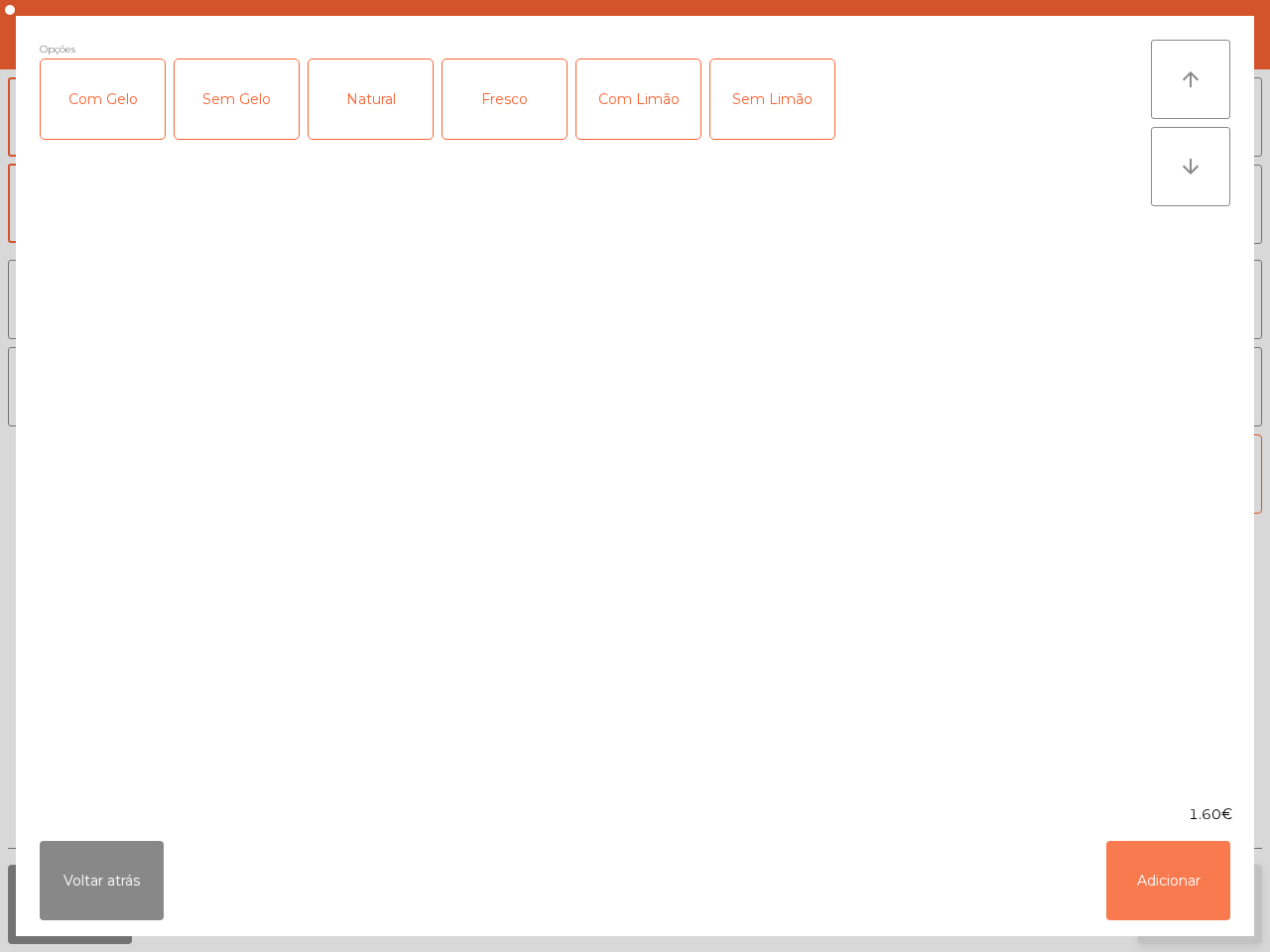 click on "Adicionar" 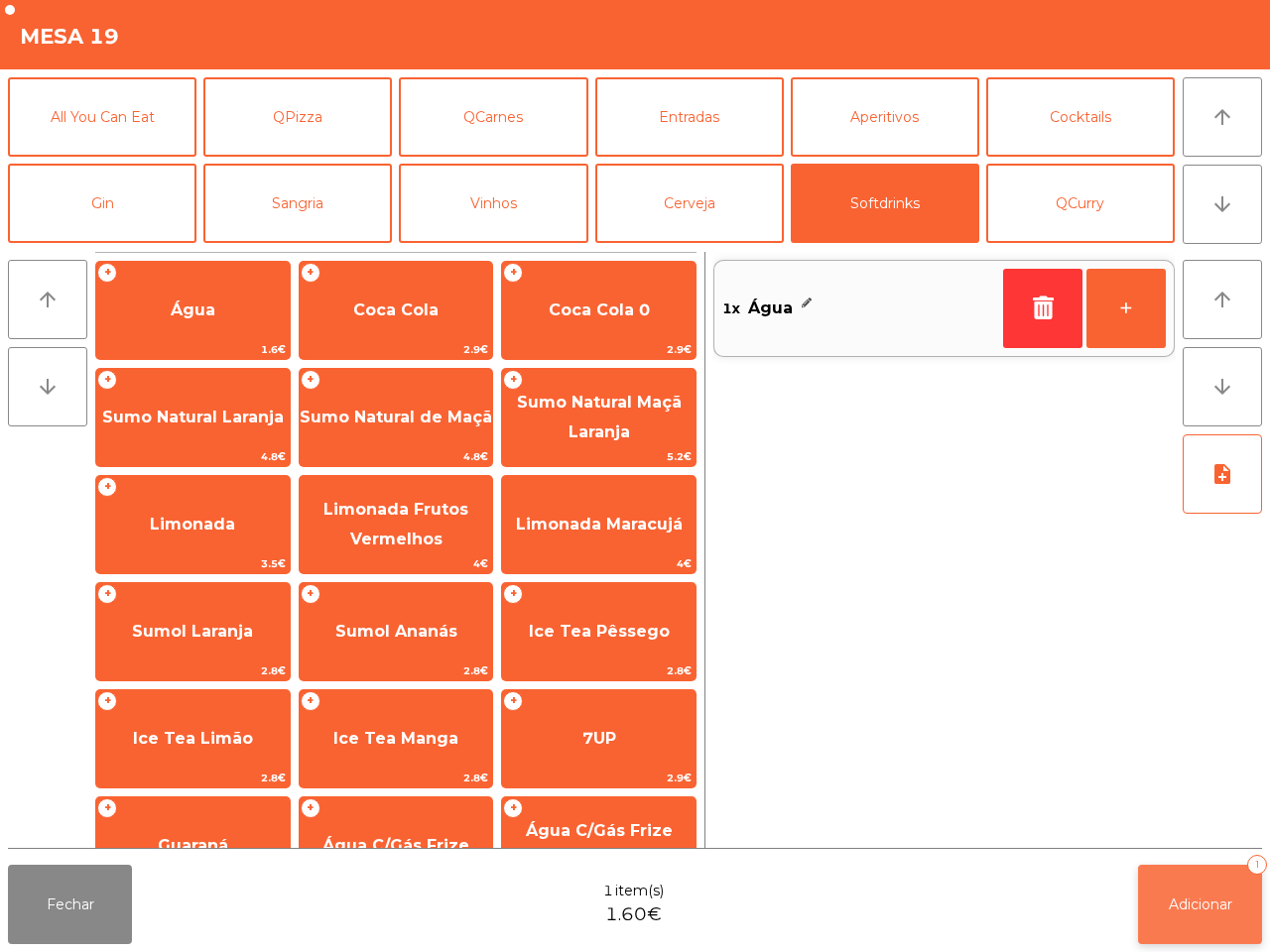 click on "Adicionar" 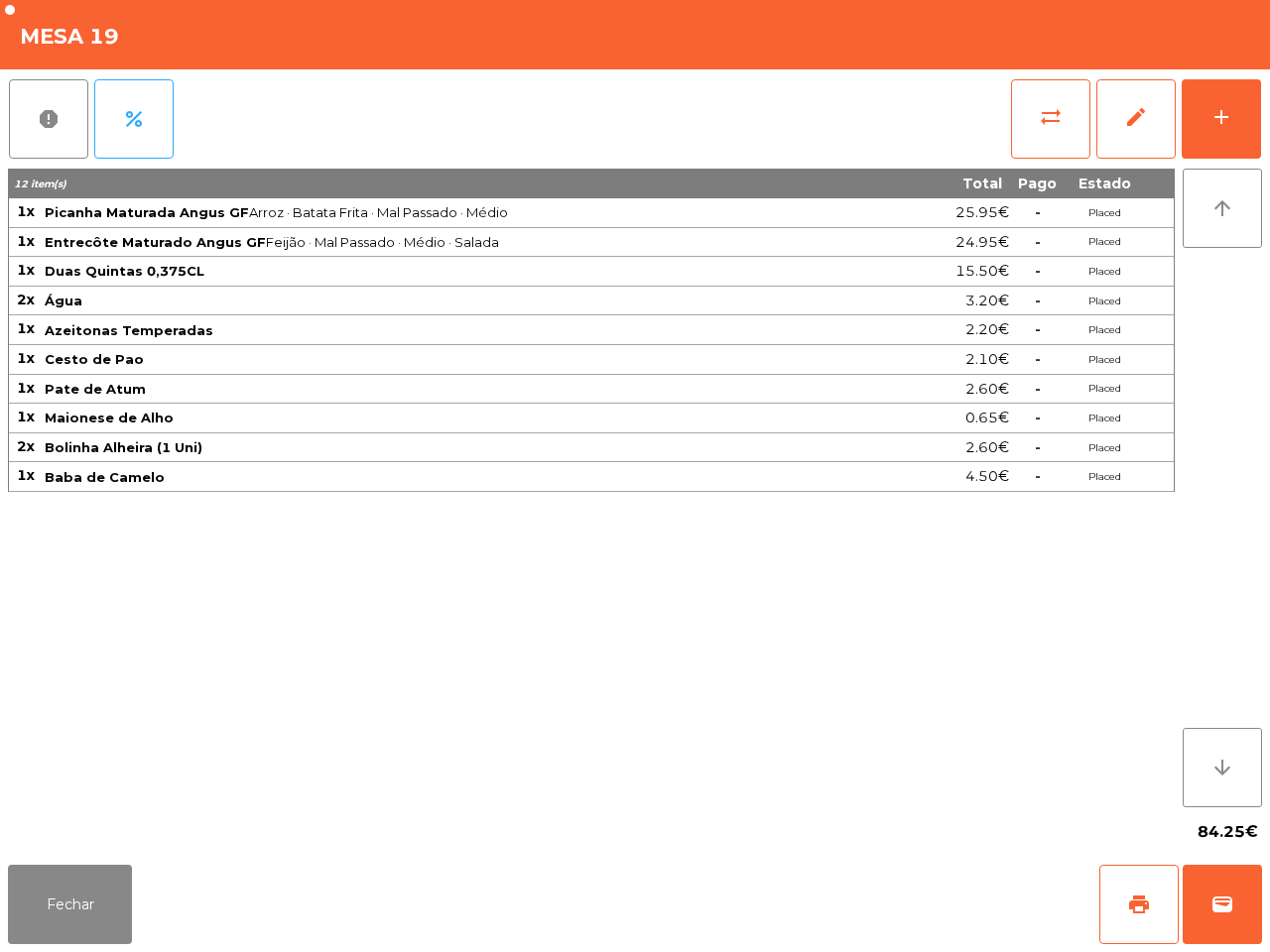 scroll, scrollTop: 0, scrollLeft: 0, axis: both 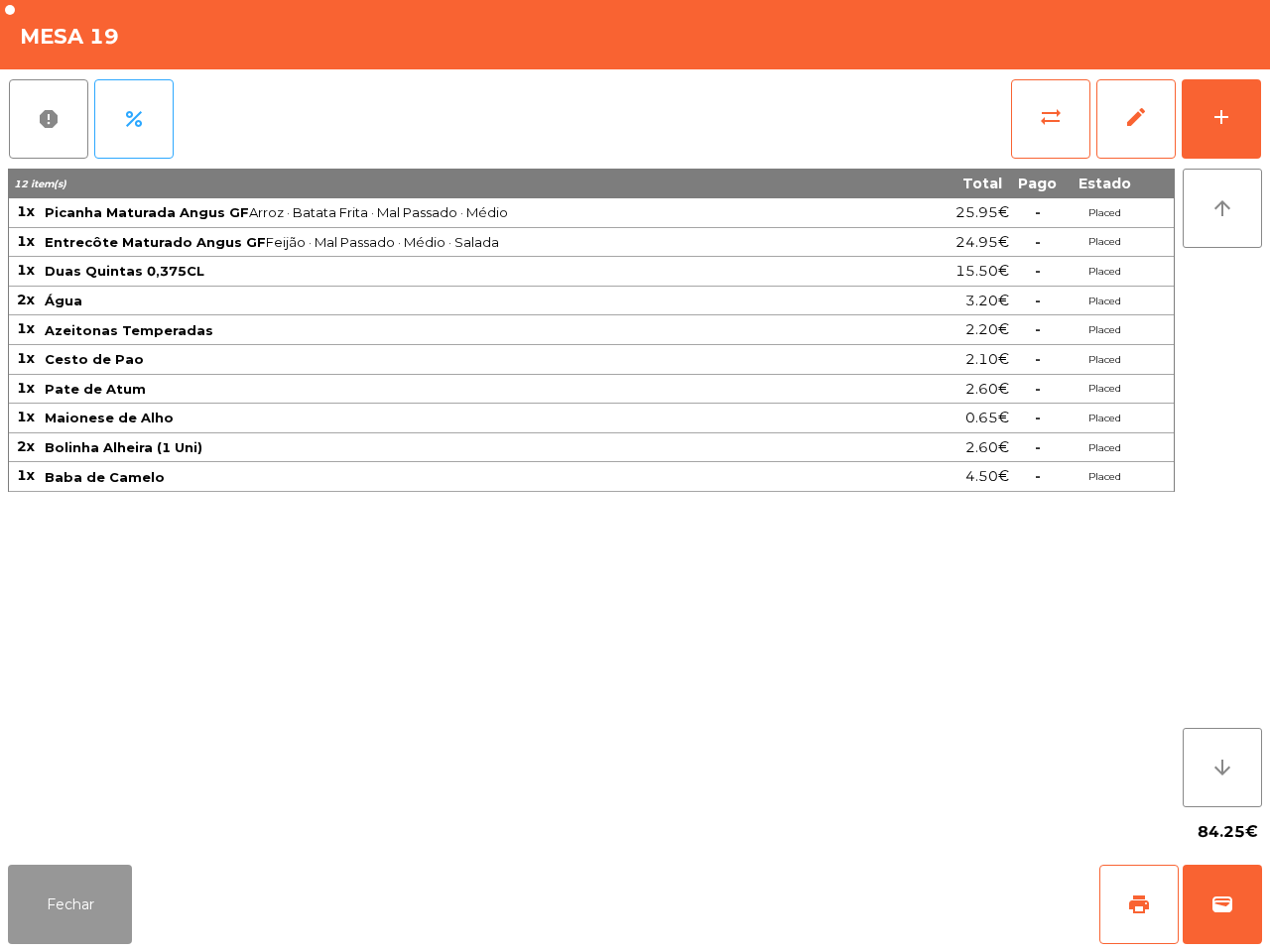 click on "Fechar" 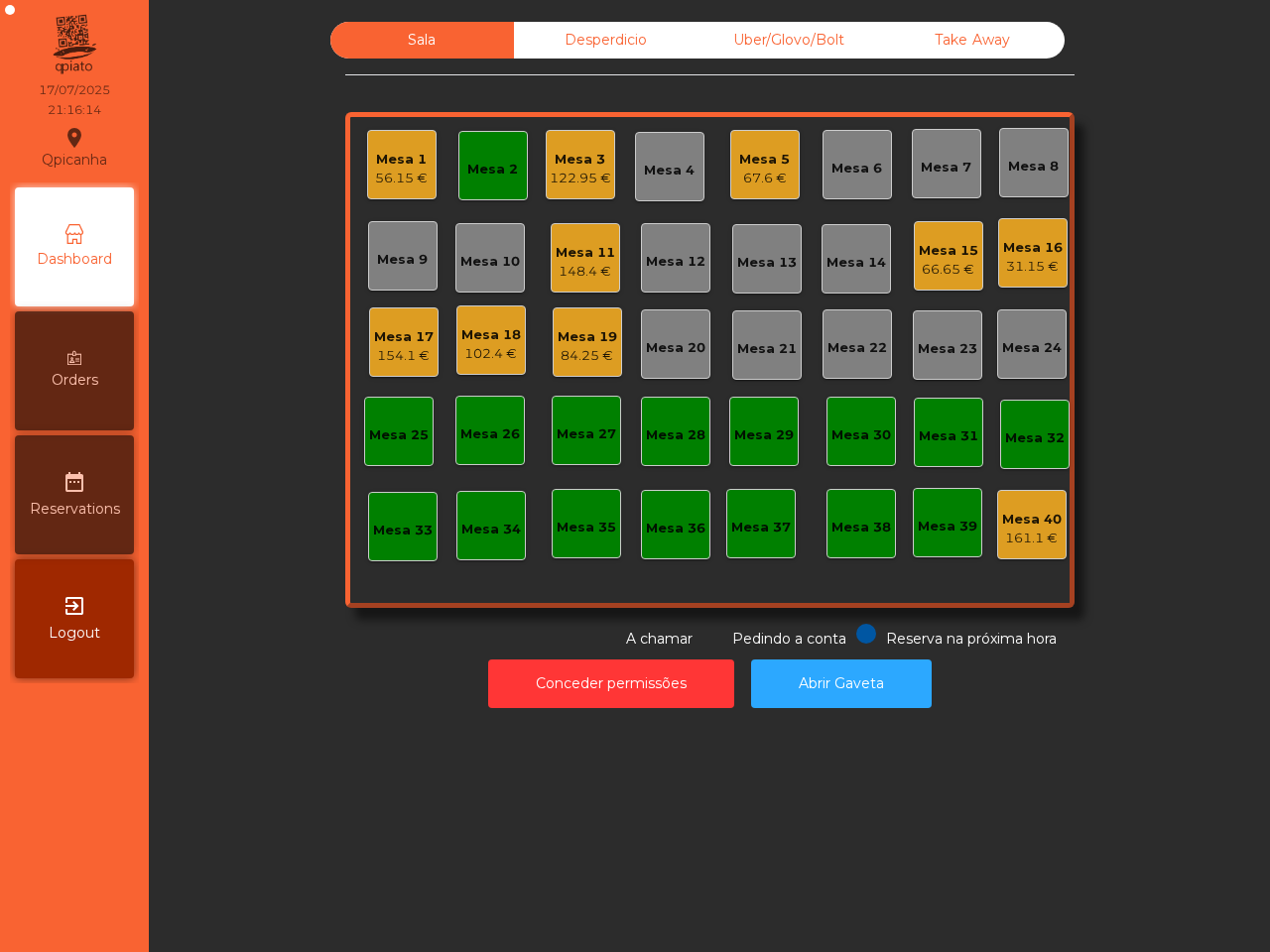 click on "Mesa 2" 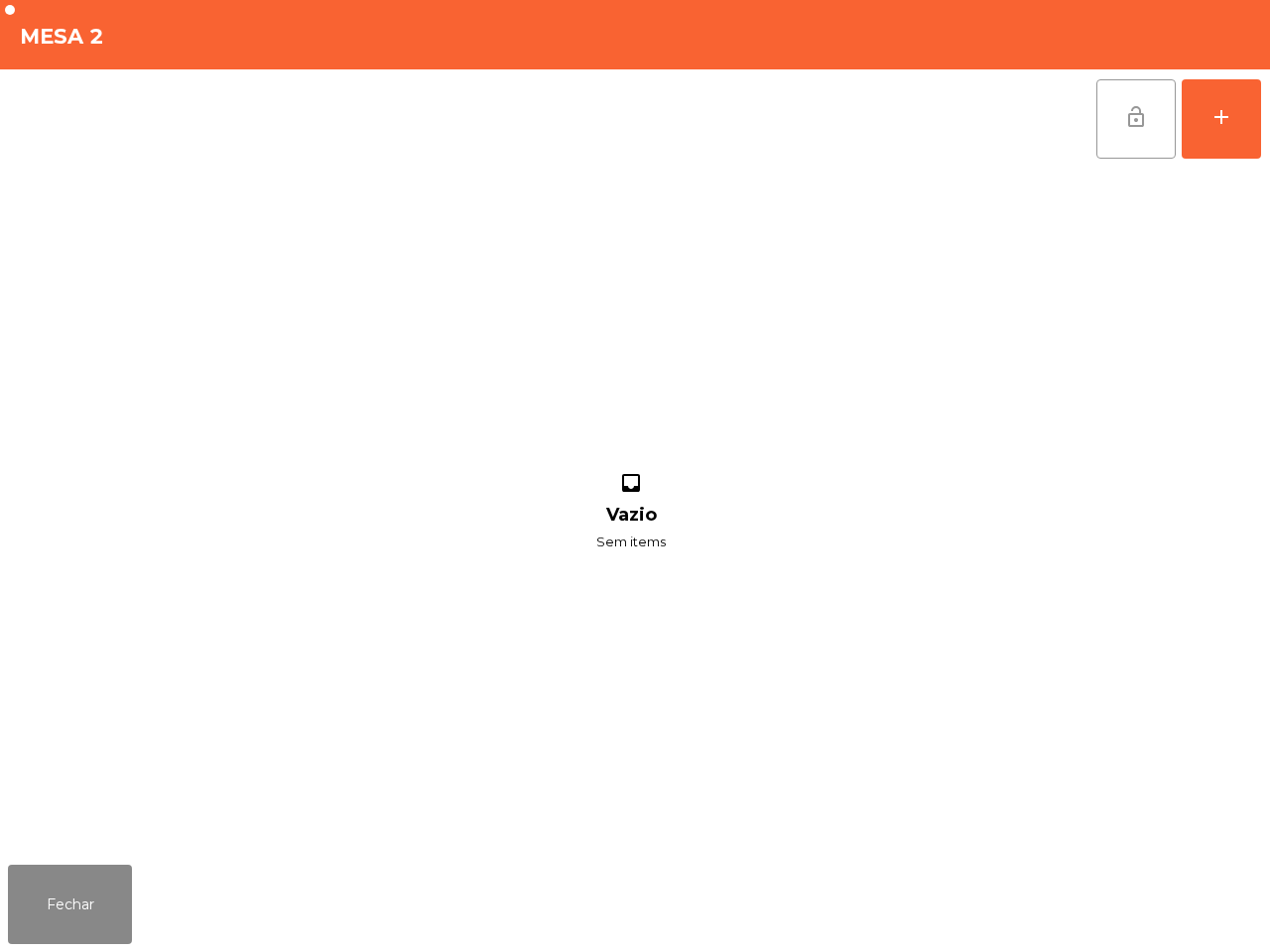 click on "lock_open" 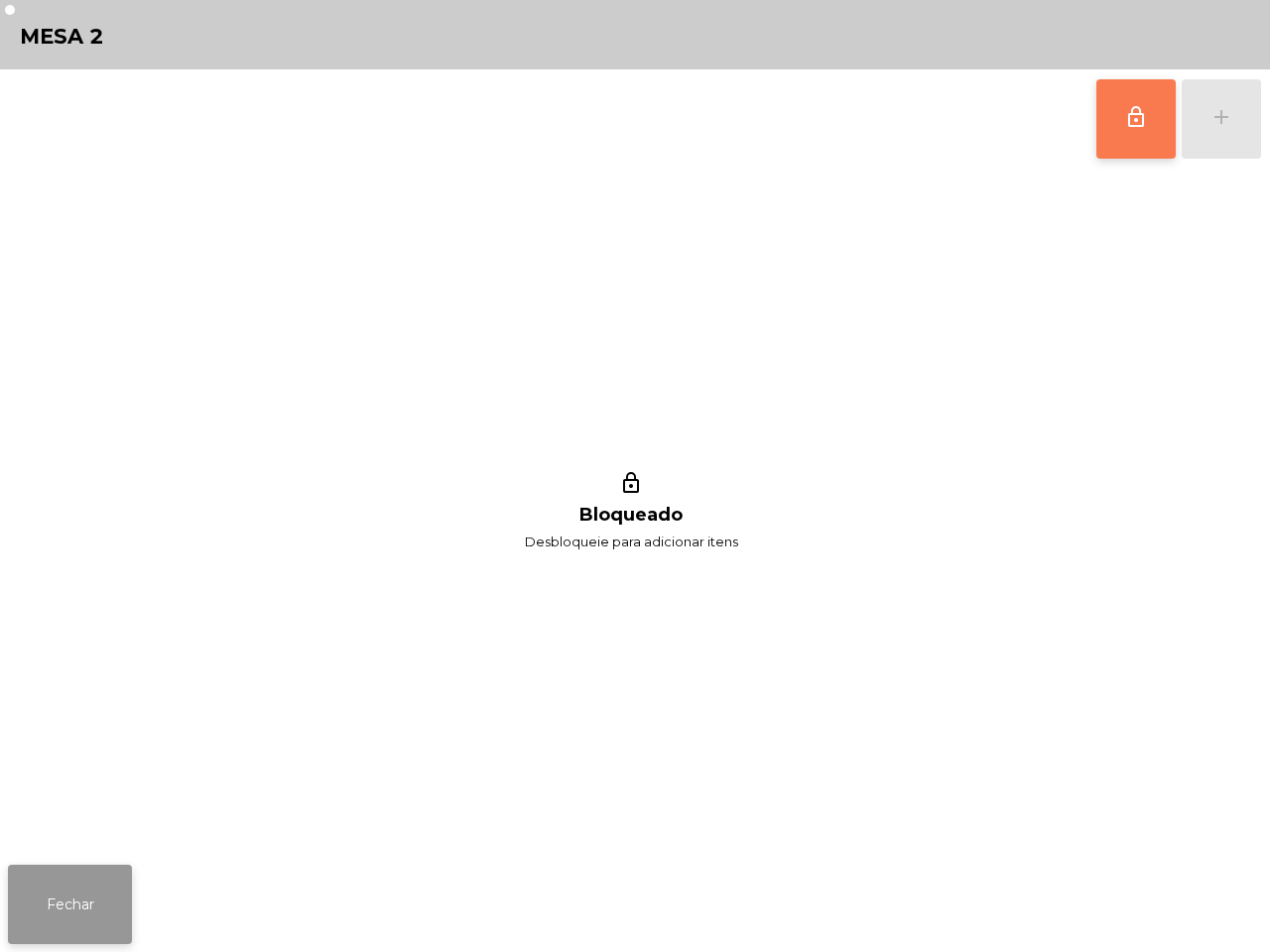 click on "Fechar" 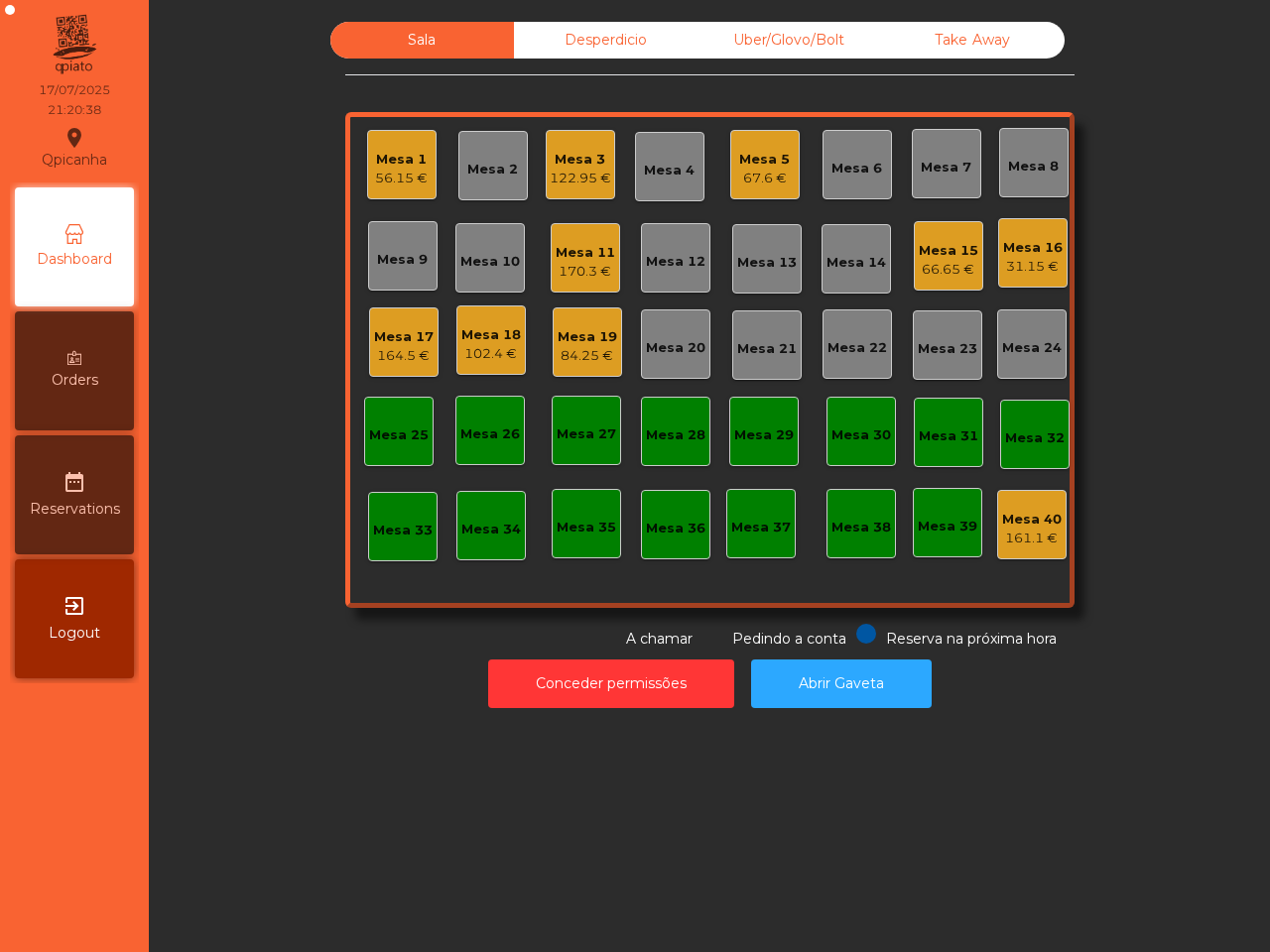 click on "Sala   Desperdicio   Uber/Glovo/Bolt   Take Away   Mesa 1   56.15 €   Mesa 2   Mesa 3   122.95 €   Mesa 4   Mesa 5   67.6 €   Mesa 6   Mesa 7   Mesa 8   Mesa 9   Mesa 10   Mesa 11   170.3 €   Mesa 12   Mesa 13   Mesa 14   Mesa 15   66.65 €   Mesa 16   31.15 €   Mesa 17   164.5 €   Mesa 18   102.4 €   Mesa 19   84.25 €   Mesa 20   Mesa 21   Mesa 22   Mesa 23   Mesa 24   Mesa 25   Mesa 26   Mesa 27   Mesa 28   Mesa 29   Mesa 30   Mesa 31   Mesa 32   Mesa 33   Mesa 34   Mesa 35   Mesa 36   Mesa 37   Mesa 38   Mesa 39   Mesa 40   161.1 €  Reserva na próxima hora Pedindo a conta A chamar" 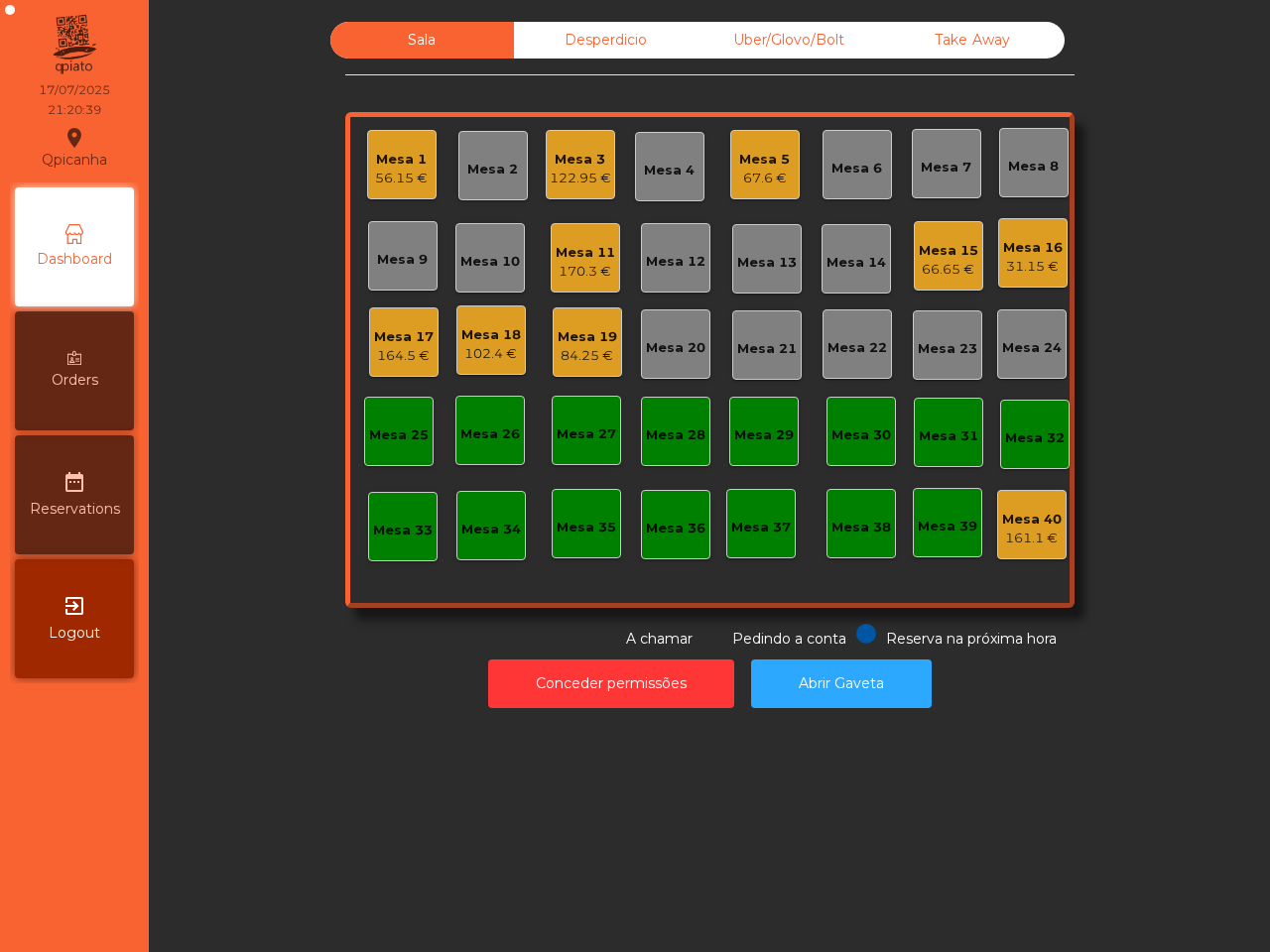 click on "170.3 €" 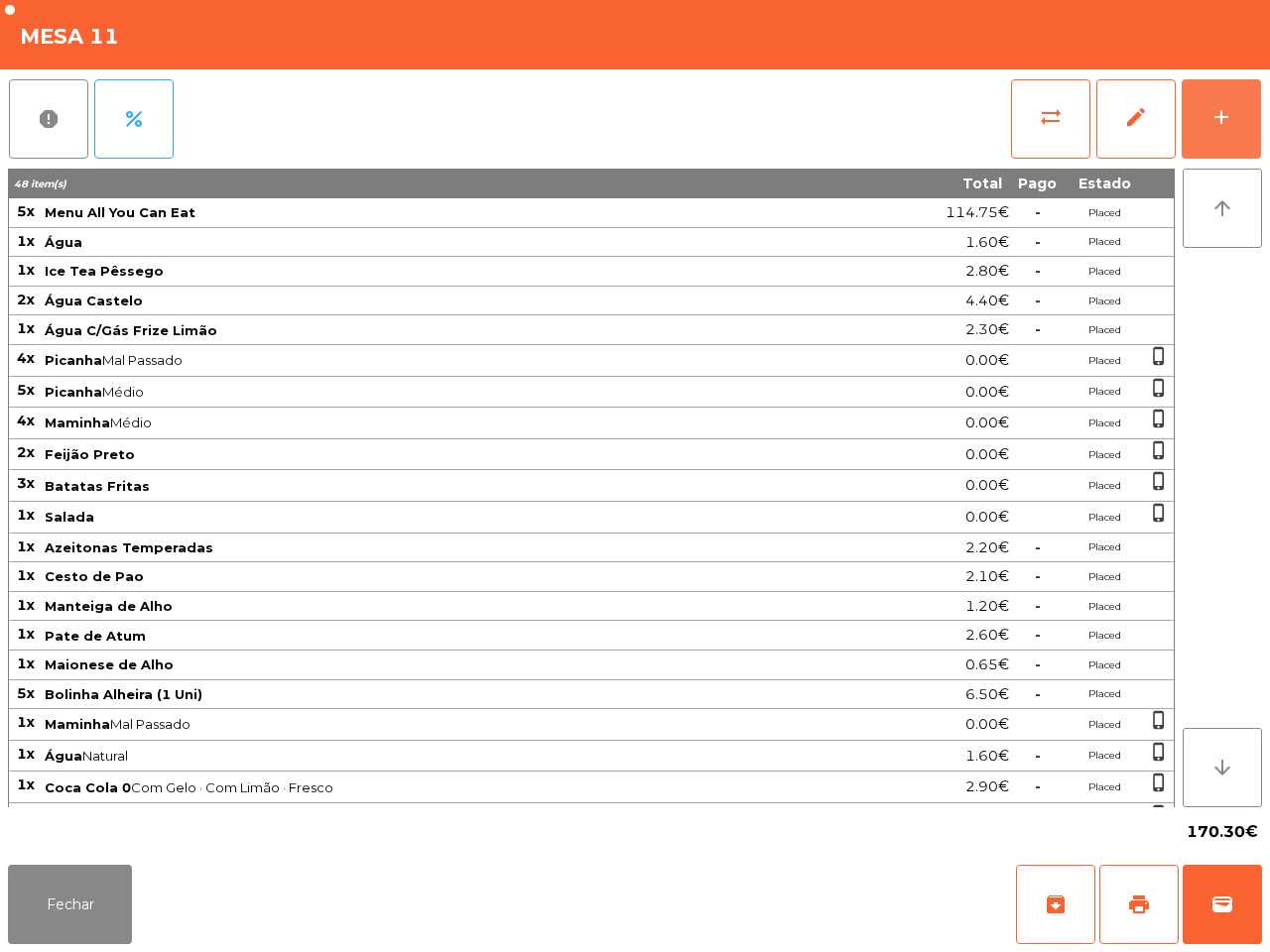 click on "add" 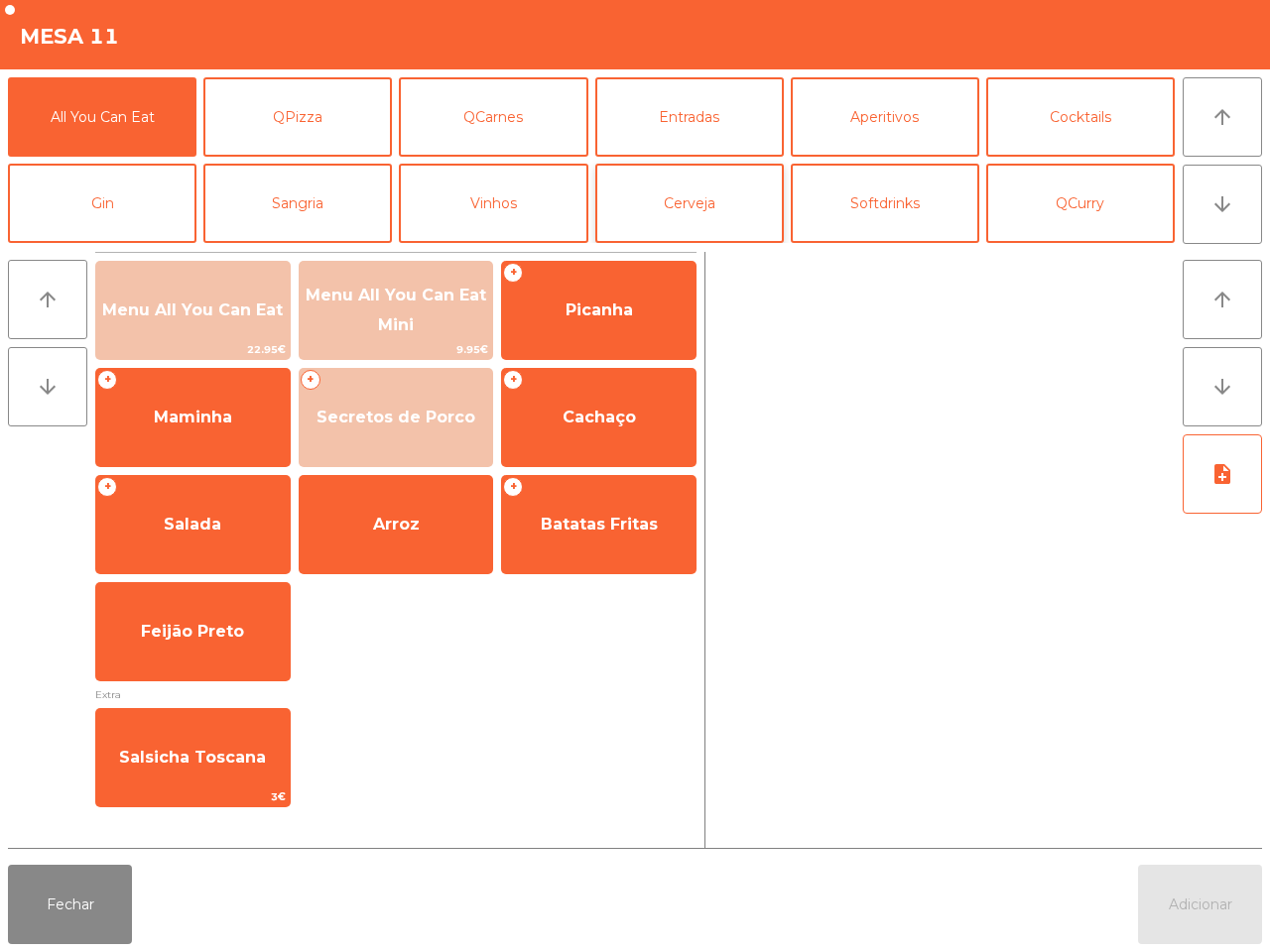 scroll, scrollTop: 124, scrollLeft: 0, axis: vertical 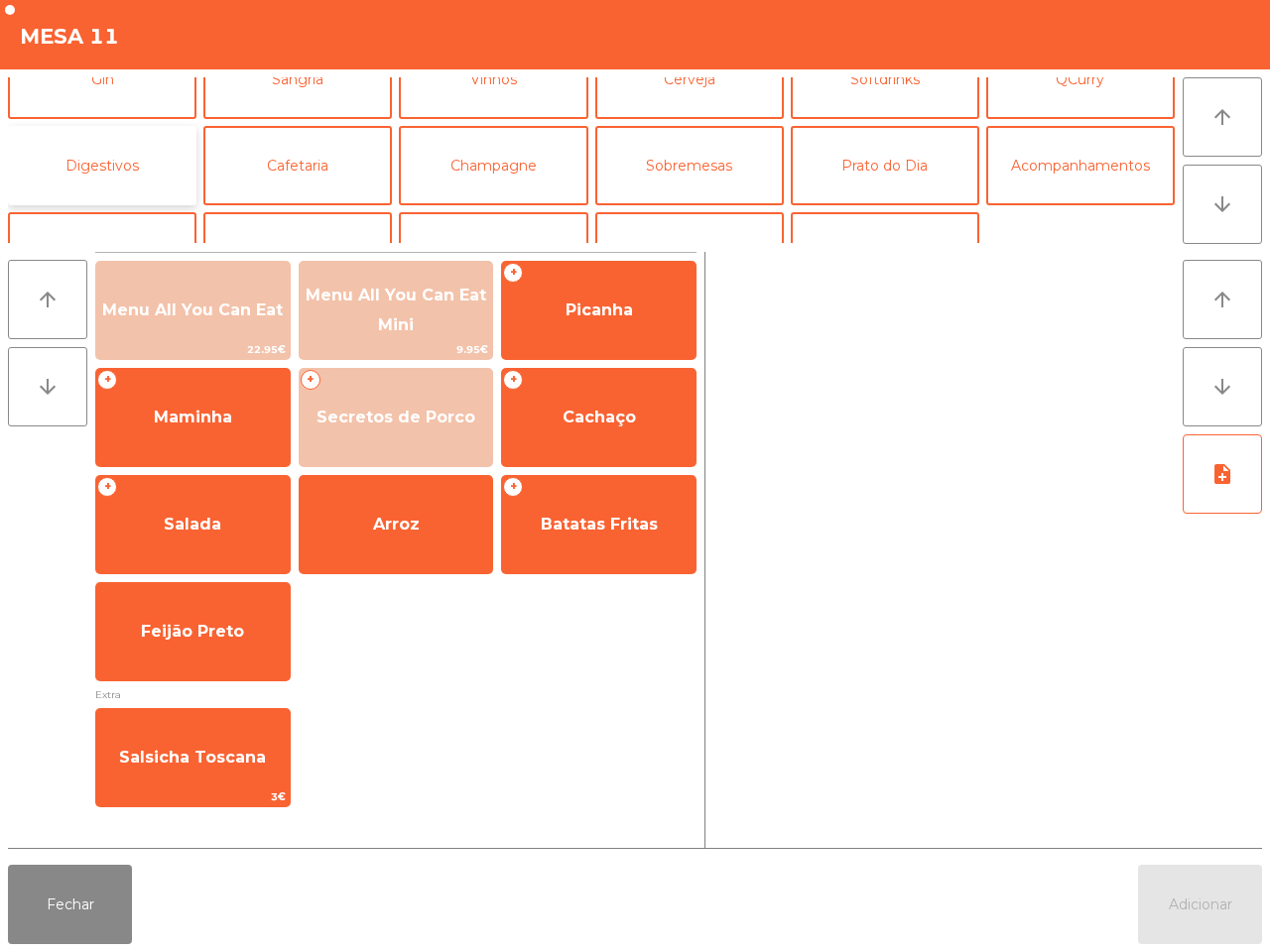click on "Digestivos" 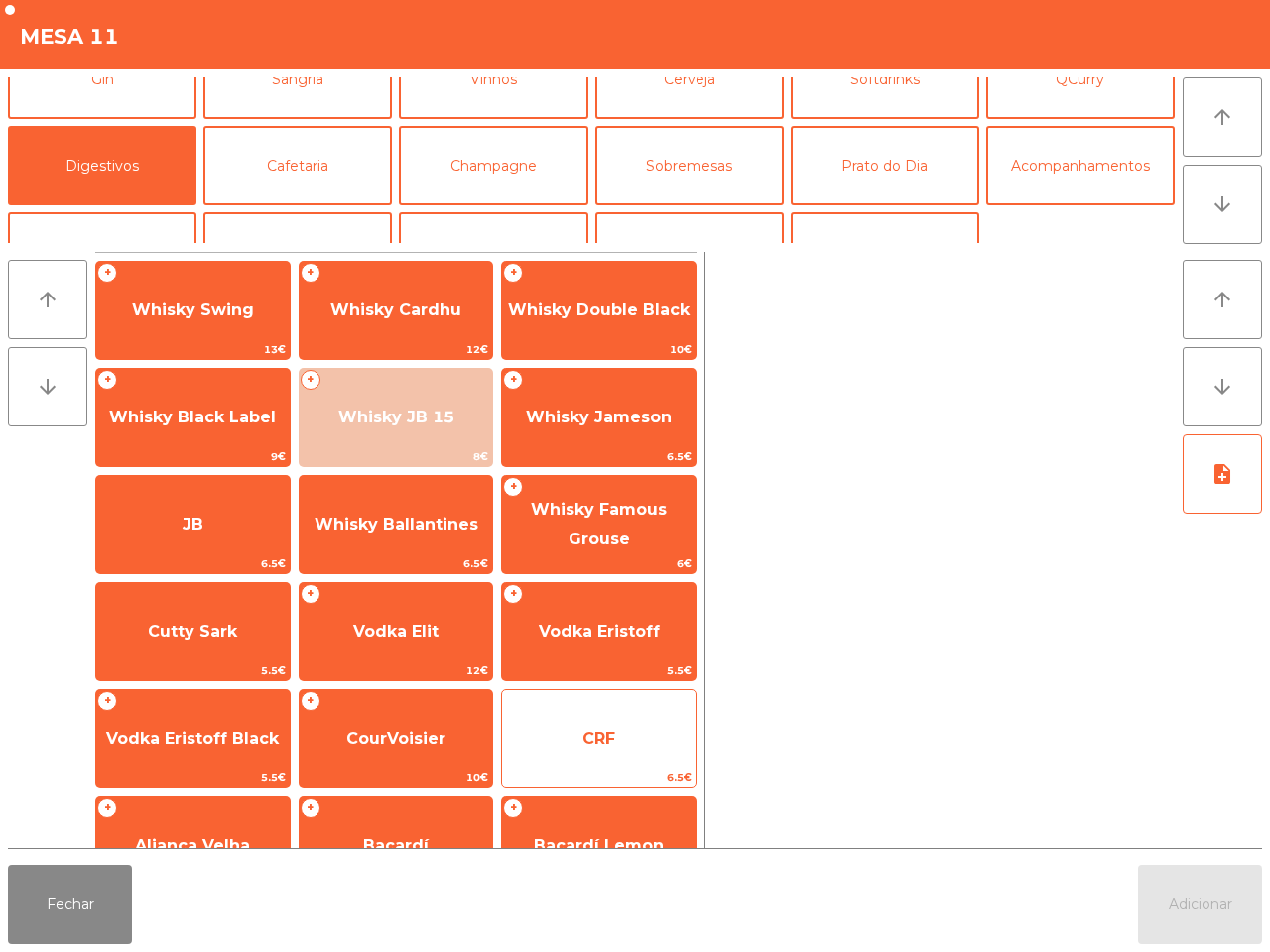 click on "CRF   6.5€" 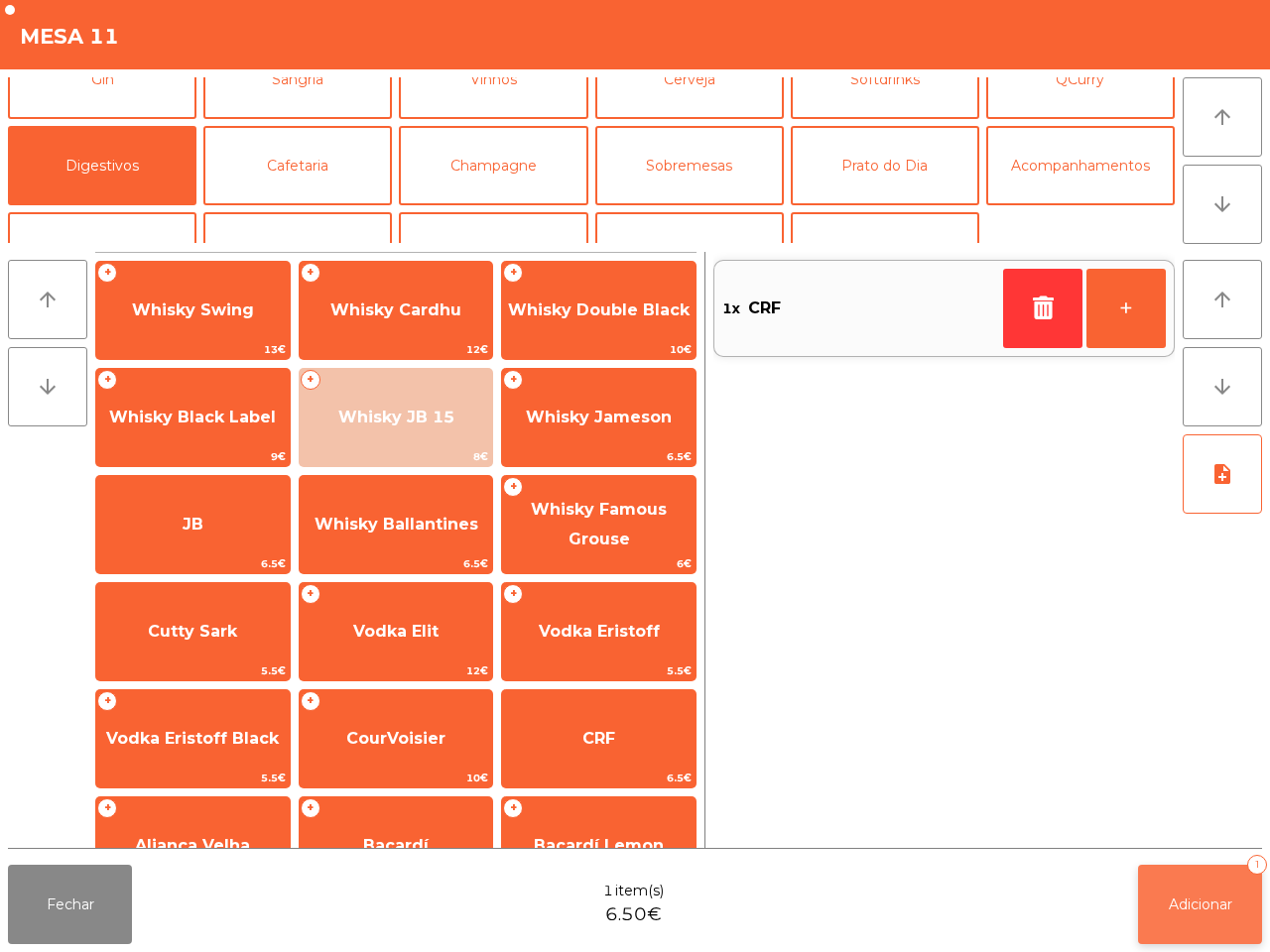 click on "Adicionar" 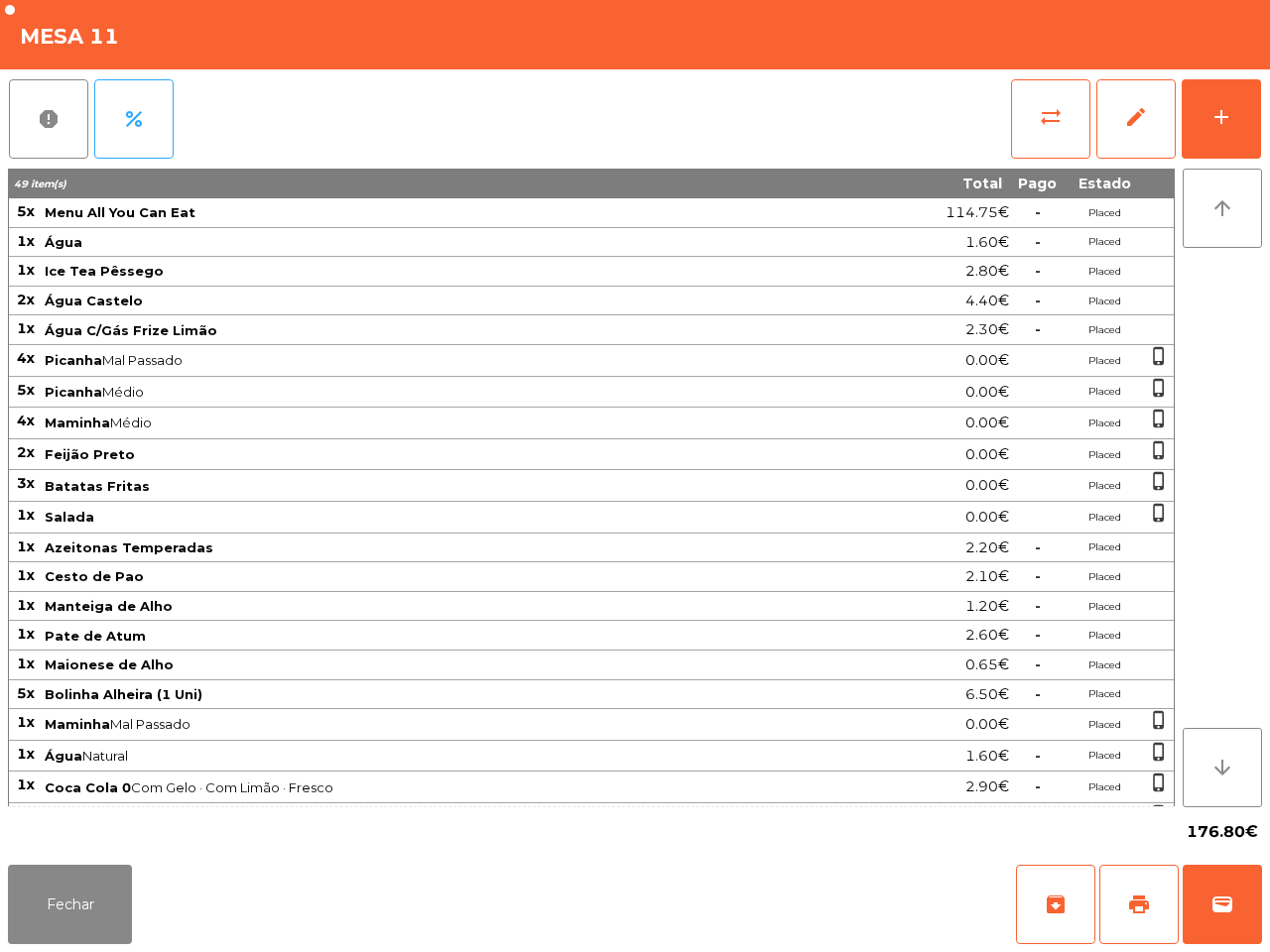 click on "Fechar   archive   print   wallet" 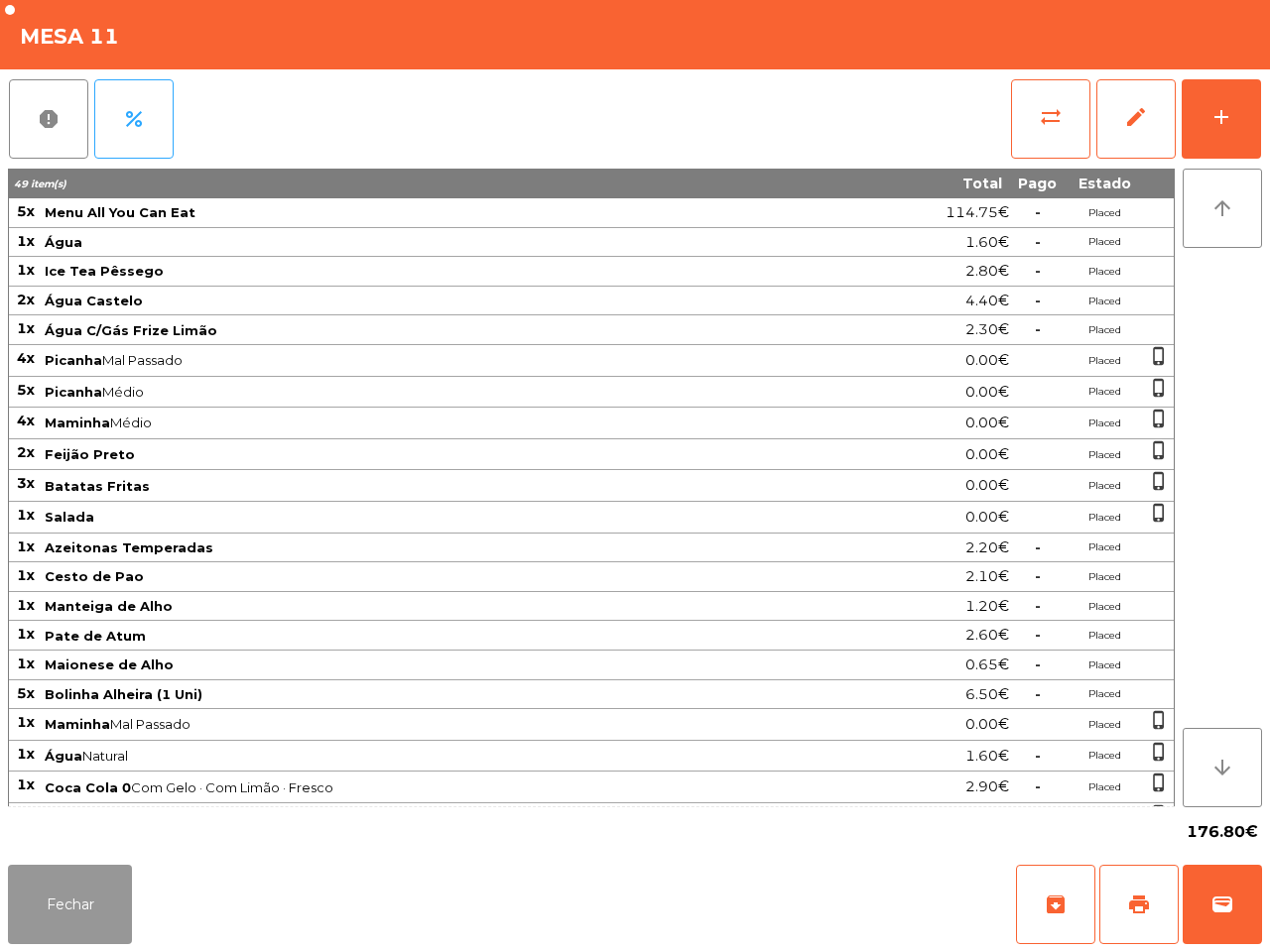 click on "Fechar" 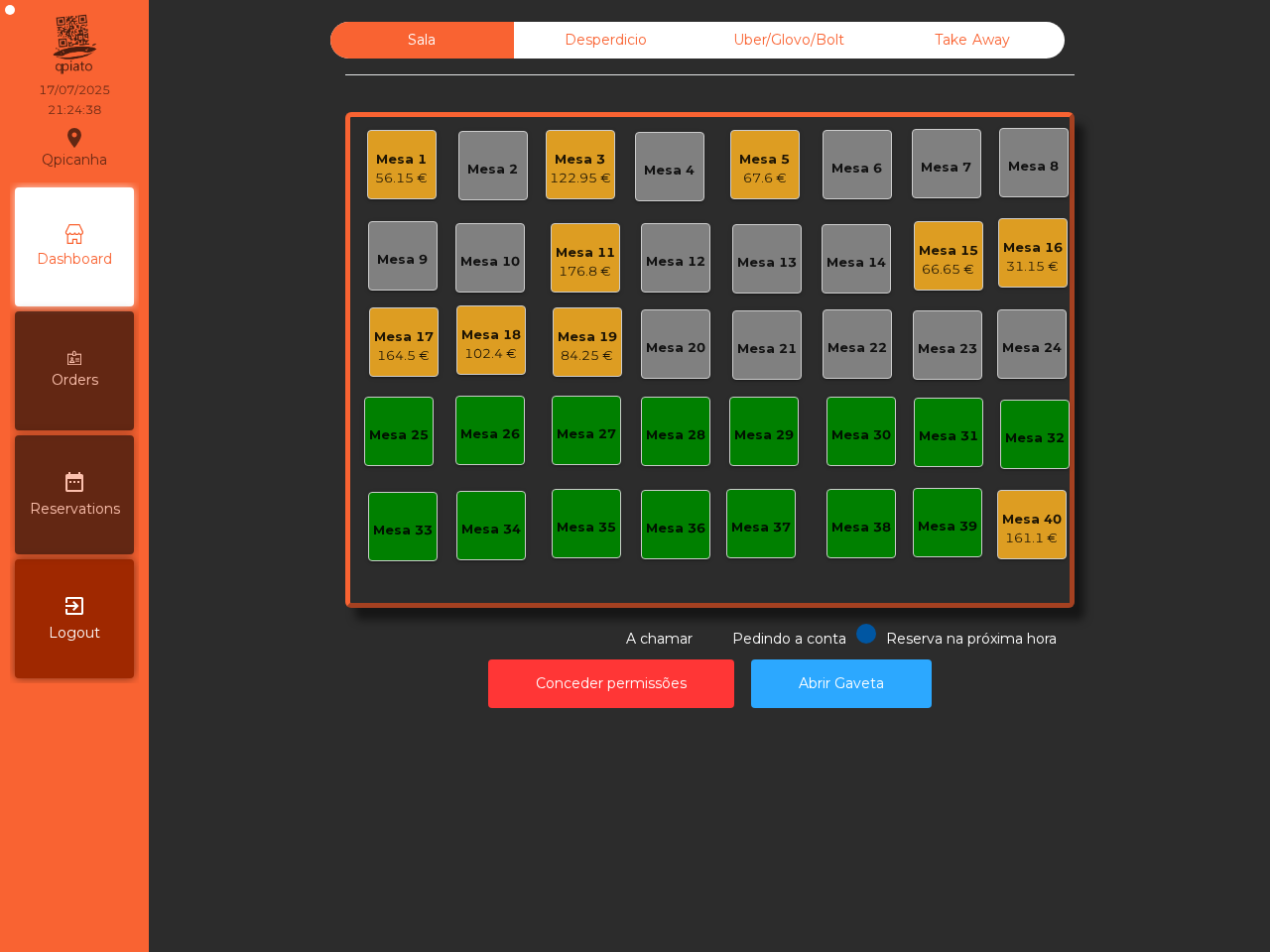 click on "67.6 €" 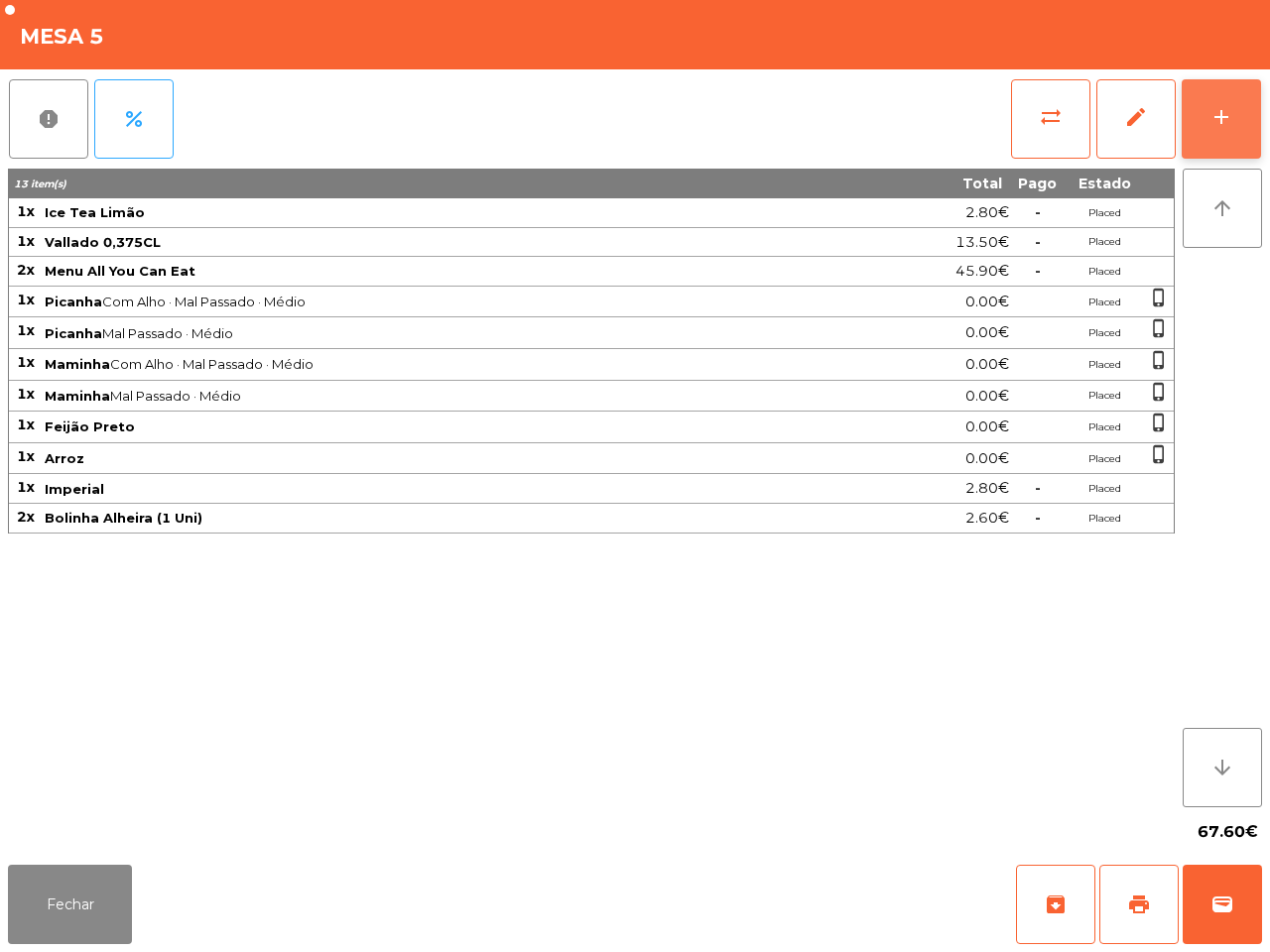click on "add" 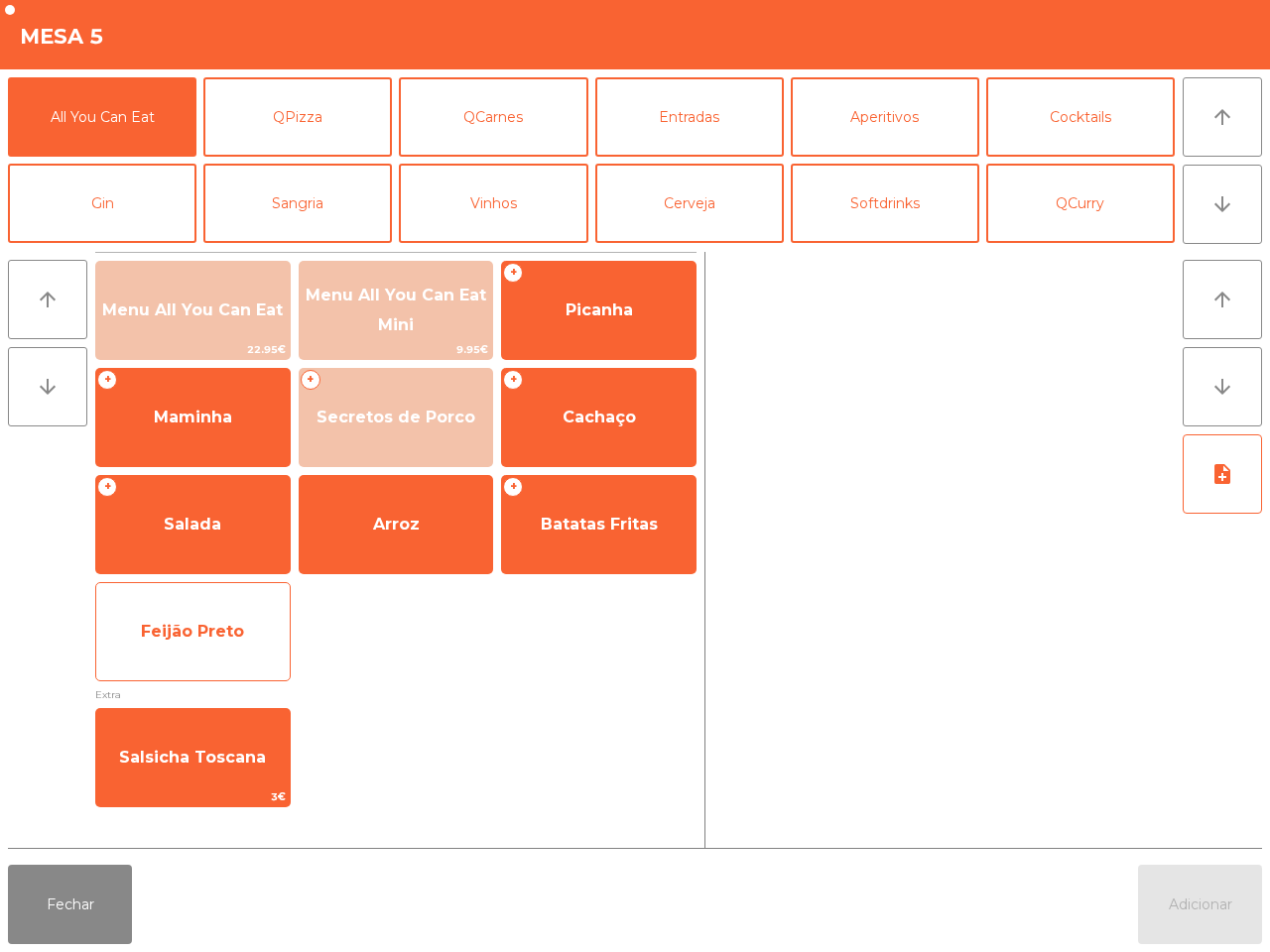 click on "Feijão Preto" 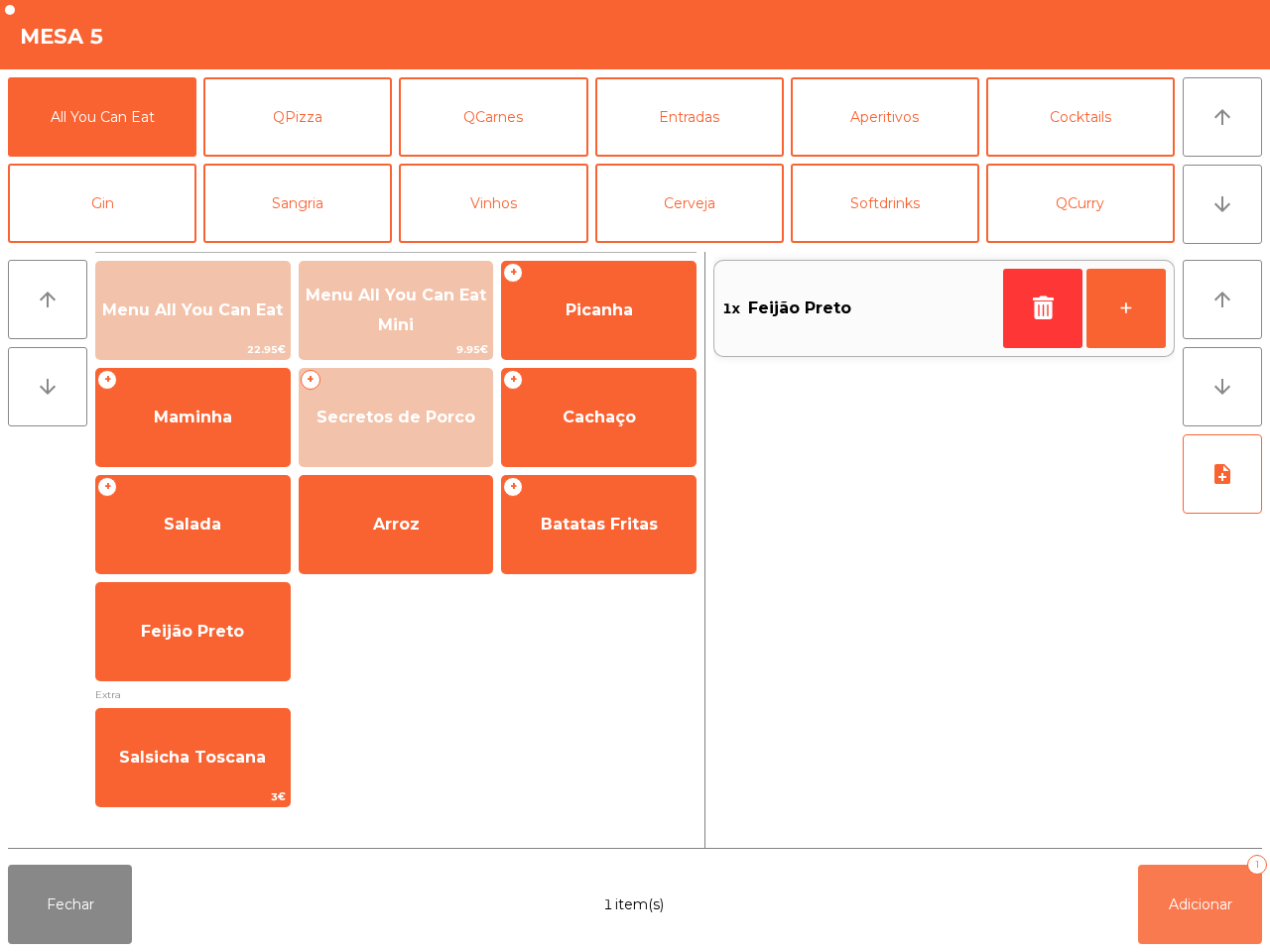 click on "Adicionar   1" 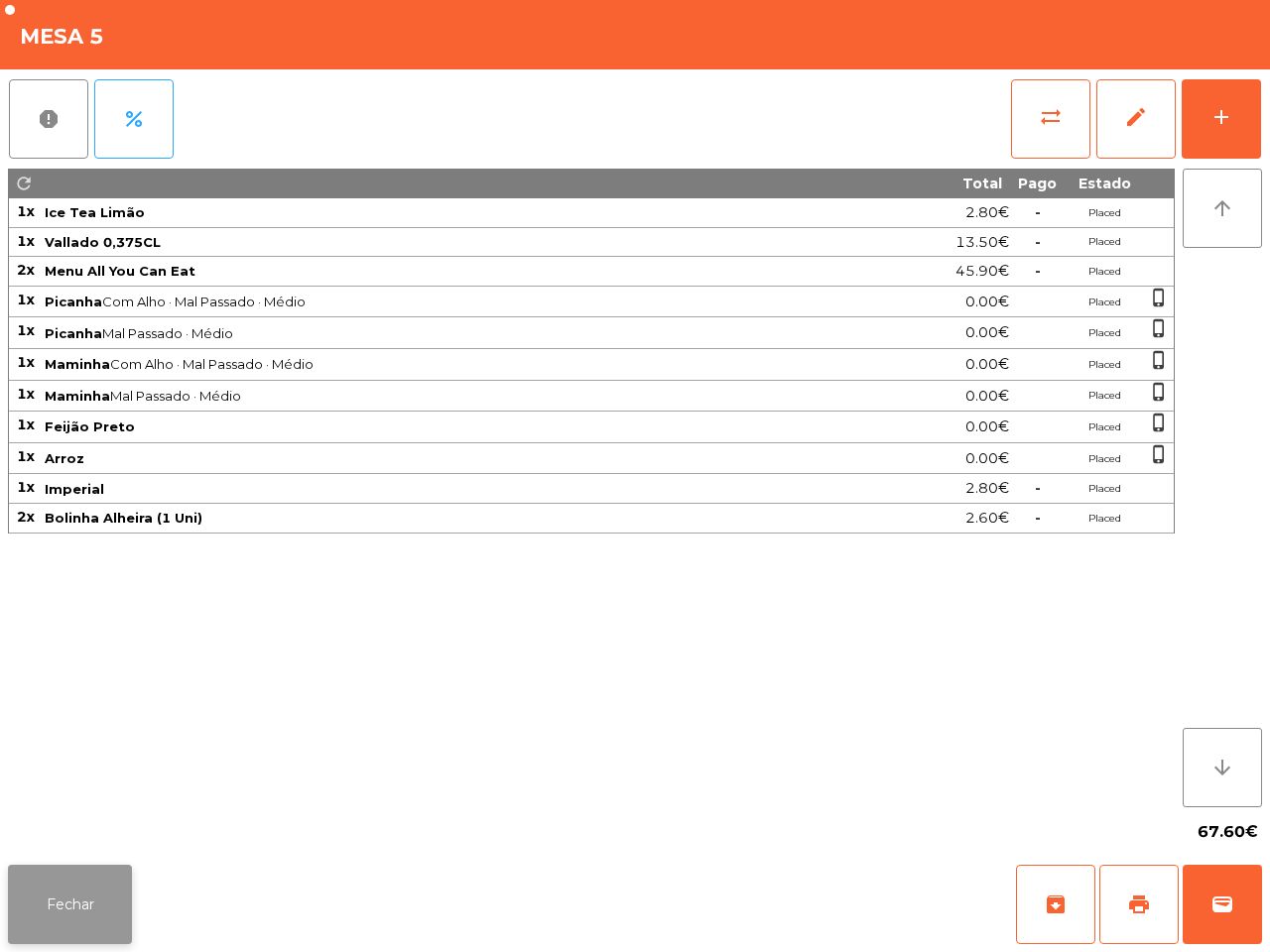 click on "Fechar" 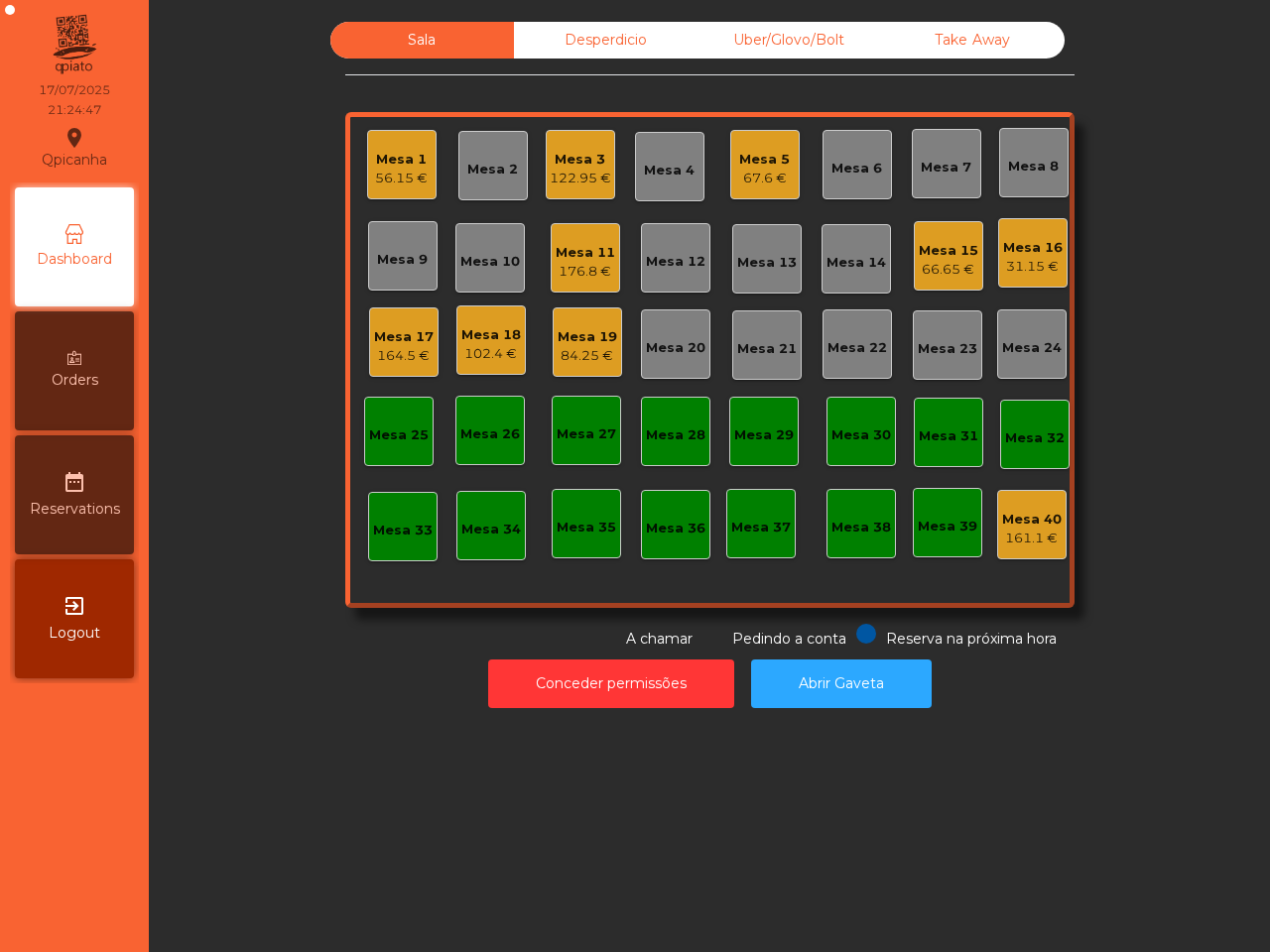 click on "Uber/Glovo/Bolt" 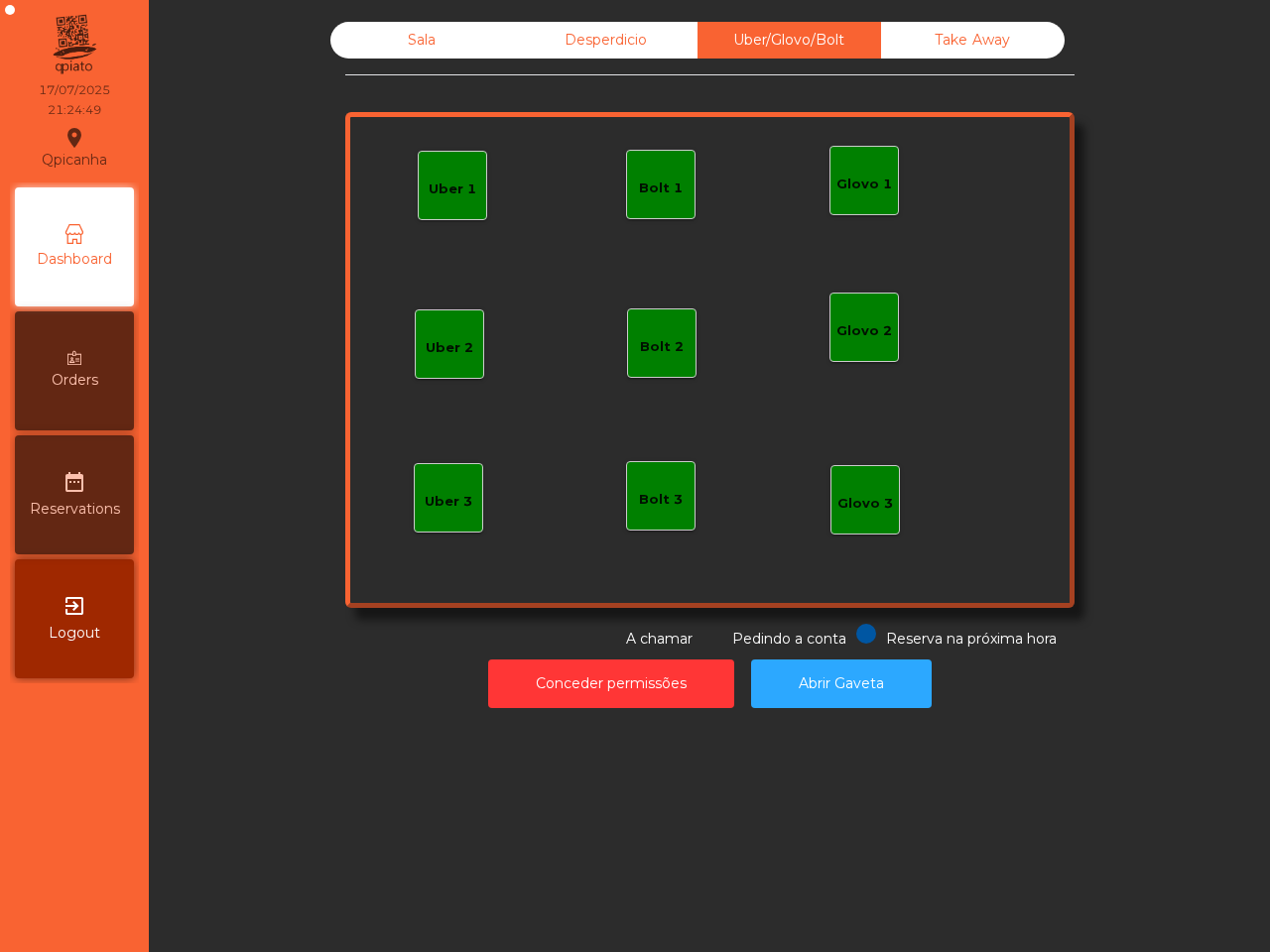 click on "Bolt 1" 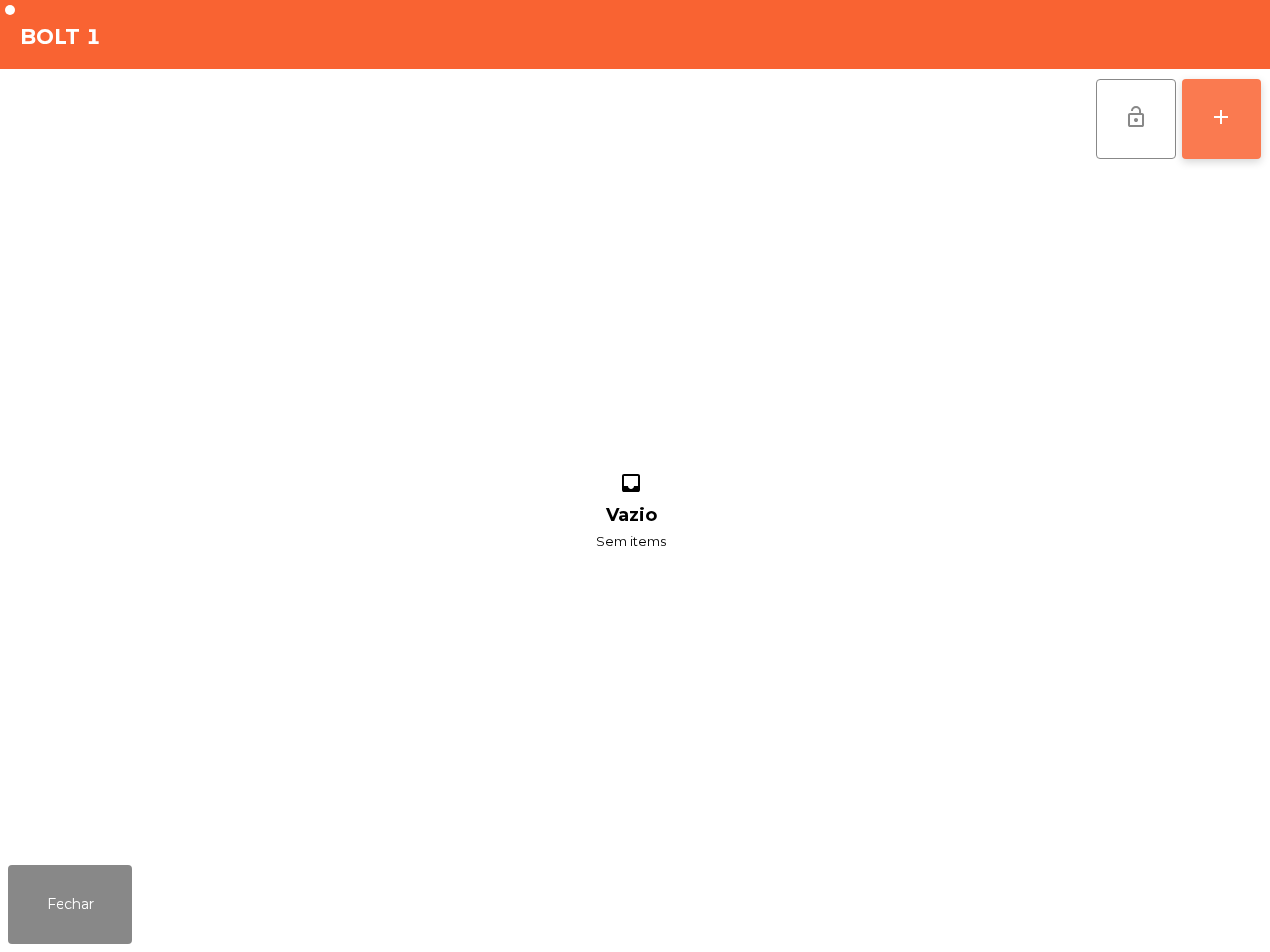 click on "add" 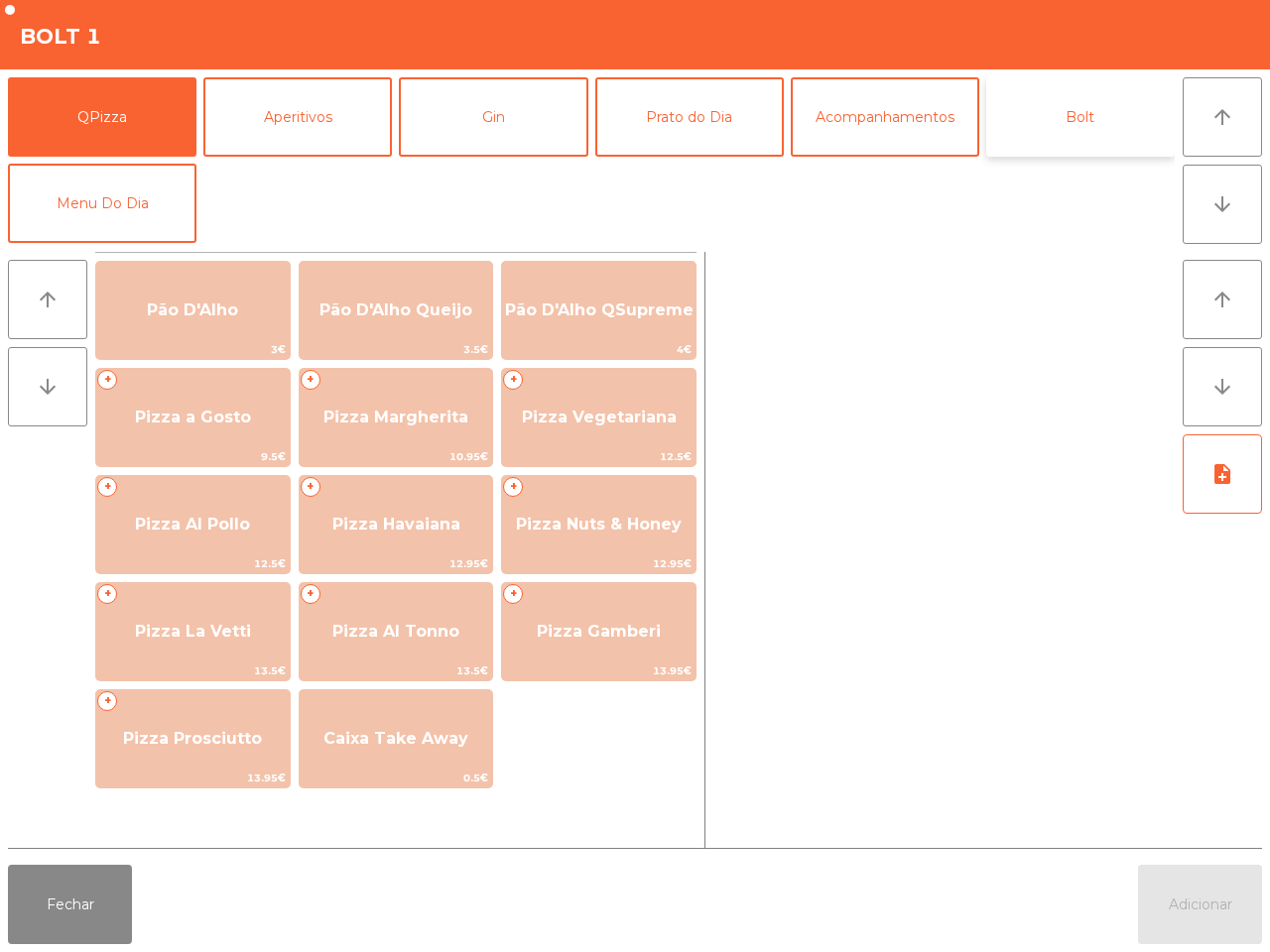 click on "Bolt" 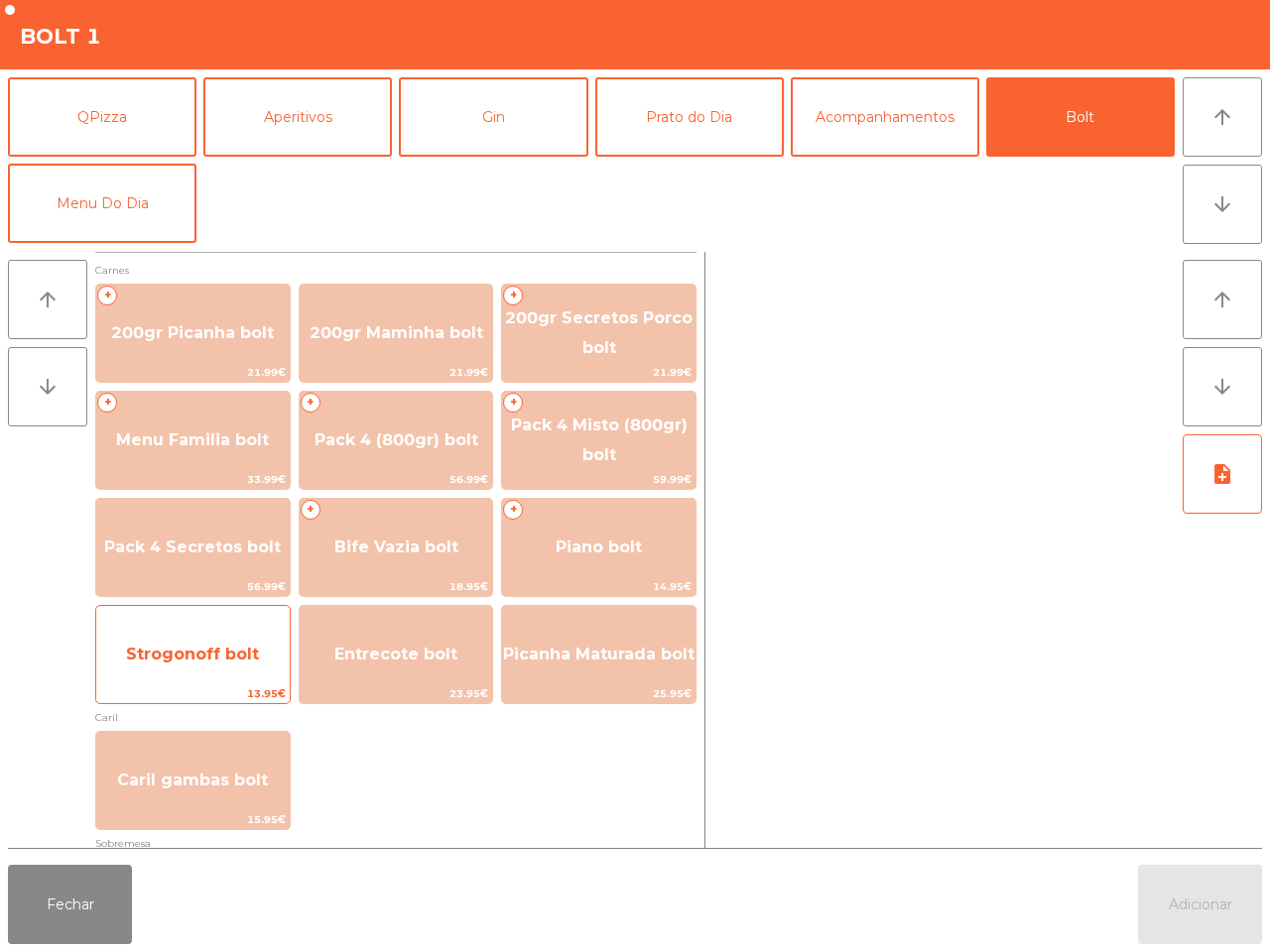 click on "Strogonoff bolt" 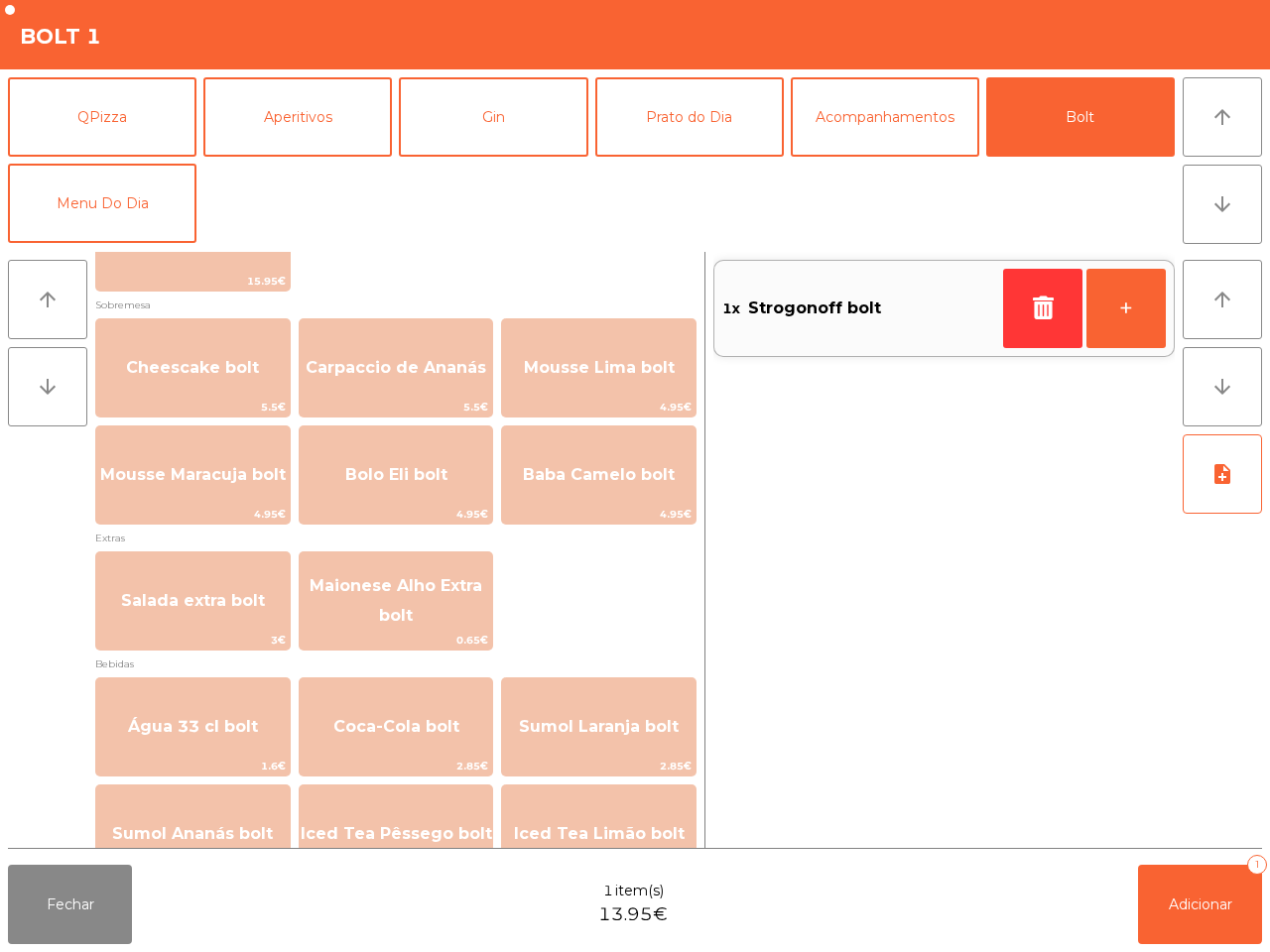 scroll, scrollTop: 496, scrollLeft: 0, axis: vertical 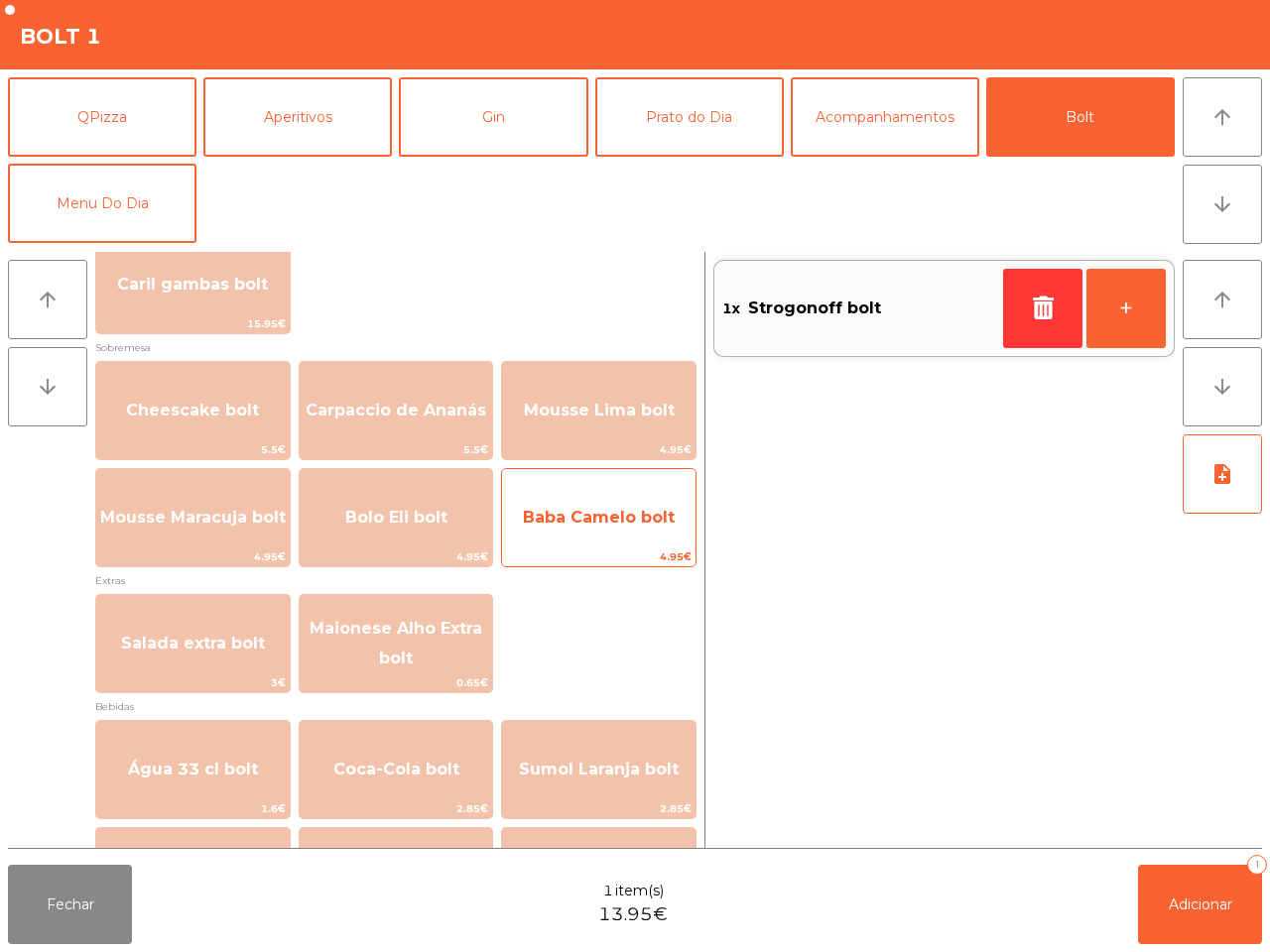 click on "Baba Camelo bolt" 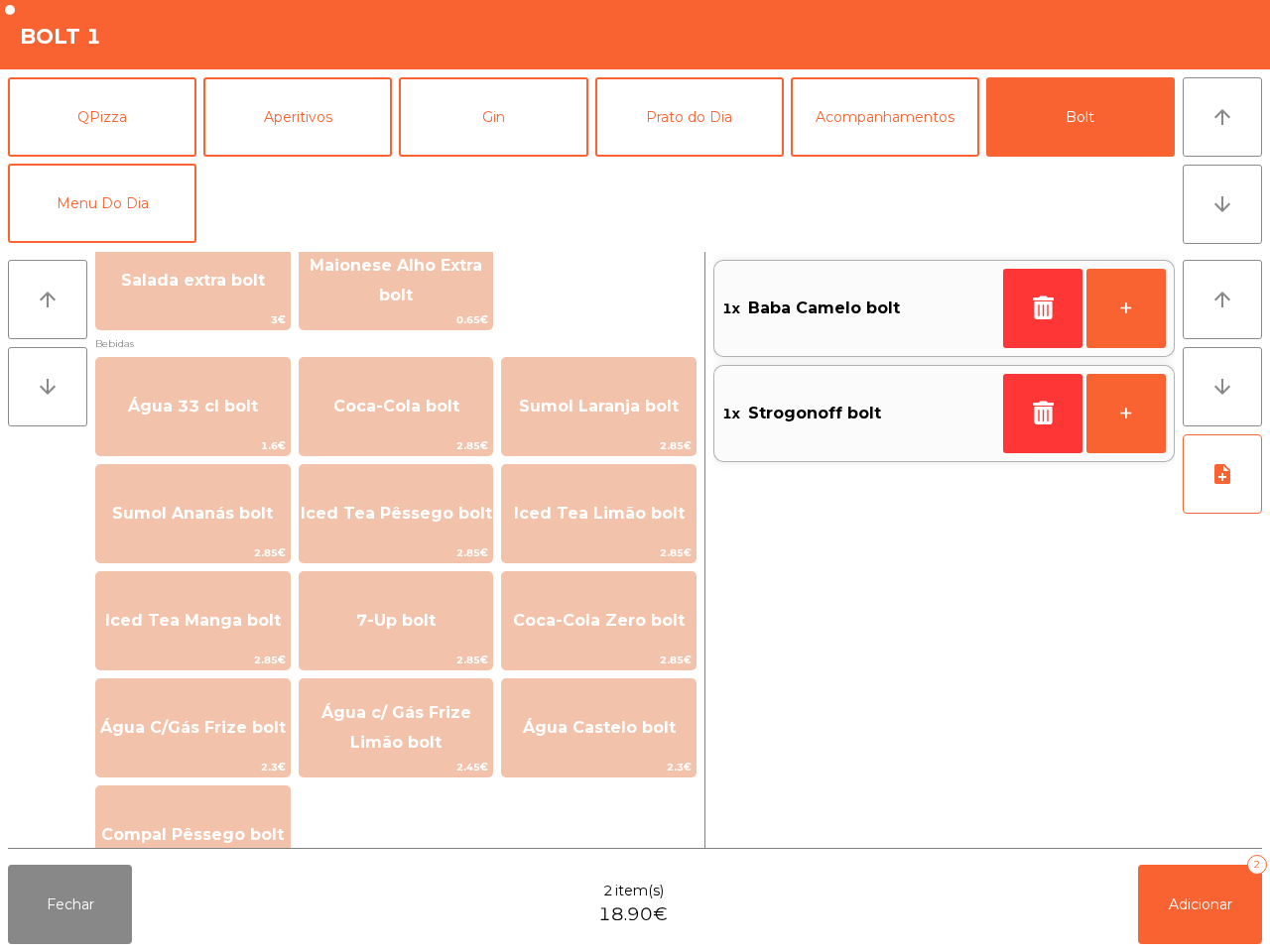 scroll, scrollTop: 868, scrollLeft: 0, axis: vertical 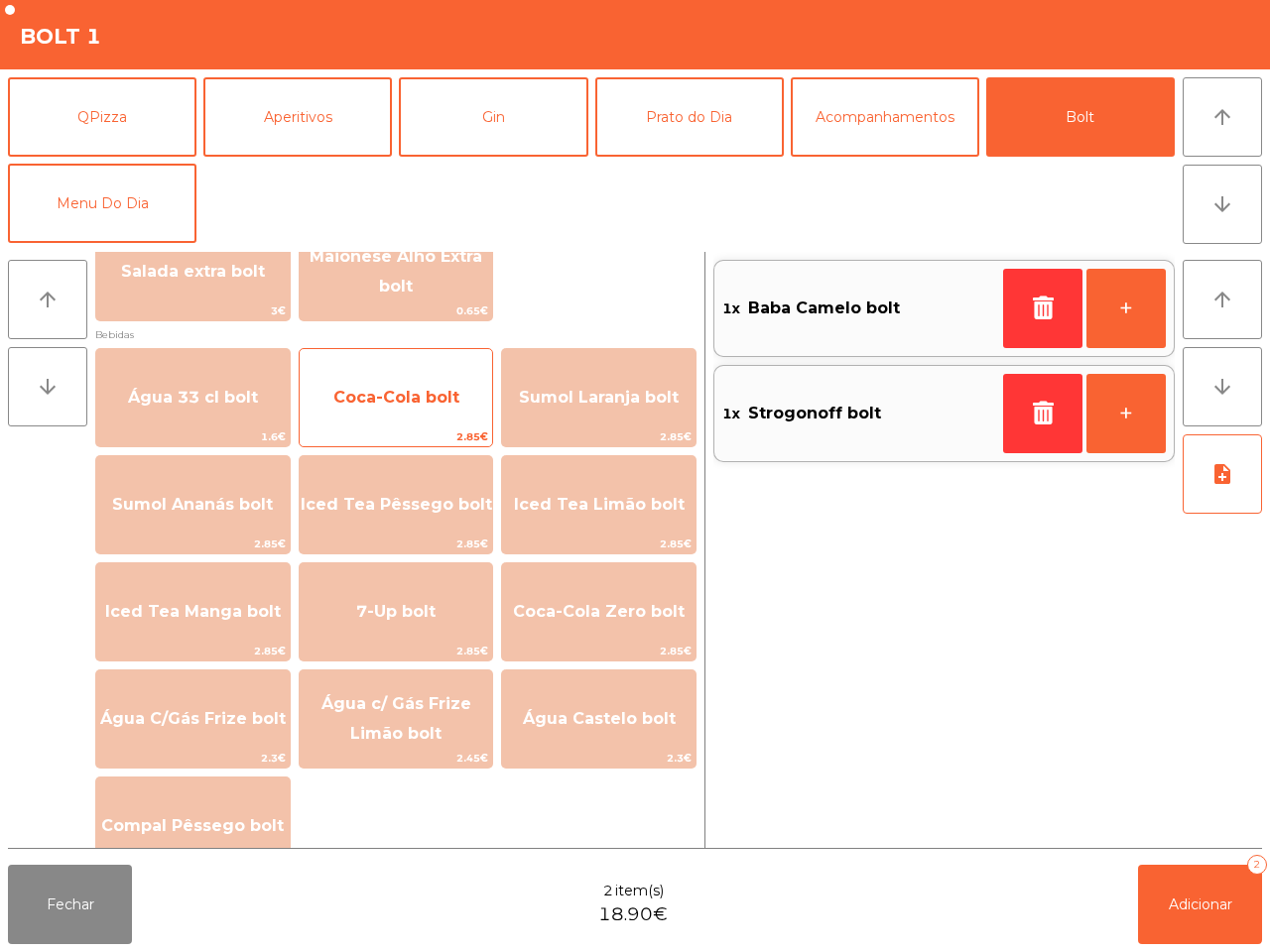 click on "Coca-Cola bolt" 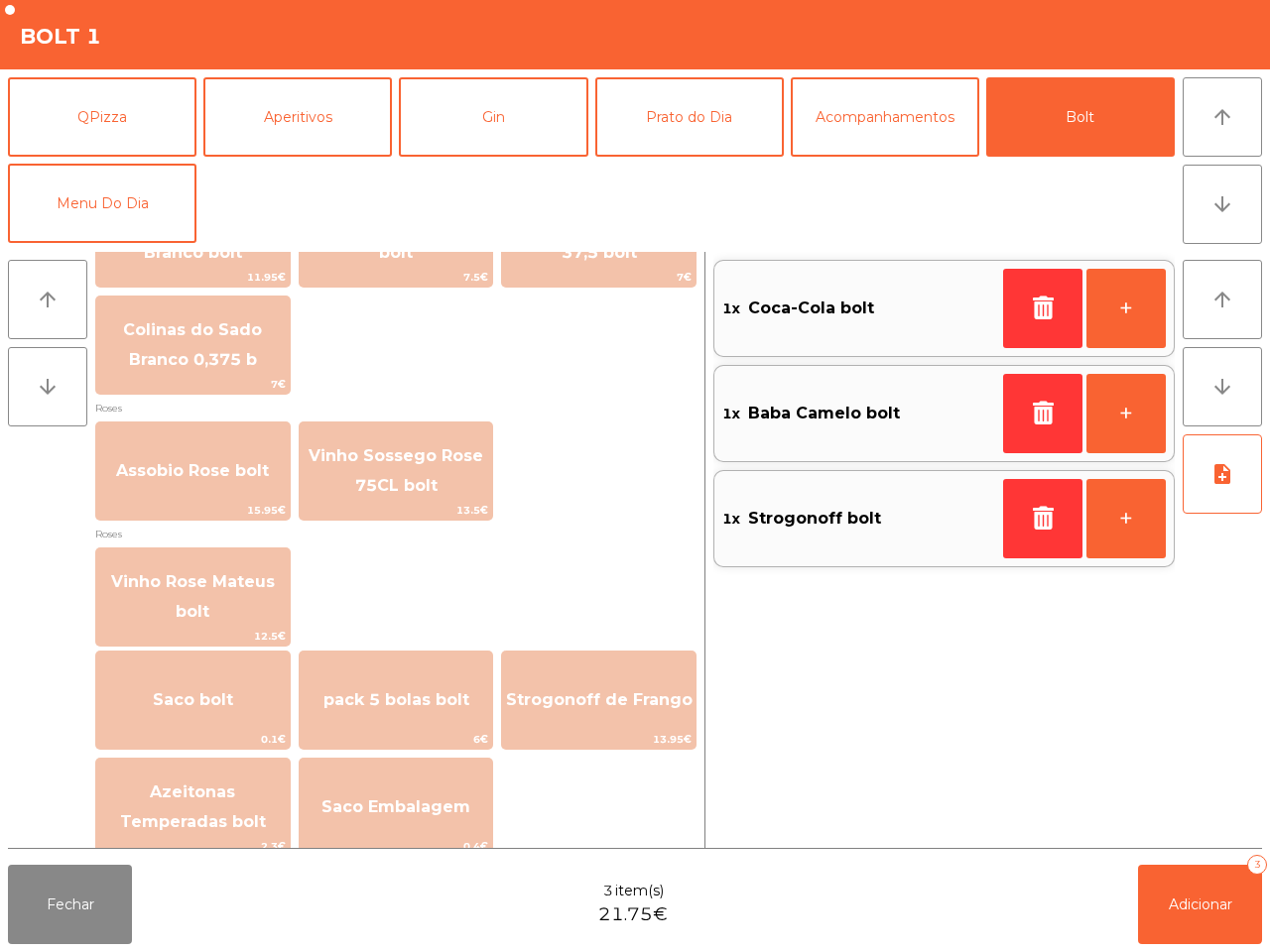 scroll, scrollTop: 2259, scrollLeft: 0, axis: vertical 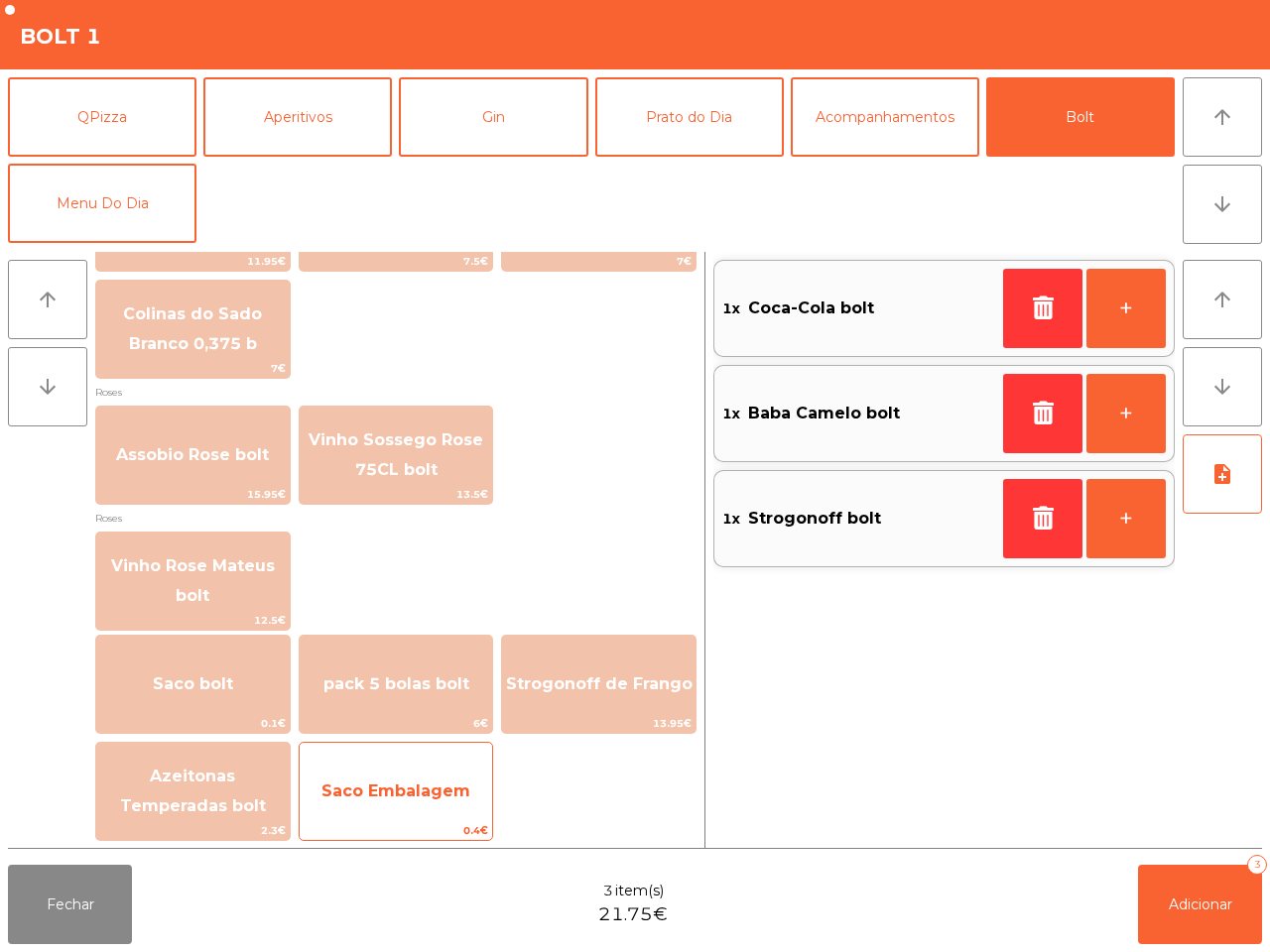 click on "Saco Embalagem" 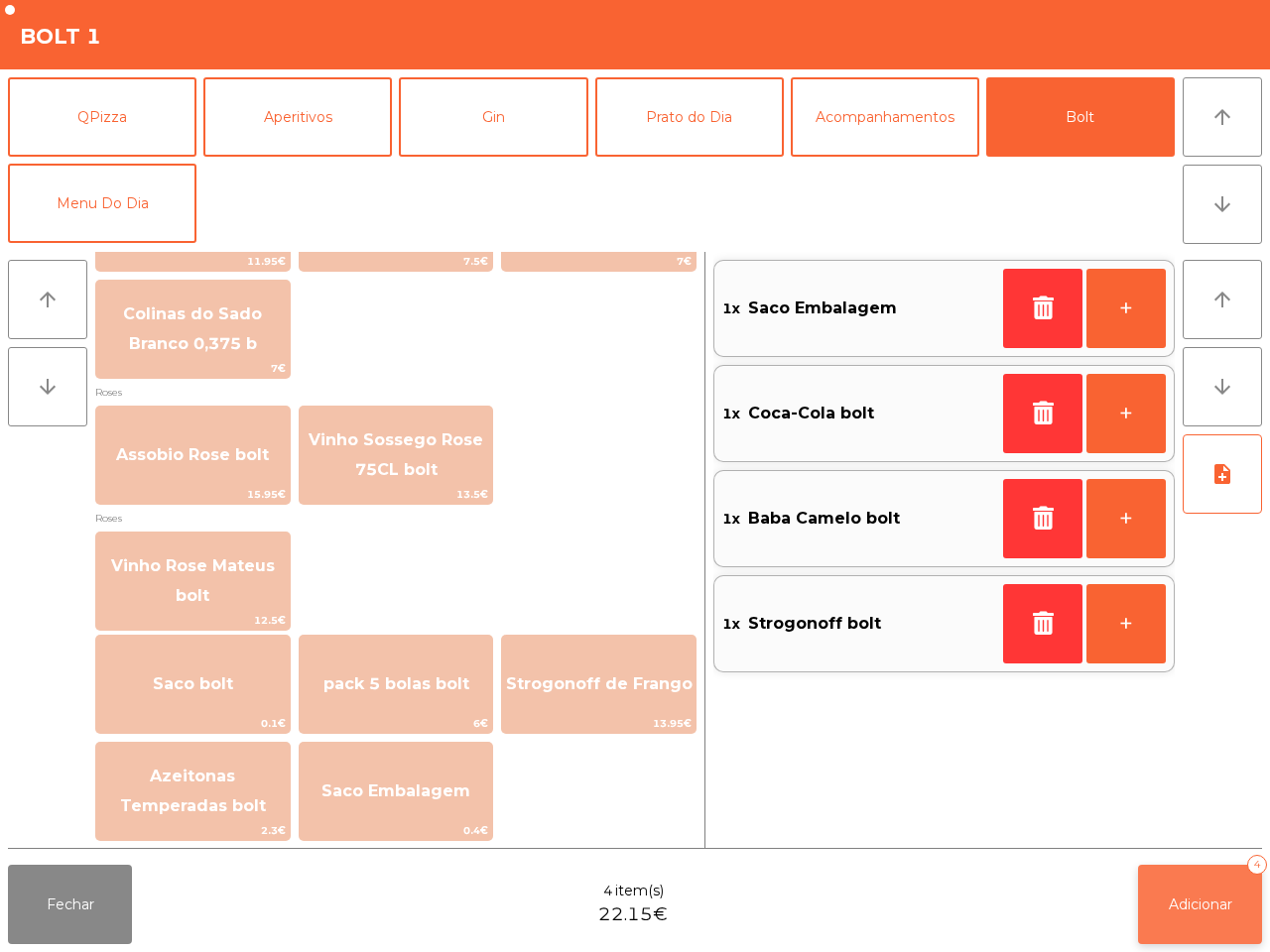 click on "Adicionar   4" 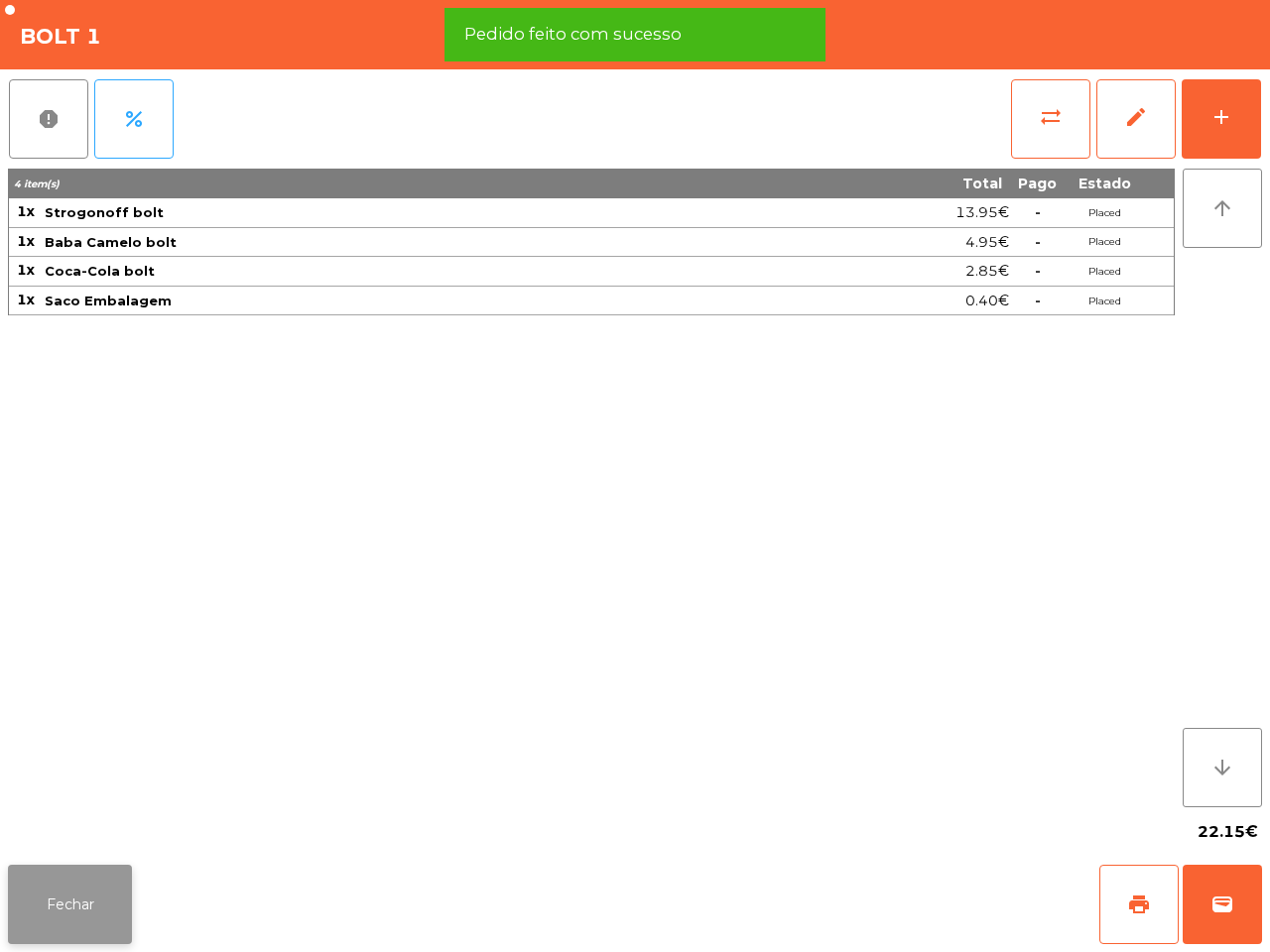 click on "Fechar" 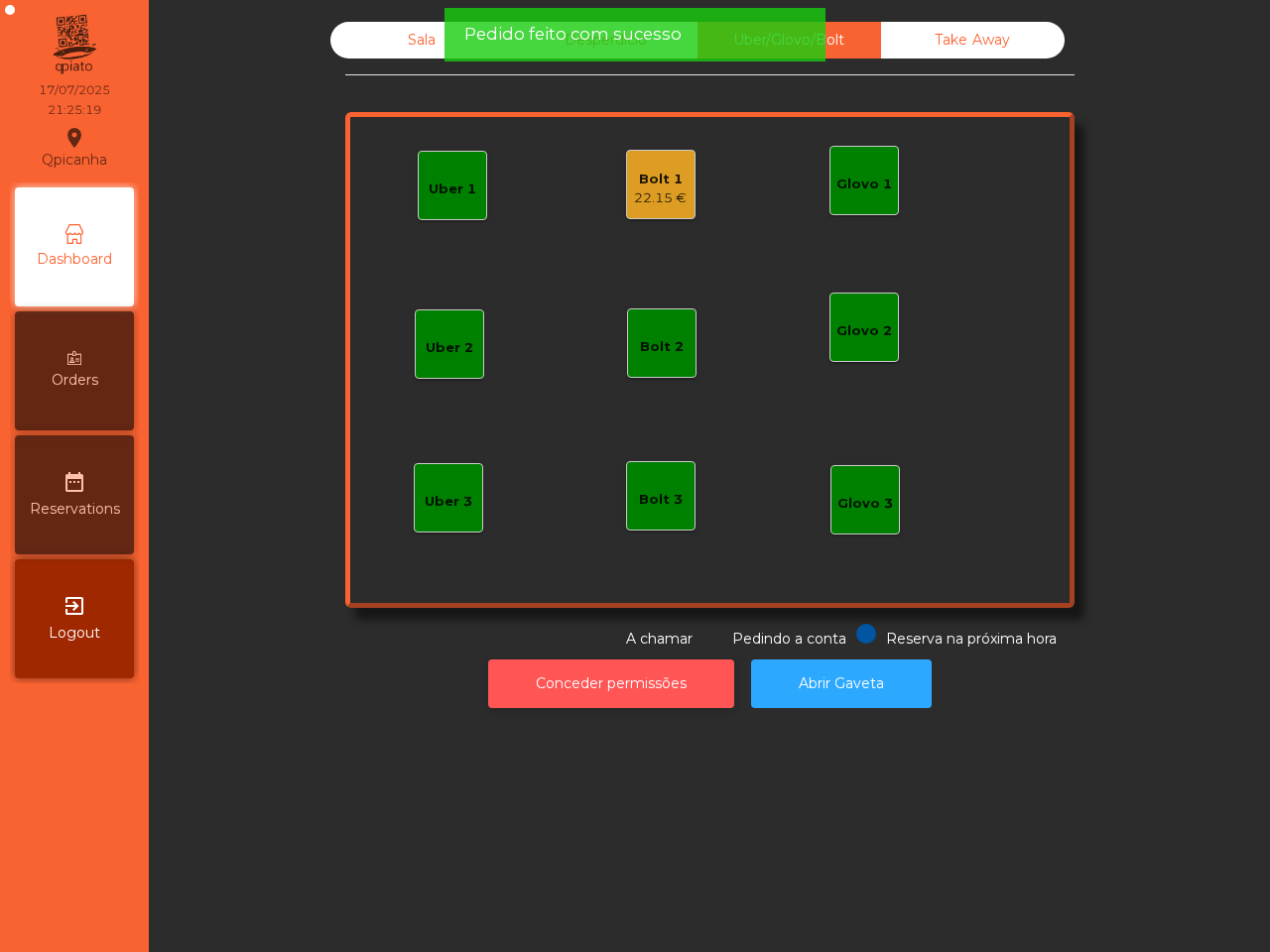 click on "Conceder permissões" 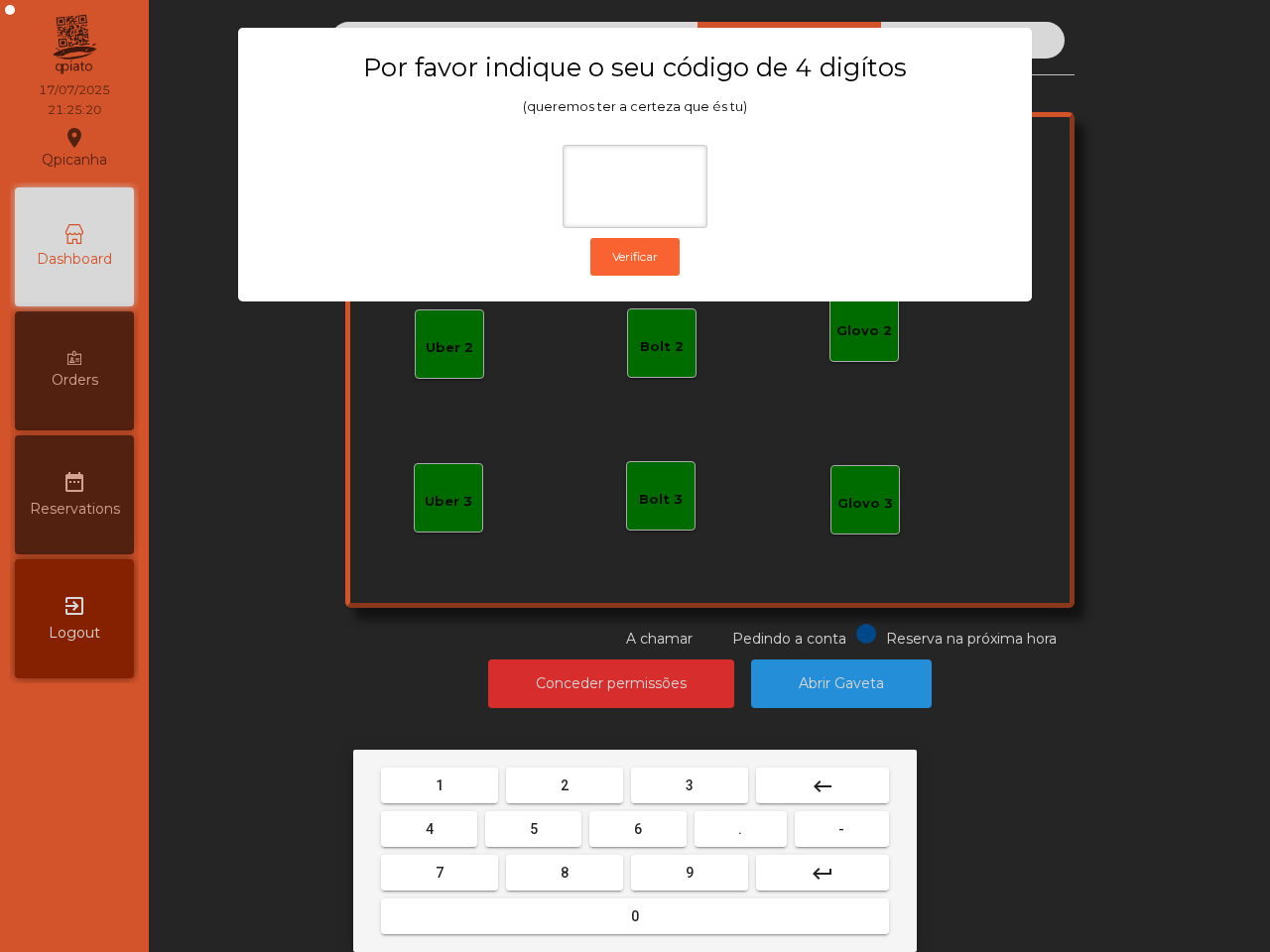 click on "6" at bounding box center [637, 829] 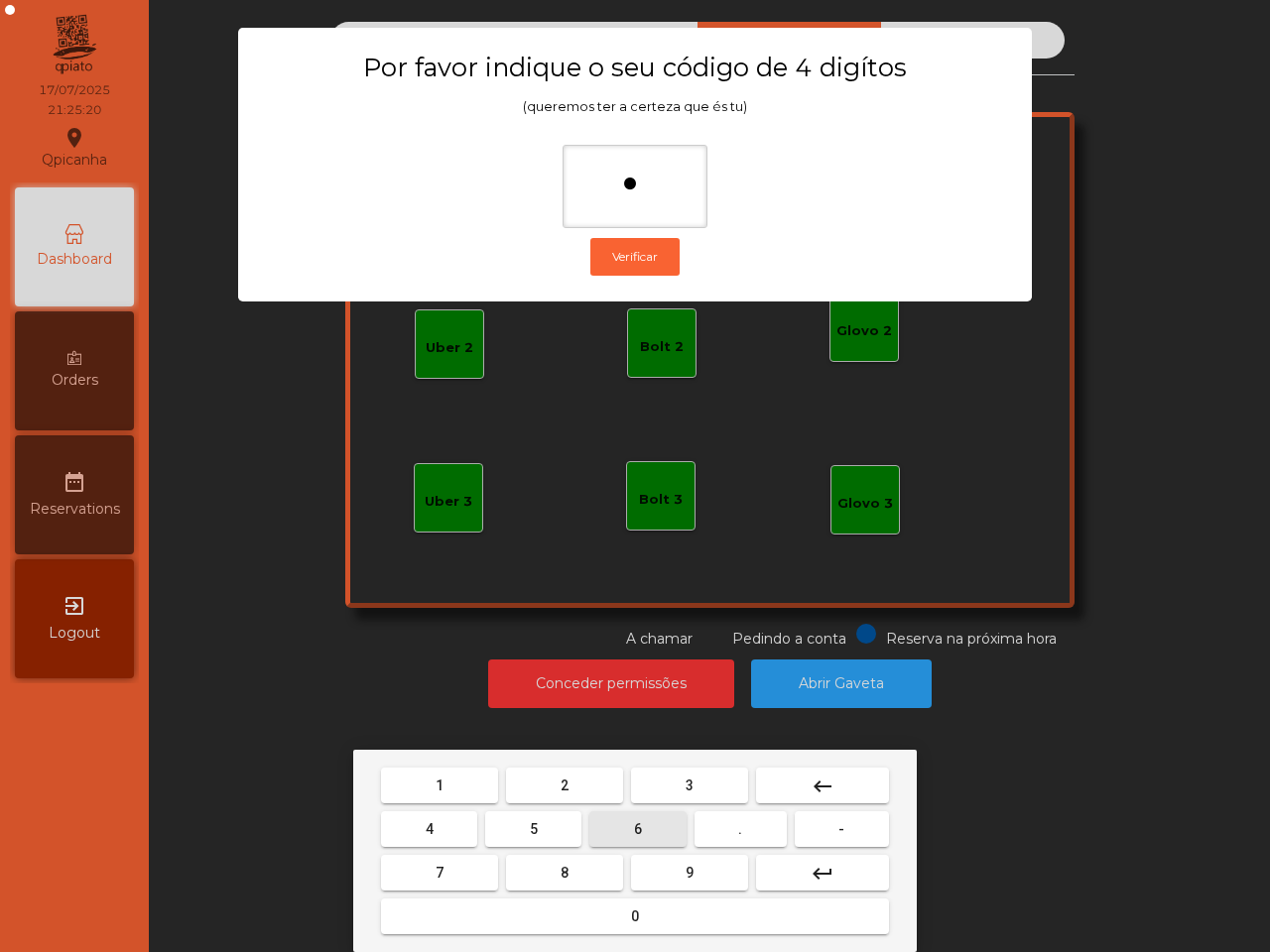 click on "5" at bounding box center (534, 829) 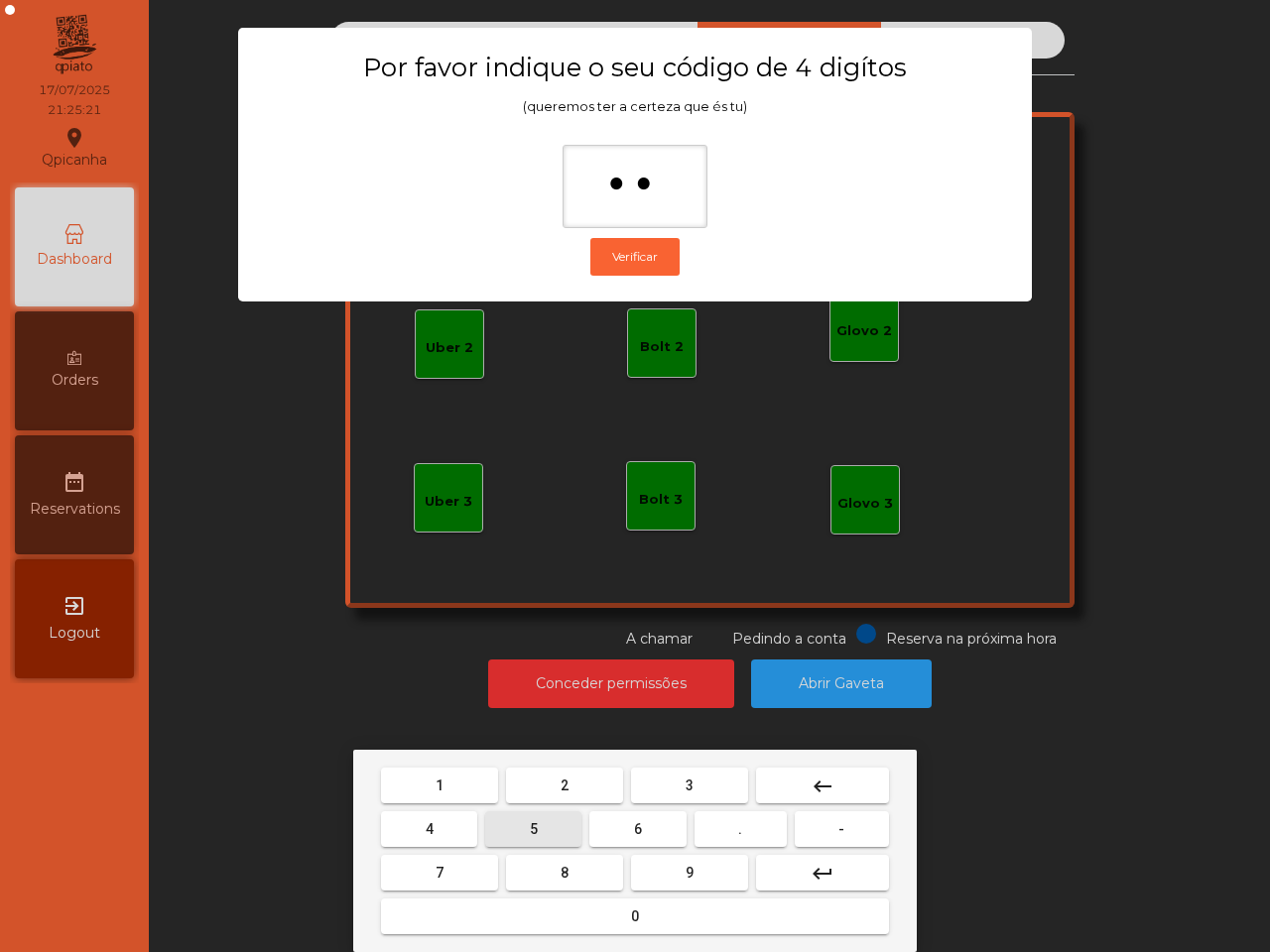 drag, startPoint x: 425, startPoint y: 749, endPoint x: 437, endPoint y: 754, distance: 13 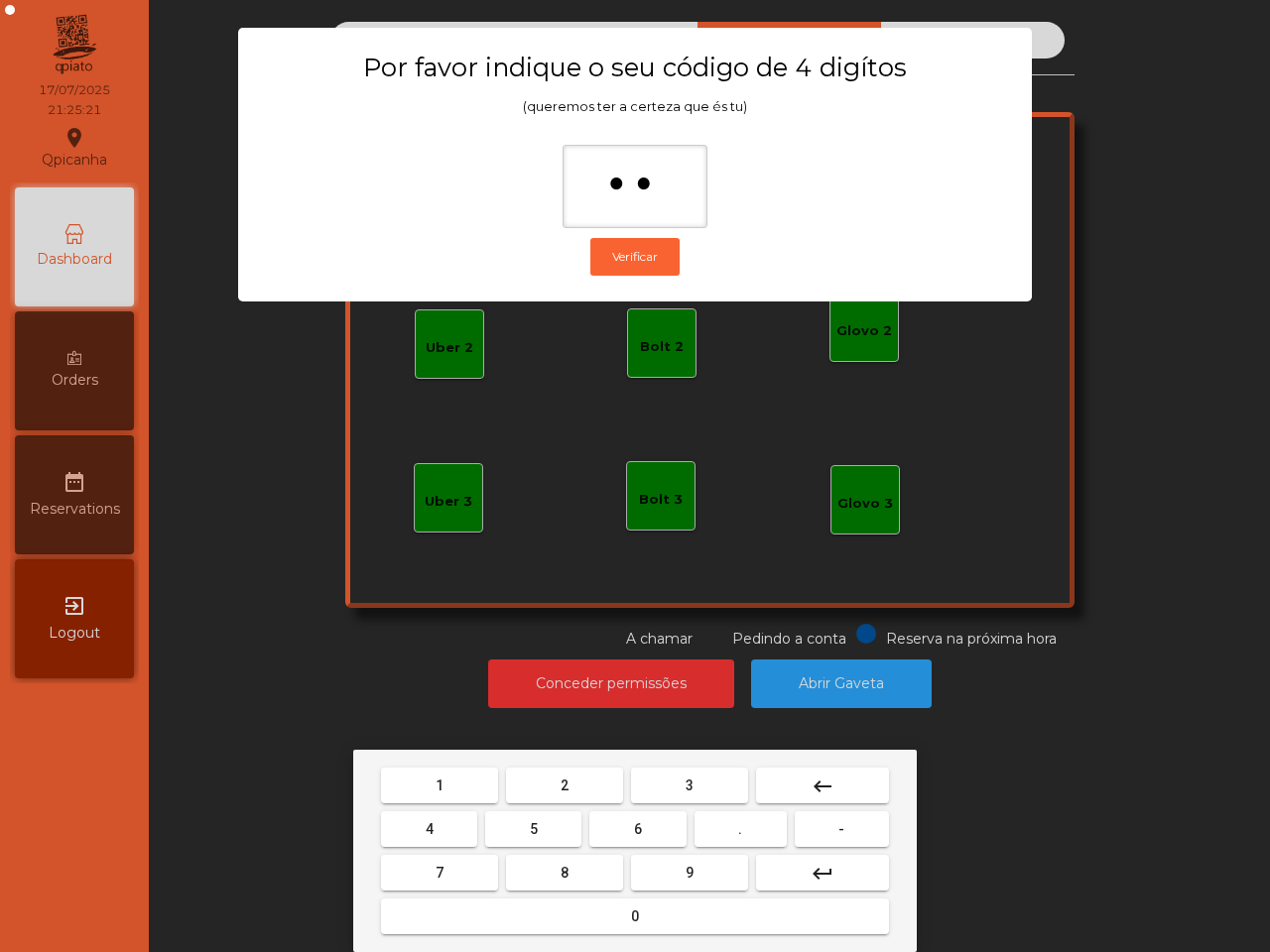 click on "1" at bounding box center (440, 785) 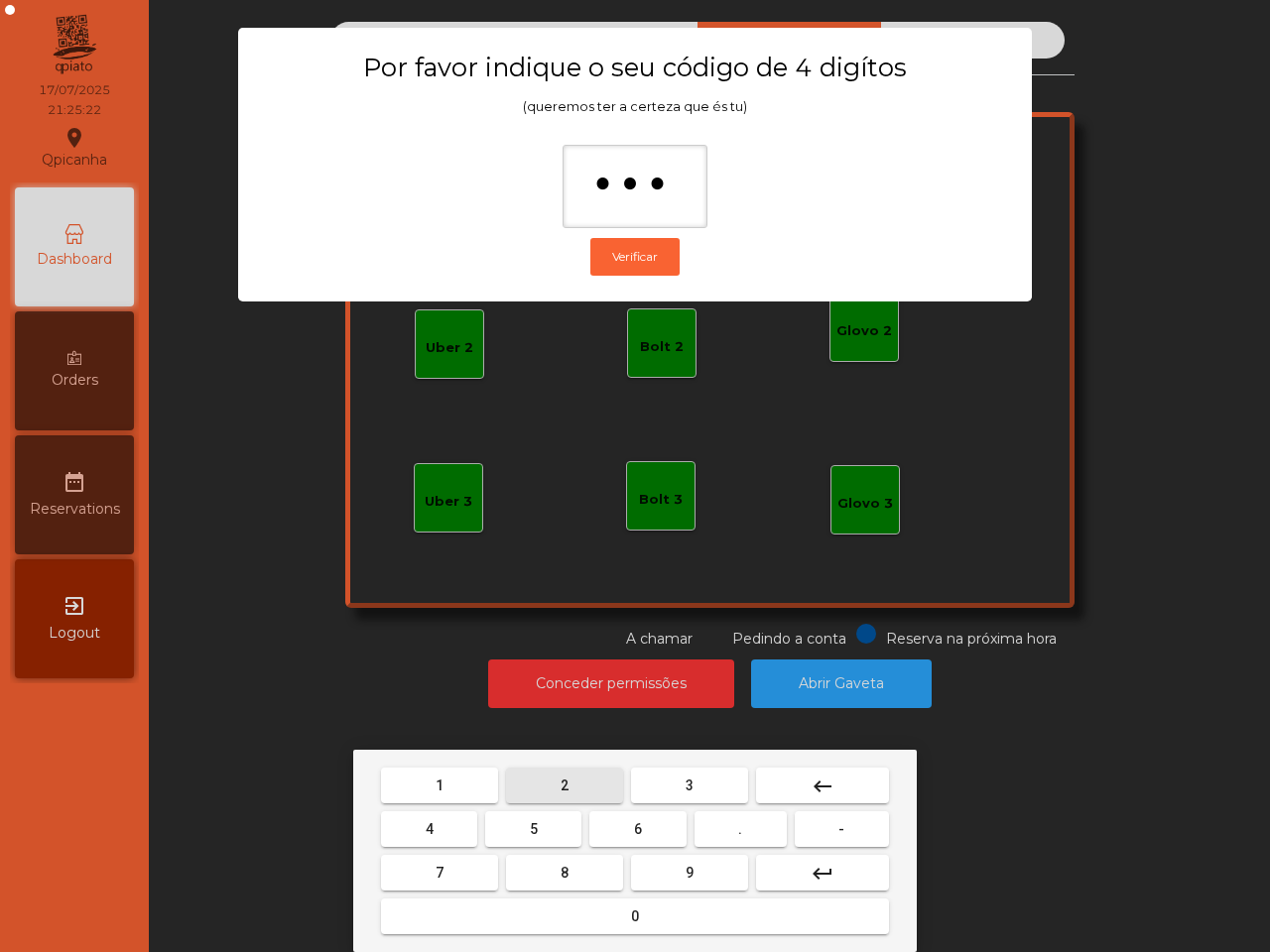 click on "2" at bounding box center (565, 785) 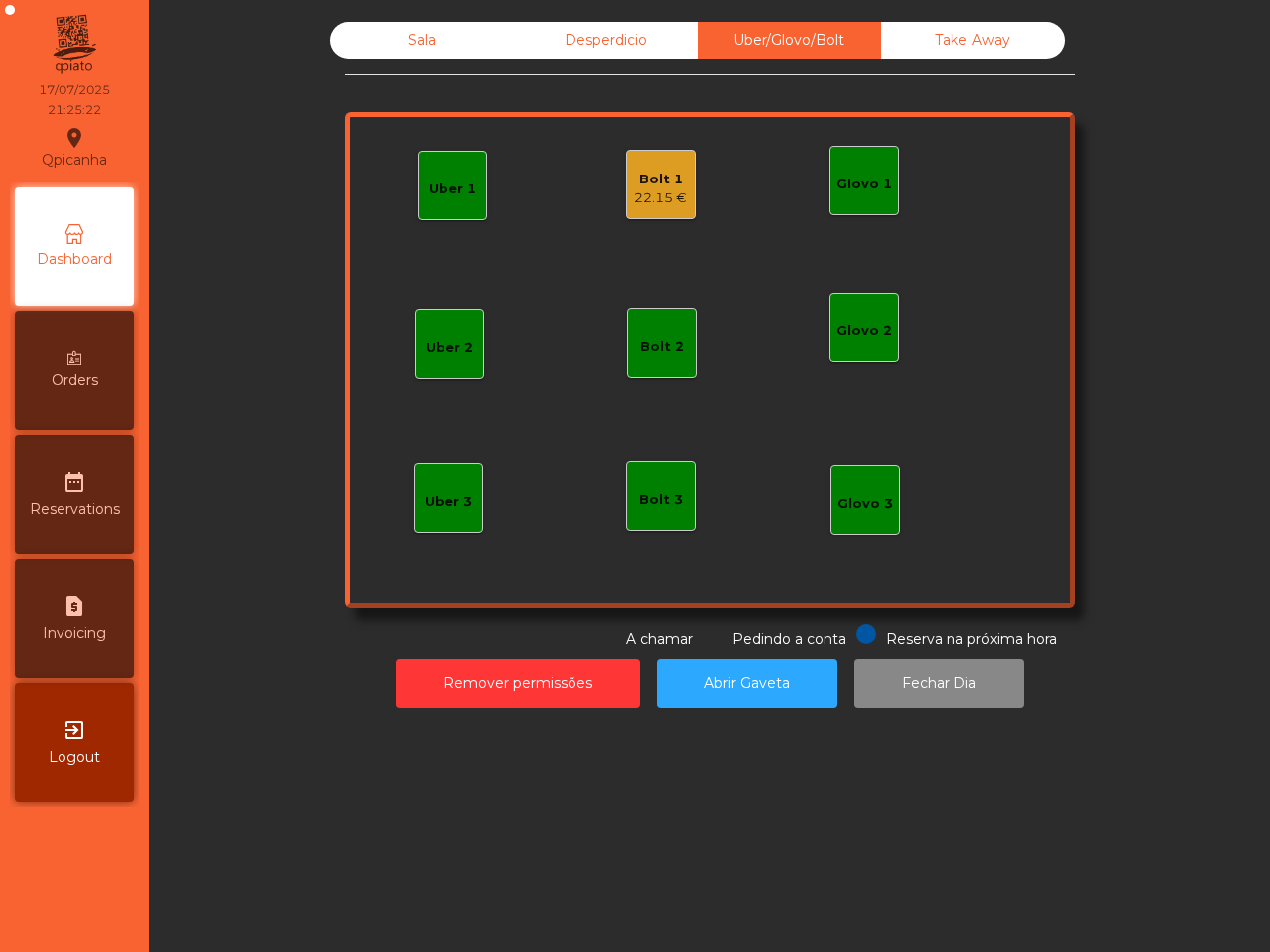 click on "Bolt 1   22.15 €" 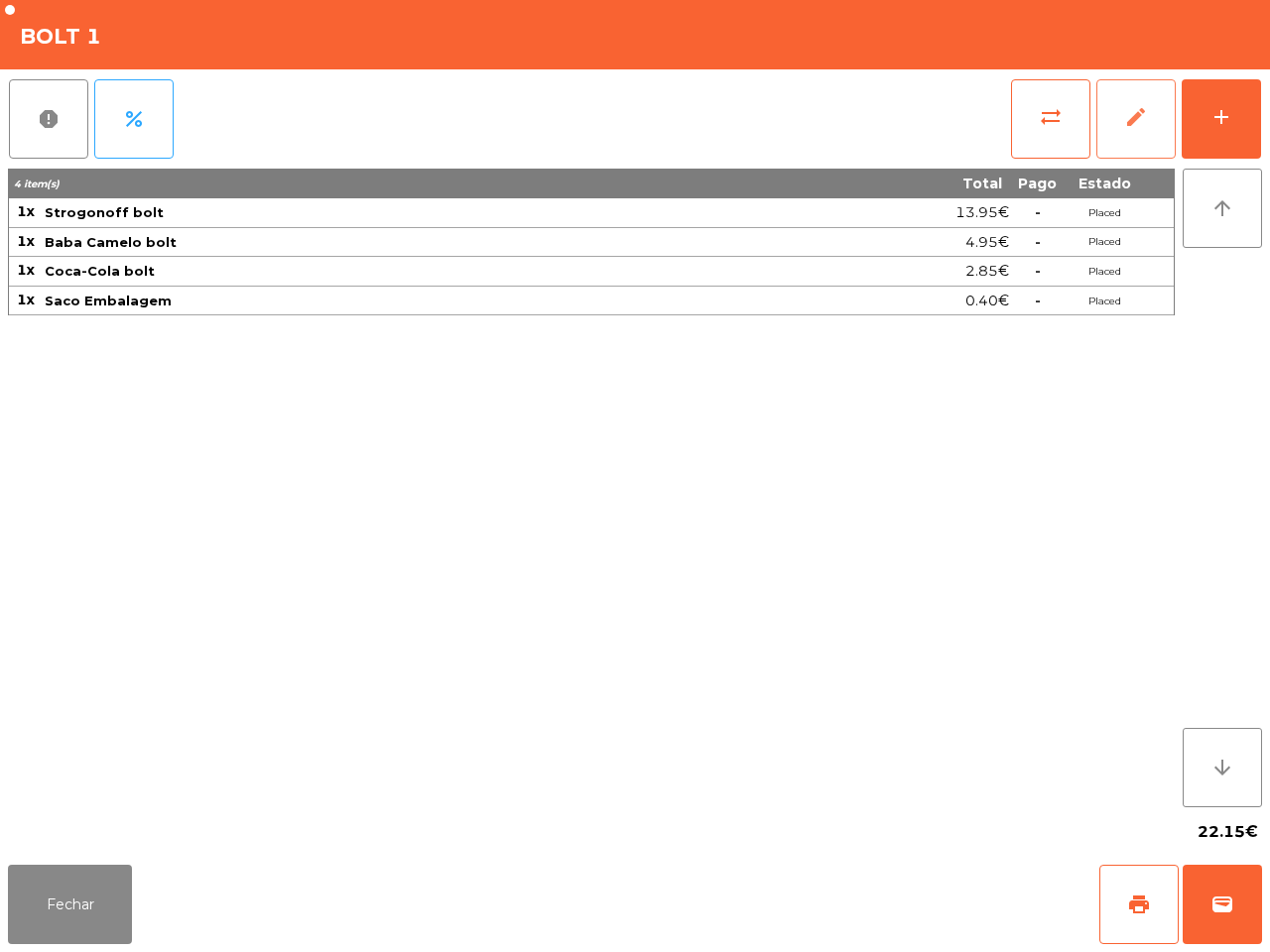 click on "edit" 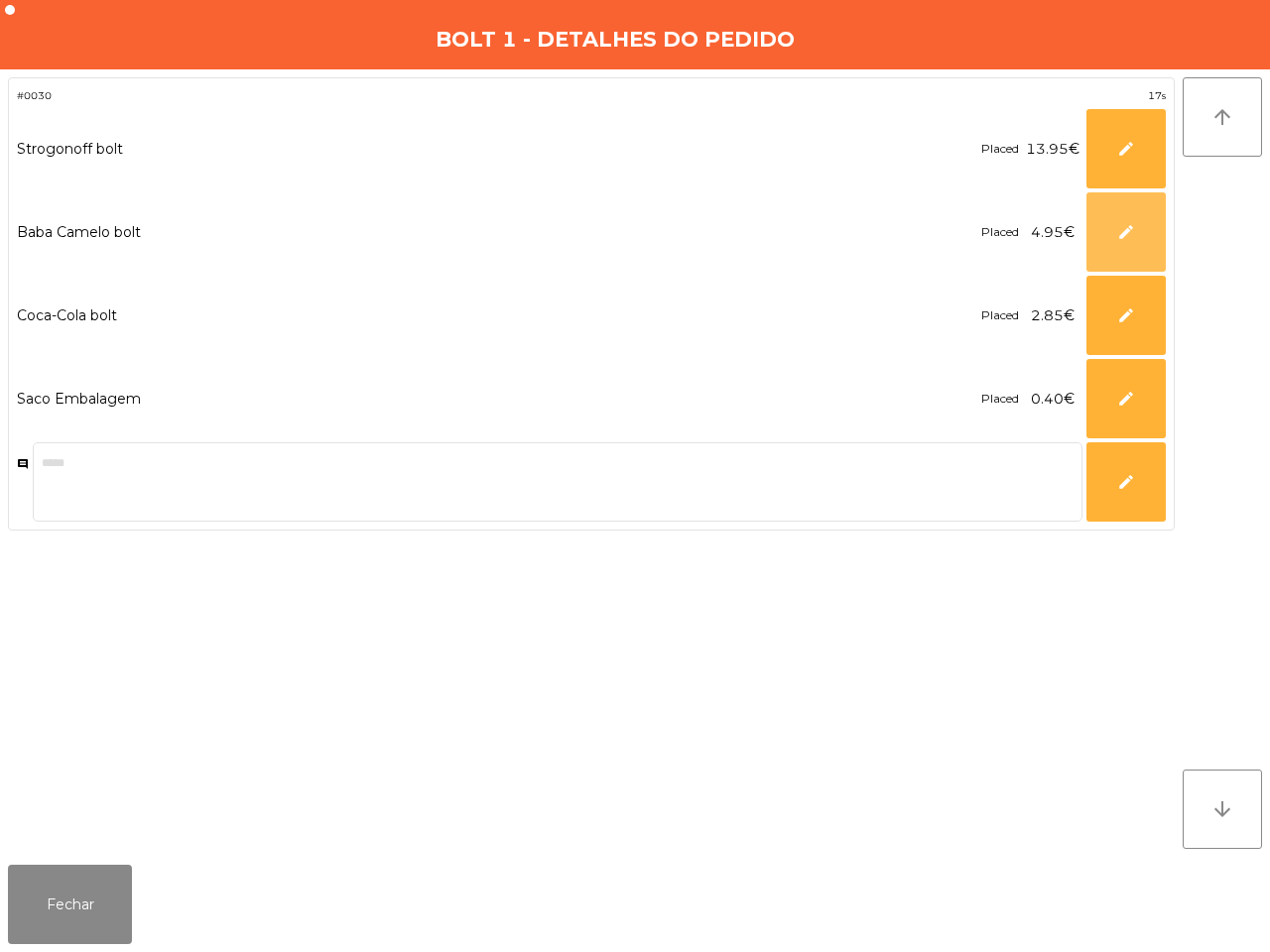 click on "edit" 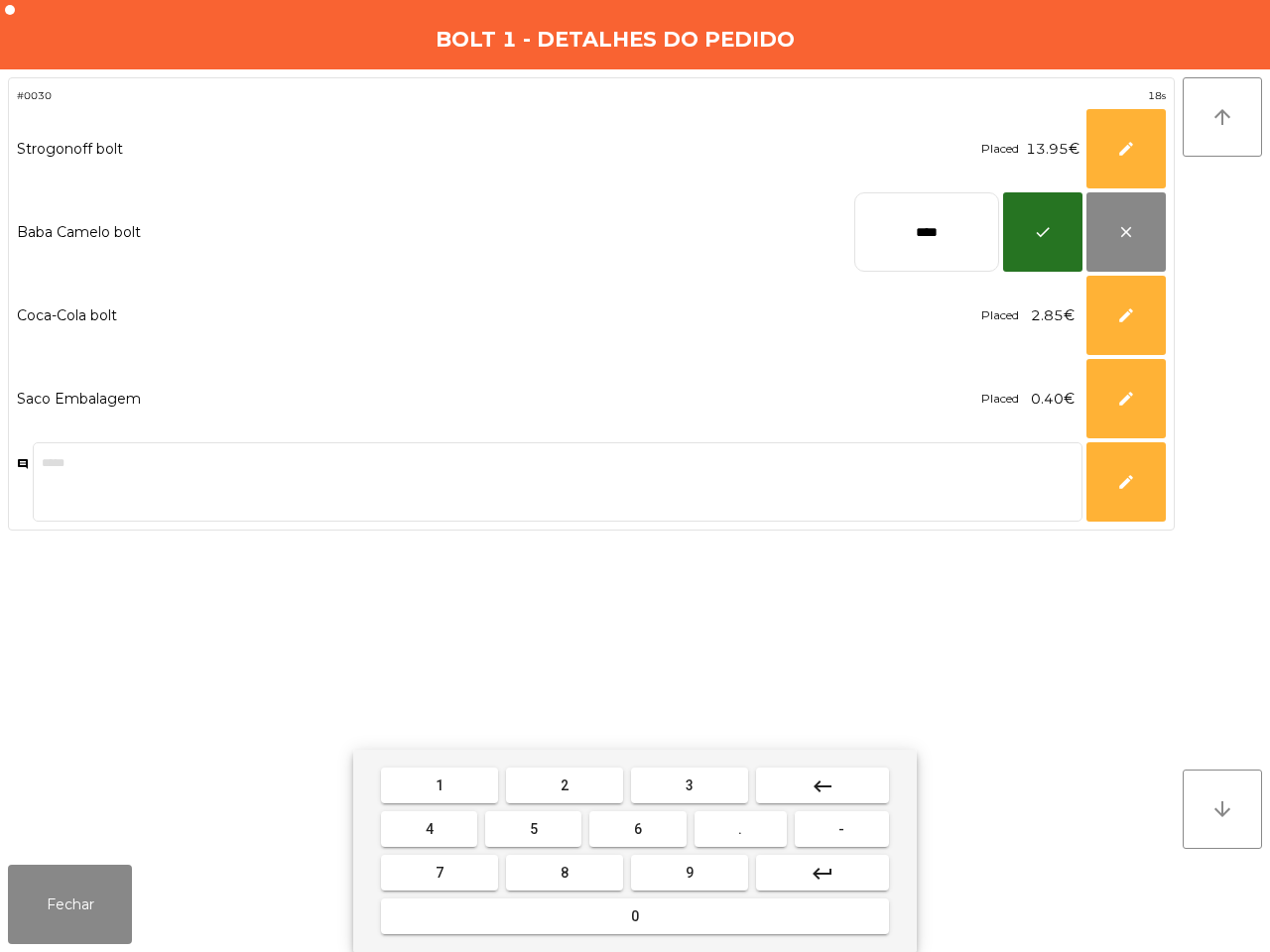 click on "keyboard_backspace" at bounding box center [823, 785] 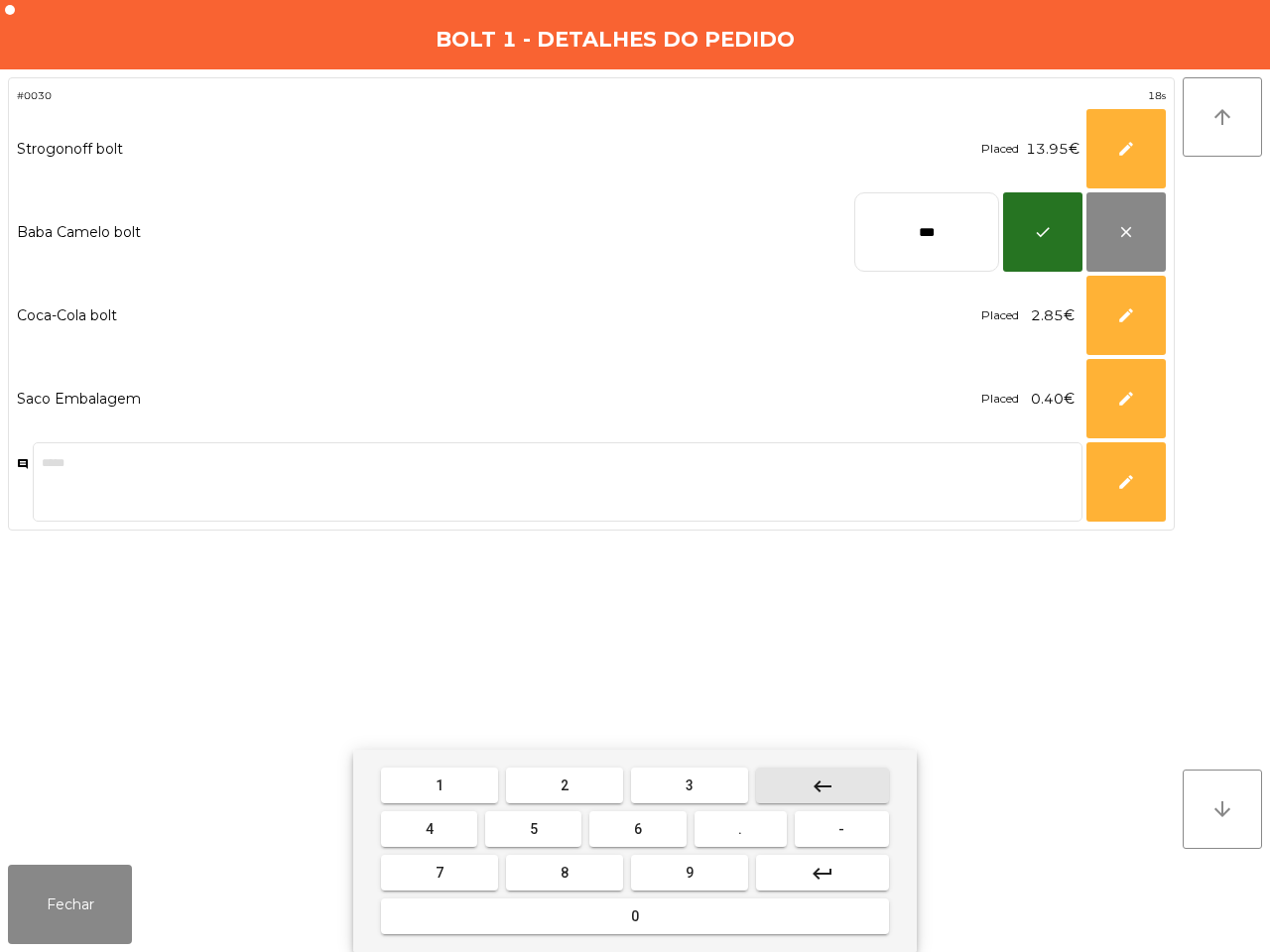 click on "keyboard_backspace" at bounding box center [823, 785] 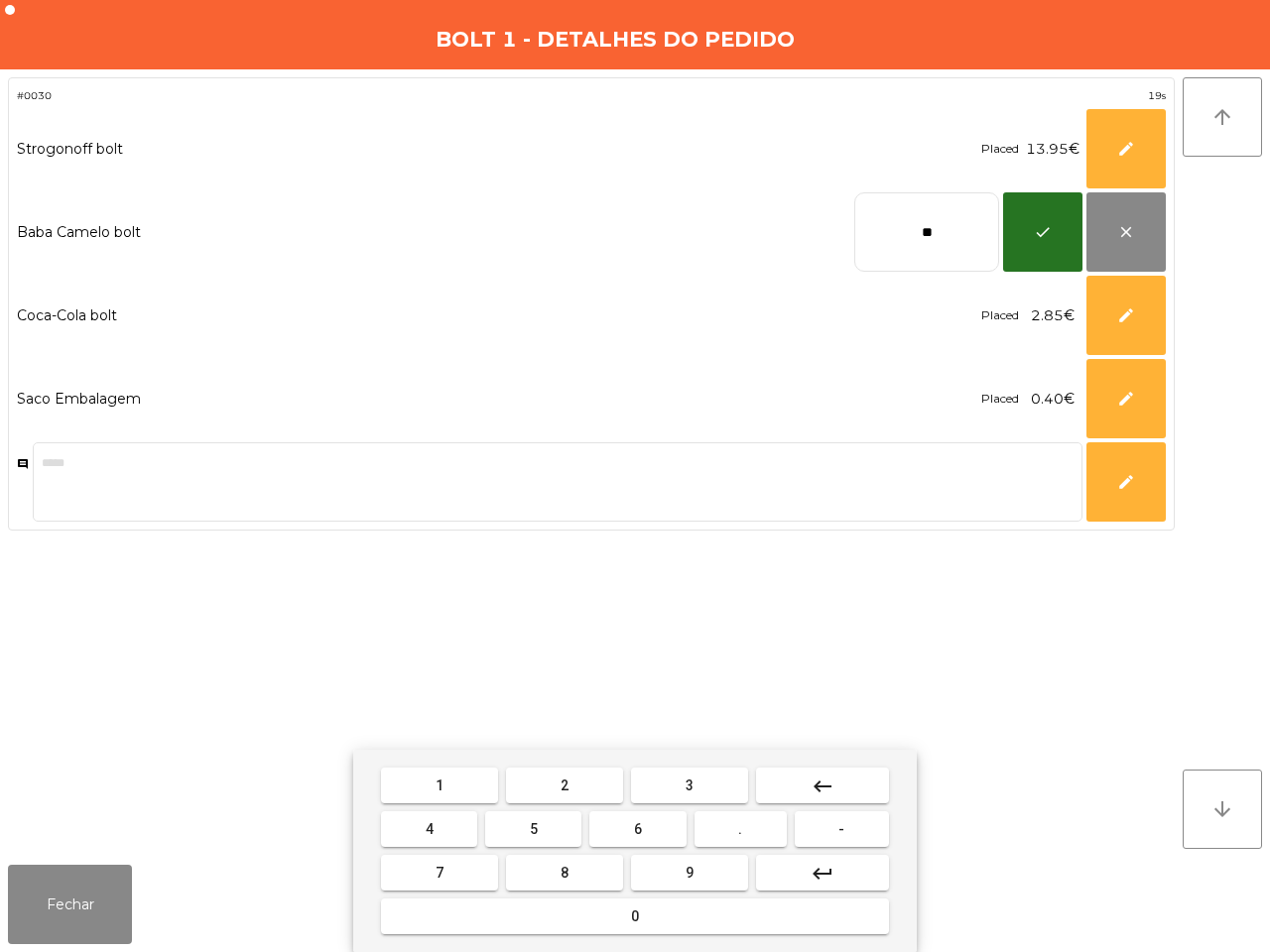 click on "0" at bounding box center [635, 916] 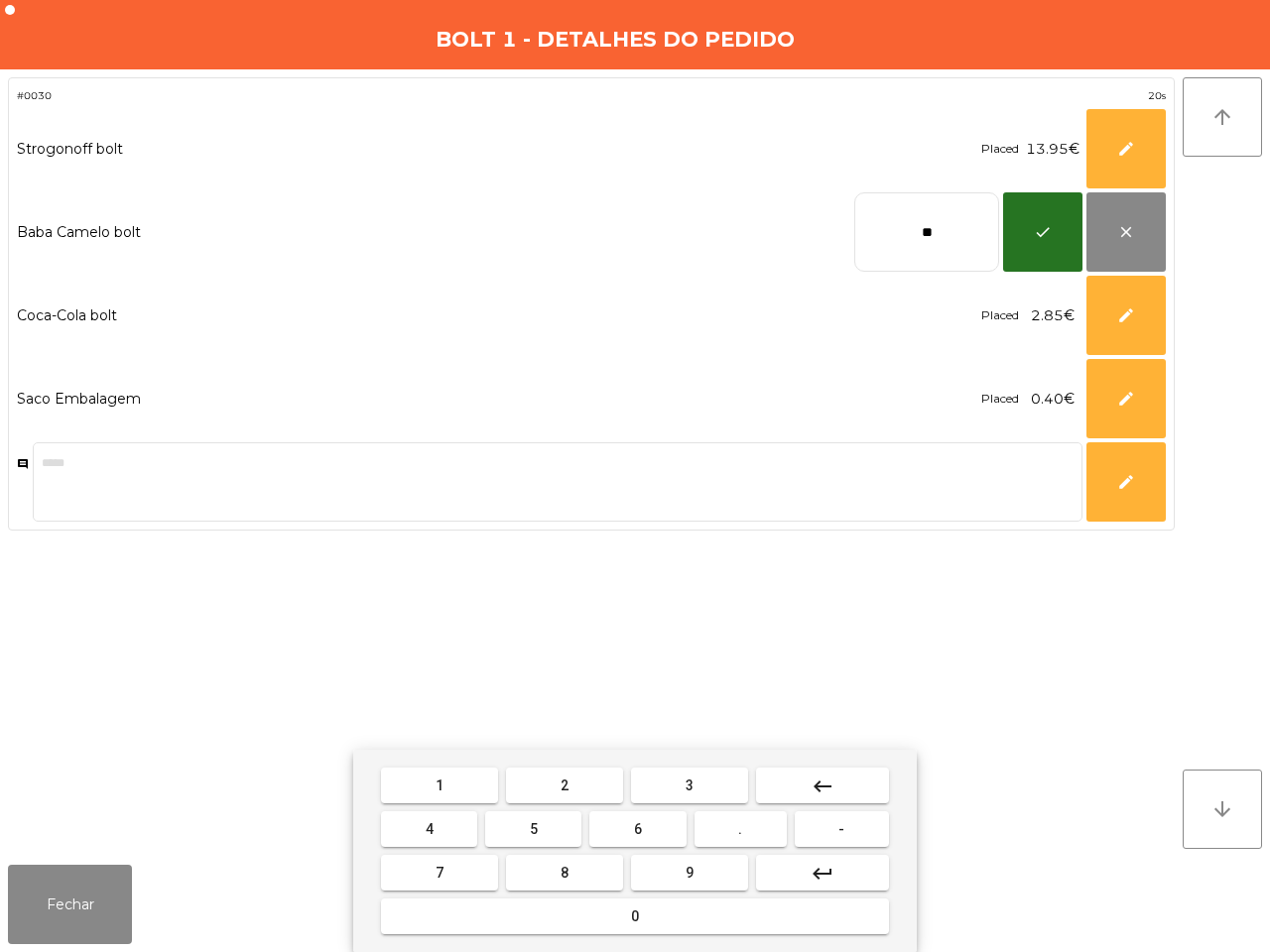 drag, startPoint x: 663, startPoint y: 917, endPoint x: 841, endPoint y: 514, distance: 440.55987 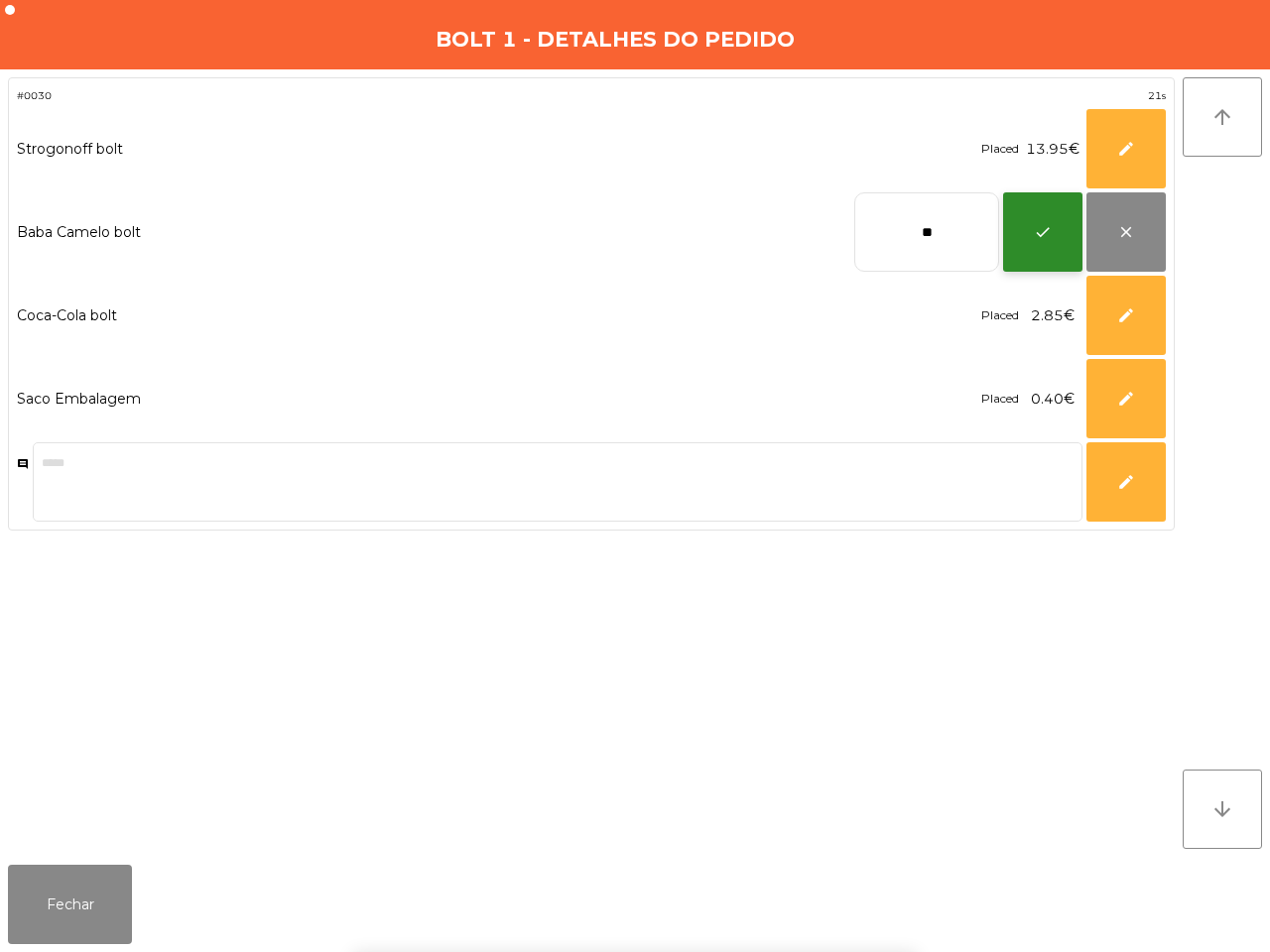 click on "check" 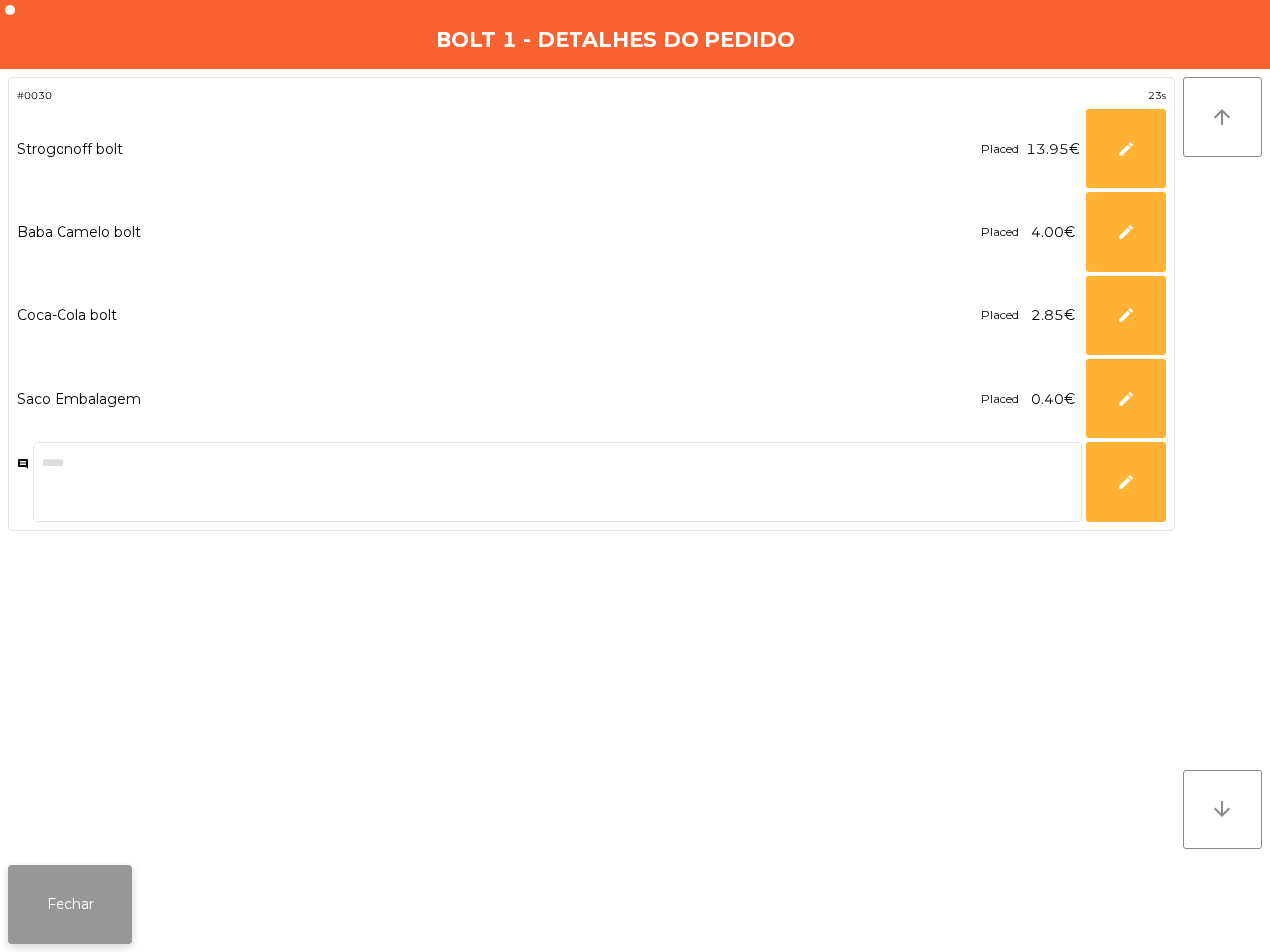 click on "Fechar" 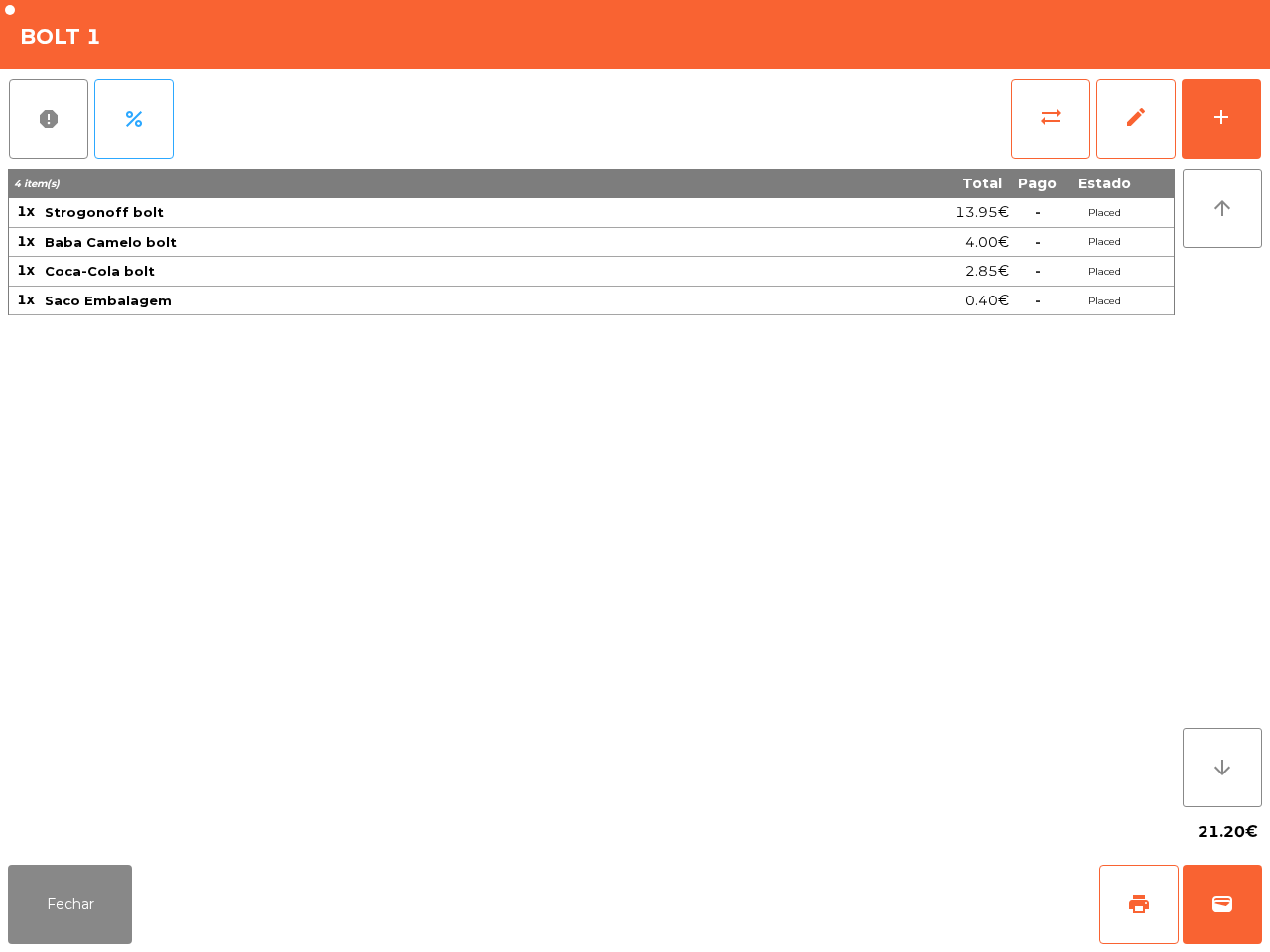 click on "Fechar   print   wallet" 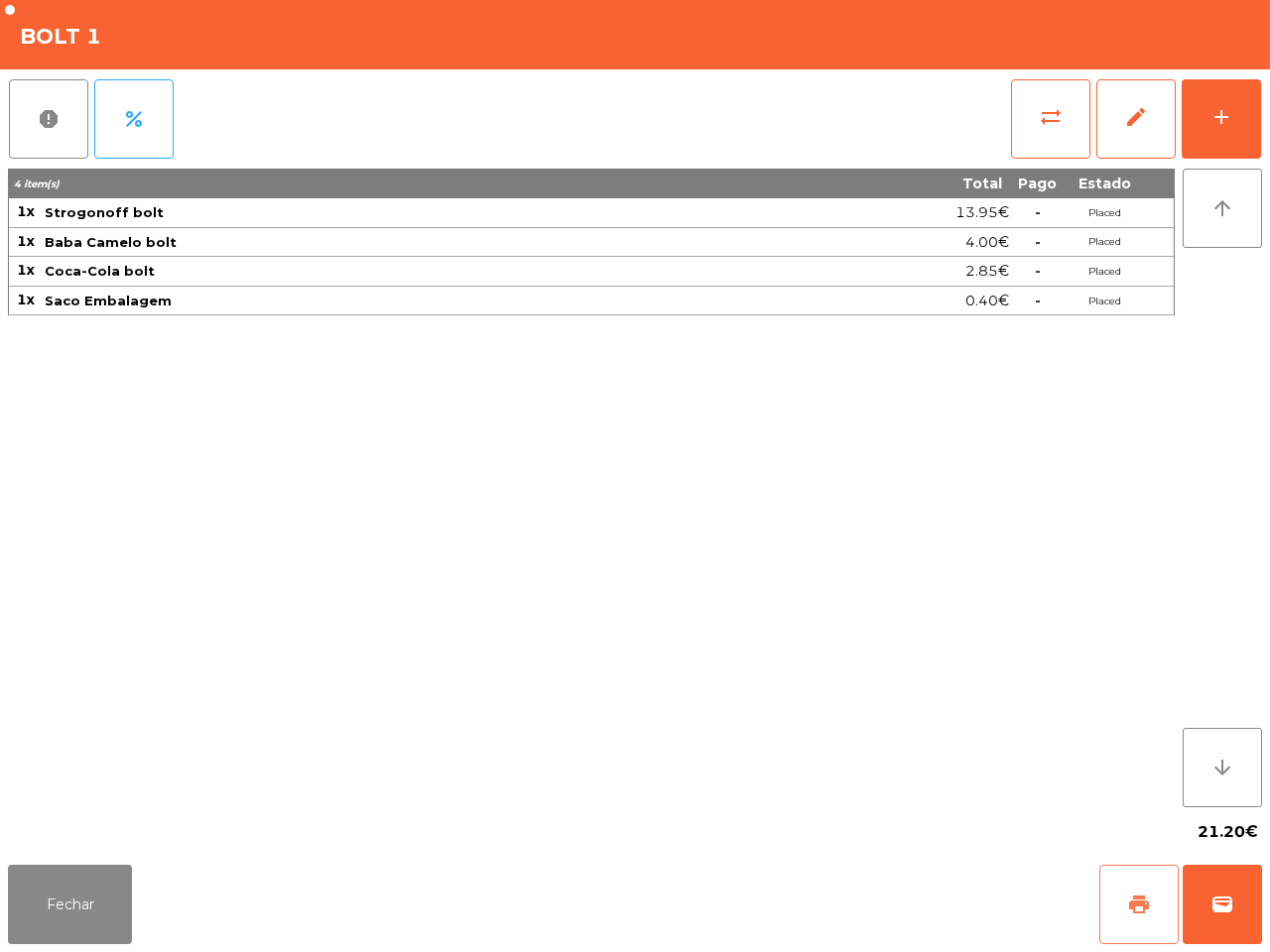 click on "print" 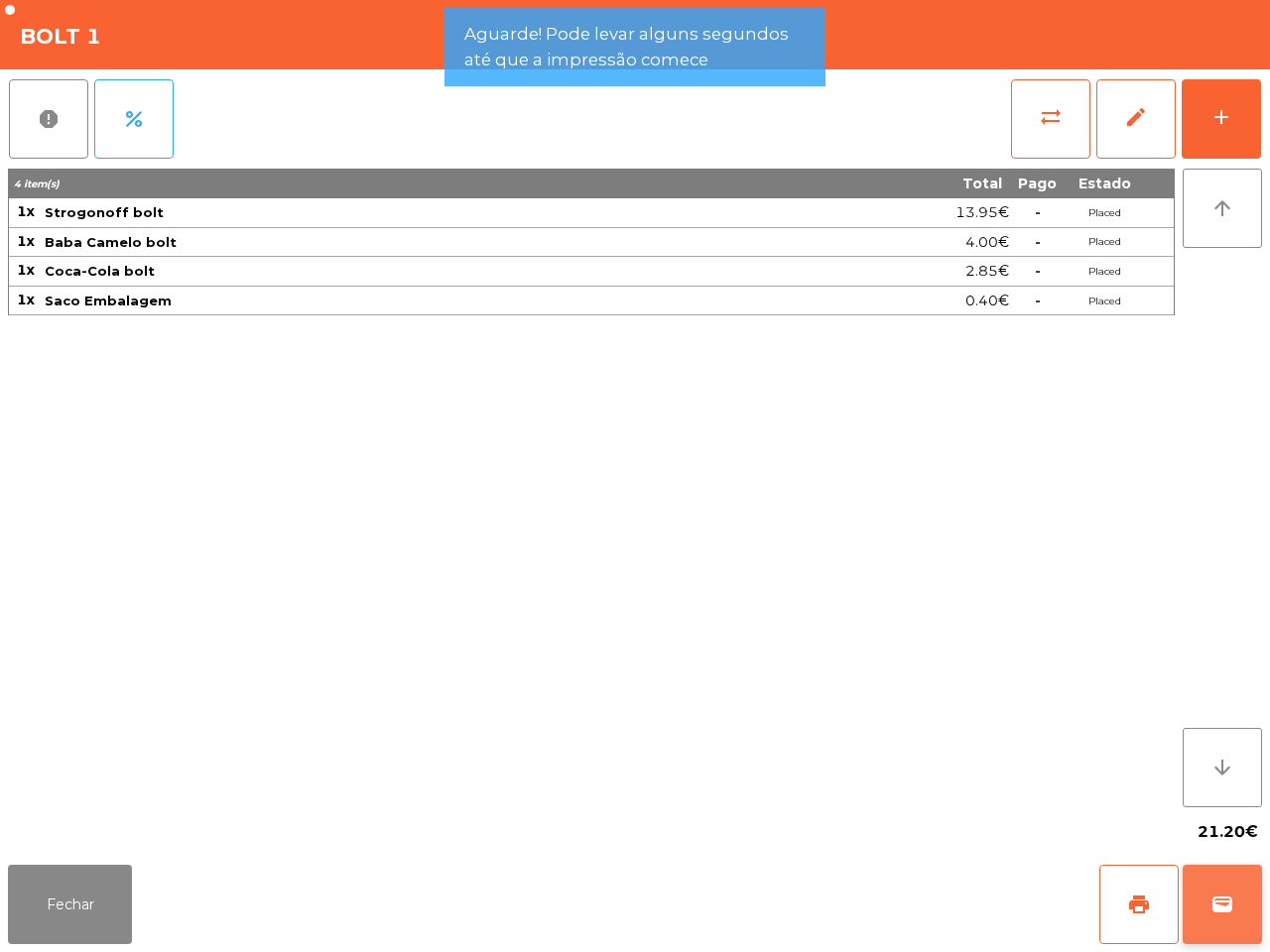 click on "wallet" 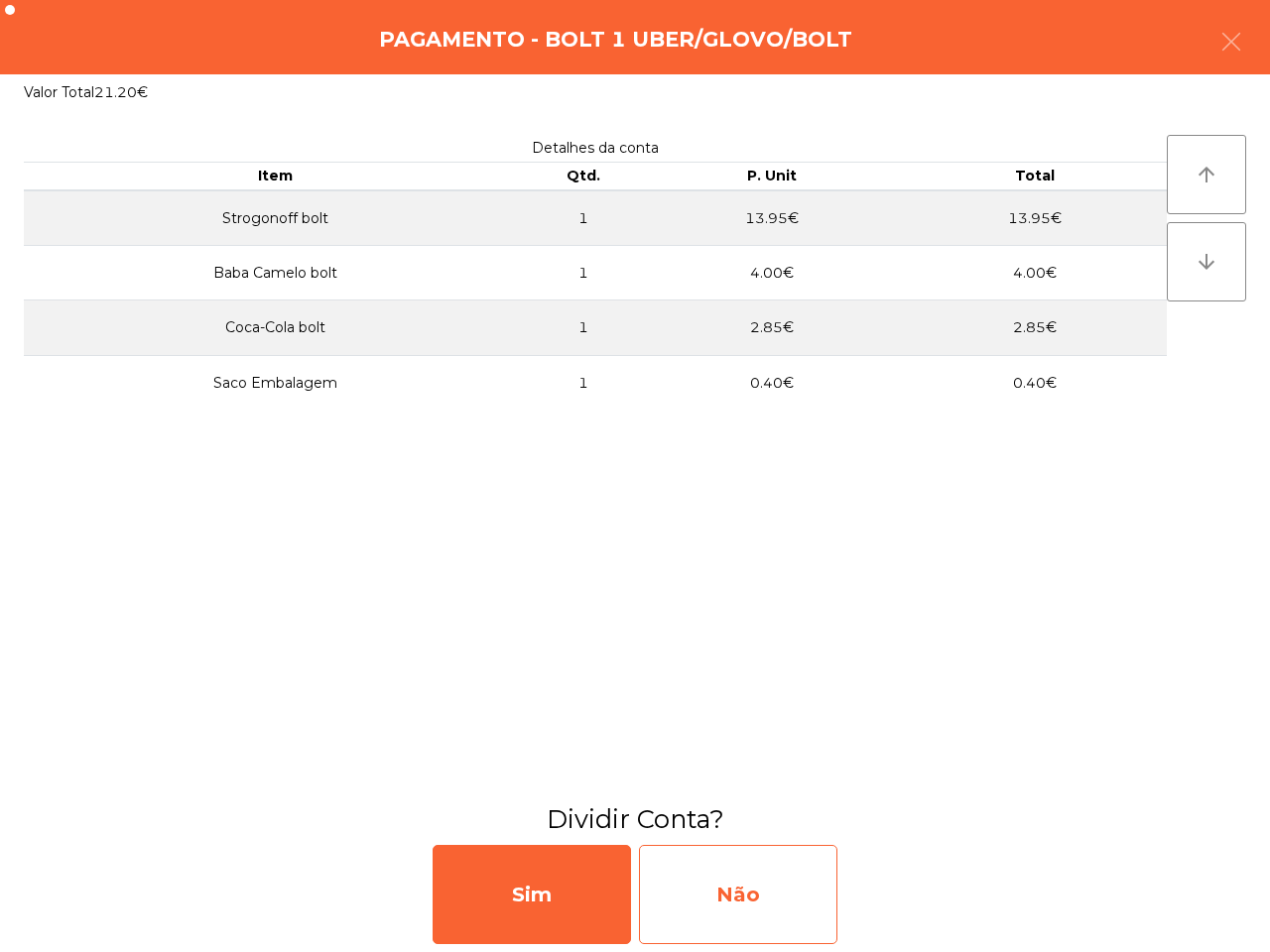 click on "Não" 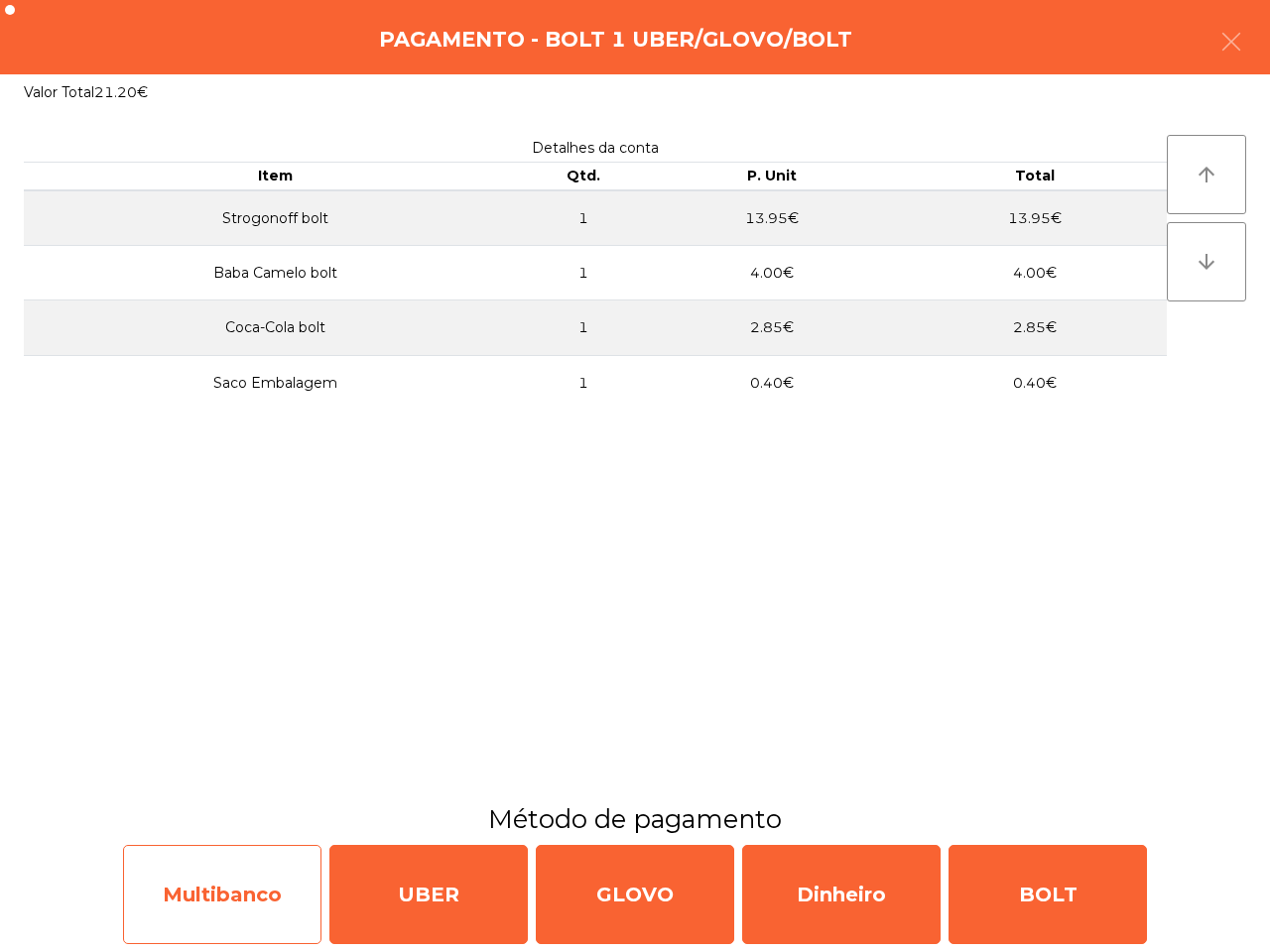 click on "Multibanco" 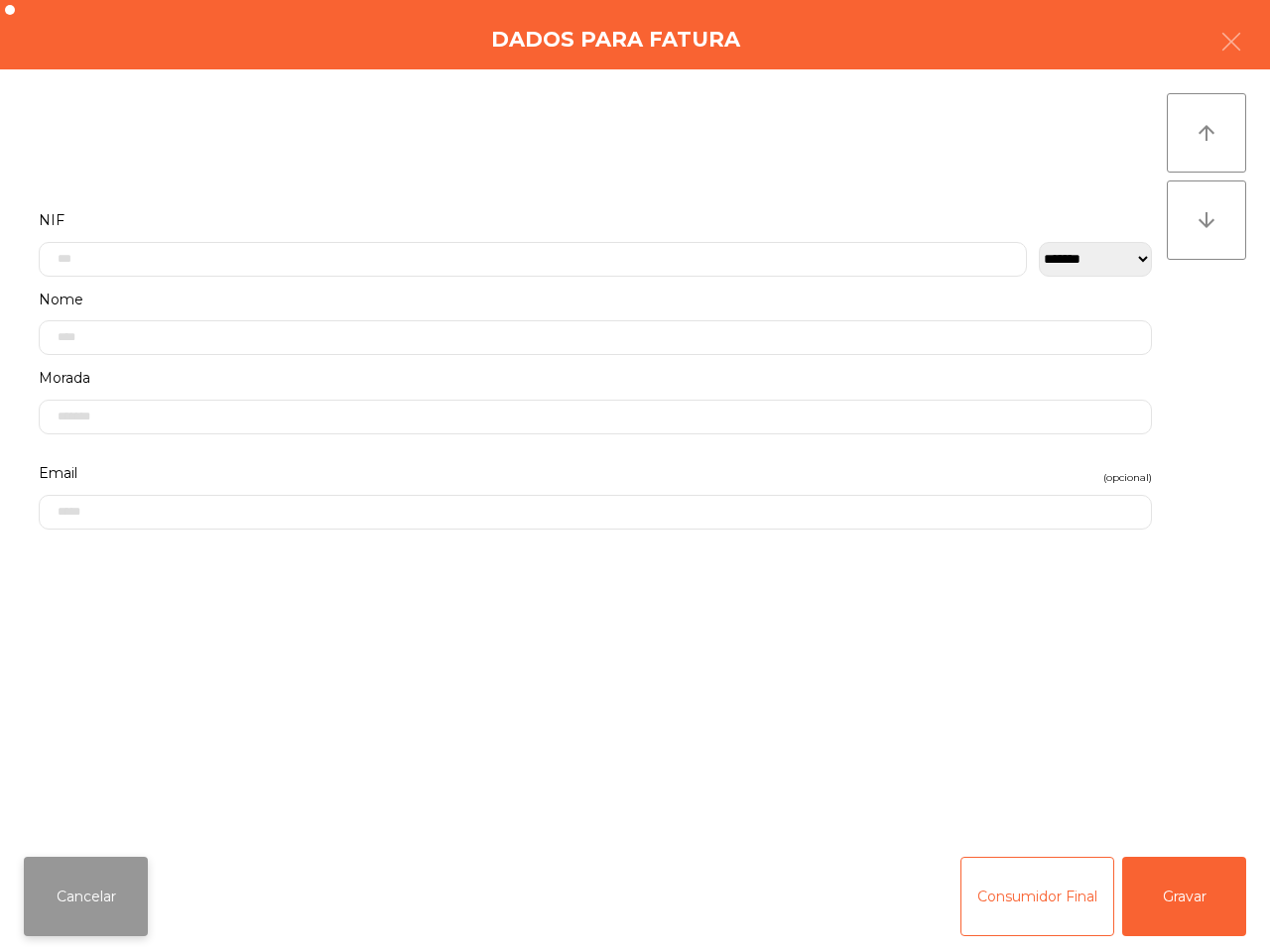click on "Cancelar" 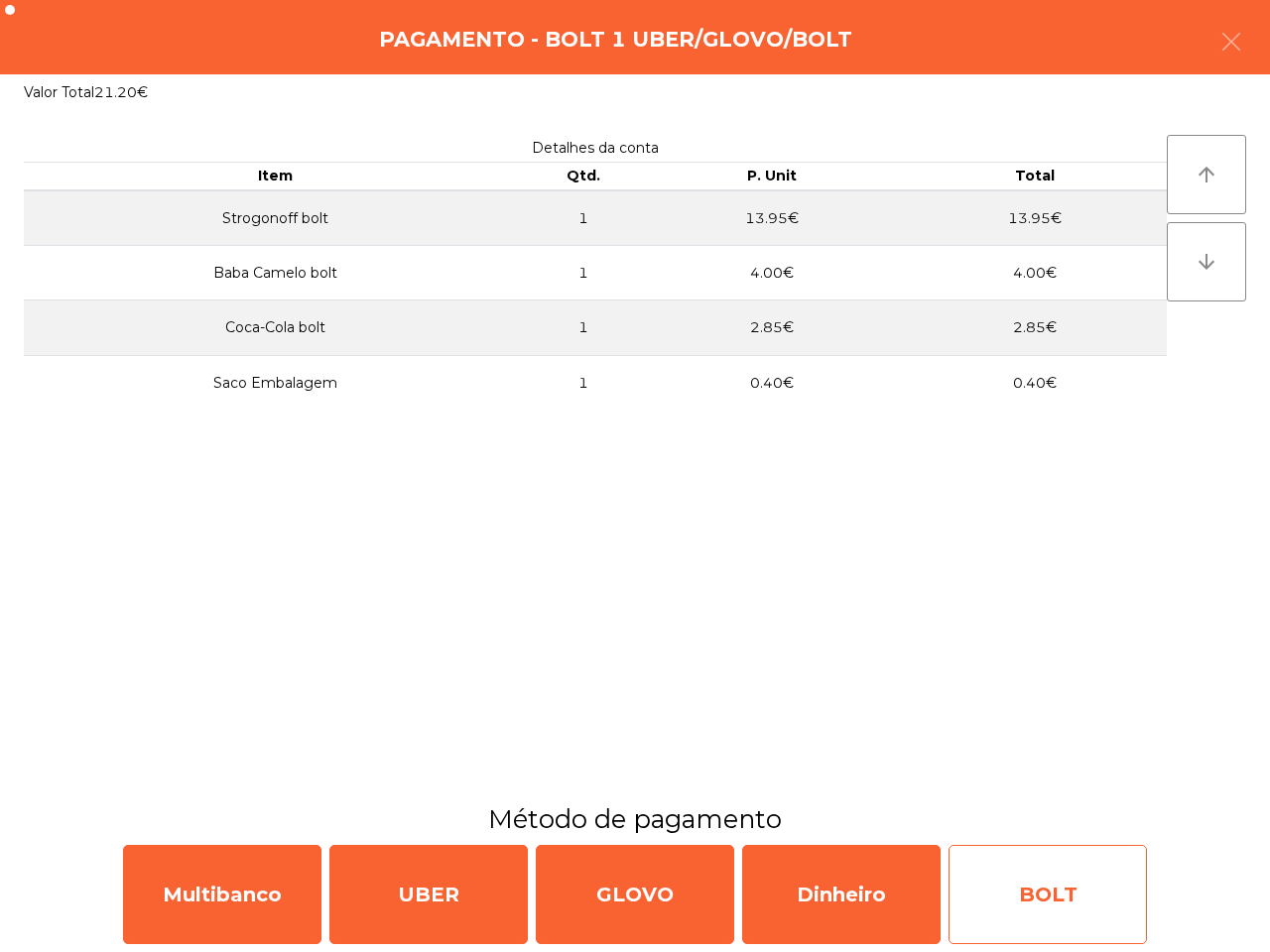 click on "BOLT" 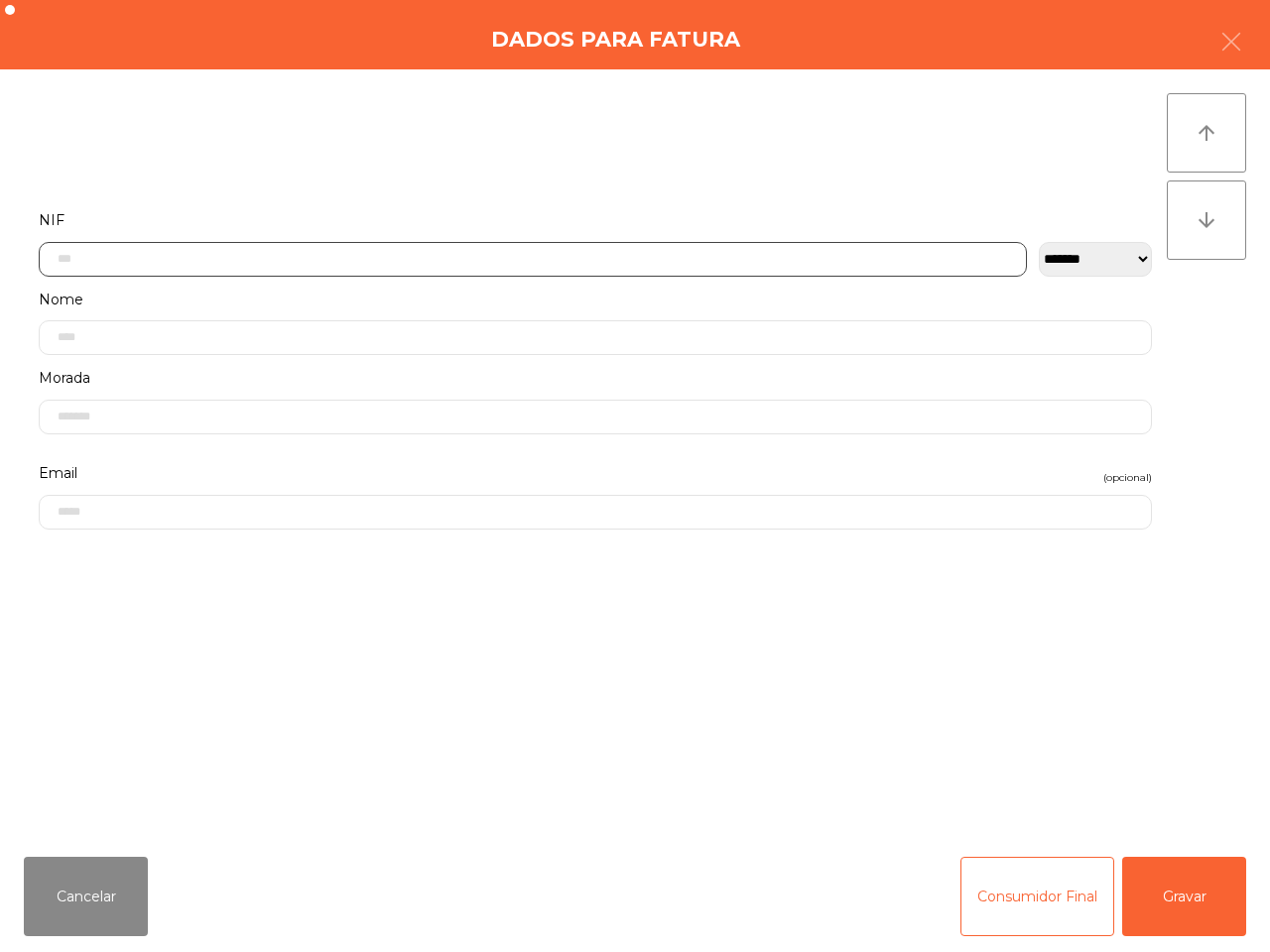 click 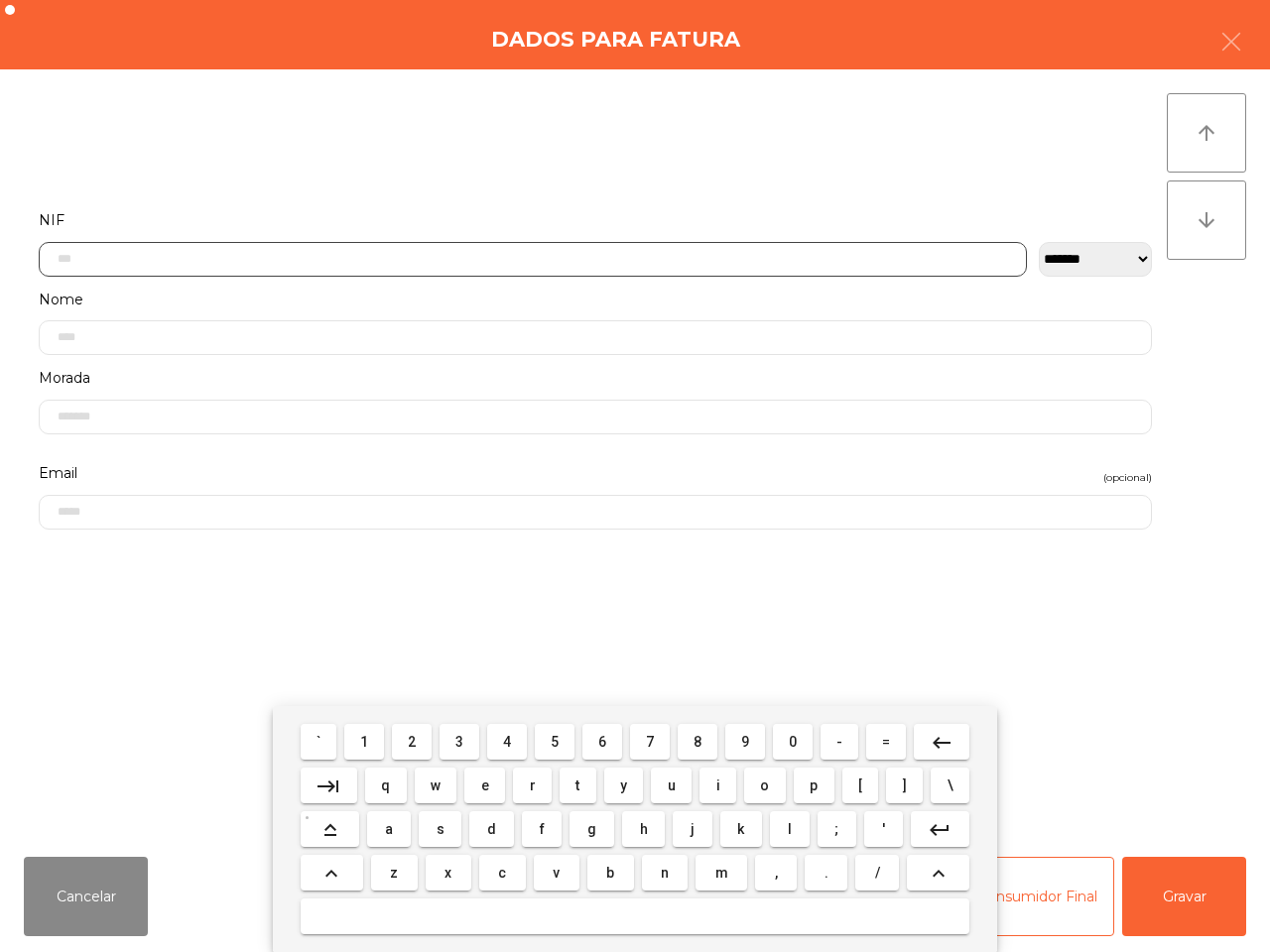 scroll, scrollTop: 111, scrollLeft: 0, axis: vertical 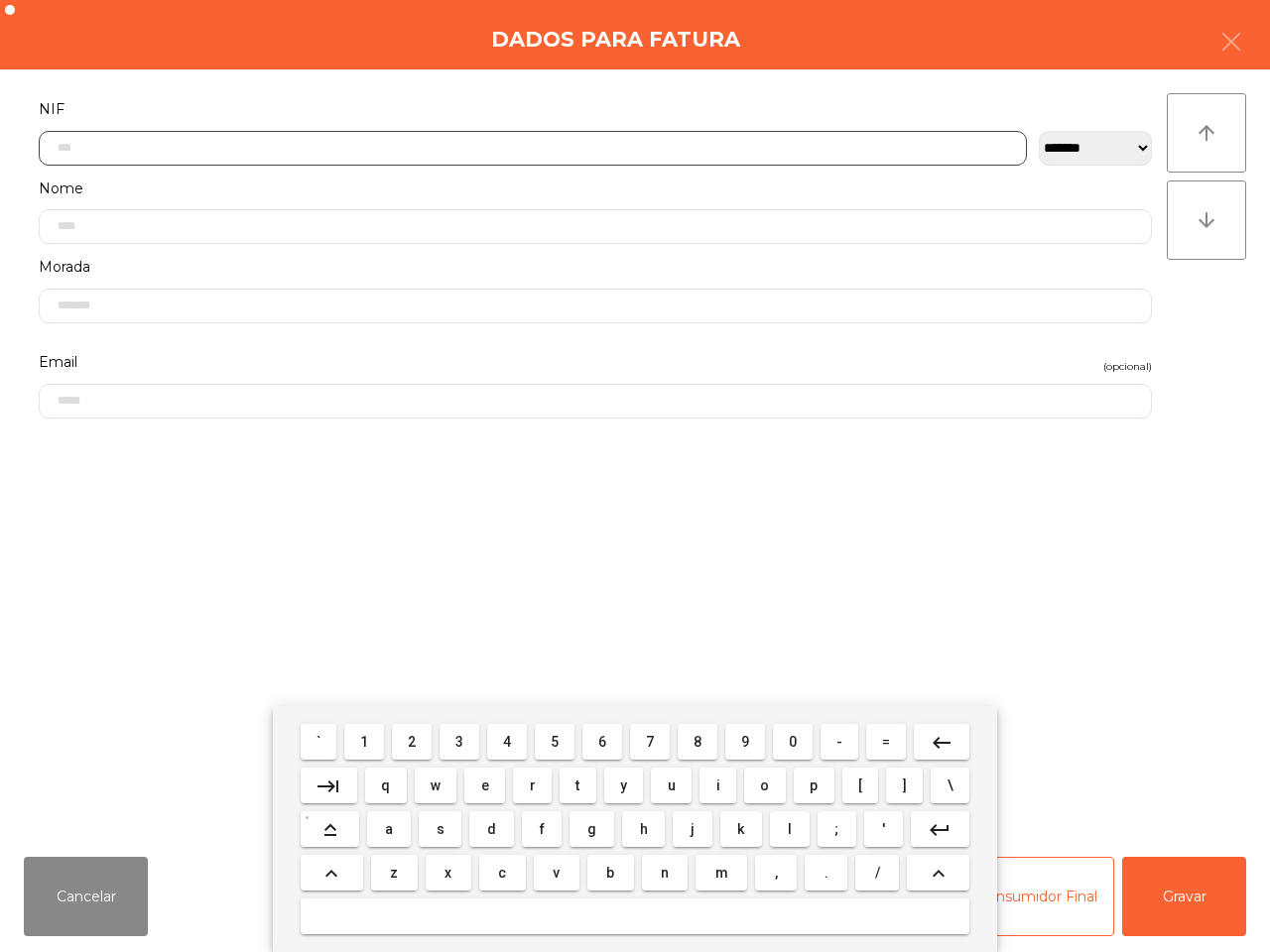 click on "2" at bounding box center (412, 742) 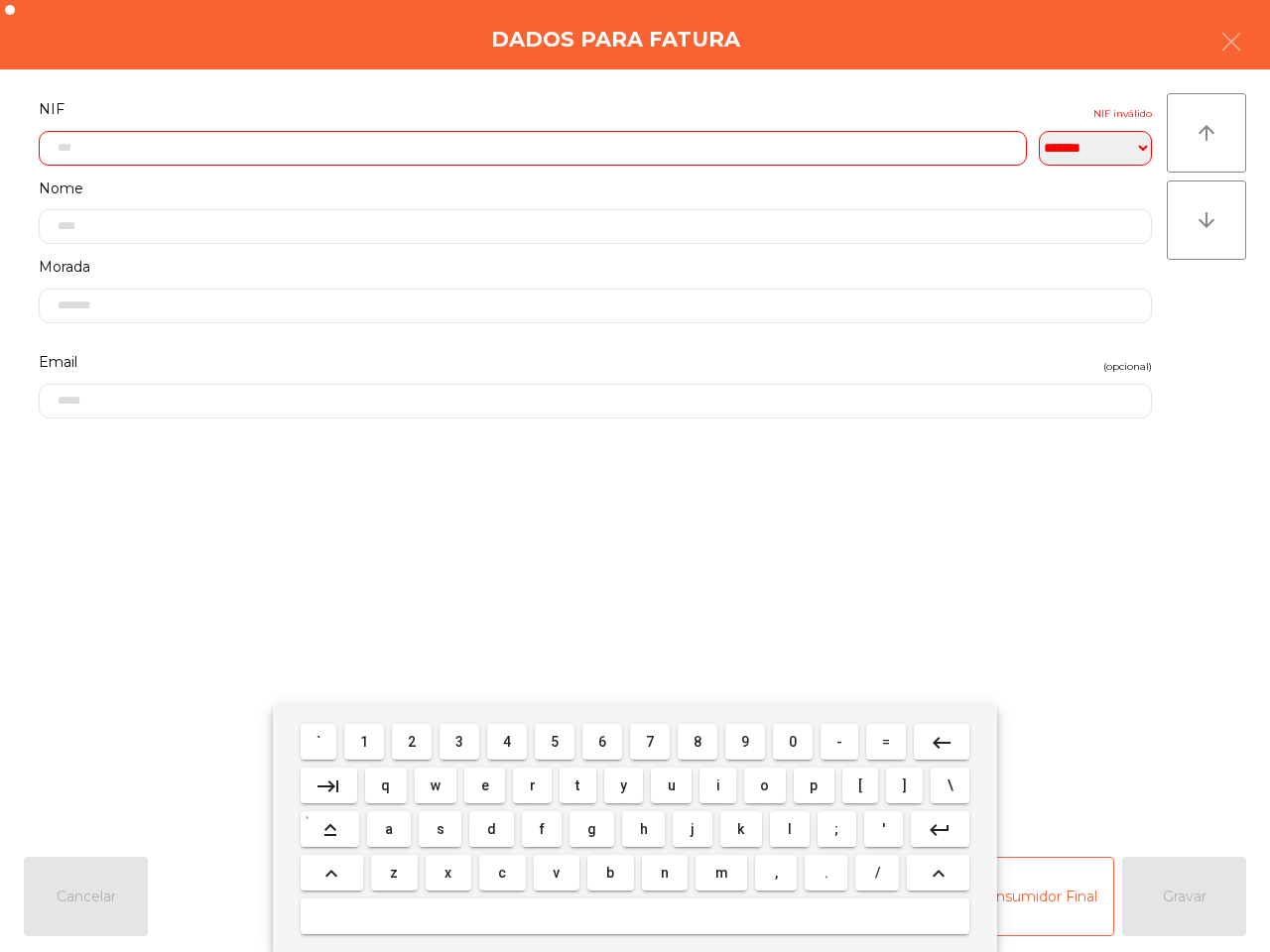 click on "3" at bounding box center (459, 742) 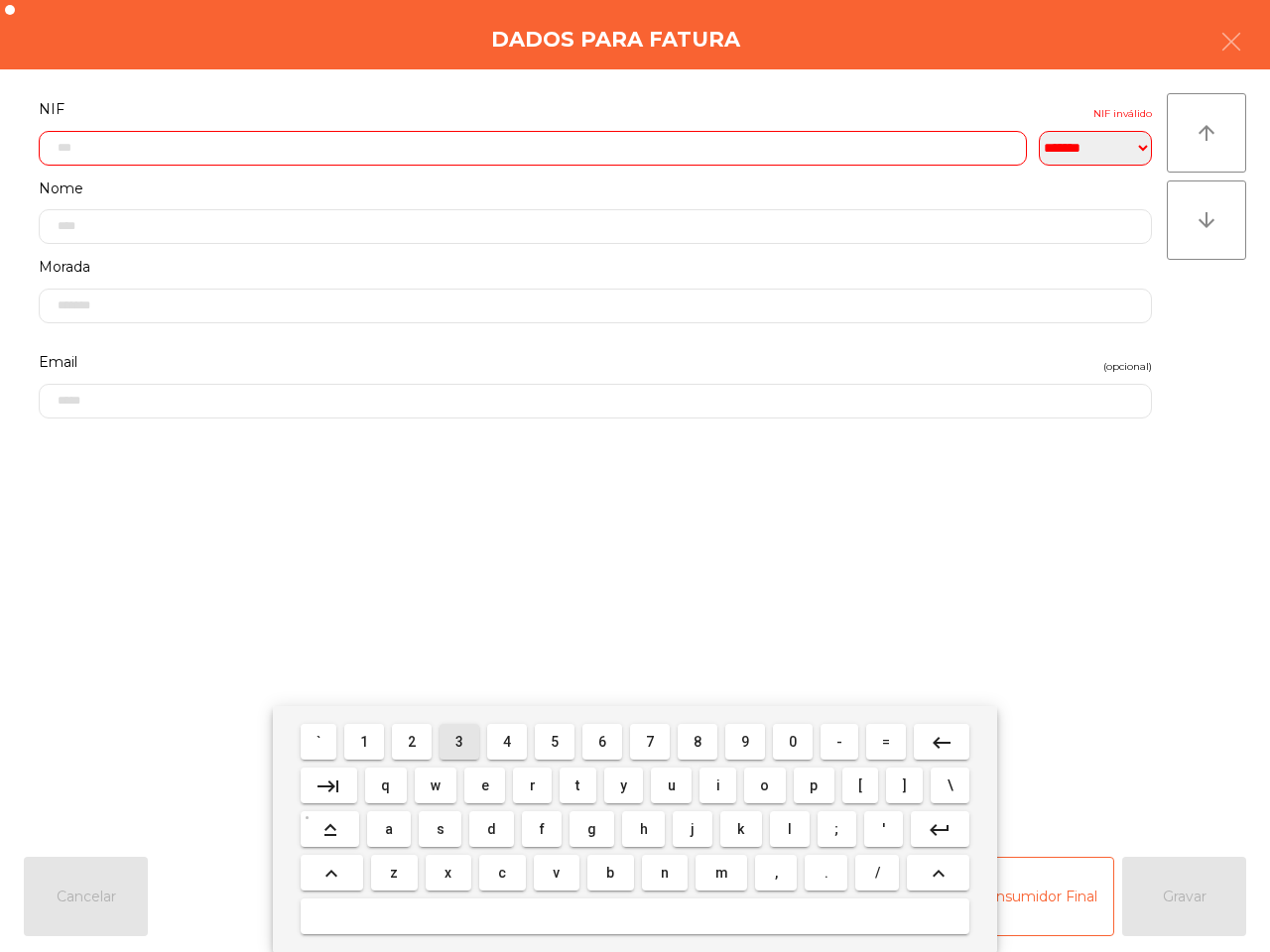 click on "2" at bounding box center [412, 742] 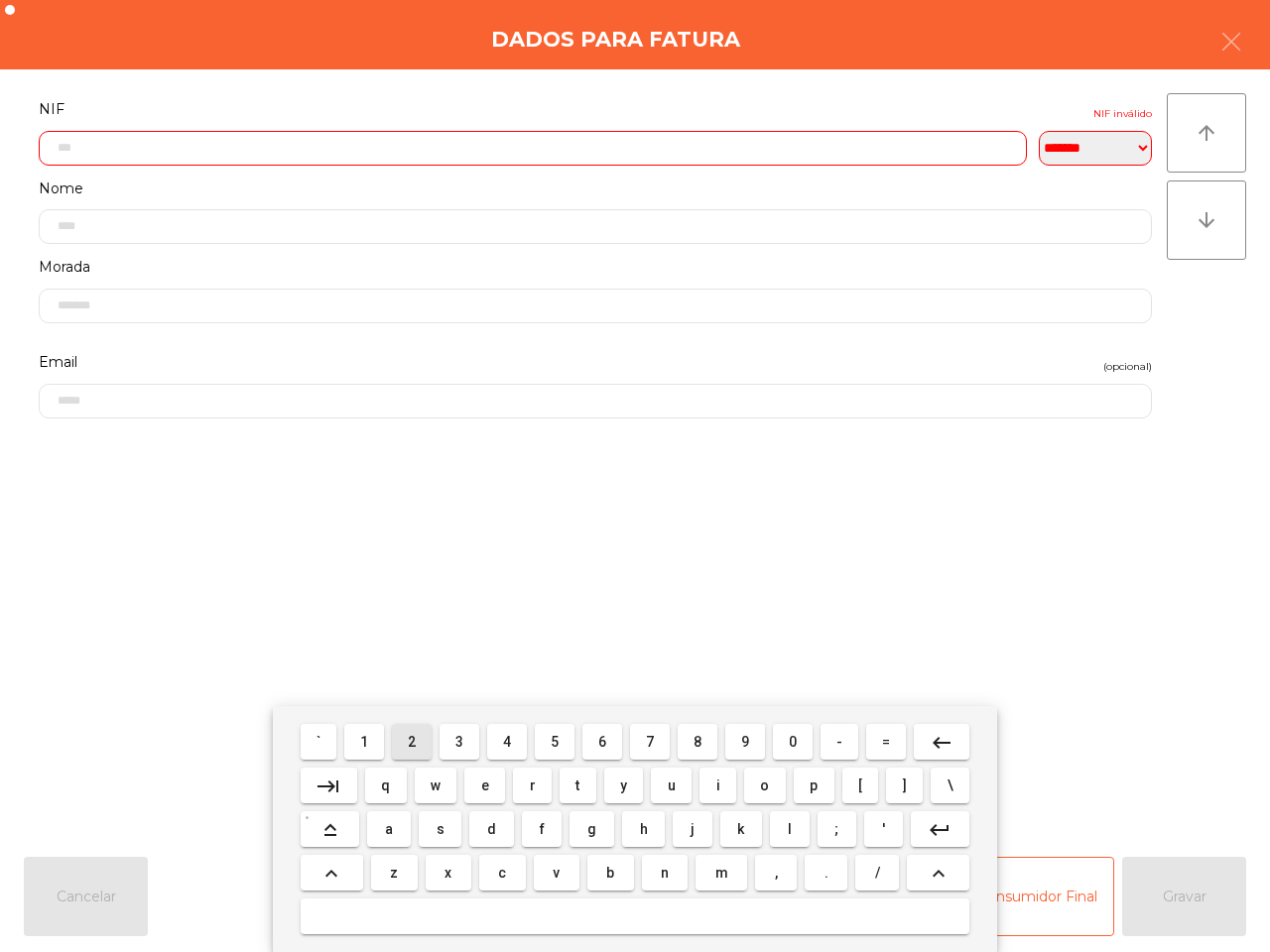 click on "2" at bounding box center (412, 742) 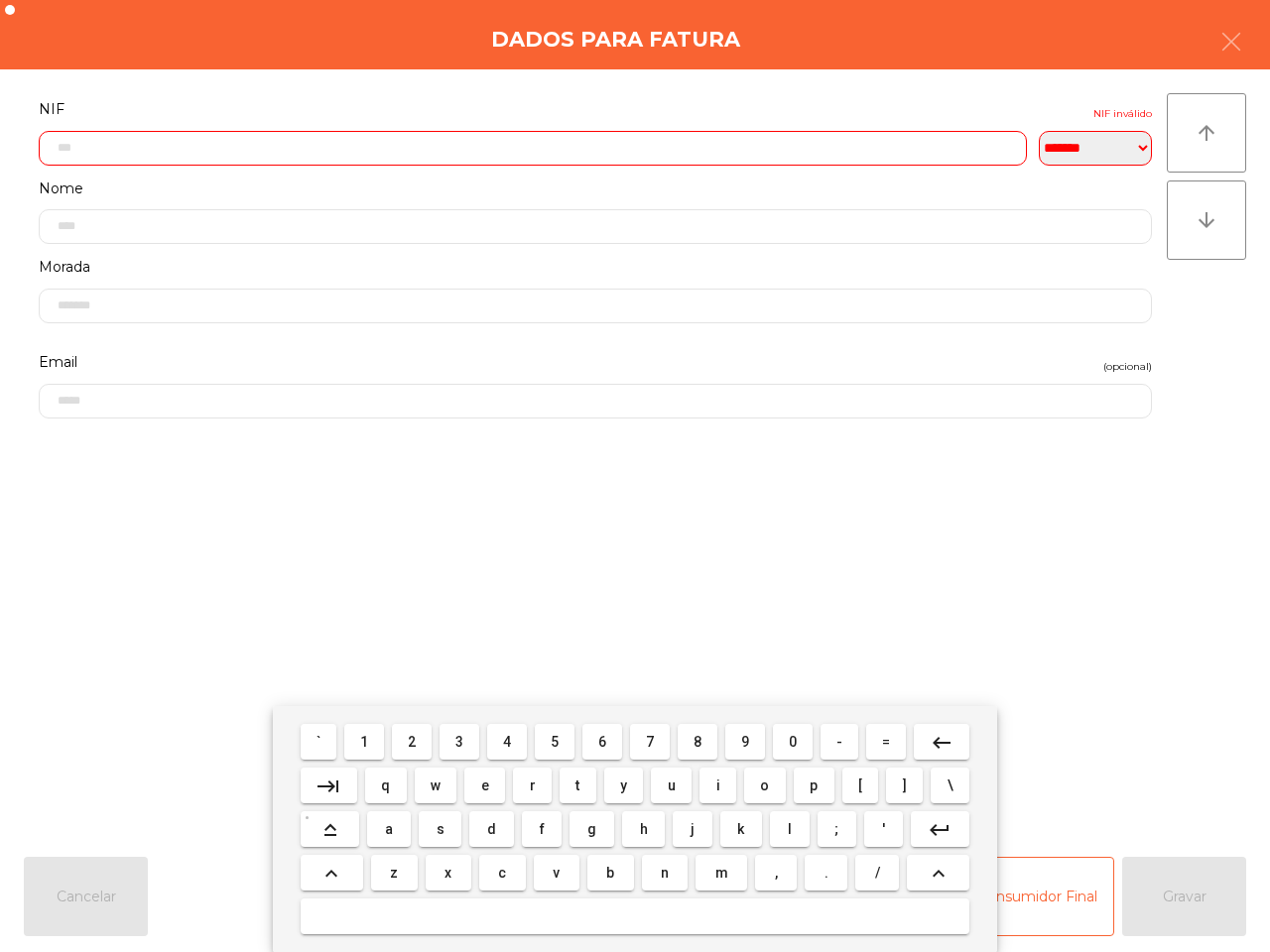 click on "8" at bounding box center [698, 742] 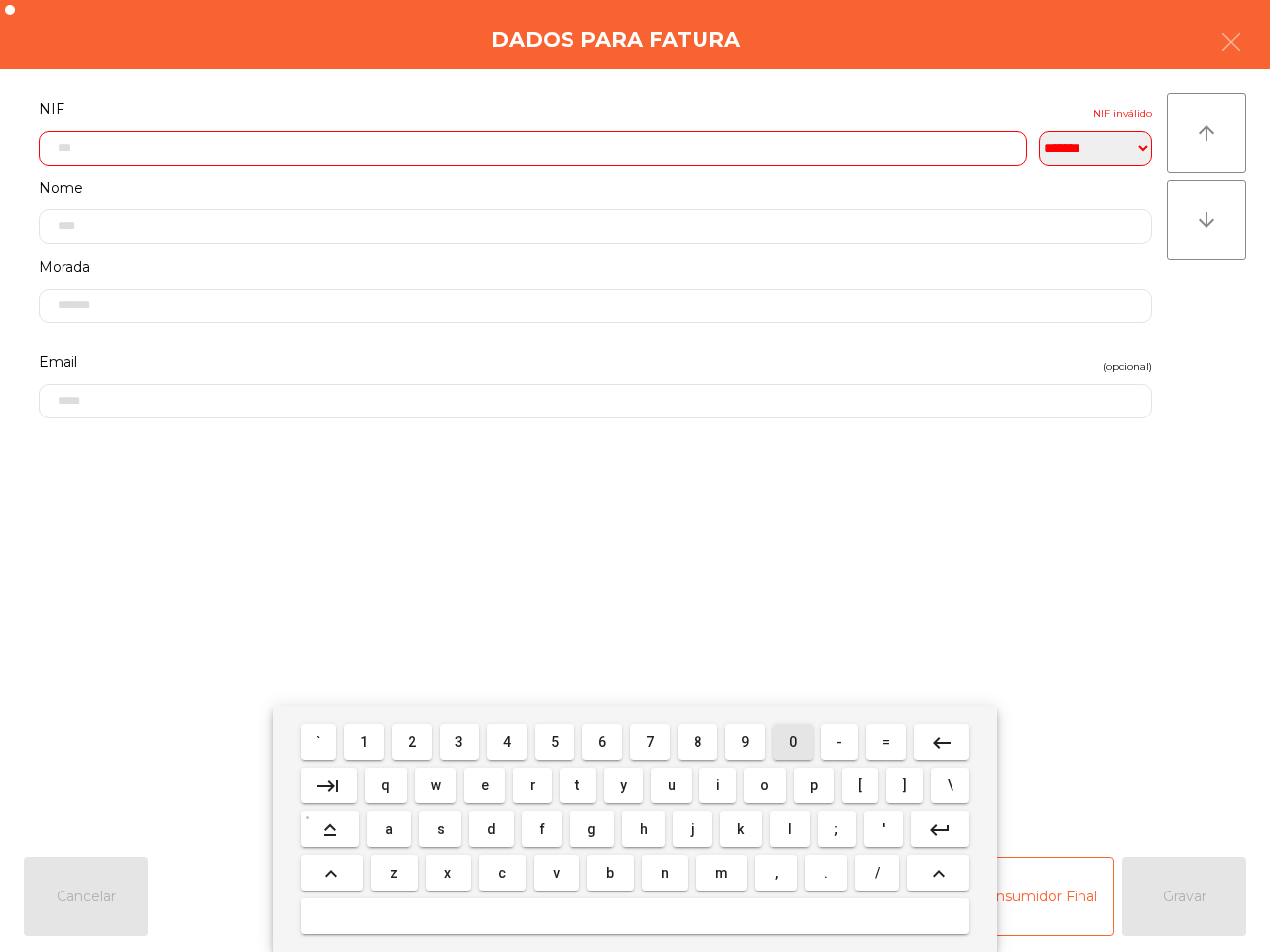 click on "0" at bounding box center (793, 742) 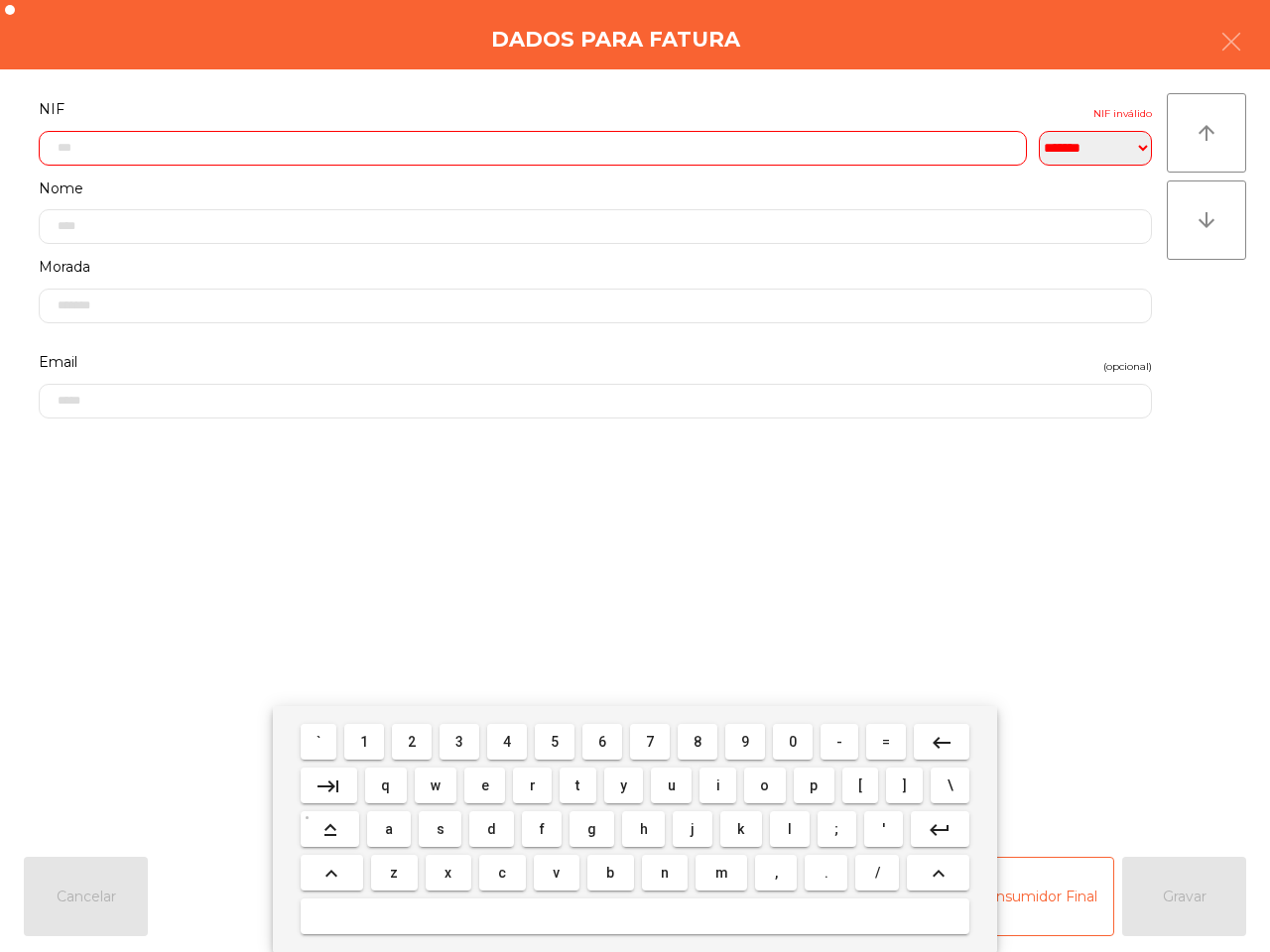 click on "5" at bounding box center [555, 742] 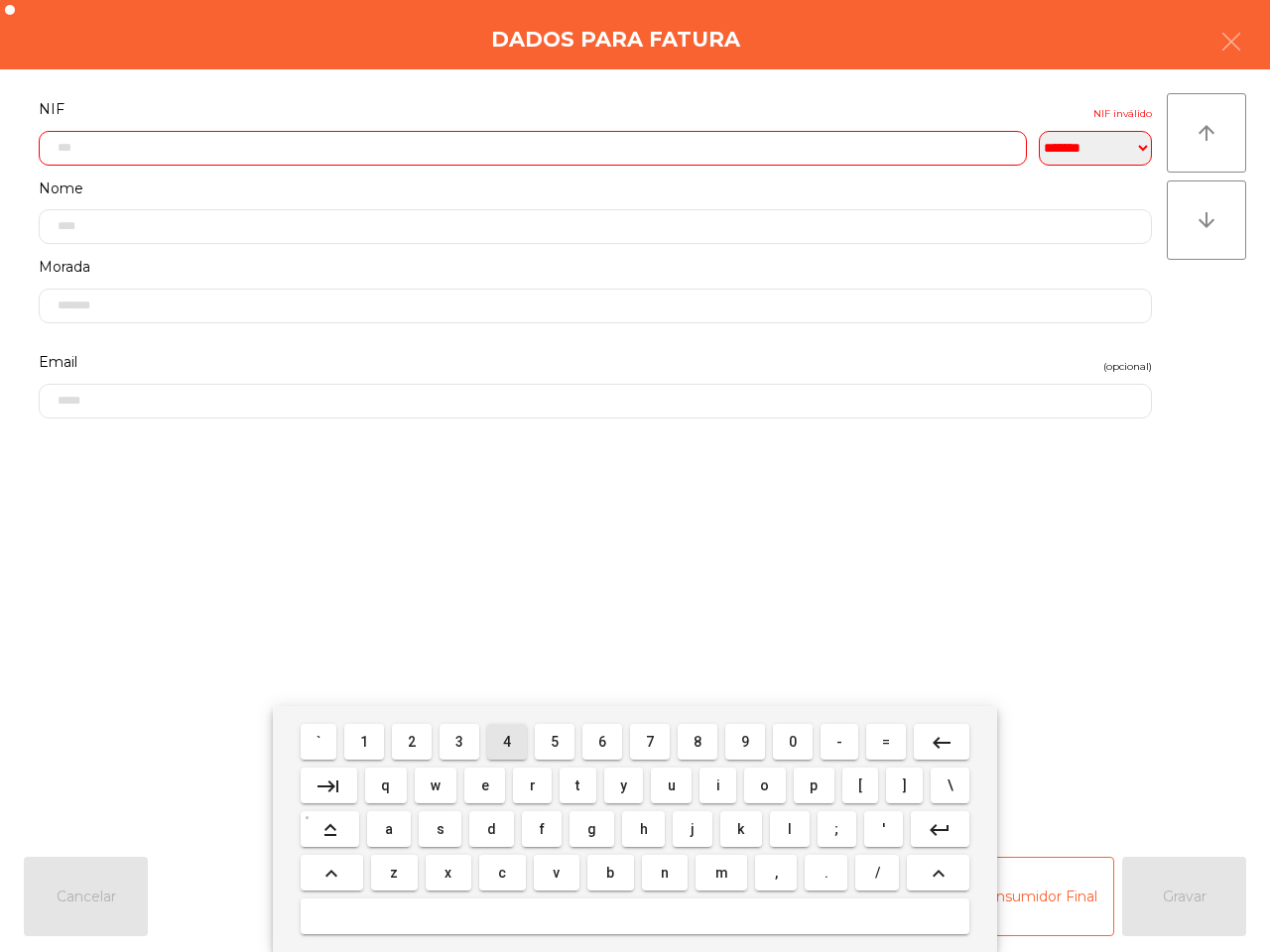 click on "4" at bounding box center (507, 742) 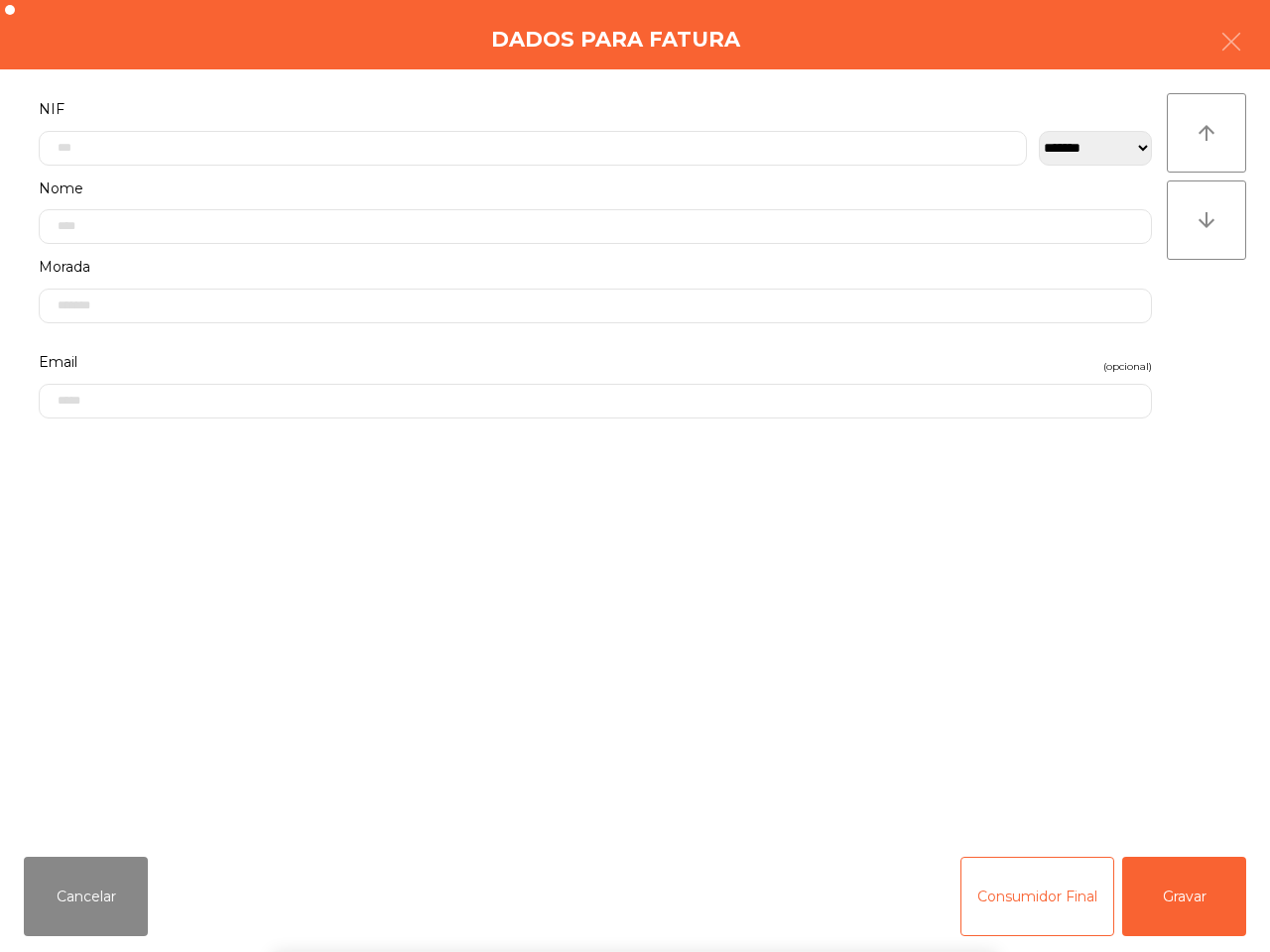 click on "` 1 2 3 4 5 6 7 8 9 0 - = keyboard_backspace keyboard_tab q w e r t y u i o p [ ] \ keyboard_capslock a s d f g h j k l ; ' keyboard_return keyboard_arrow_up z x c v b n m , . / keyboard_arrow_up" at bounding box center (635, 829) 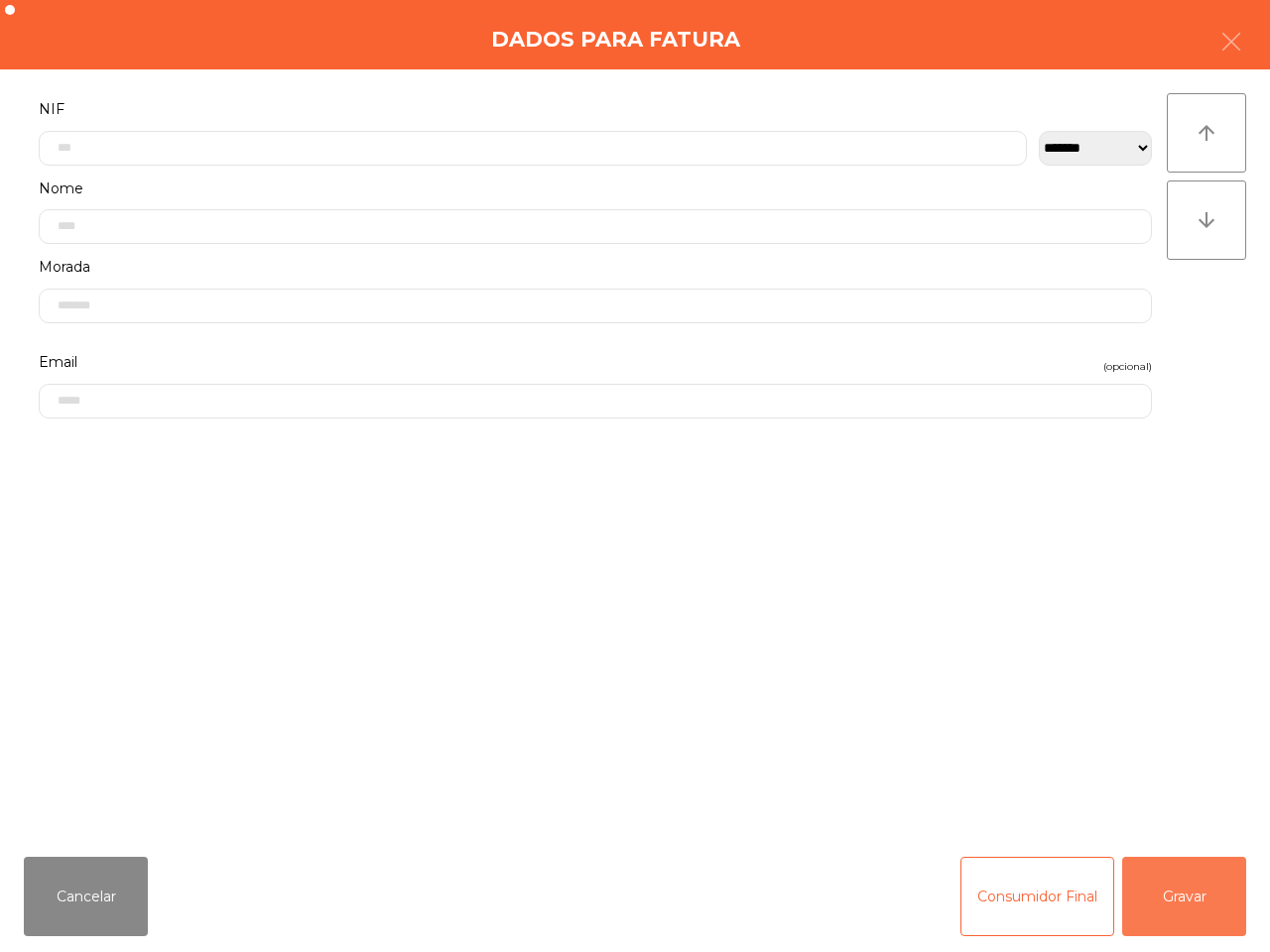 click on "Gravar" 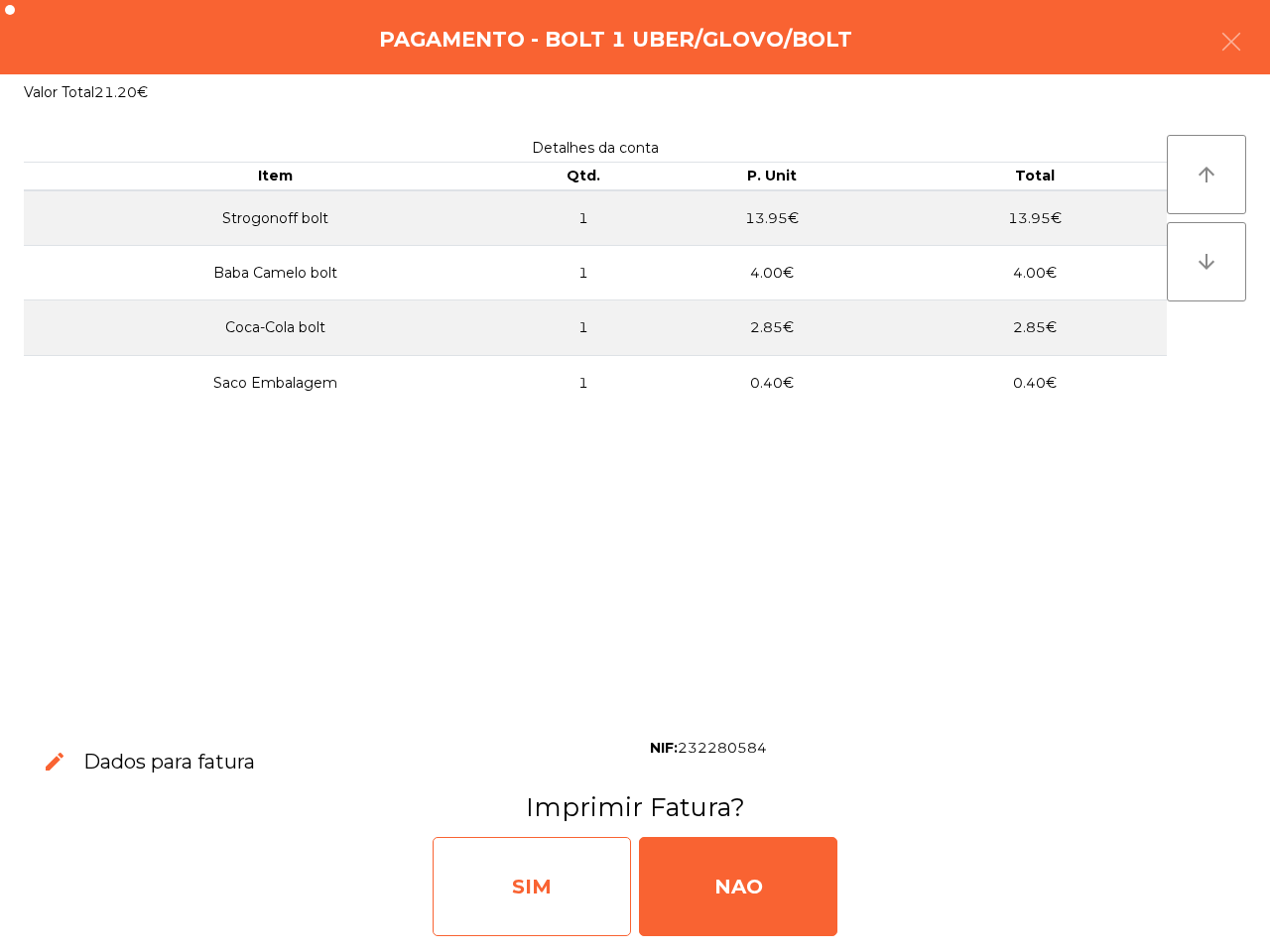 click on "SIM" 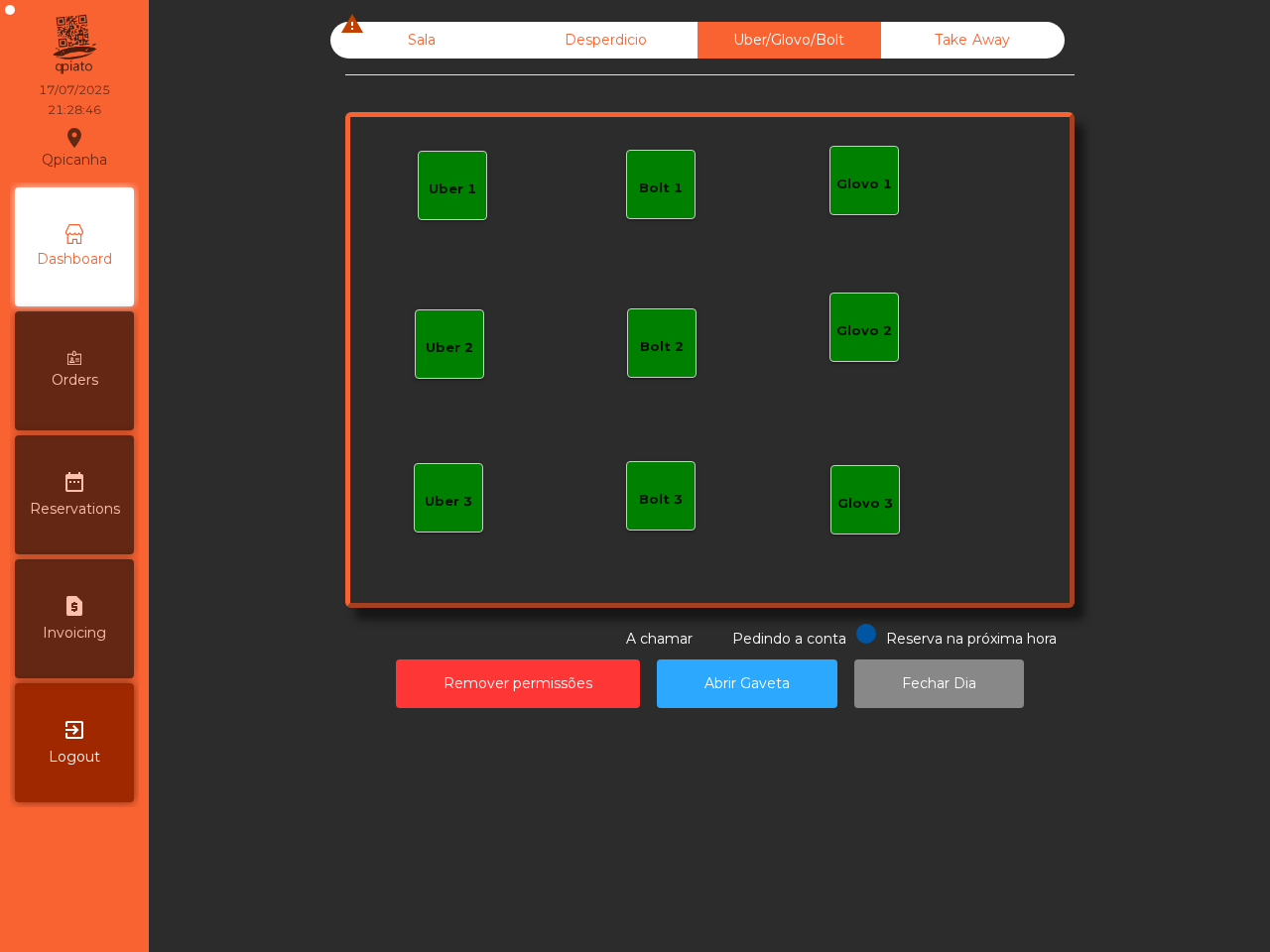 click on "Sala  warning  Desperdicio   Uber/Glovo/Bolt   Take Away   Uber 1   Glovo 1   Uber 2   Uber 3   Glovo 2   Glovo 3   Bolt 1   Bolt 2   Bolt 3  Reserva na próxima hora Pedindo a conta A chamar  Remover permissões   Abrir Gaveta   Fechar Dia" 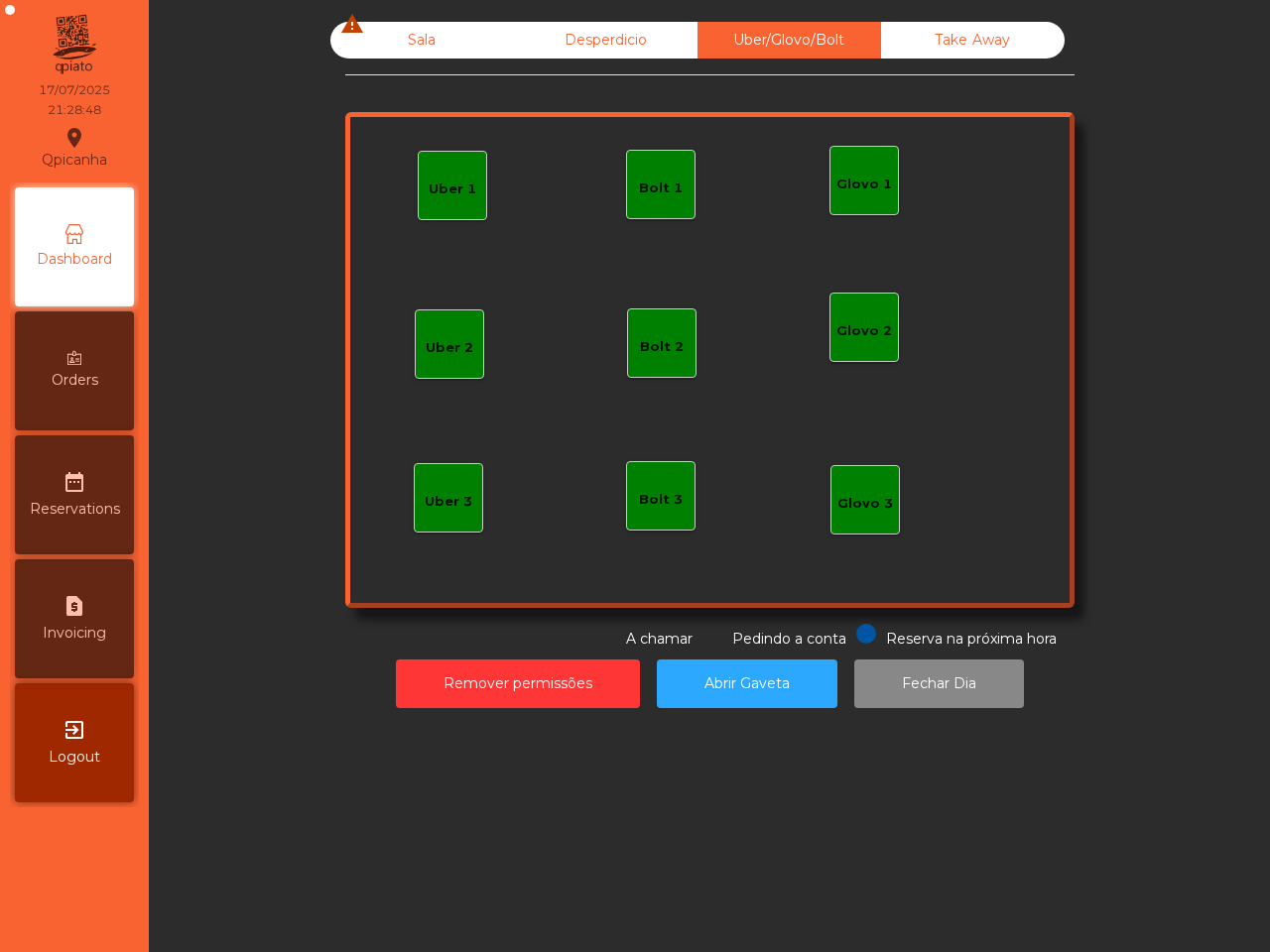 click on "Sala  warning" 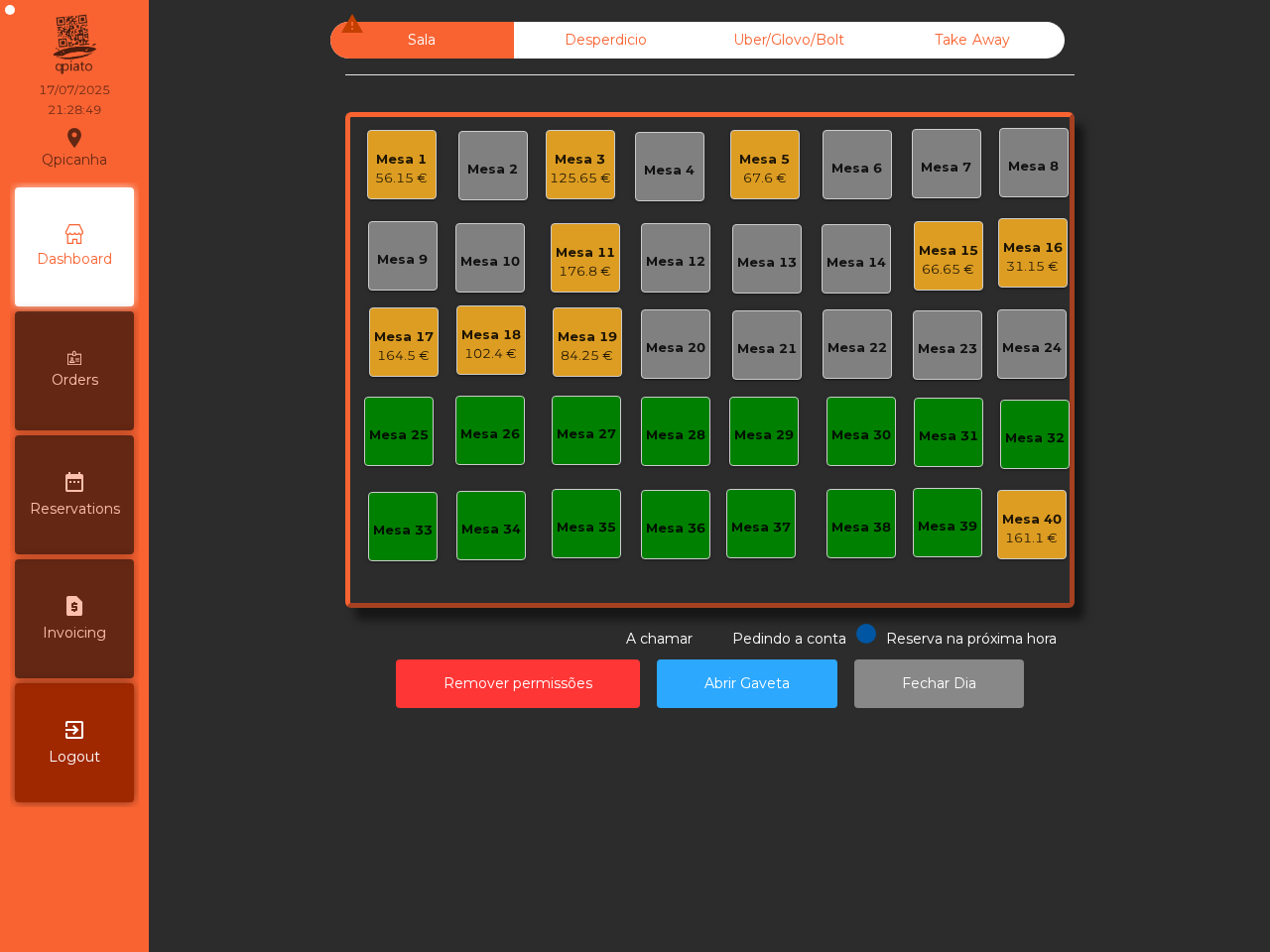 click on "102.4 €" 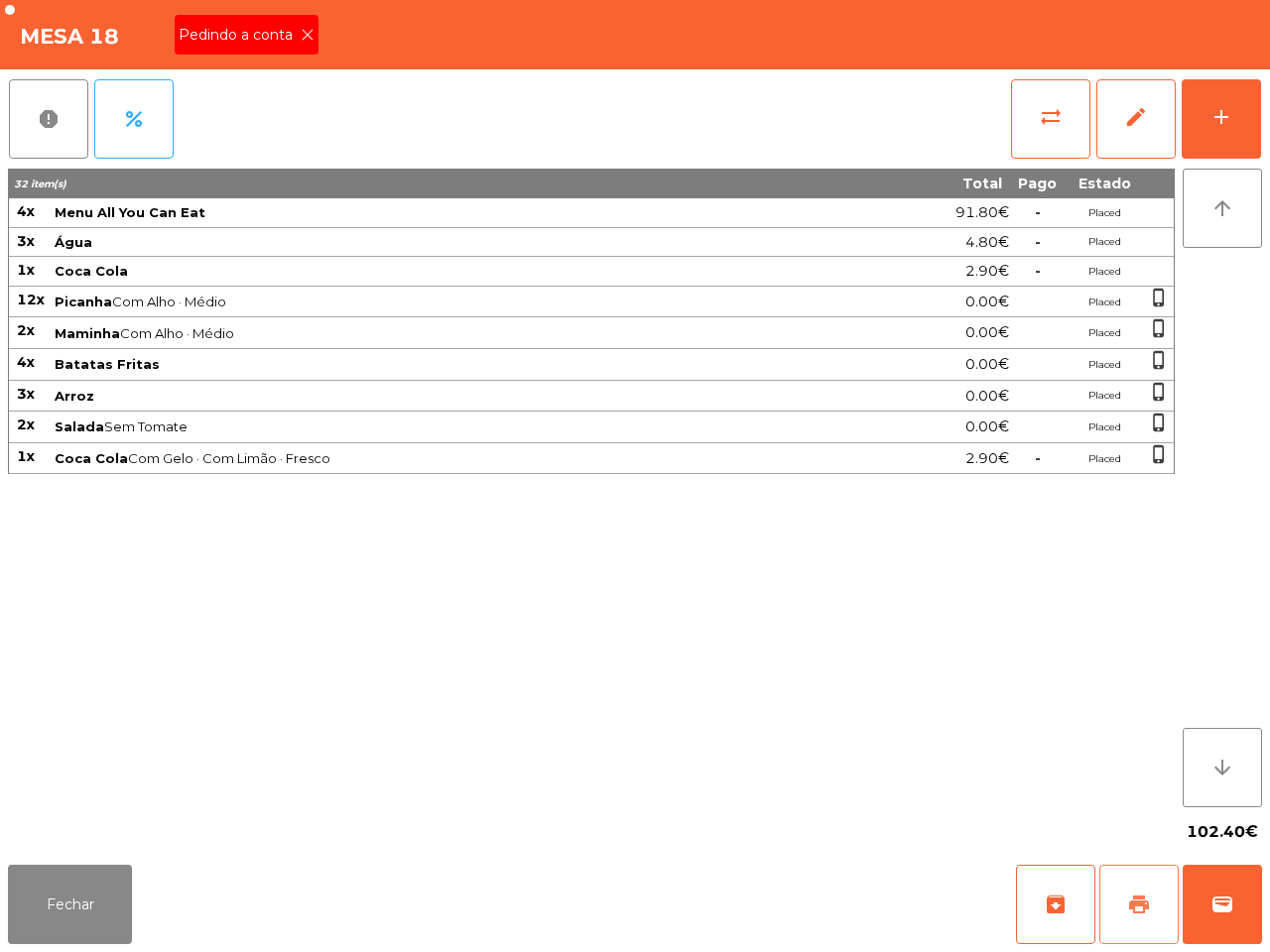click on "print" 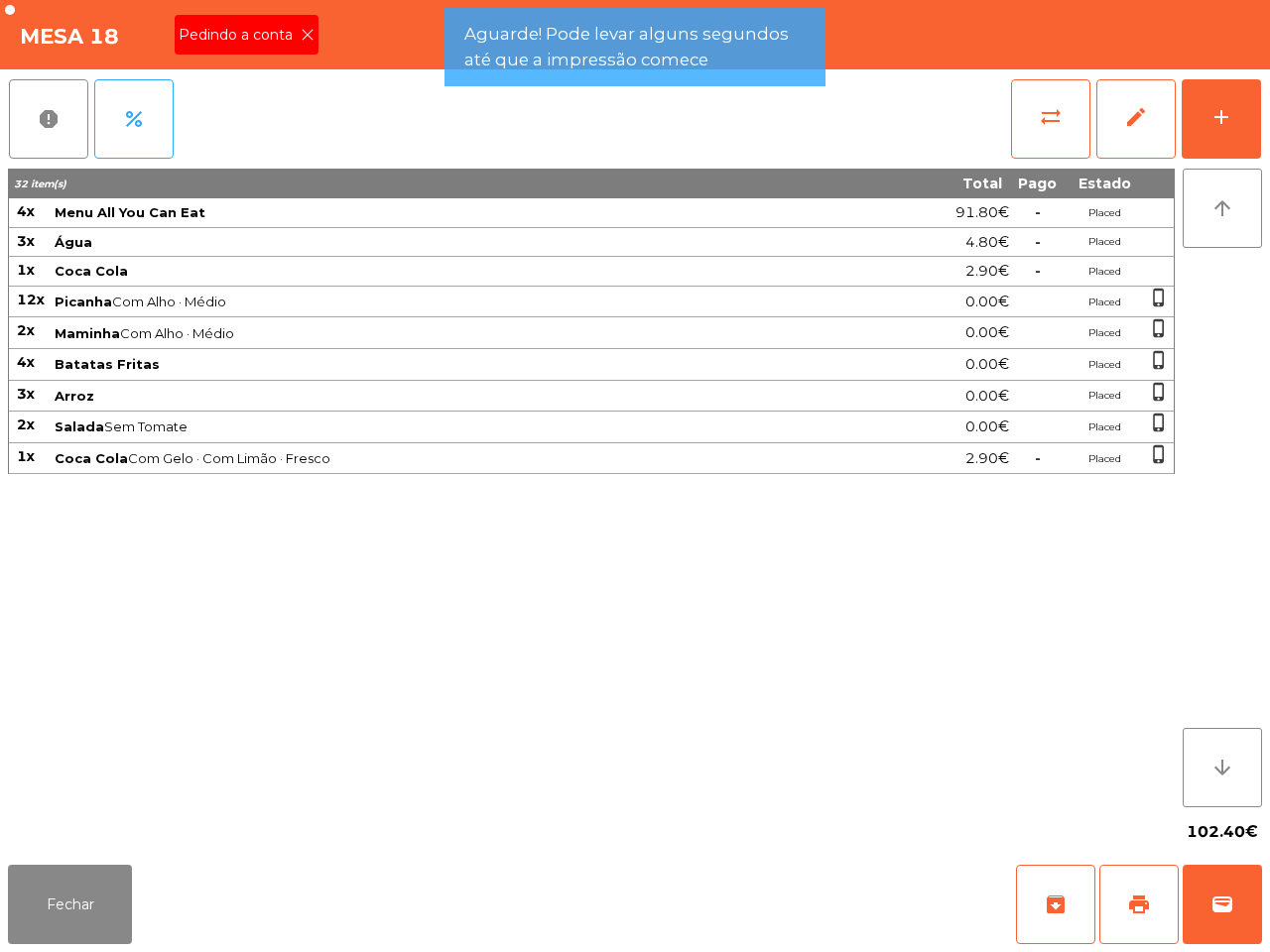 click 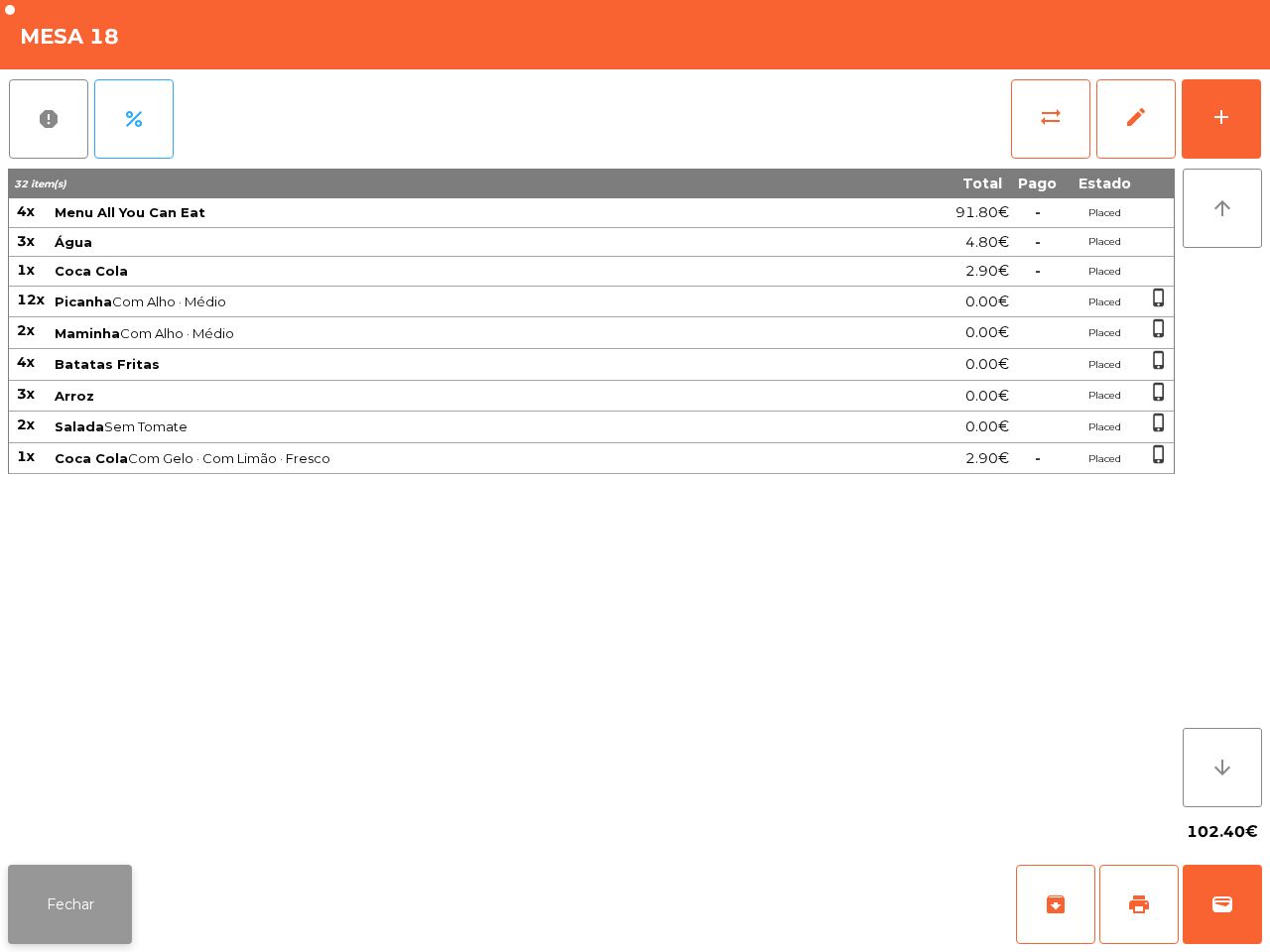 click on "Fechar" 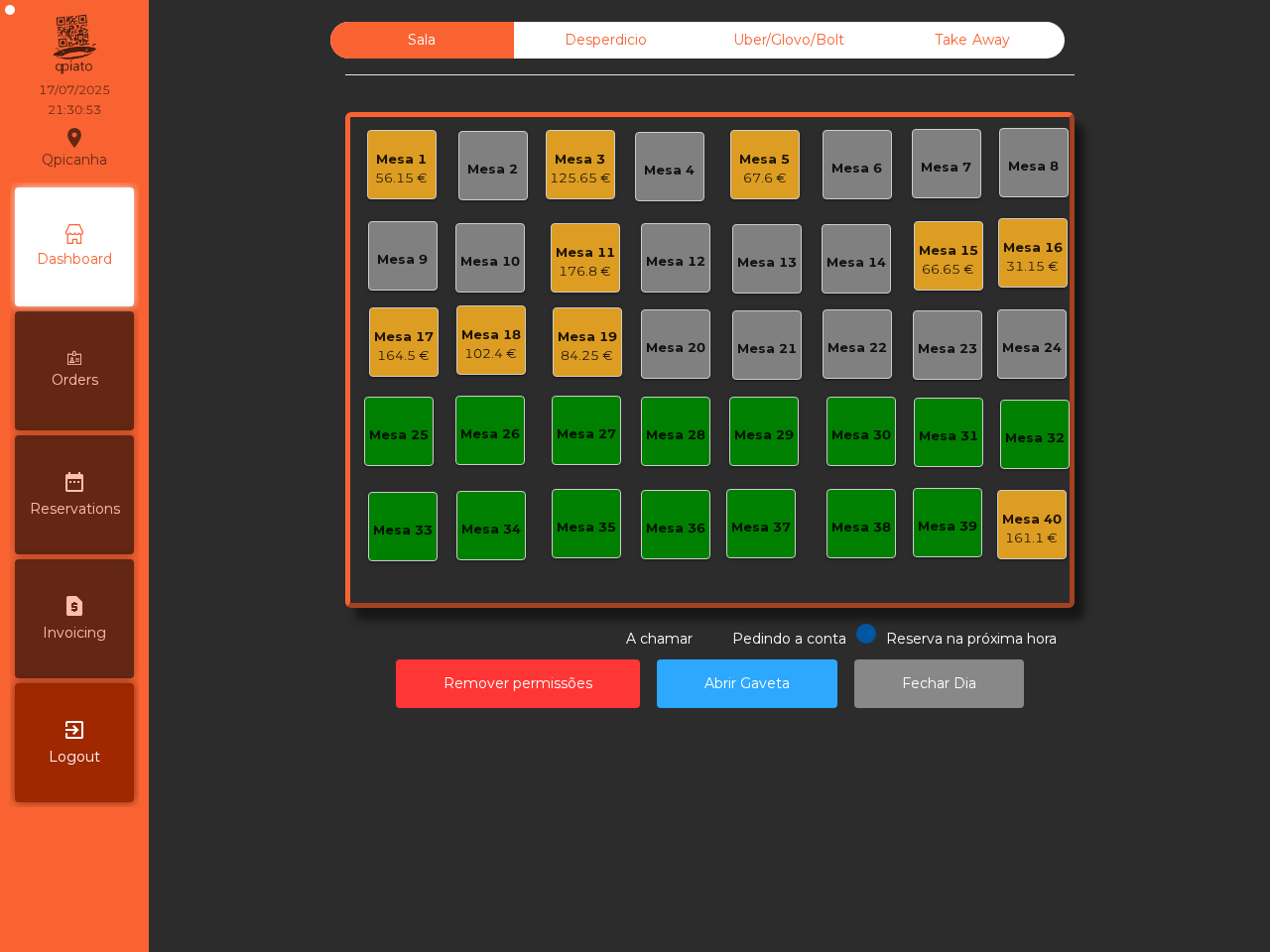 click at bounding box center [74, 358] 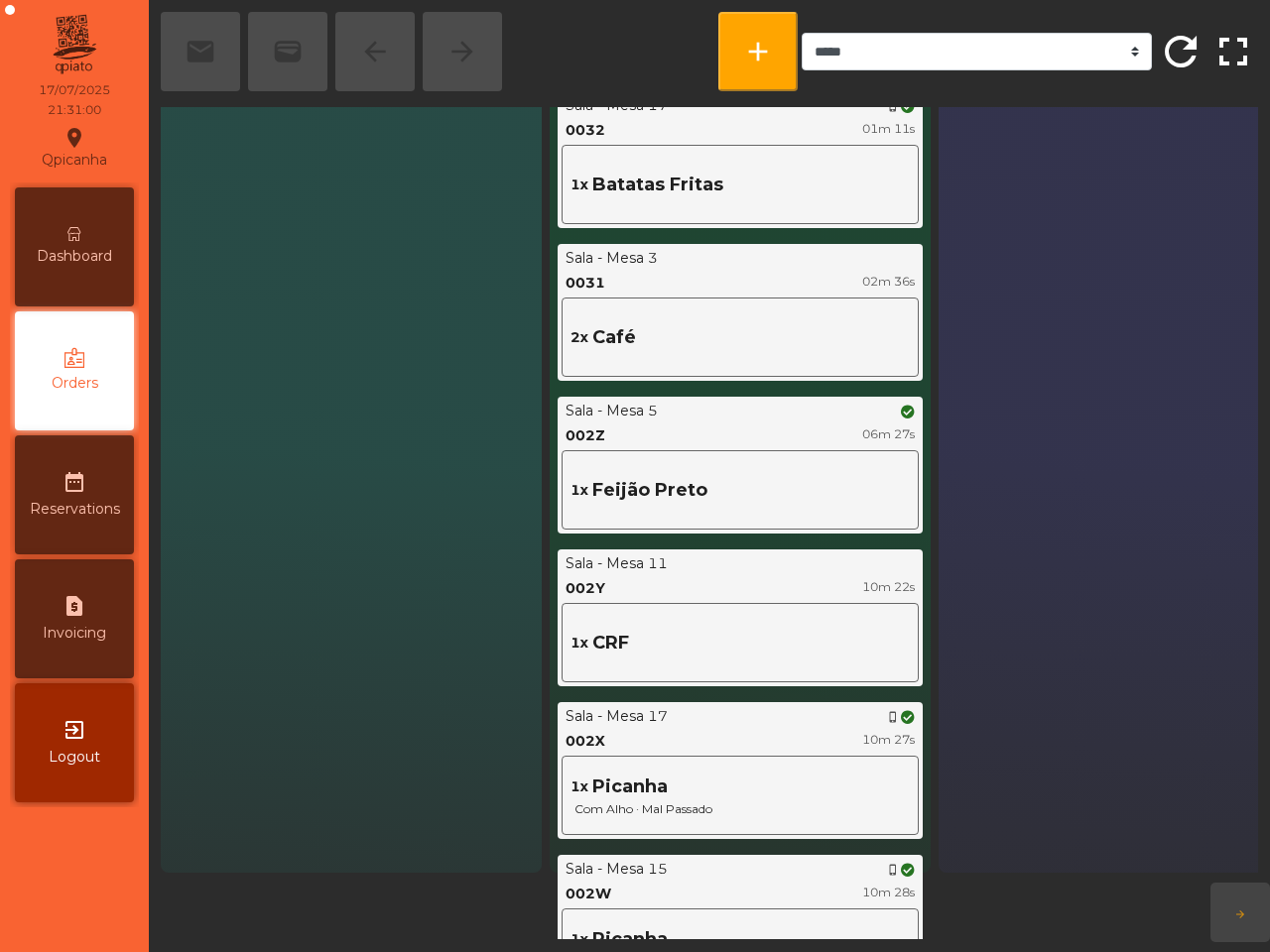 scroll, scrollTop: 0, scrollLeft: 0, axis: both 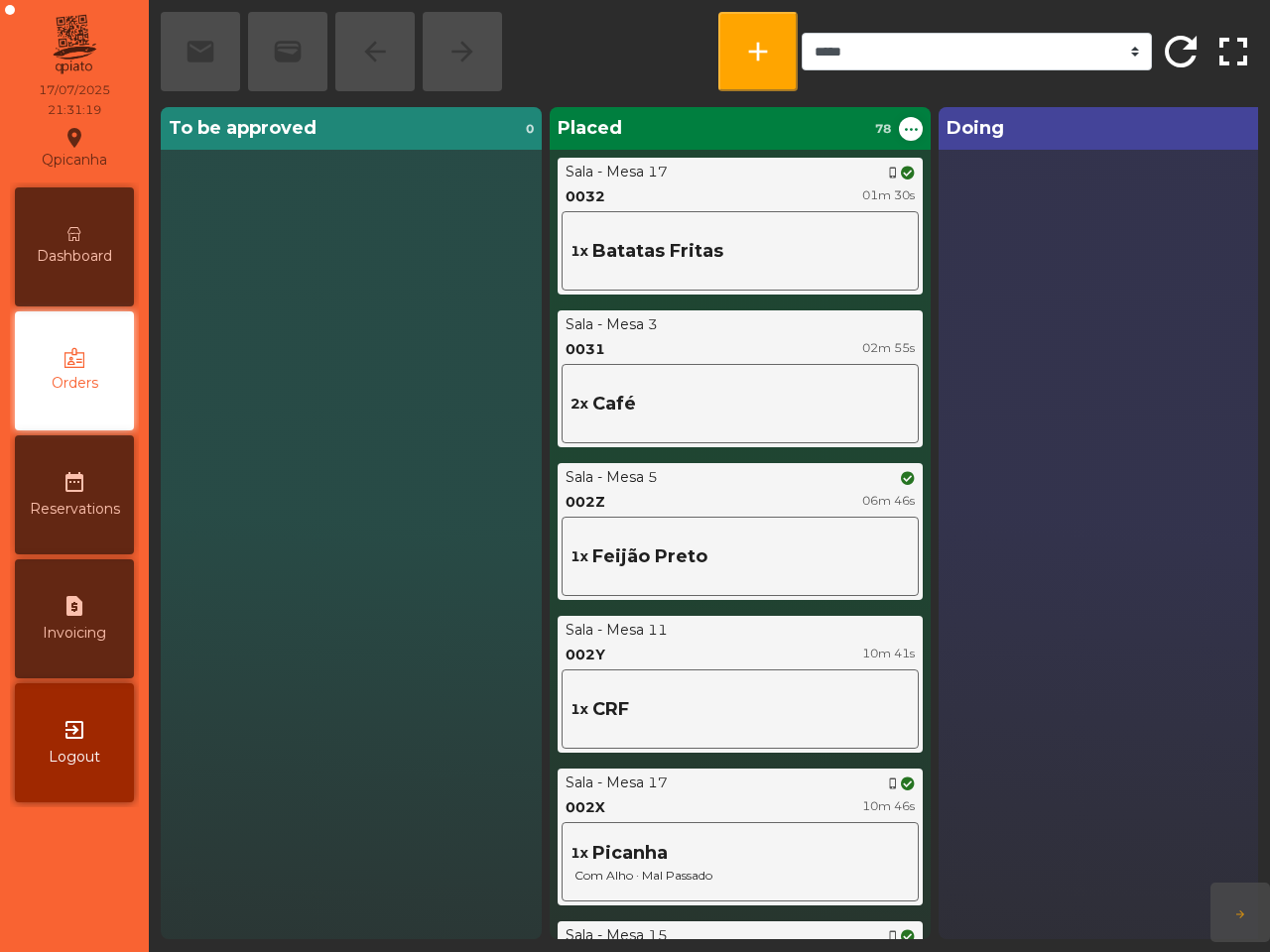 click on "Dashboard" at bounding box center (74, 247) 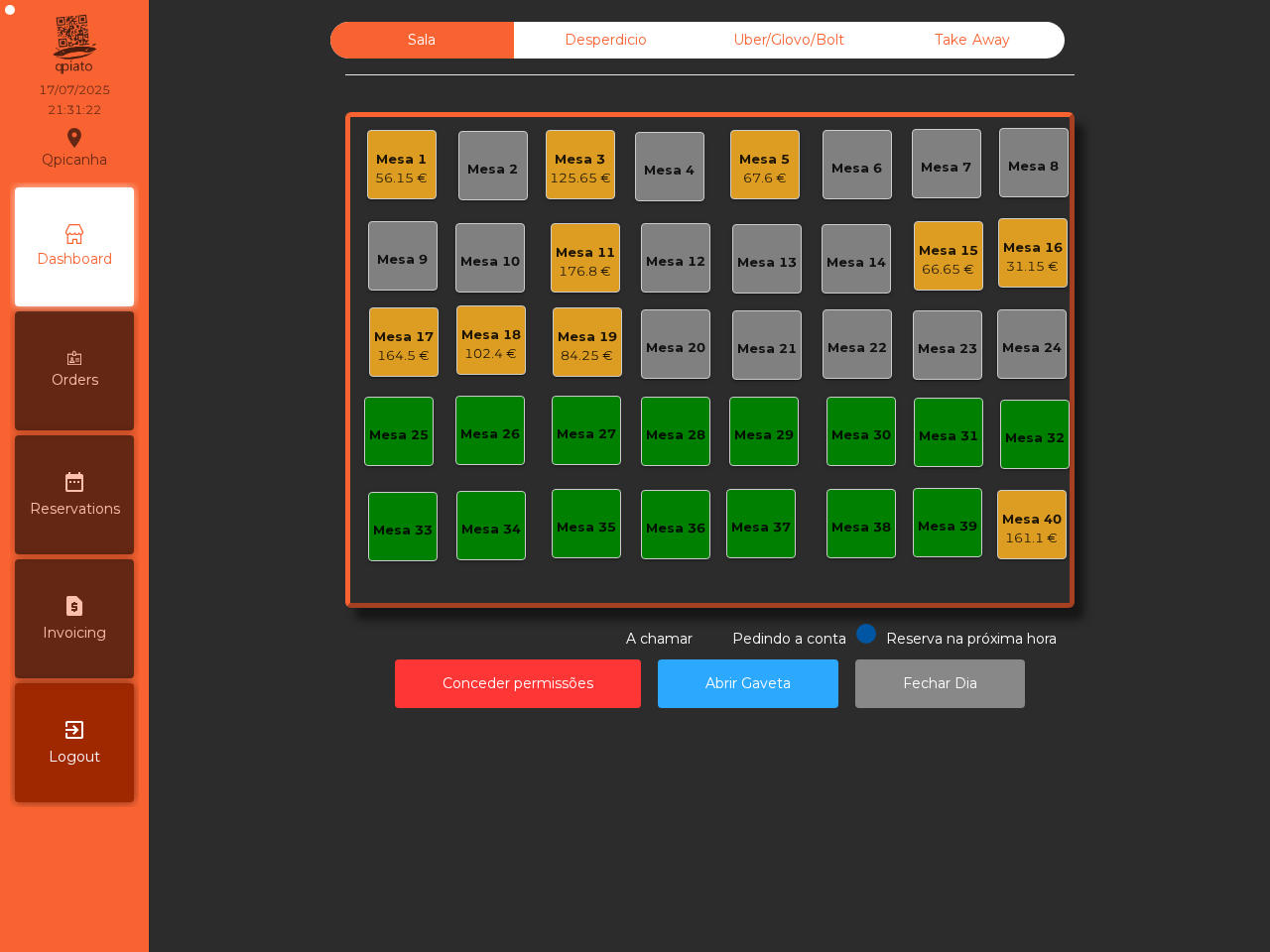 click on "Mesa 17   164.5 €" 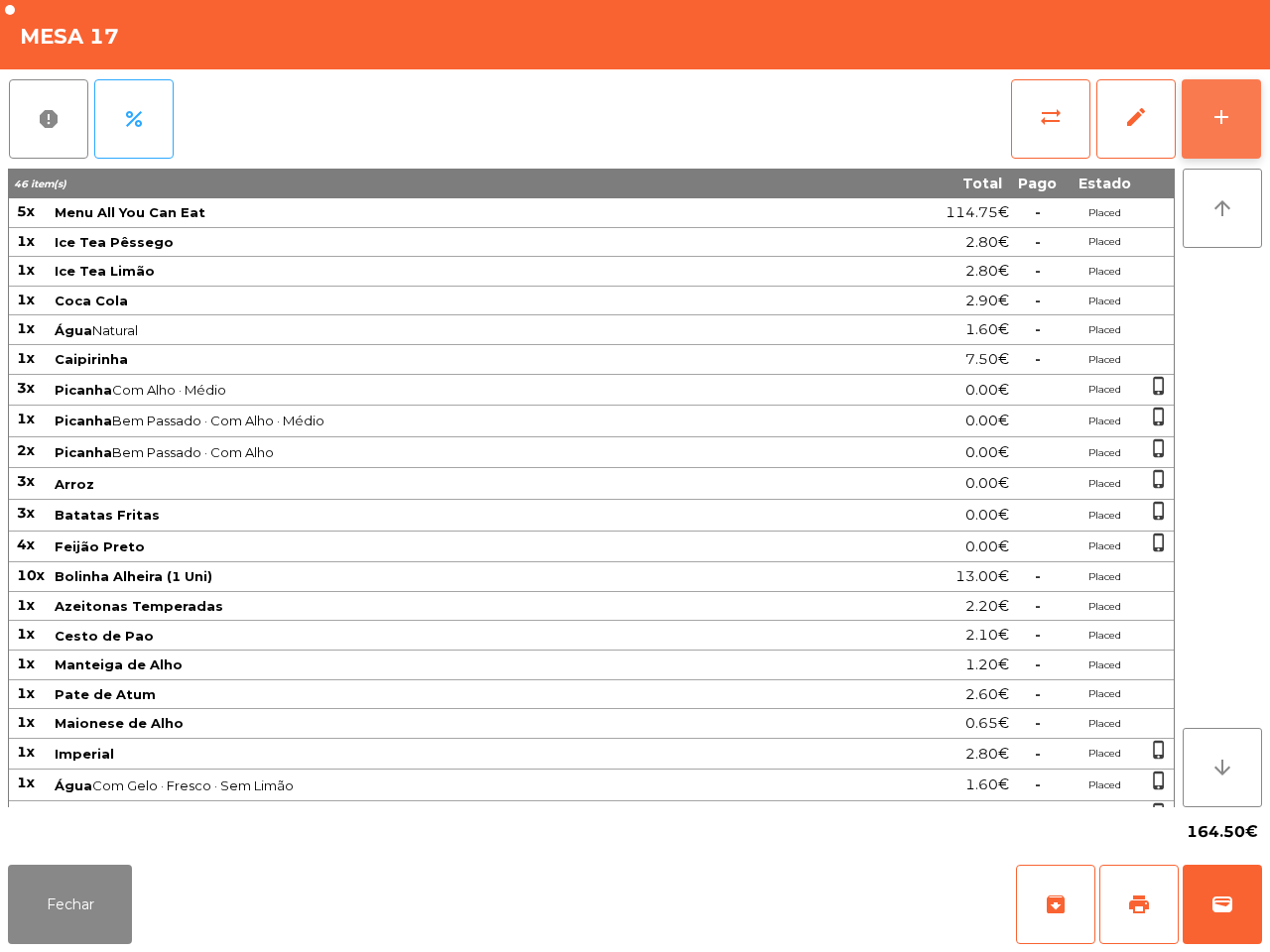 click on "add" 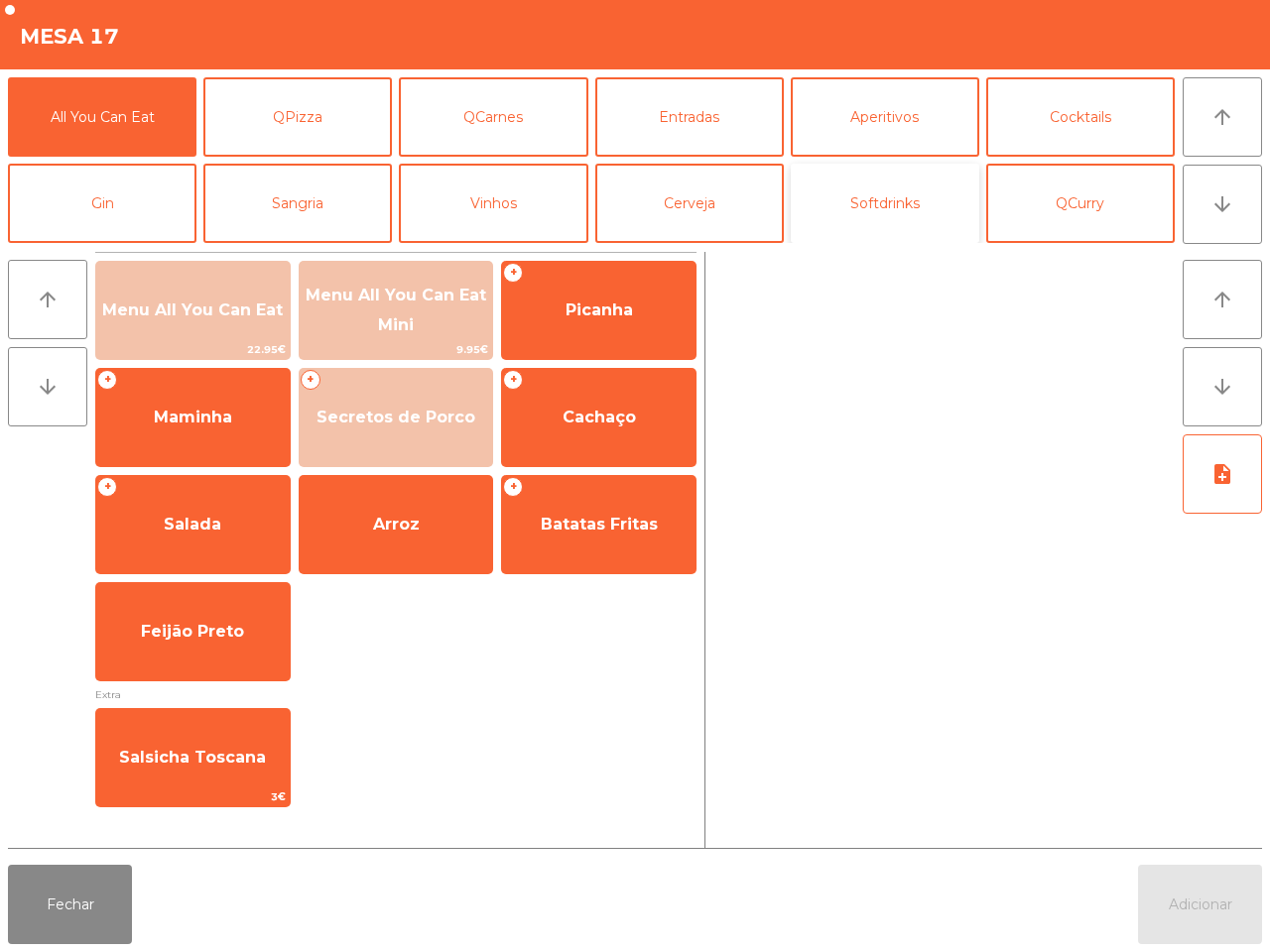 click on "Softdrinks" 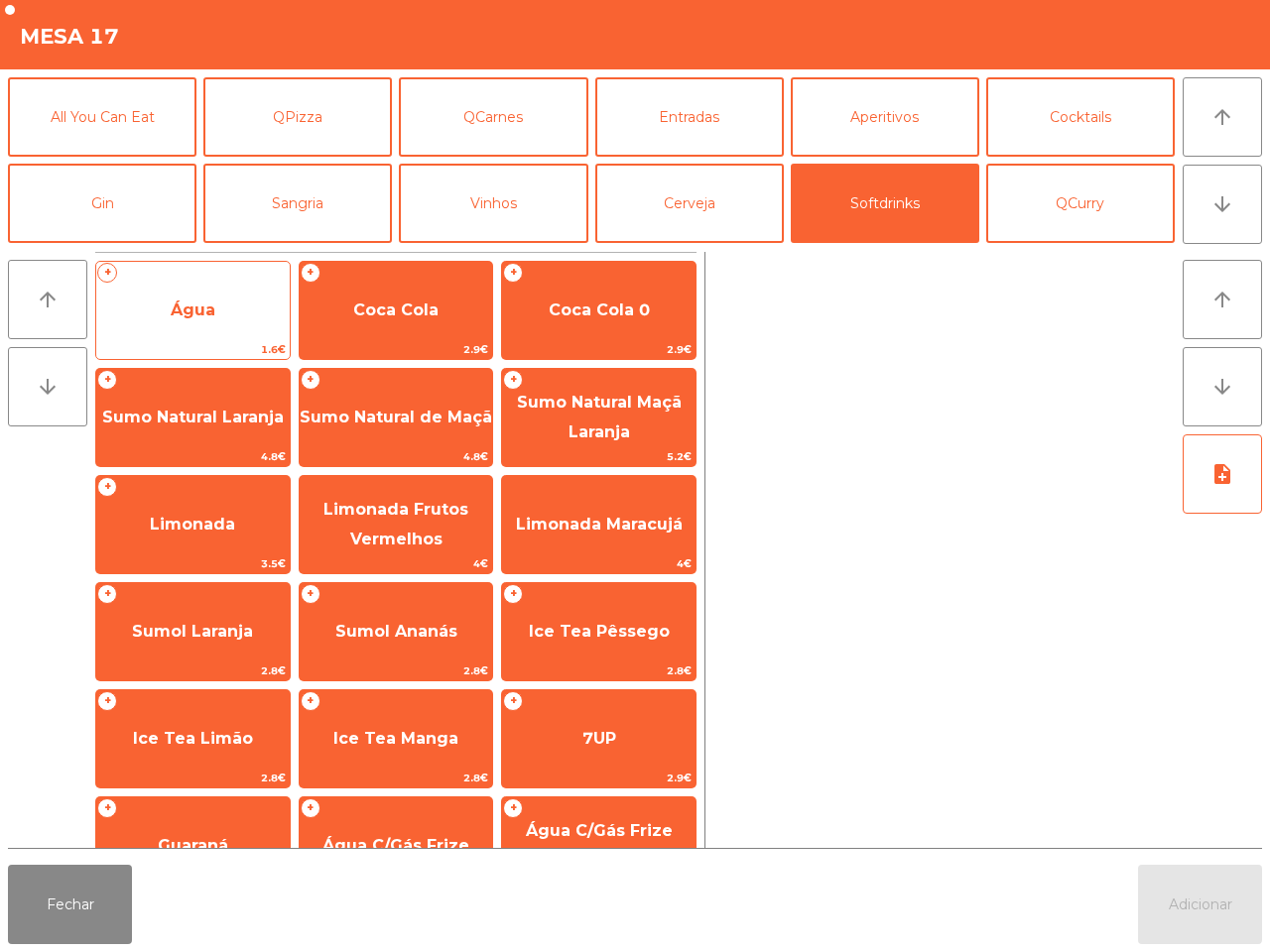 click on "Água" 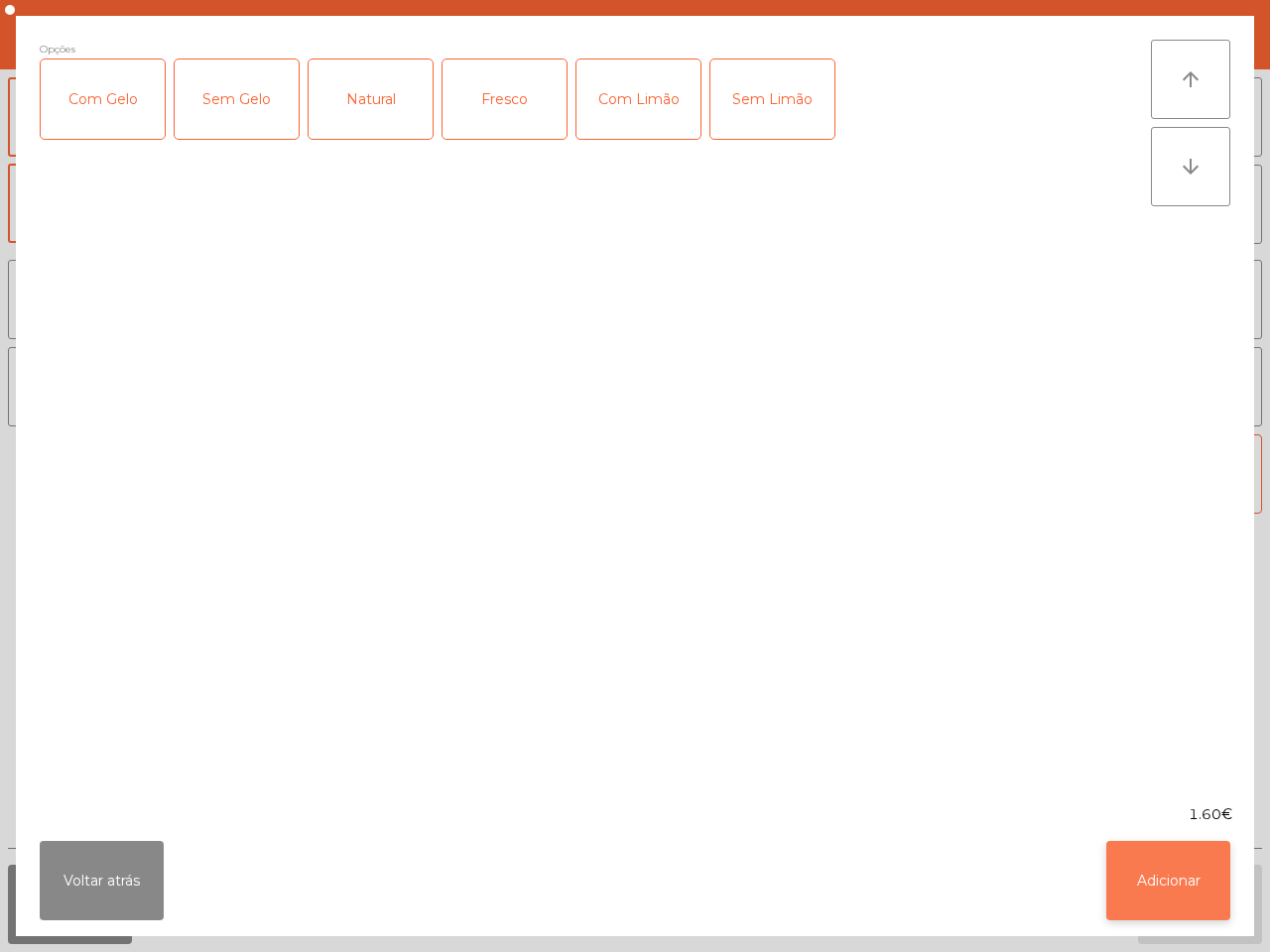 click on "Adicionar" 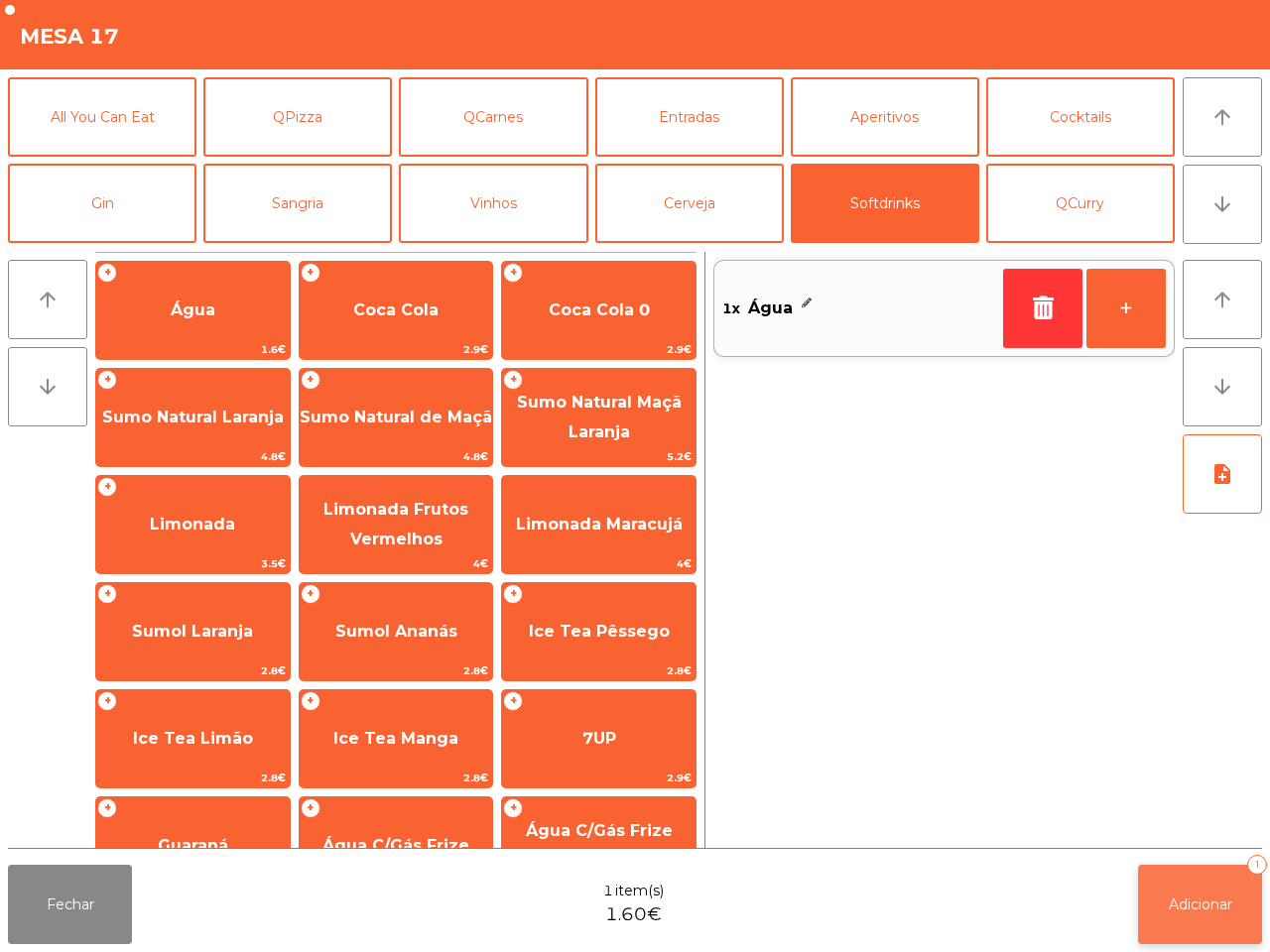 click on "Adicionar" 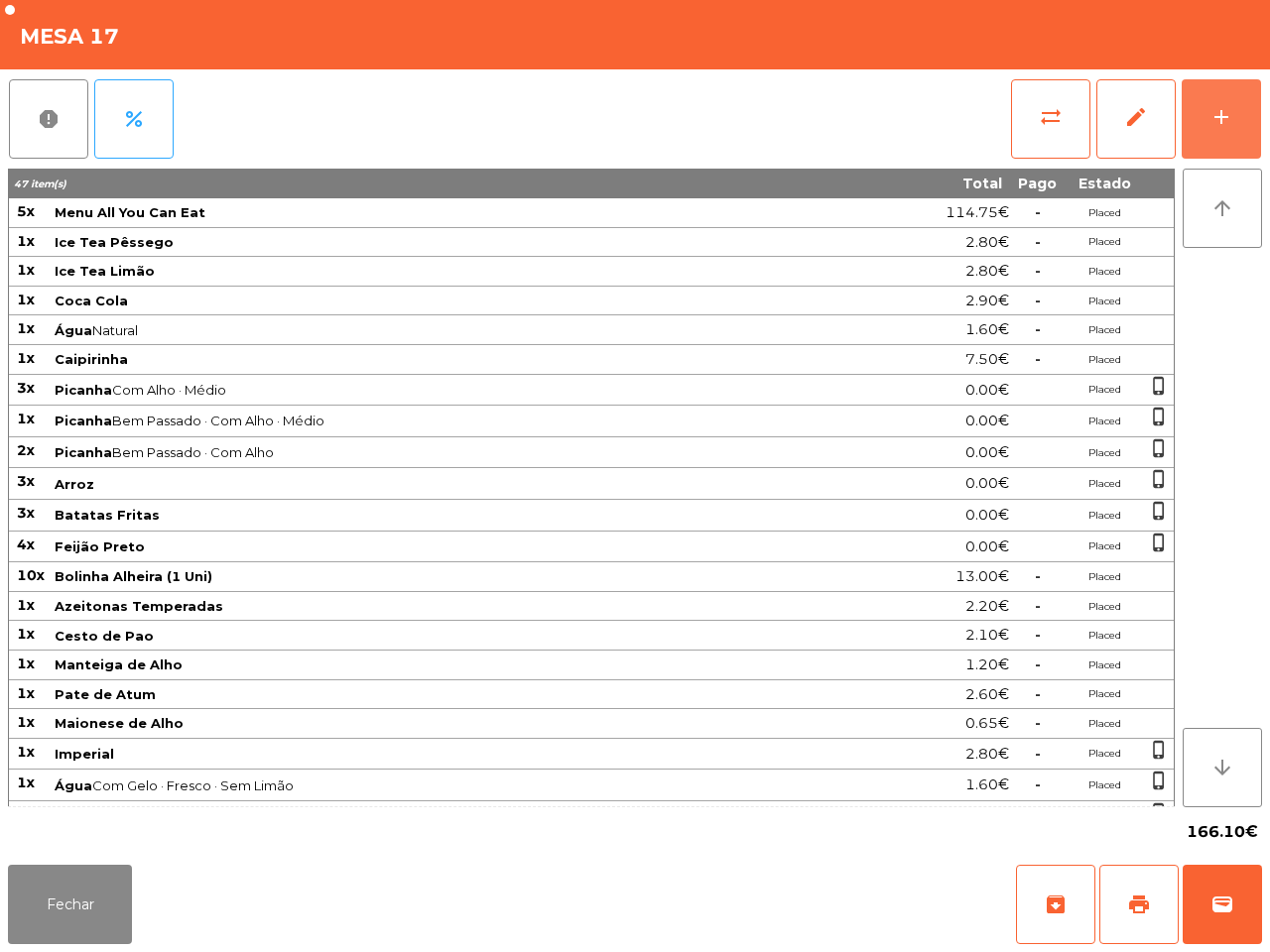 scroll, scrollTop: 96, scrollLeft: 0, axis: vertical 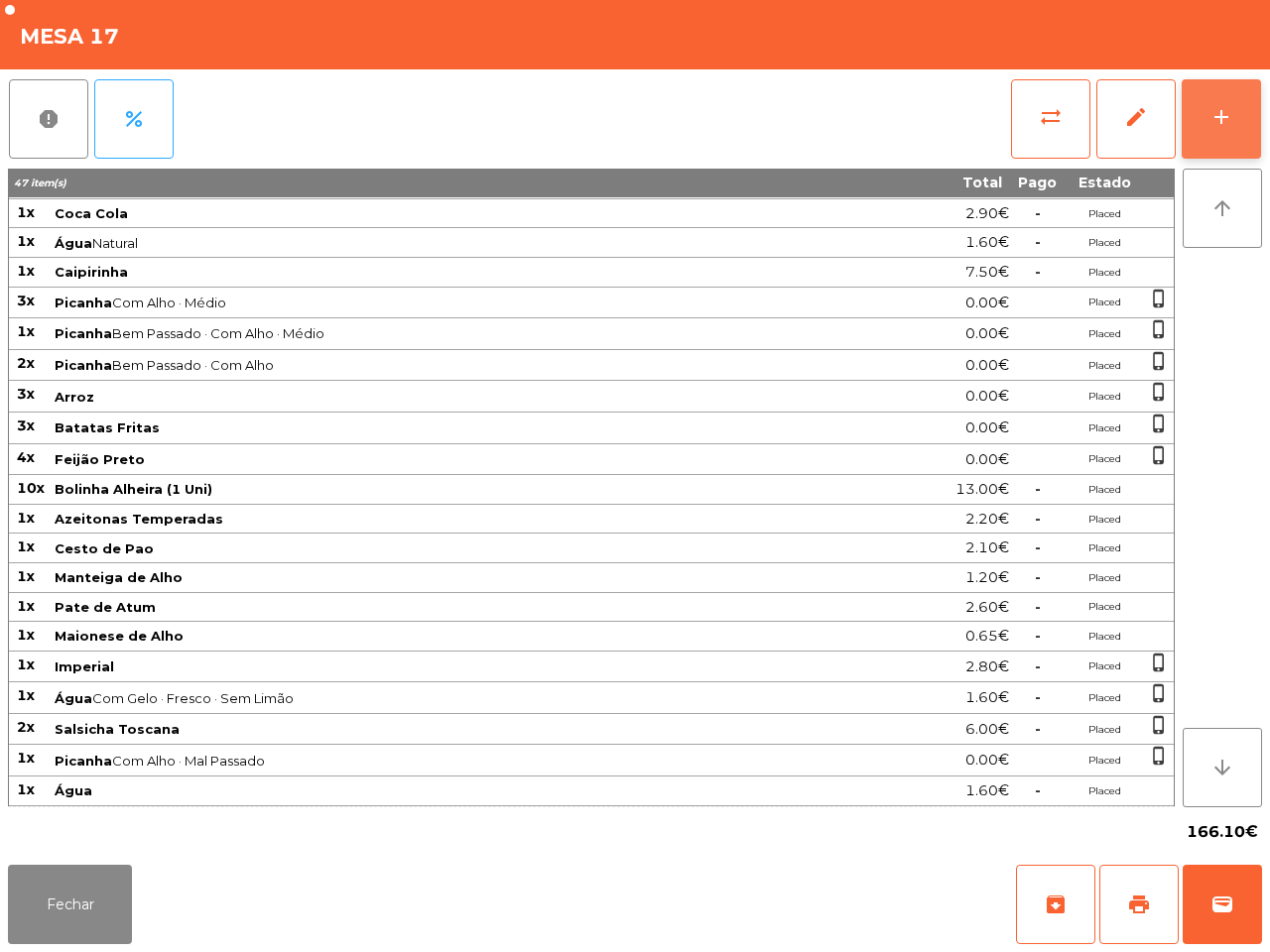 click on "add" 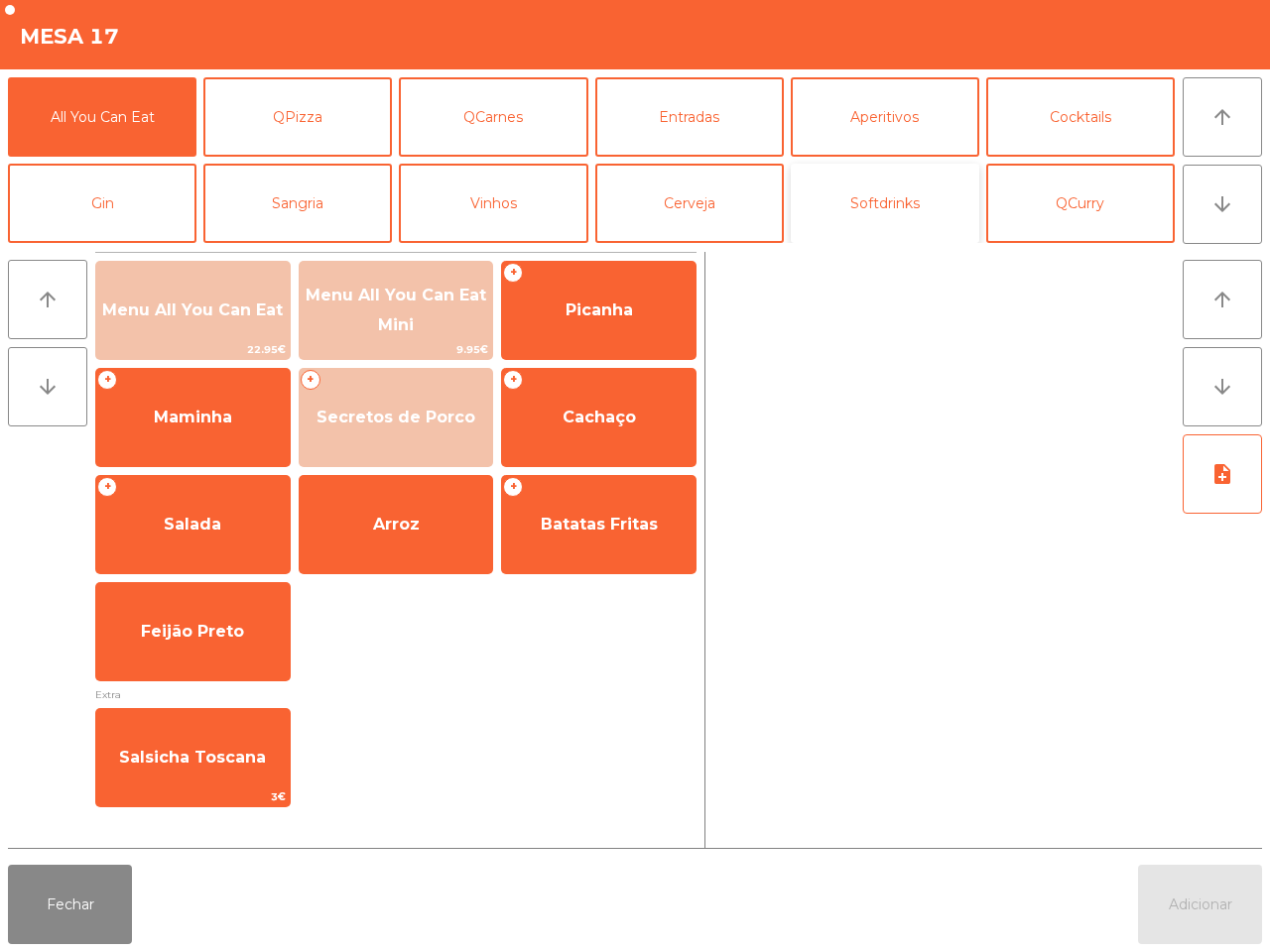 click on "Softdrinks" 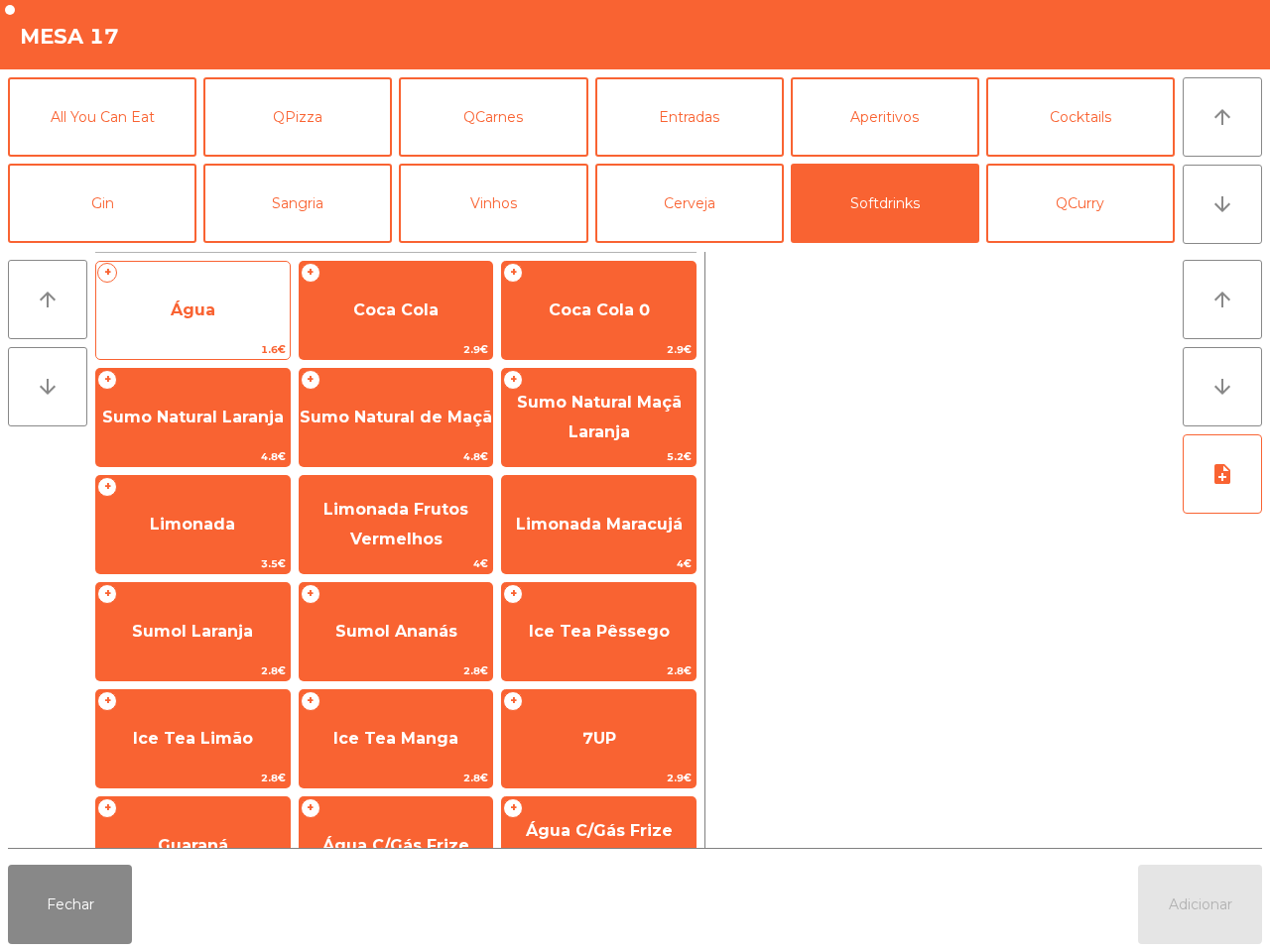 click on "Água" 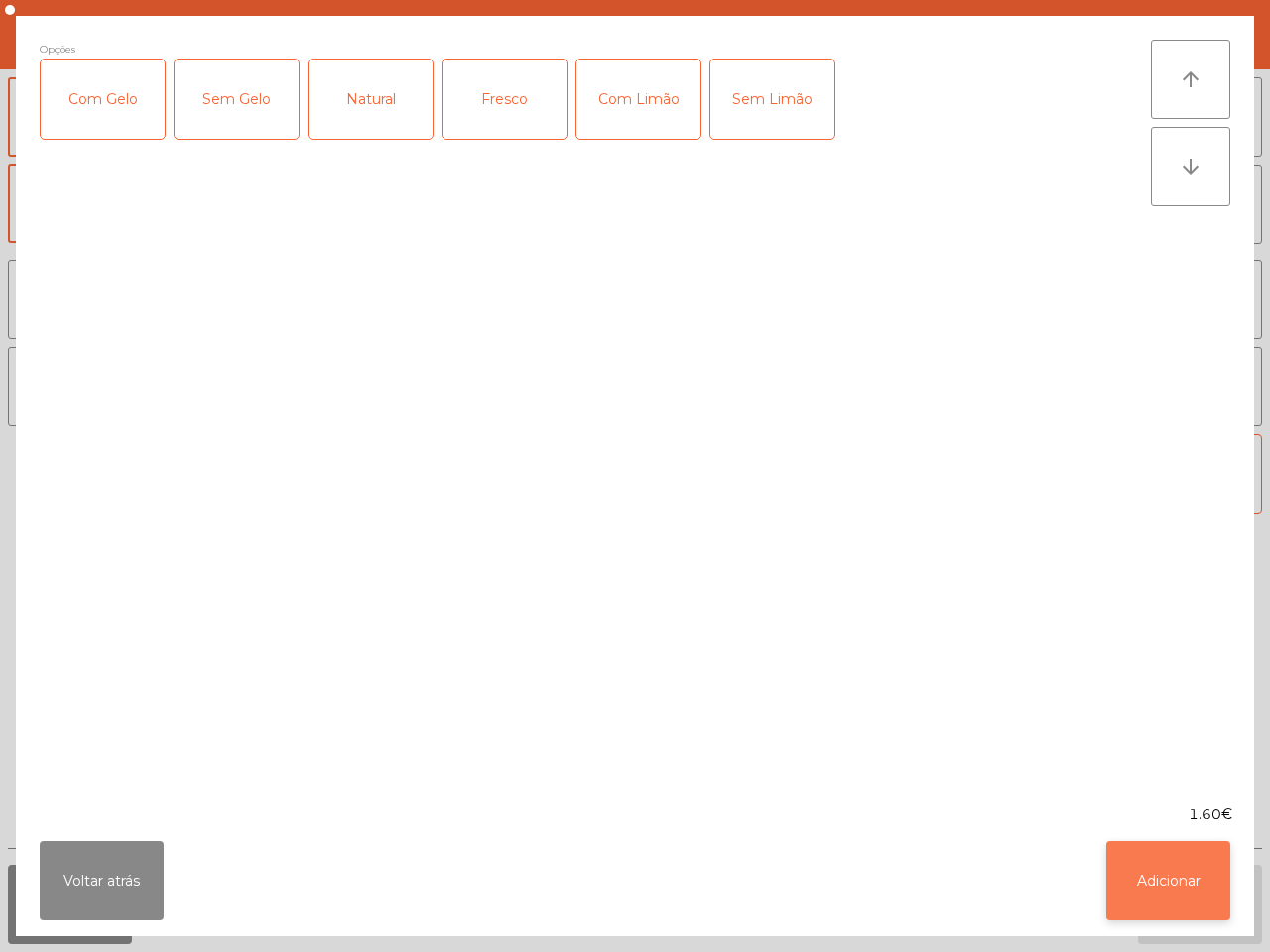 click on "Adicionar" 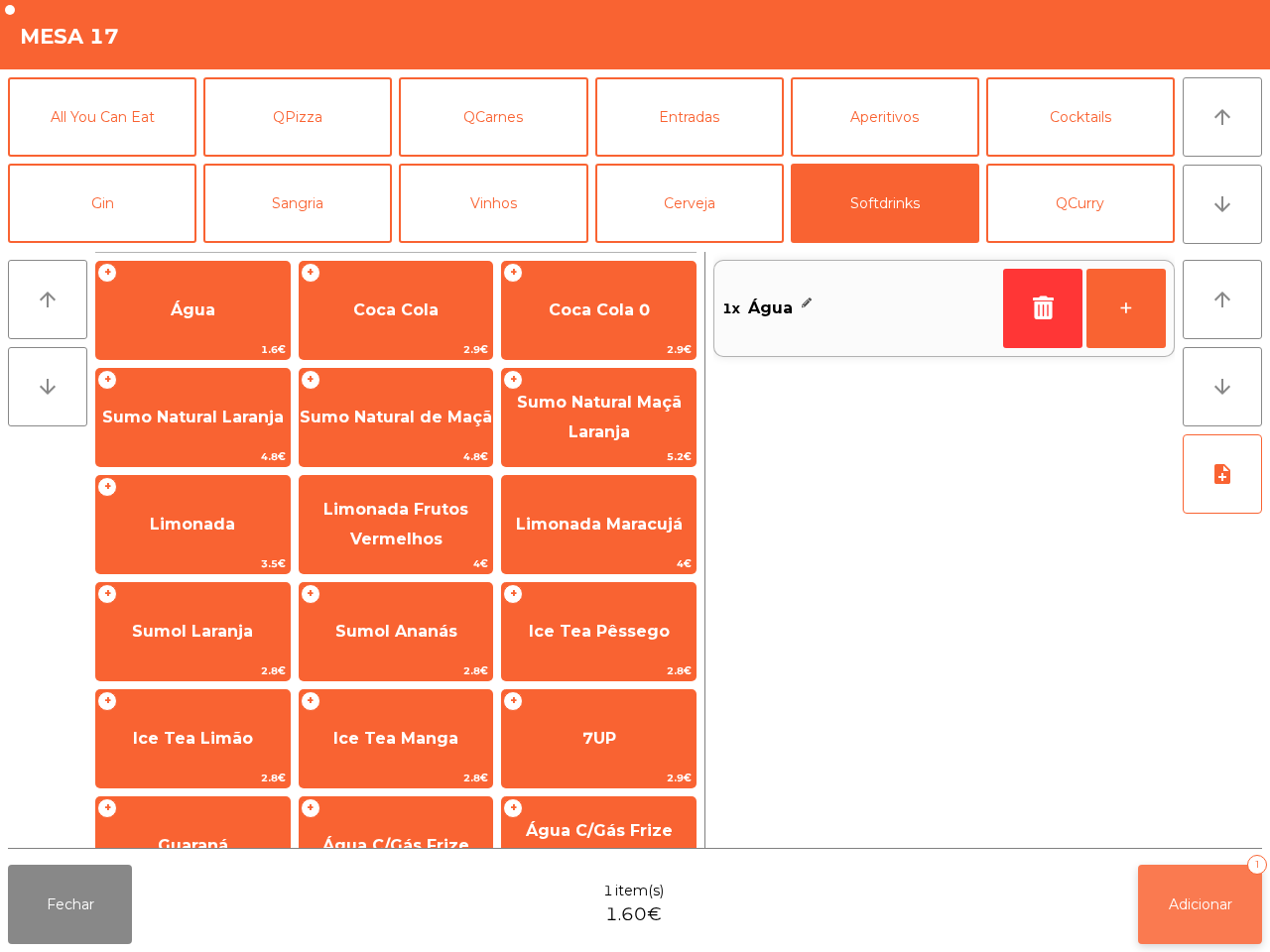 click on "Adicionar" 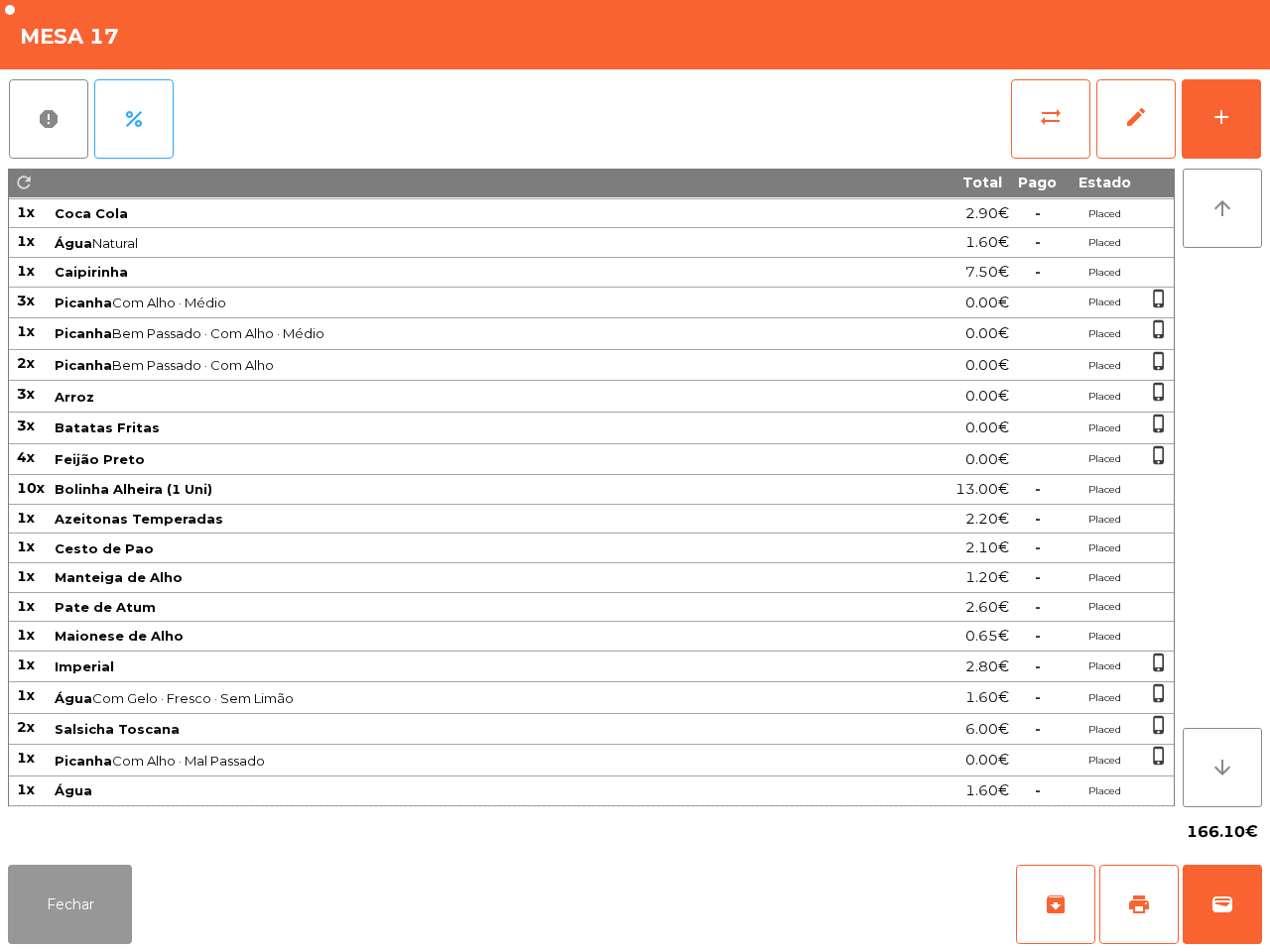 click on "Fechar" 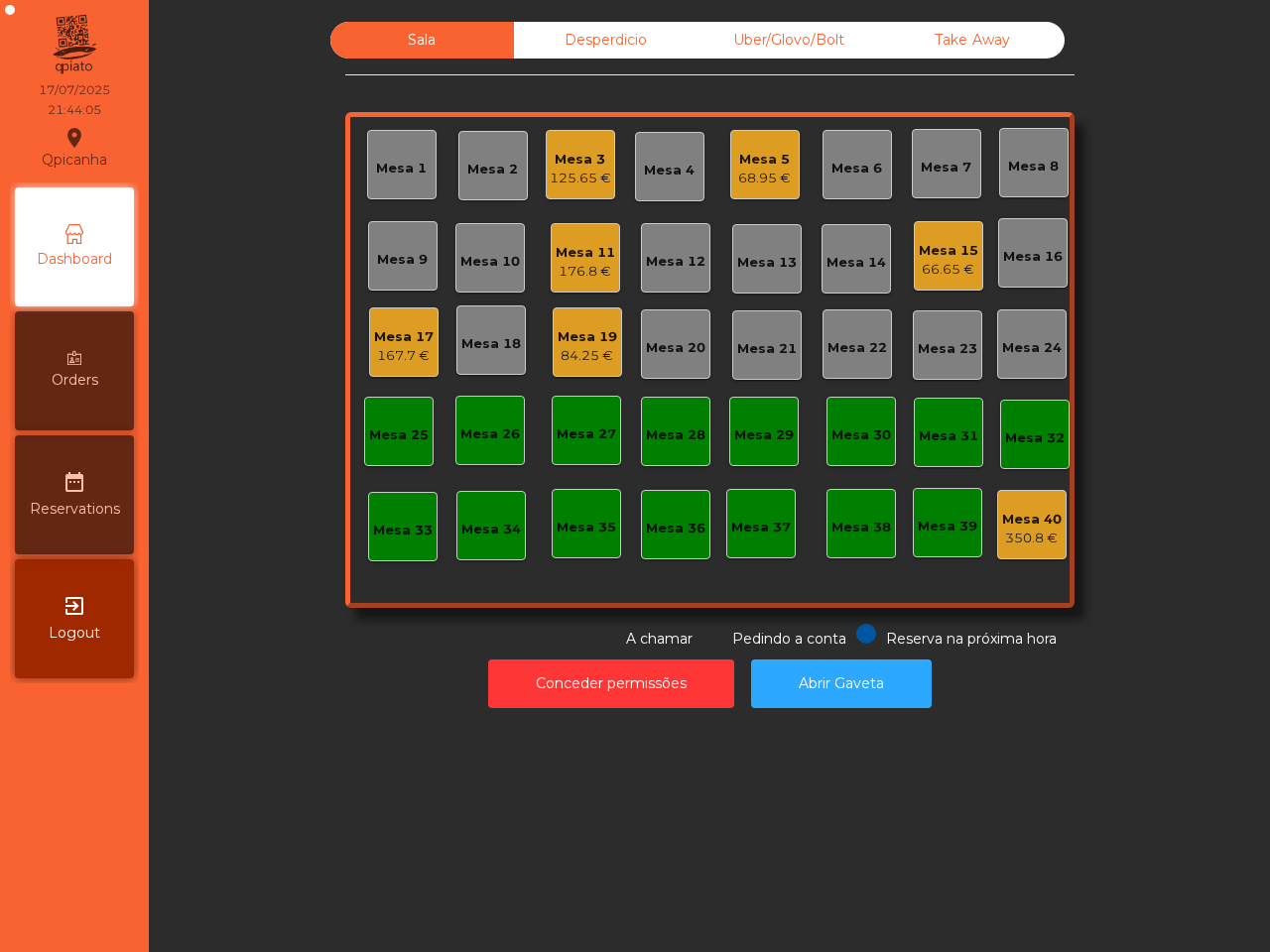 click on "Qpicanha  location_on  17/07/2025   21:44:05   Dashboard   Orders  date_range  Reservations  exit_to_app  Logout" 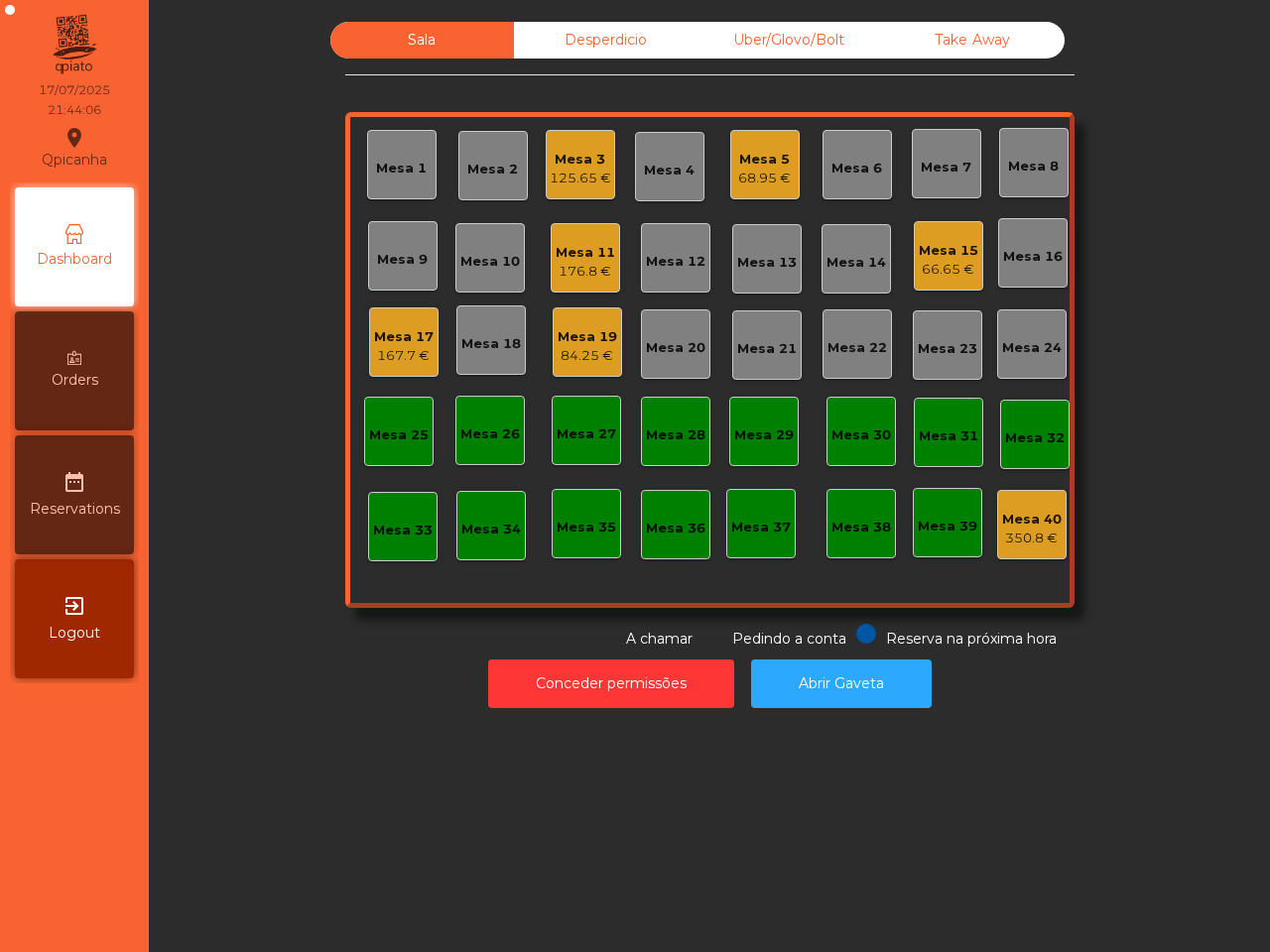 click on "167.7 €" 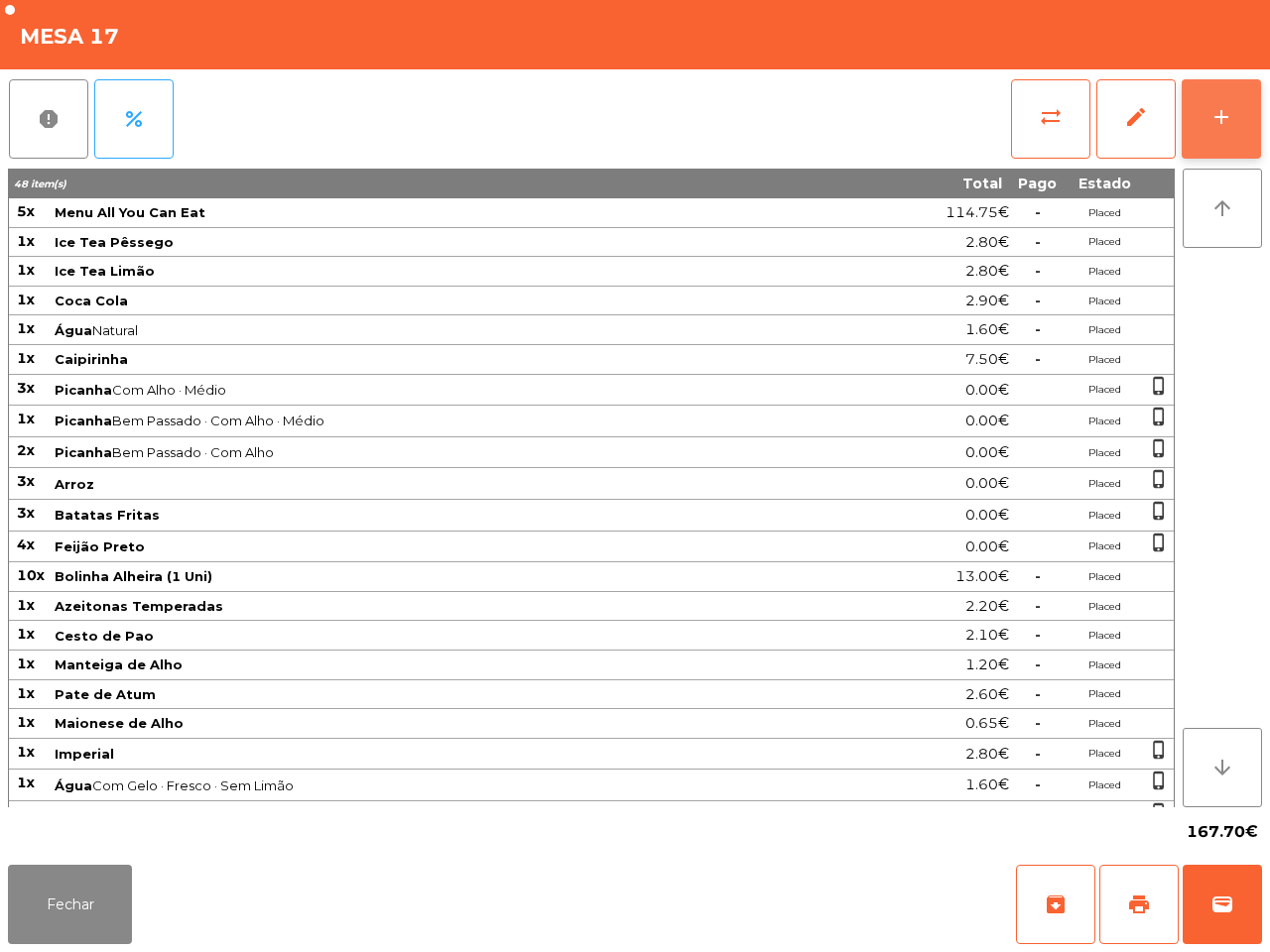 click on "add" 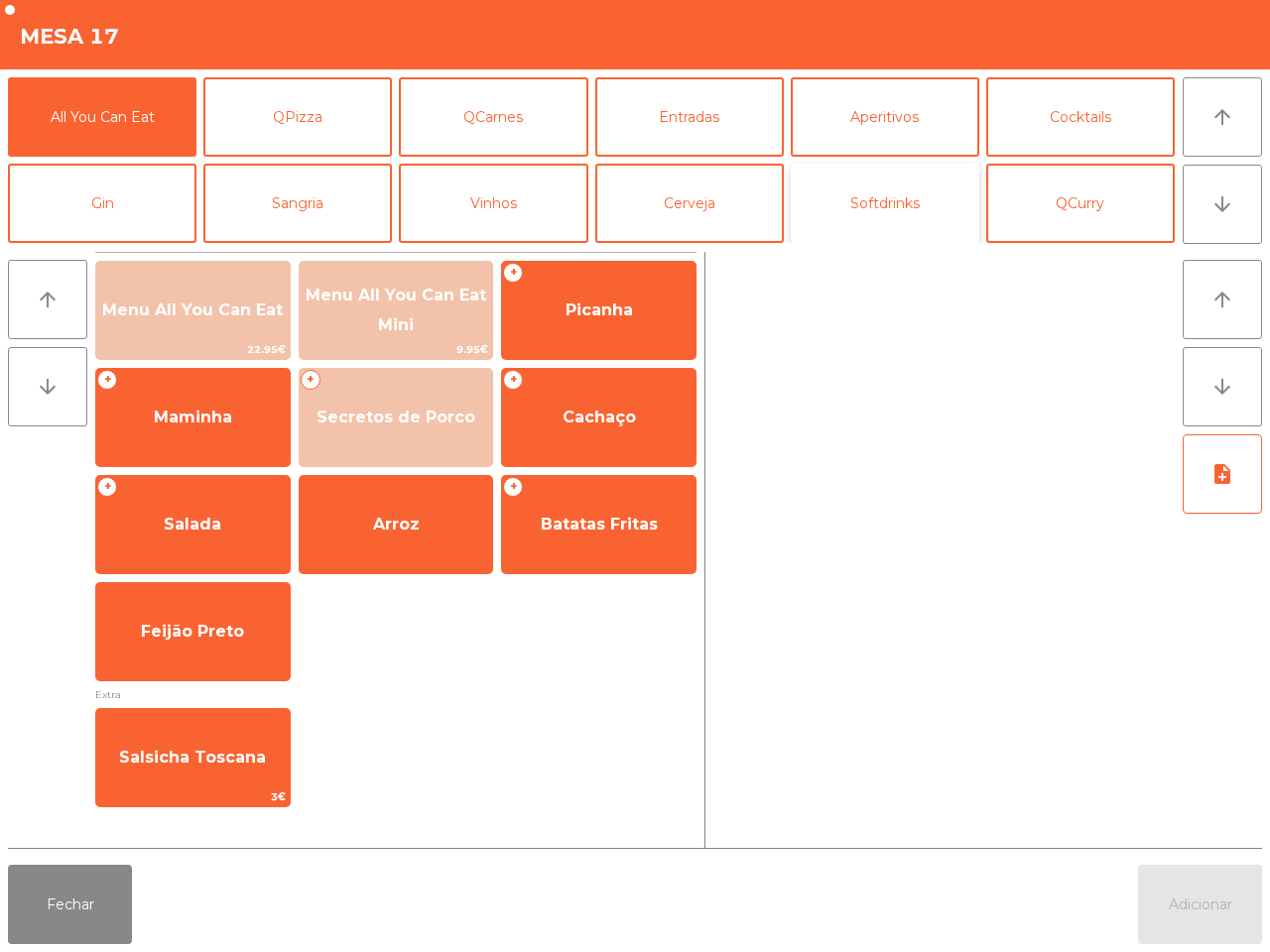 click on "Softdrinks" 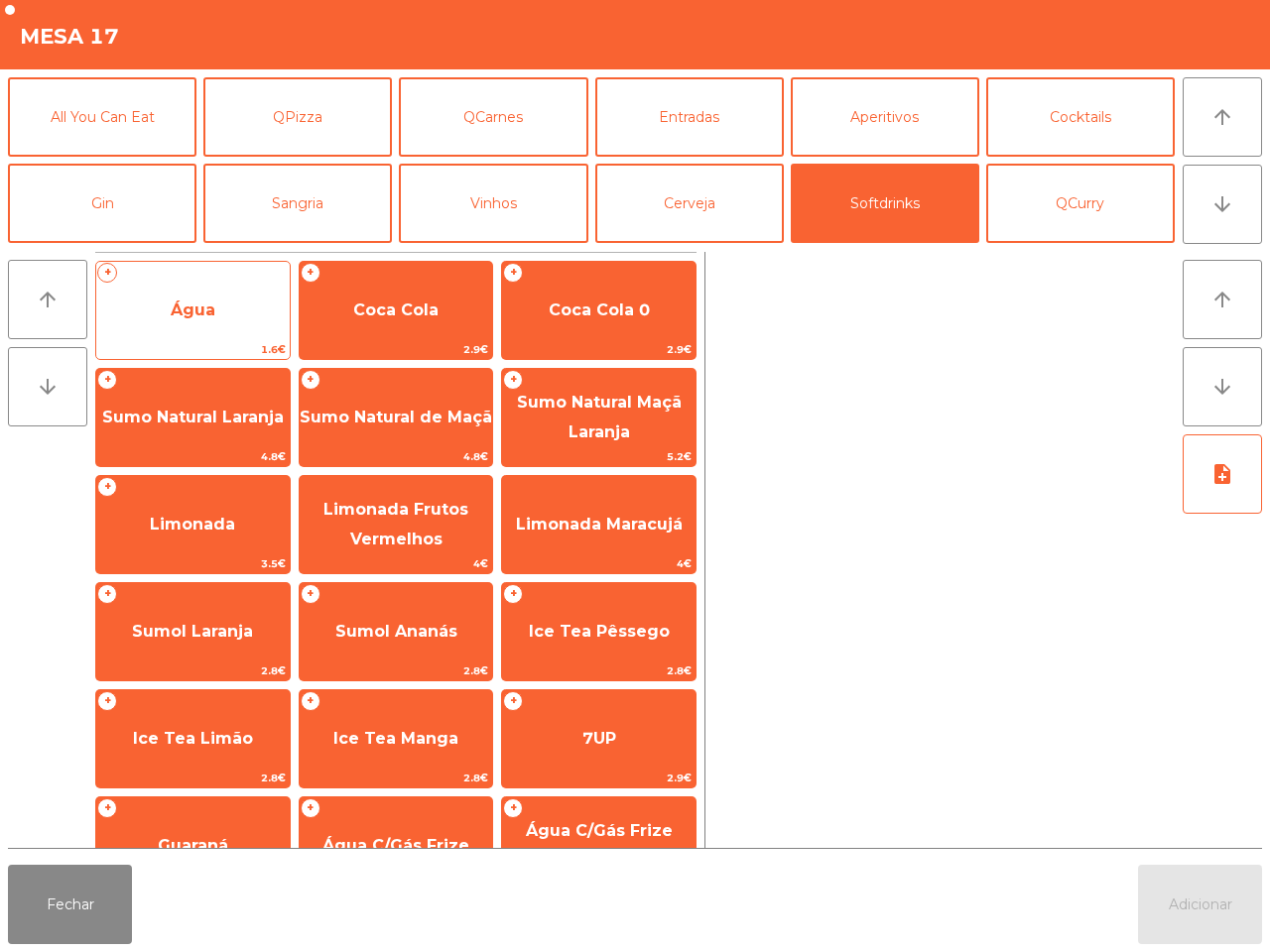 click on "Água" 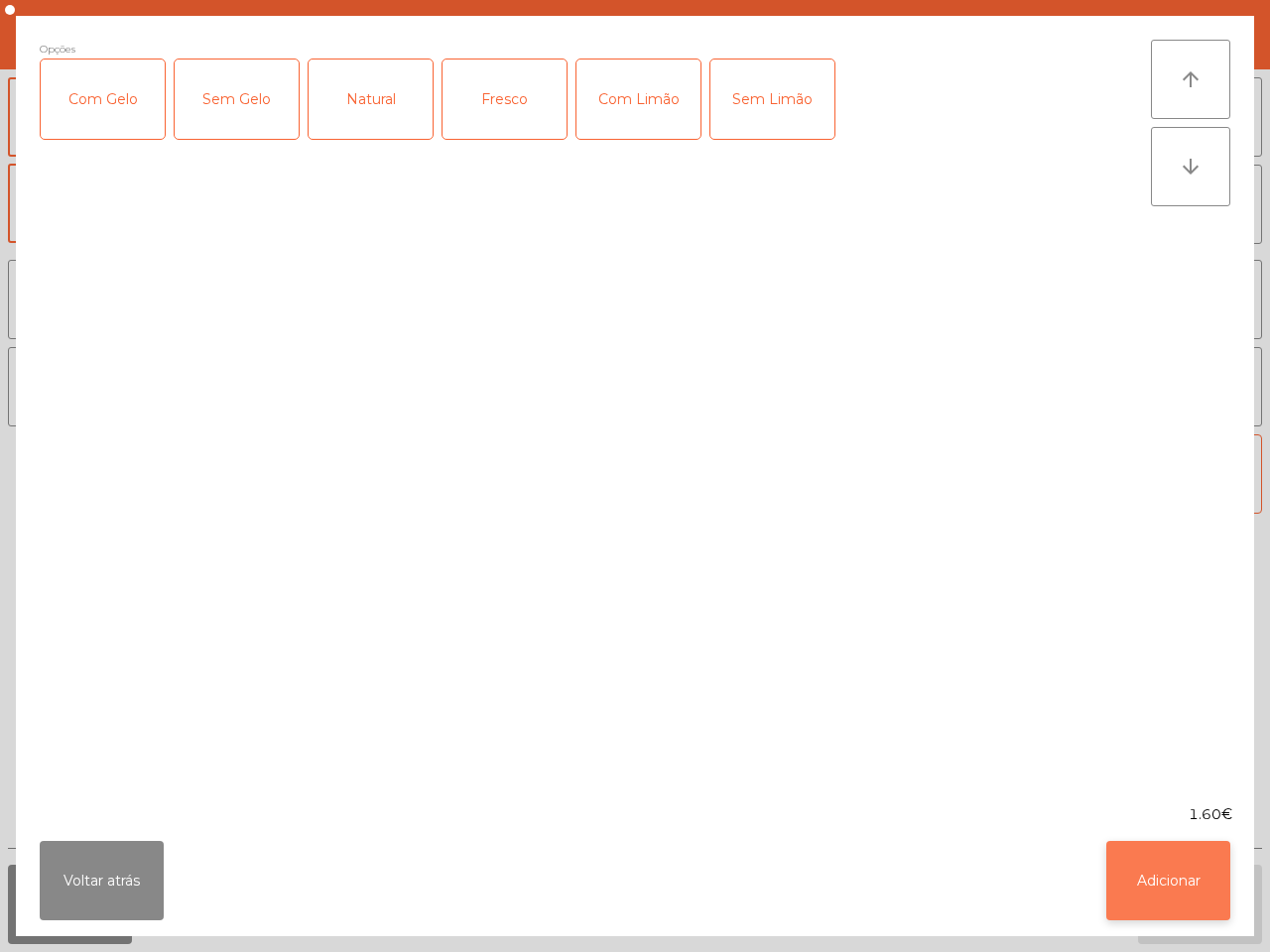 click on "Adicionar" 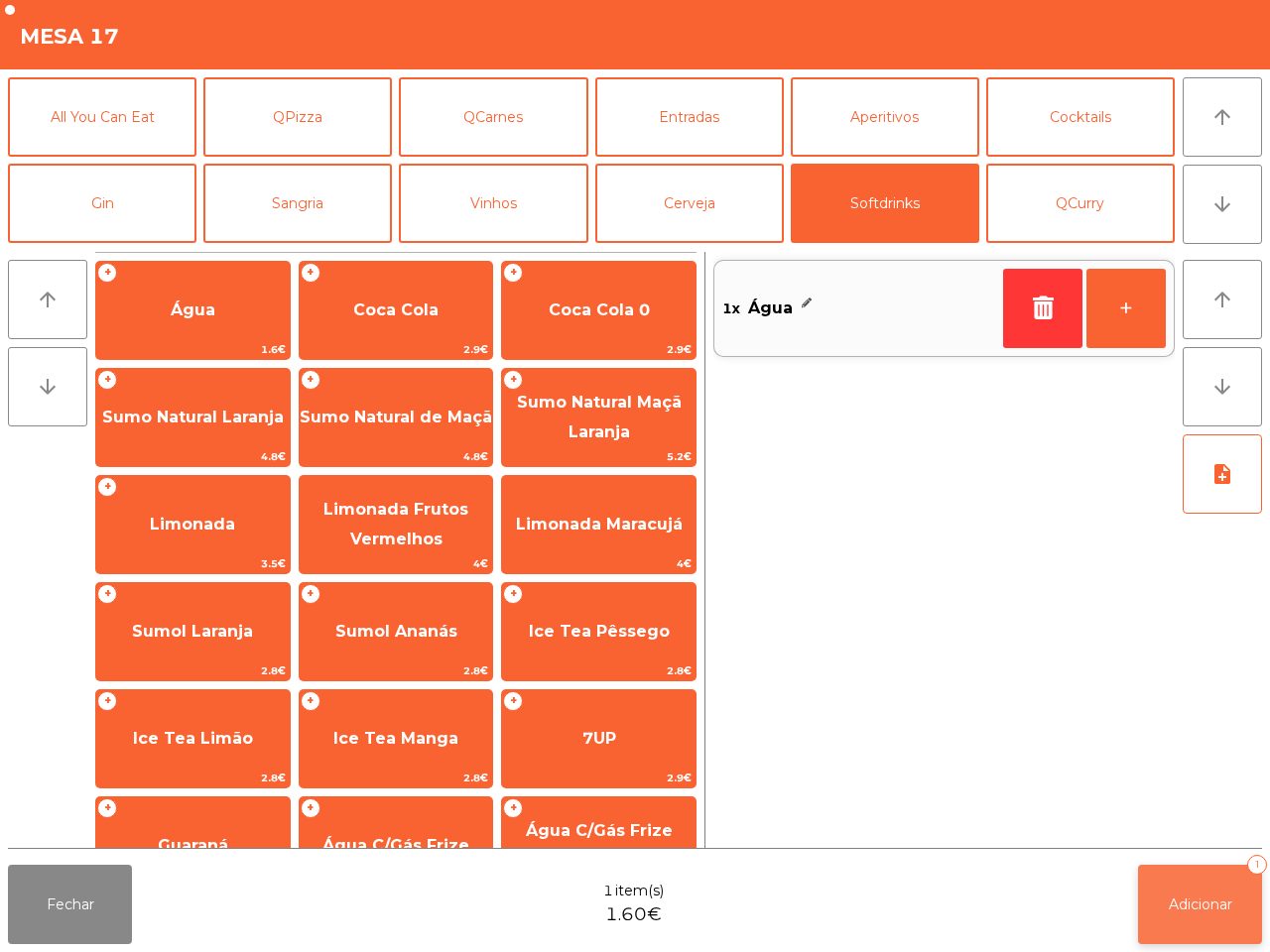 click on "Adicionar" 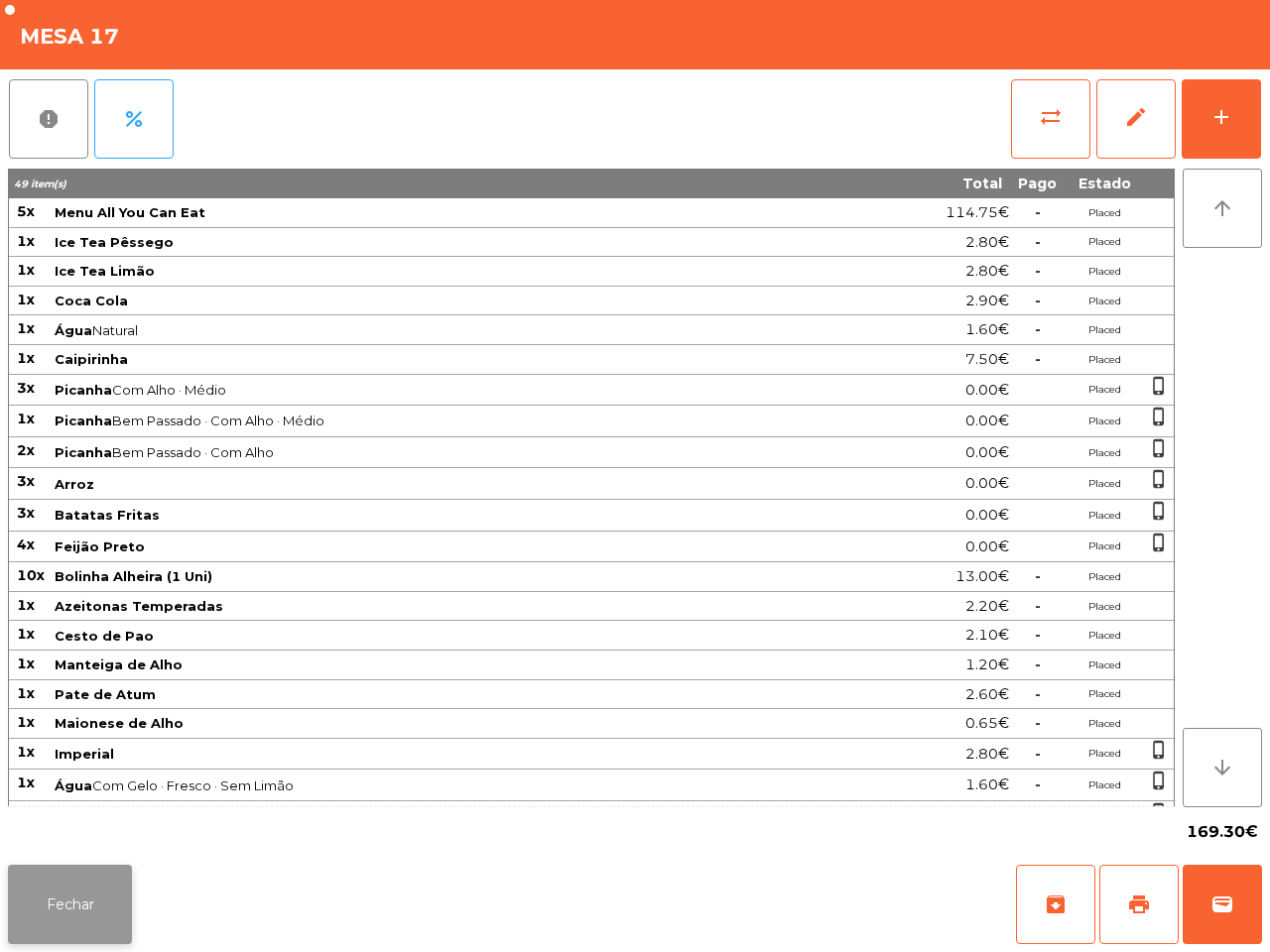 click on "Fechar" 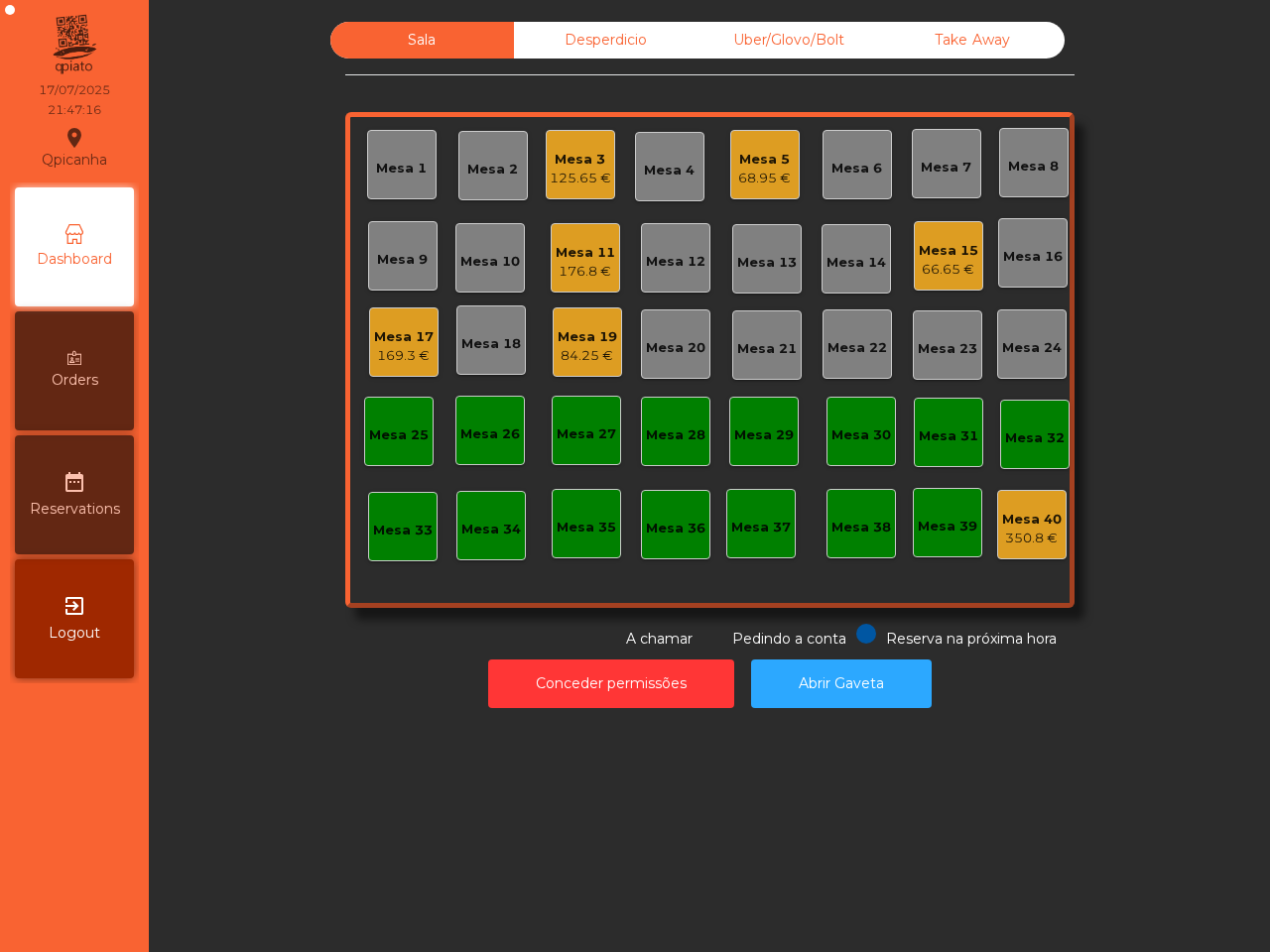 click on "84.25 €" 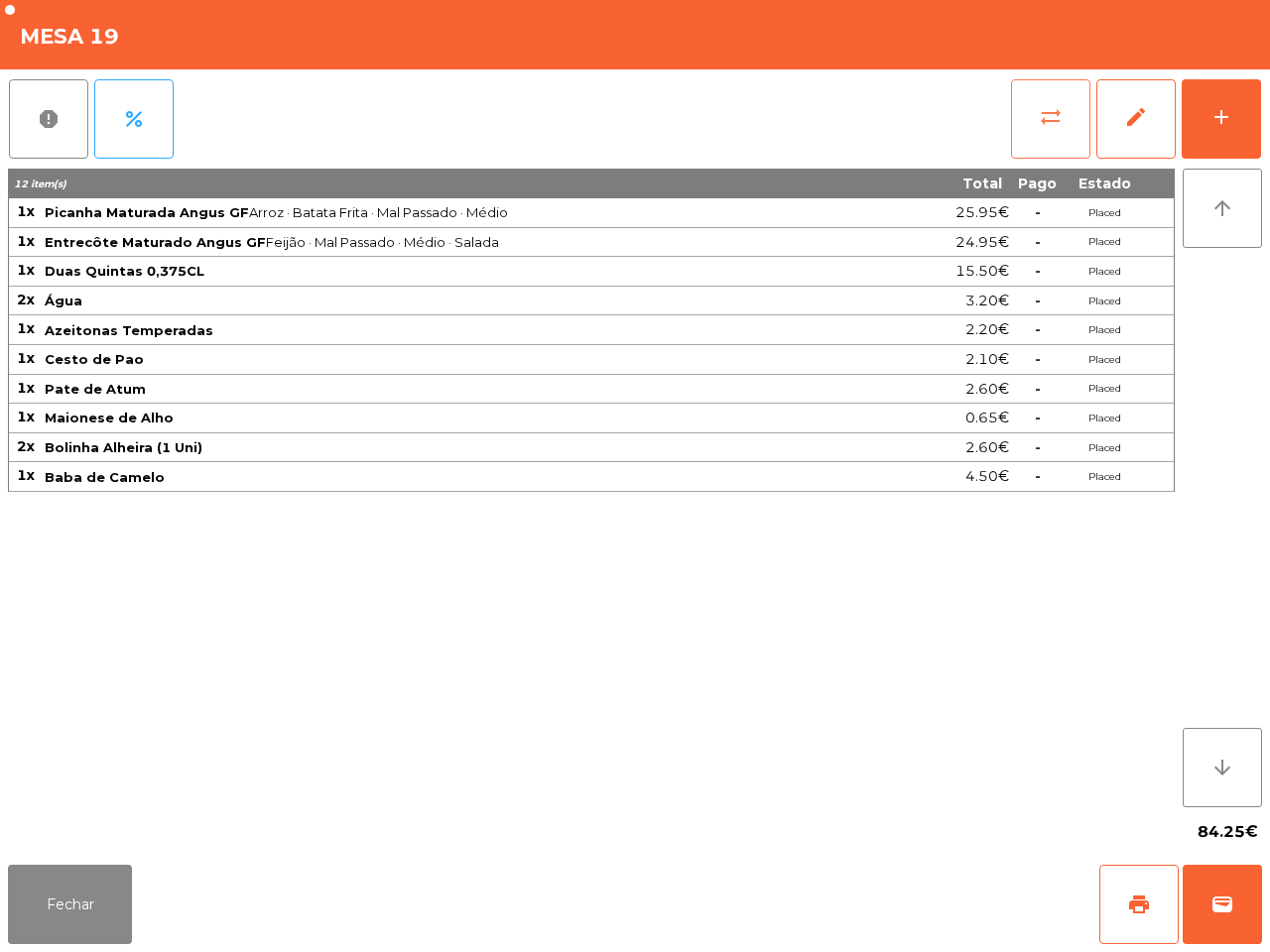 click on "sync_alt" 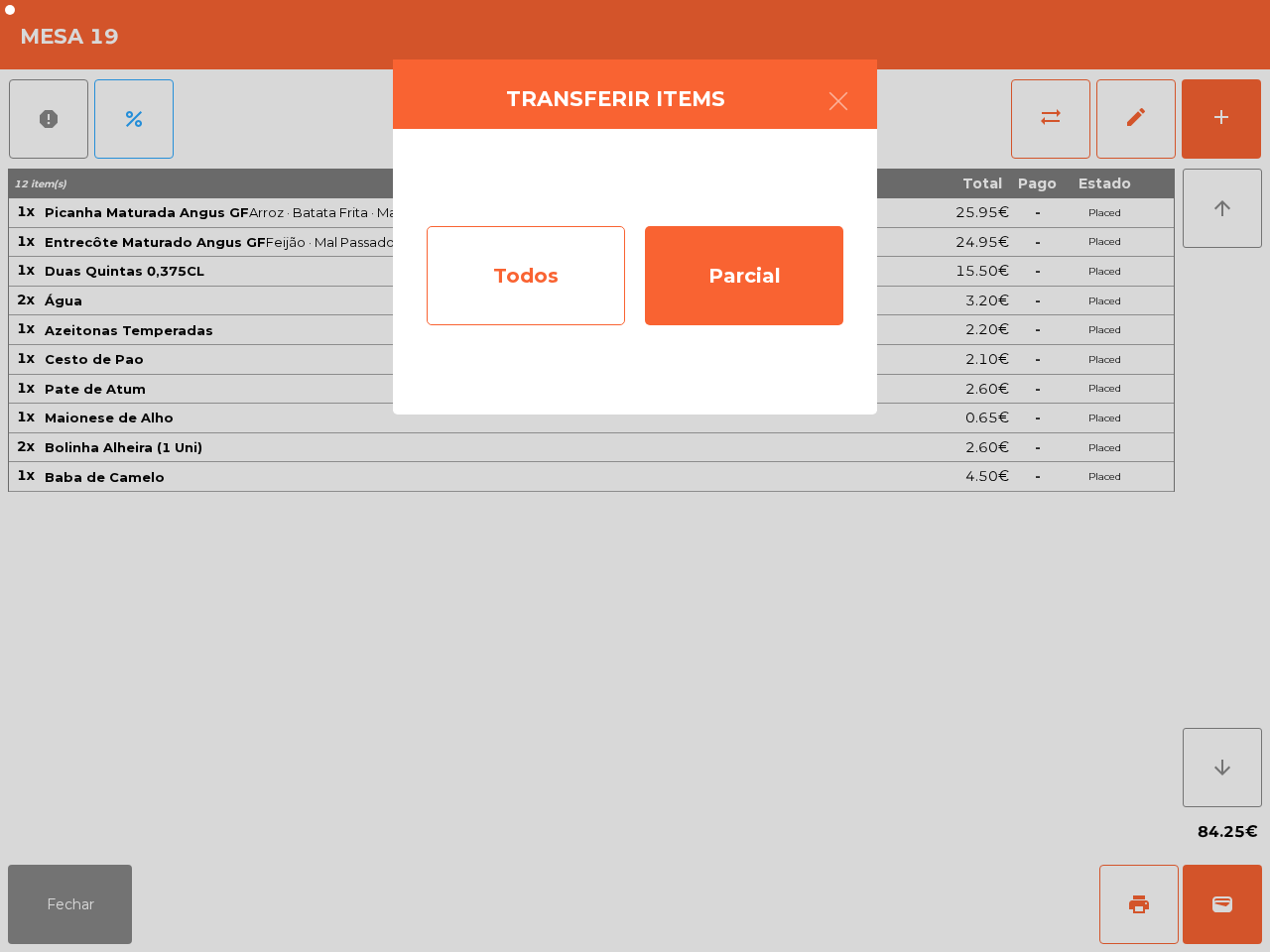 click on "Todos" 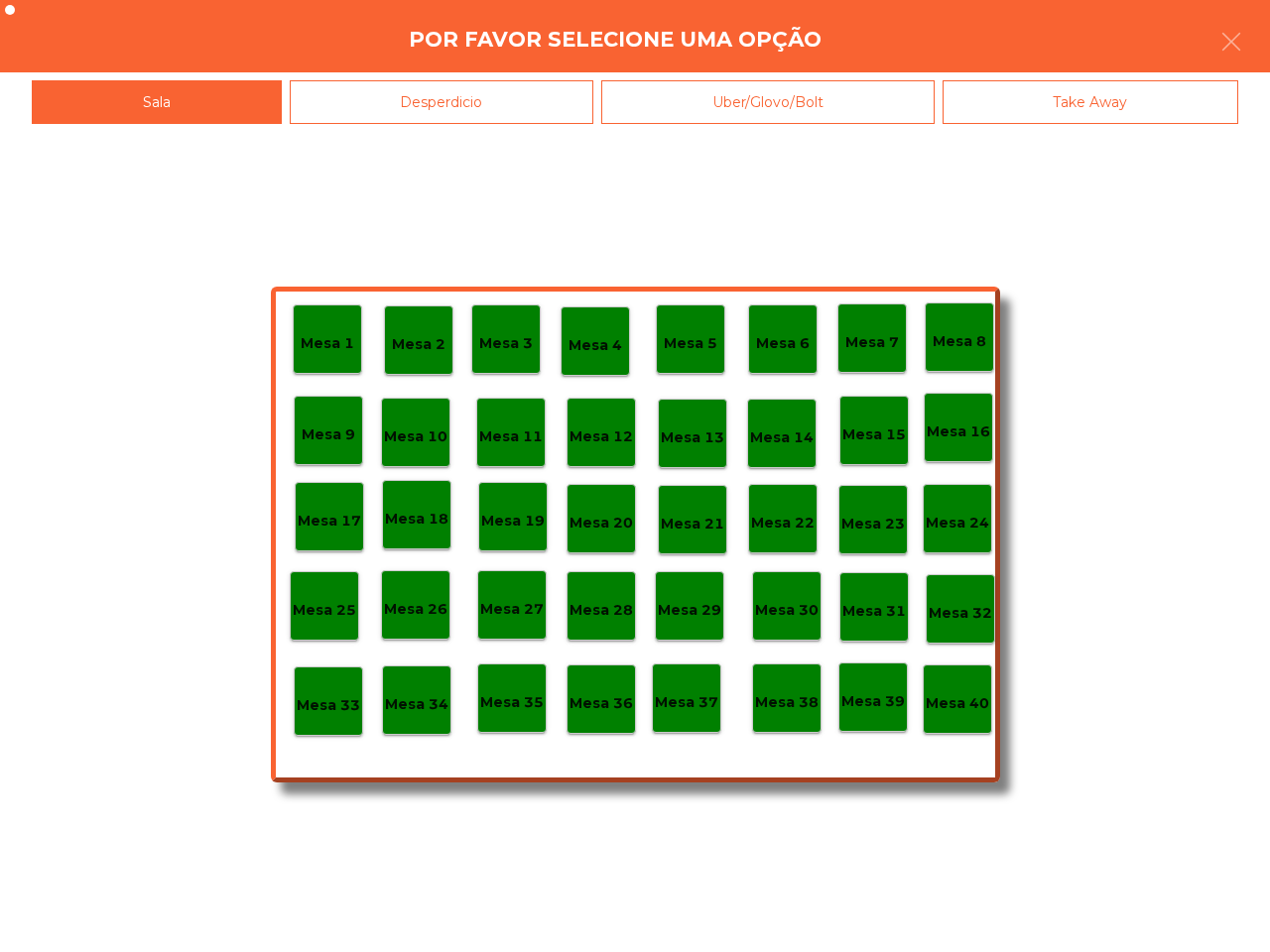 click on "Mesa 40" 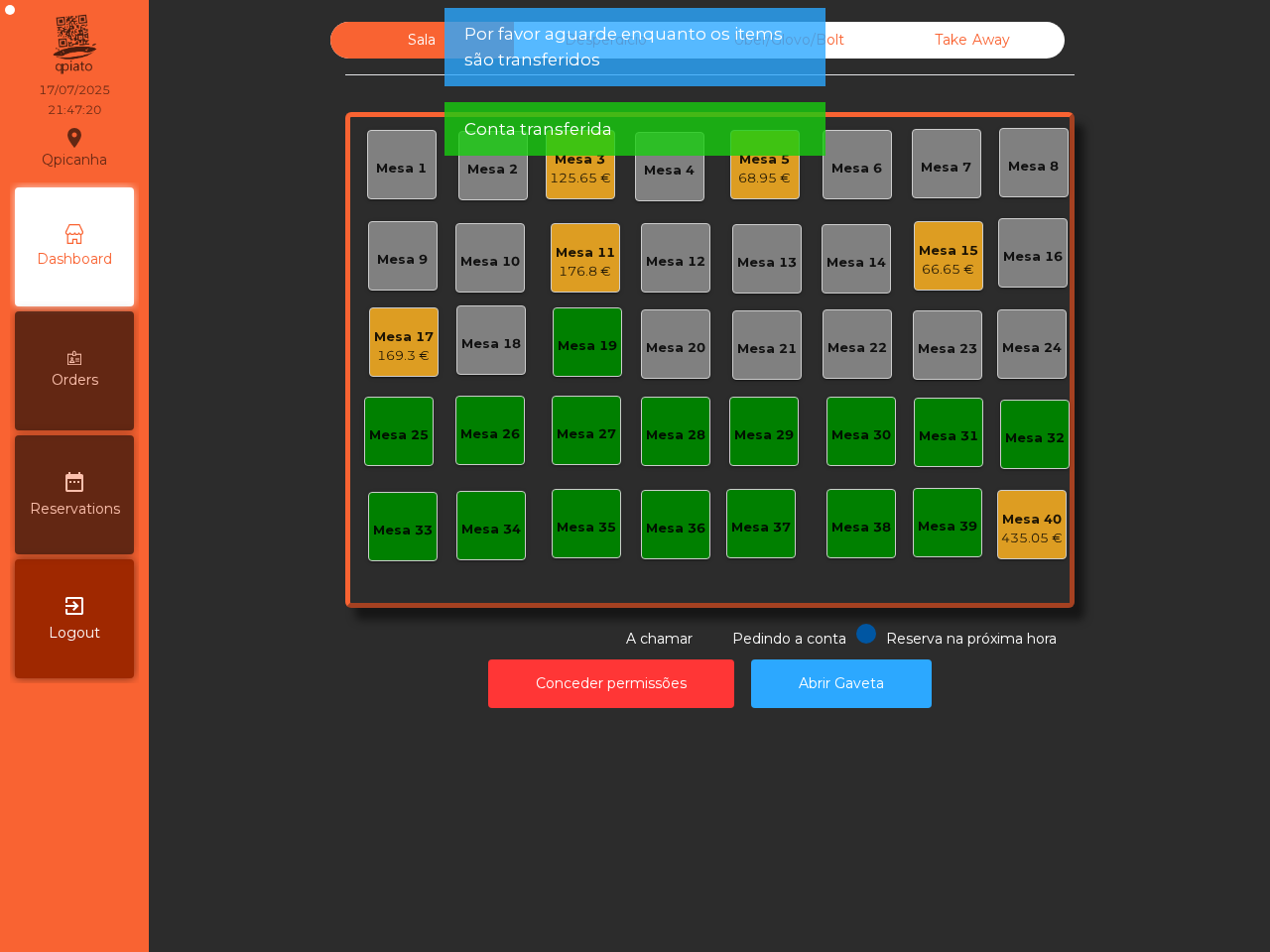 click on "Mesa 19" 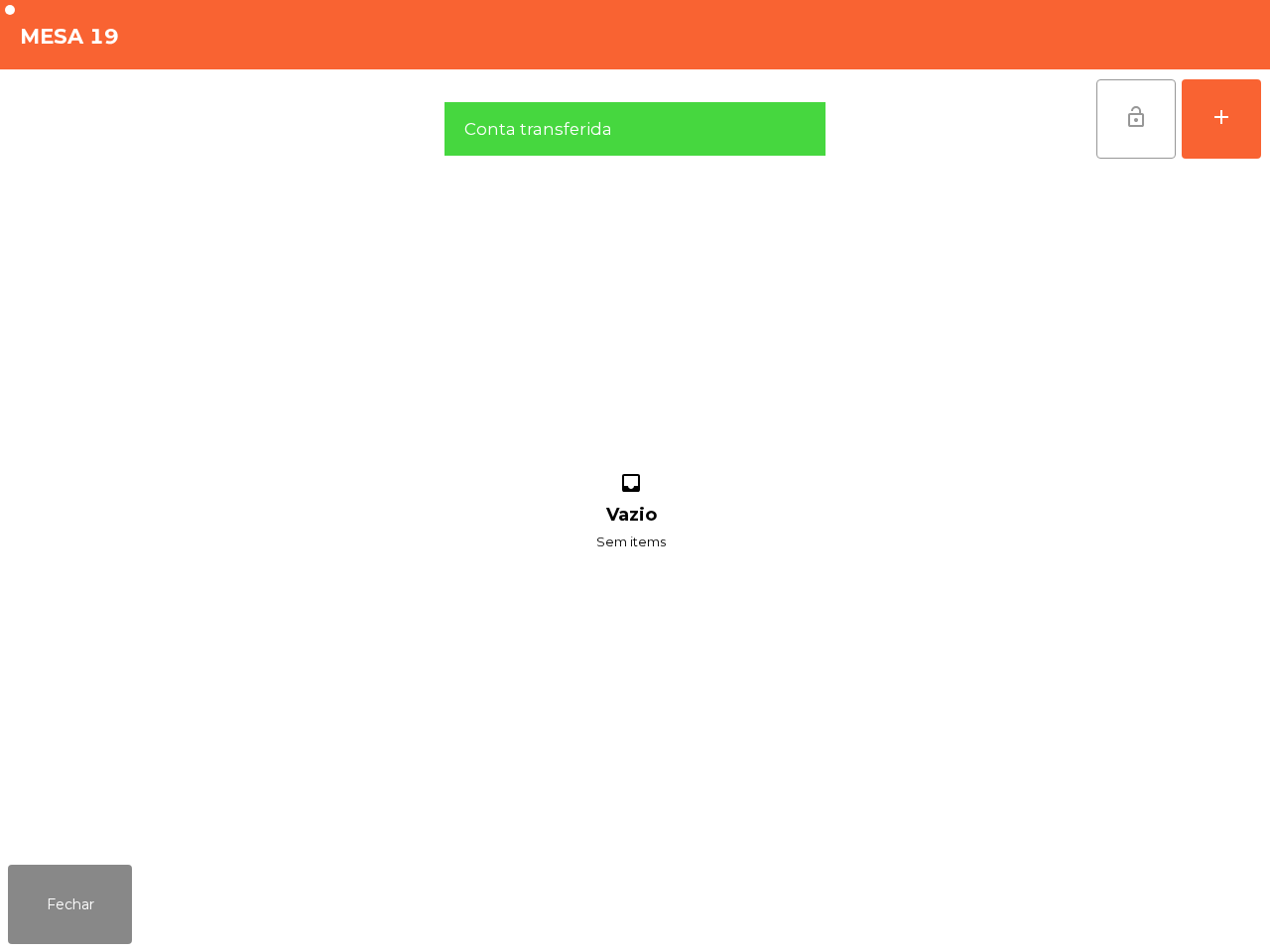 click on "lock_open" 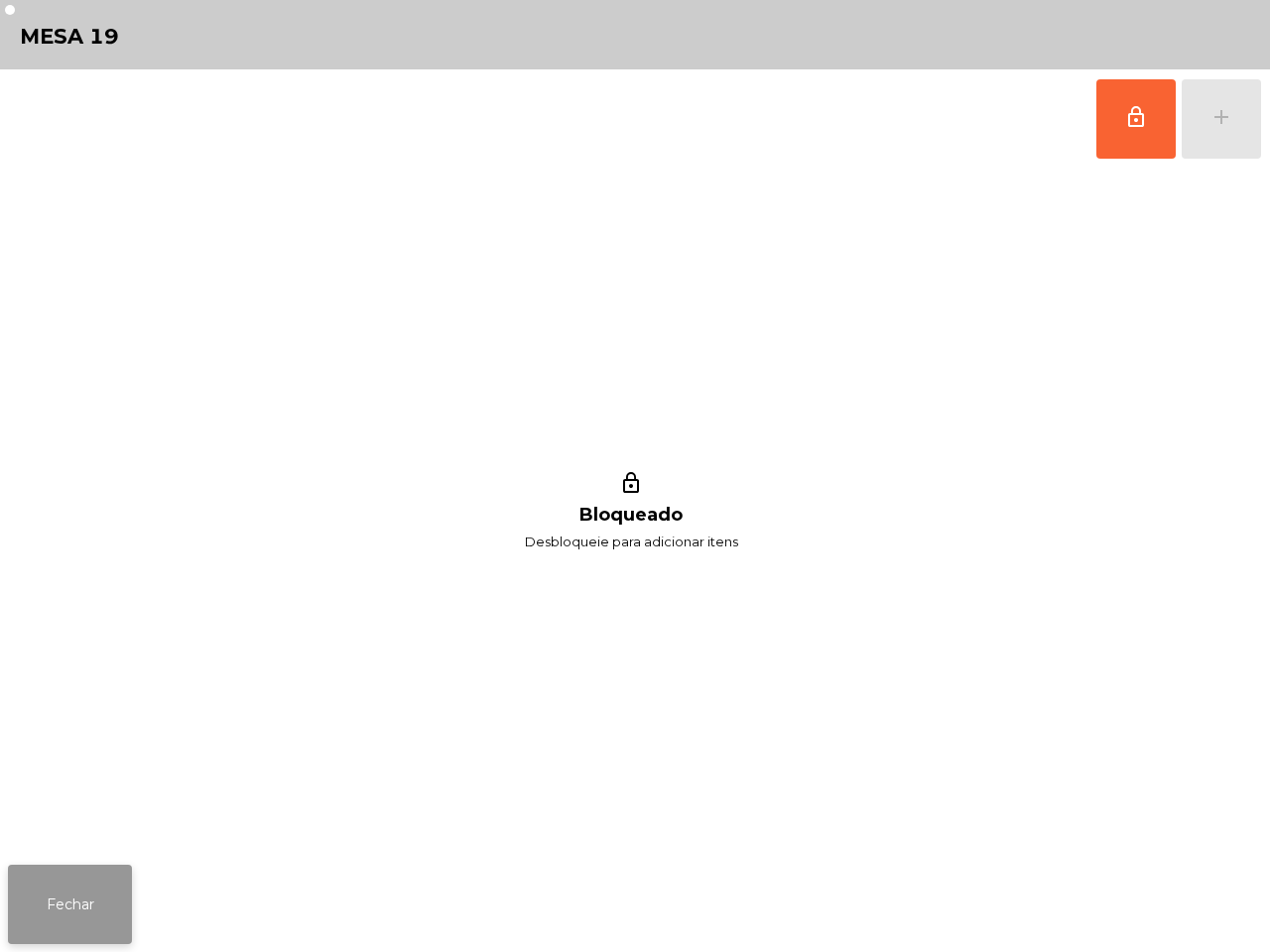 click on "Fechar" 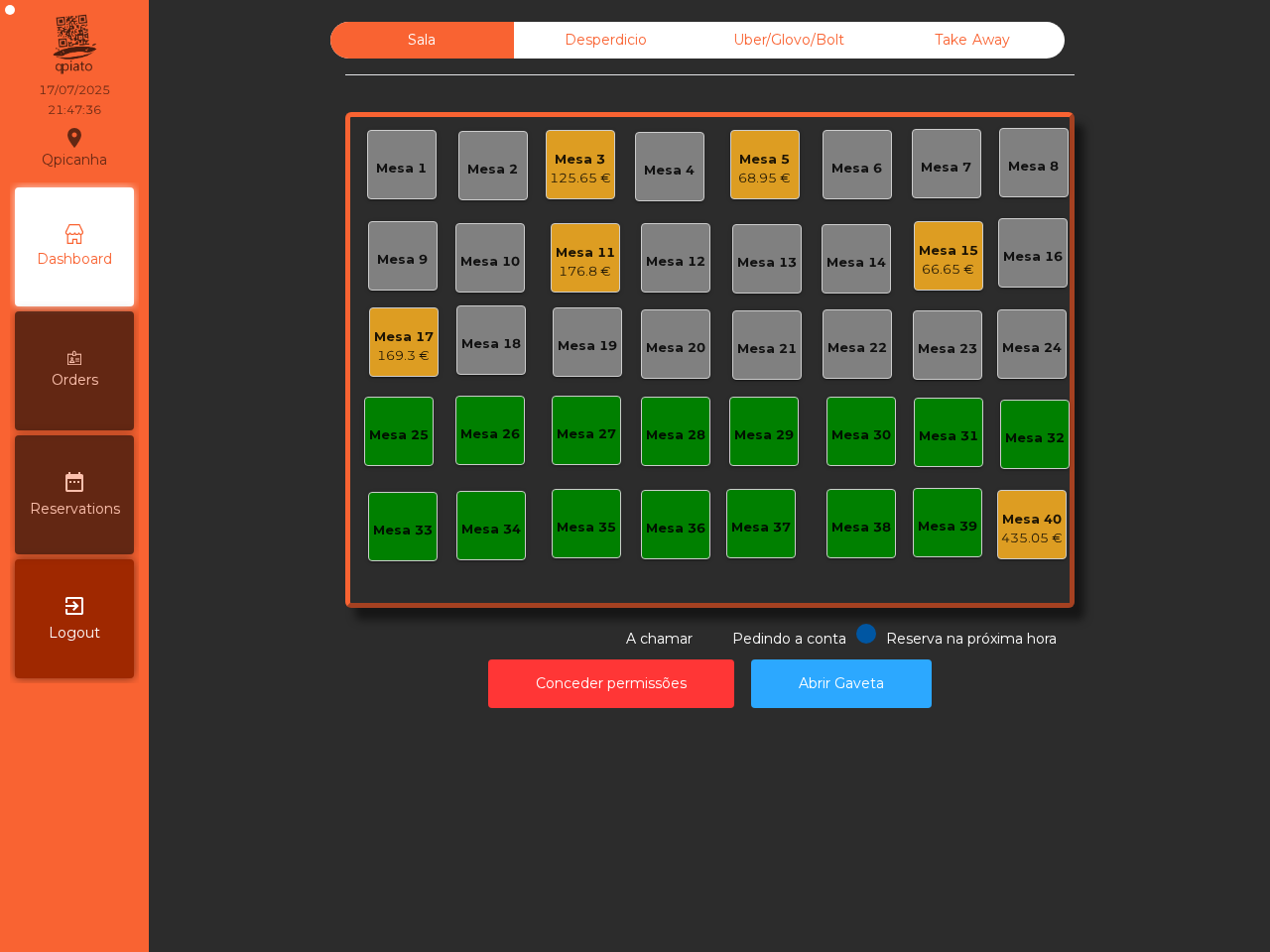 click on "66.65 €" 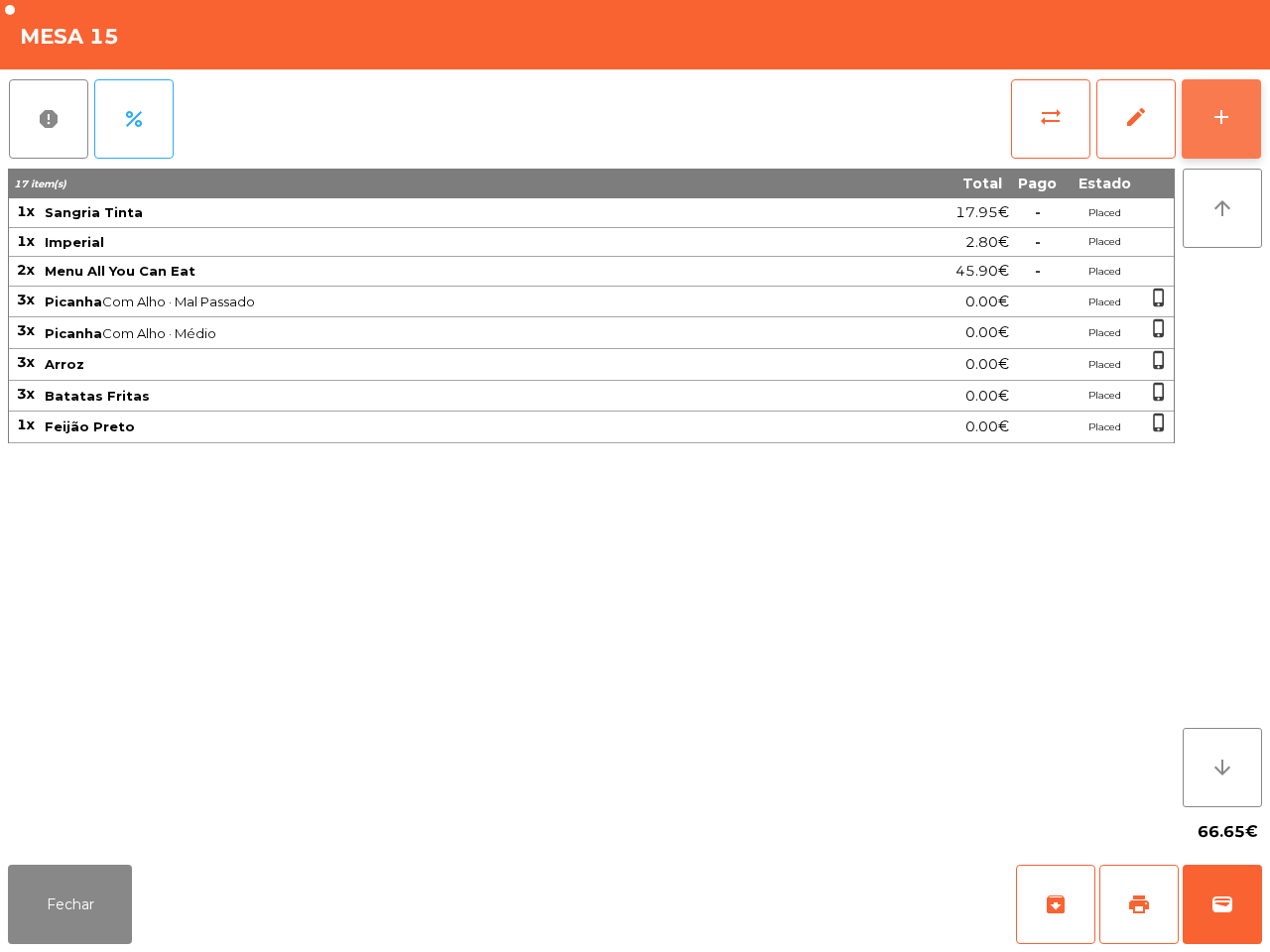 click on "add" 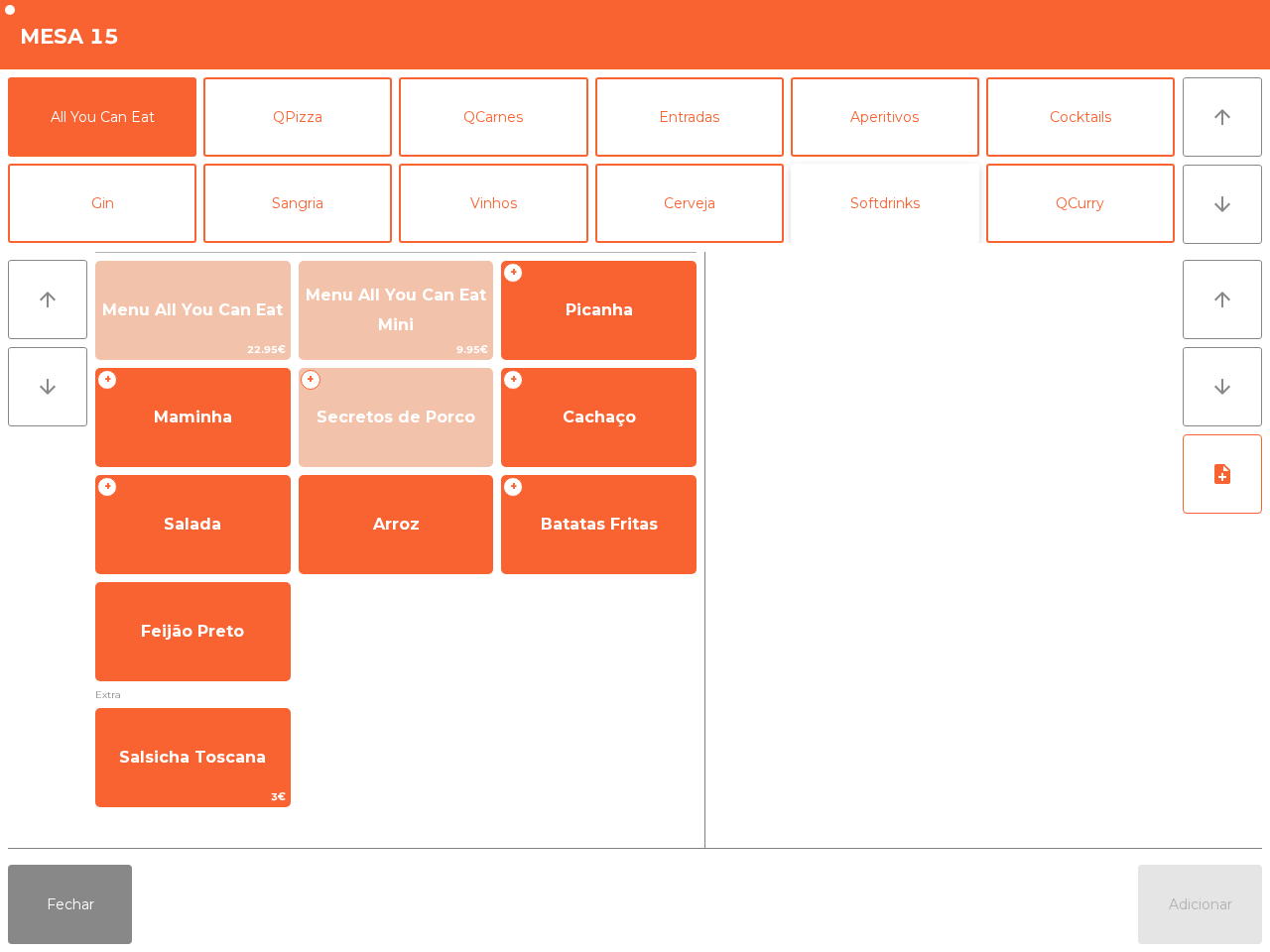 click on "Softdrinks" 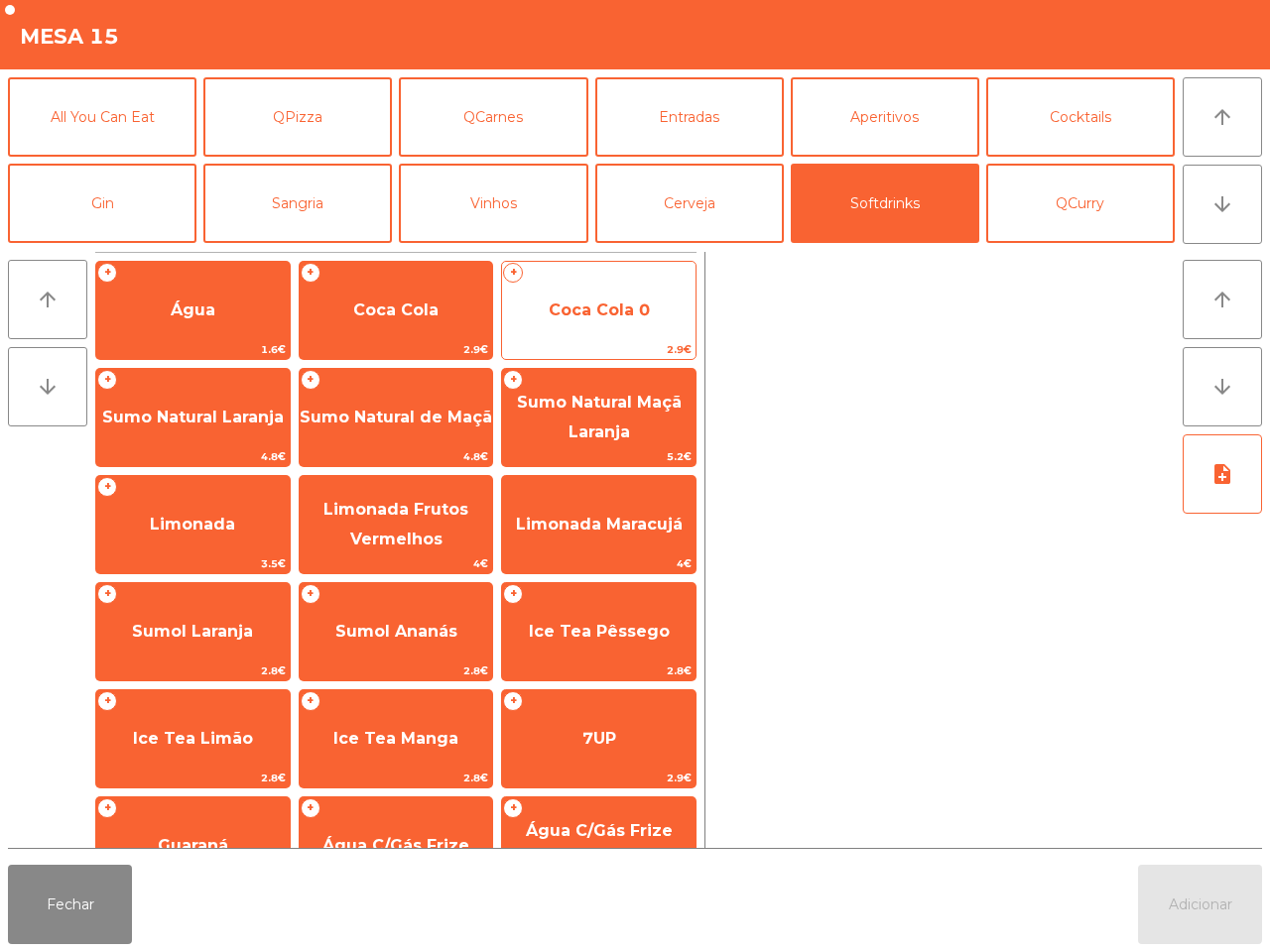 click on "Coca Cola 0" 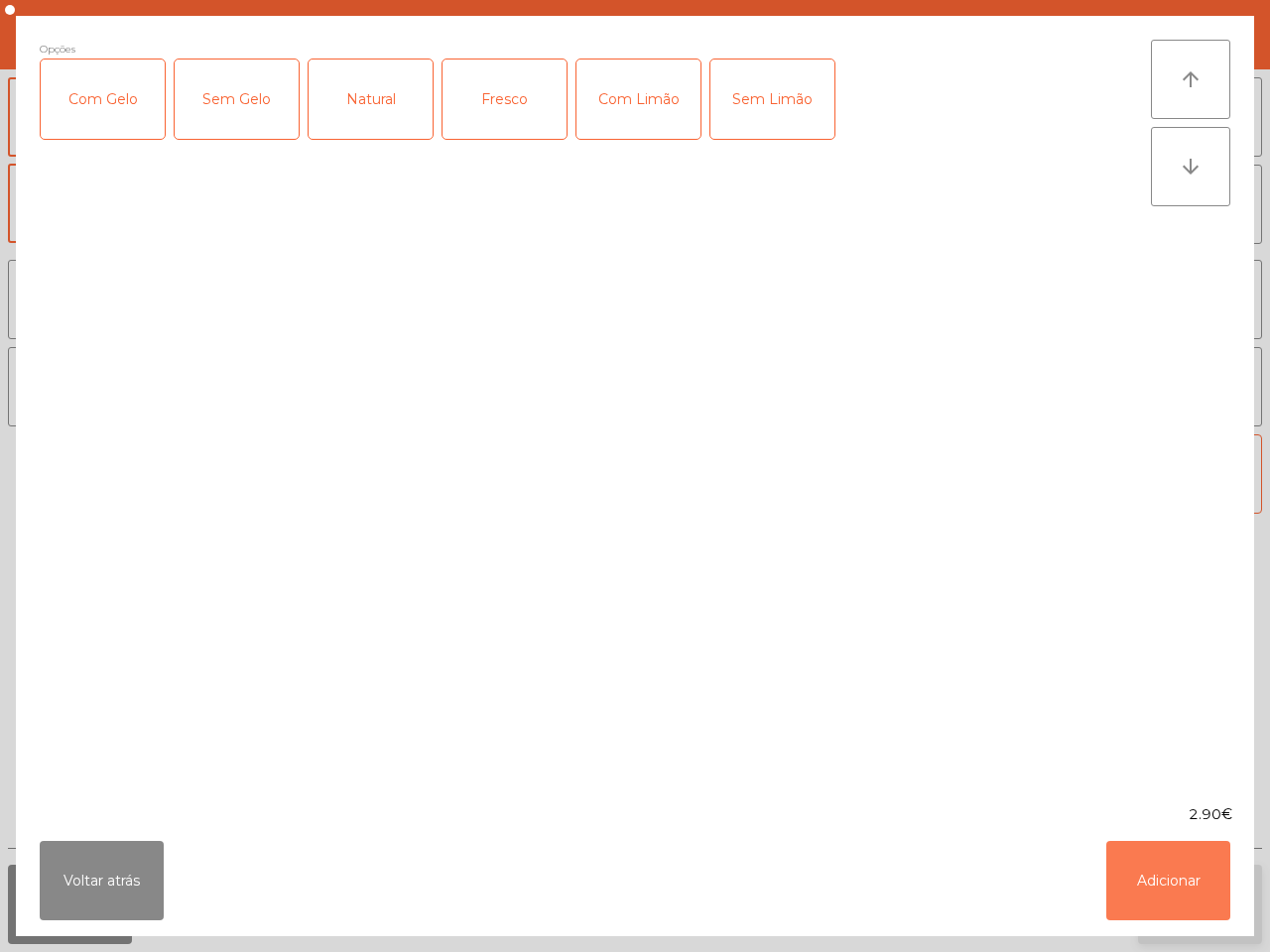 click on "Adicionar" 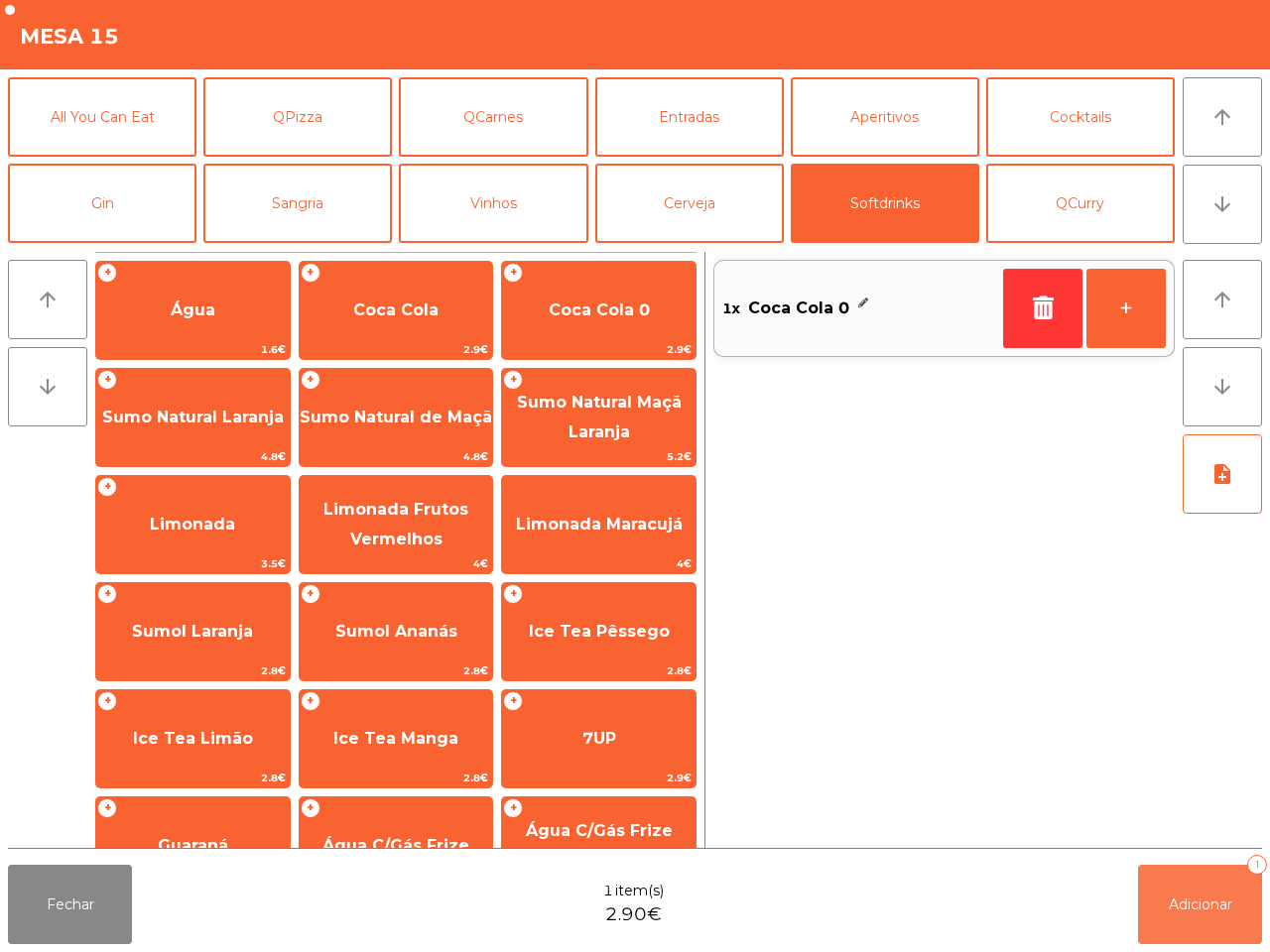 click on "Adicionar   1" 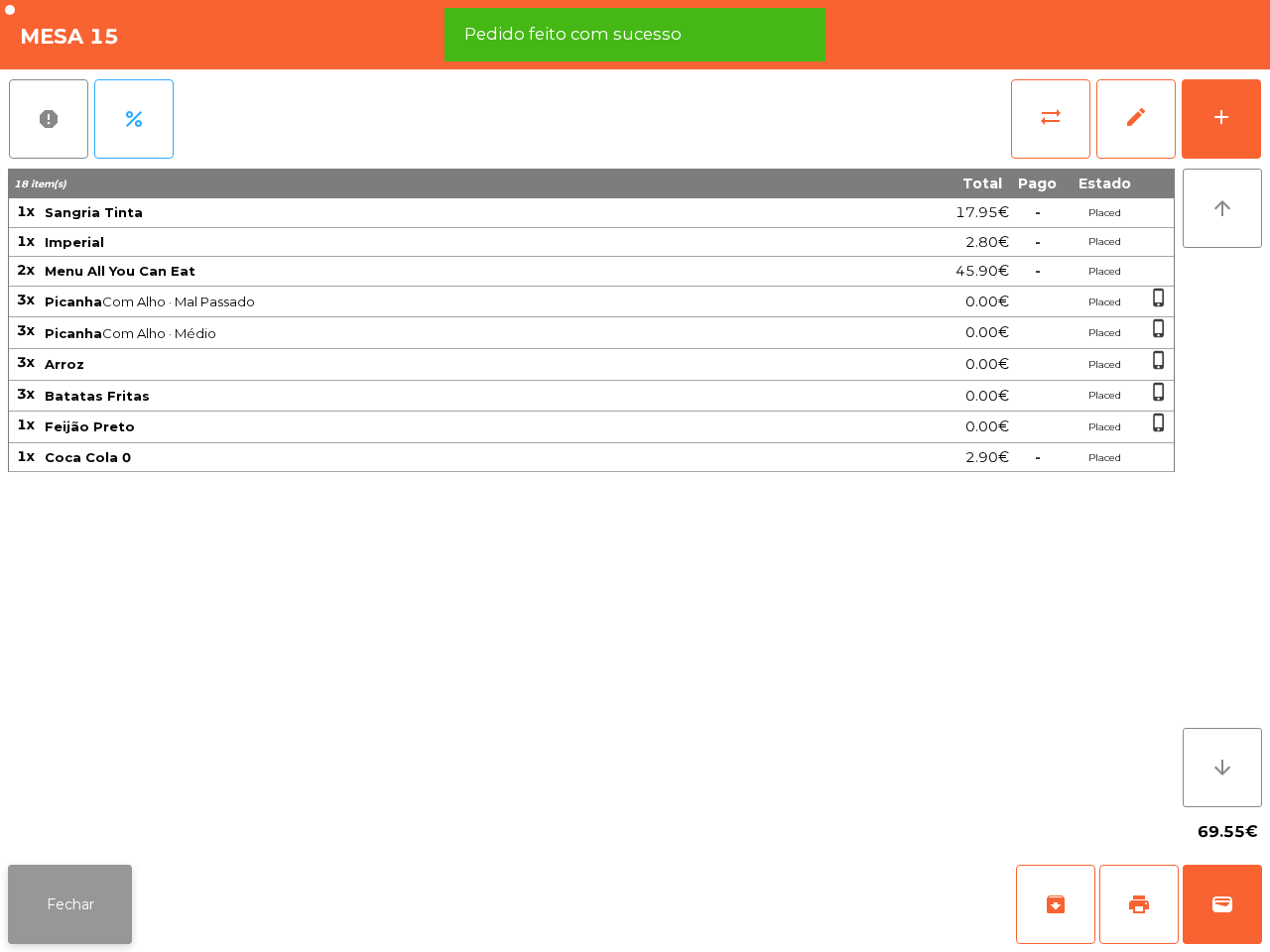 click on "Fechar" 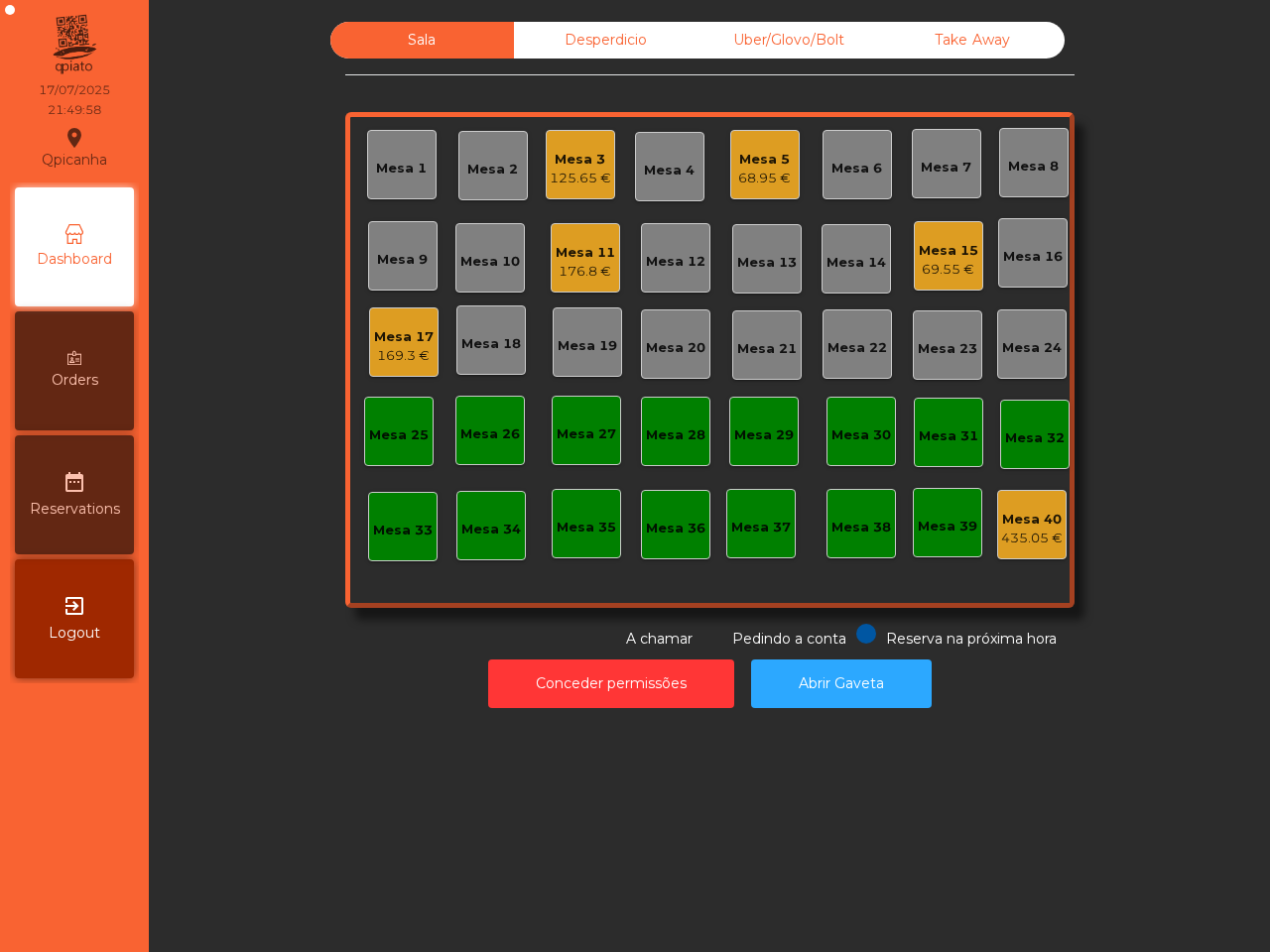 click on "Mesa 5   68.95 €" 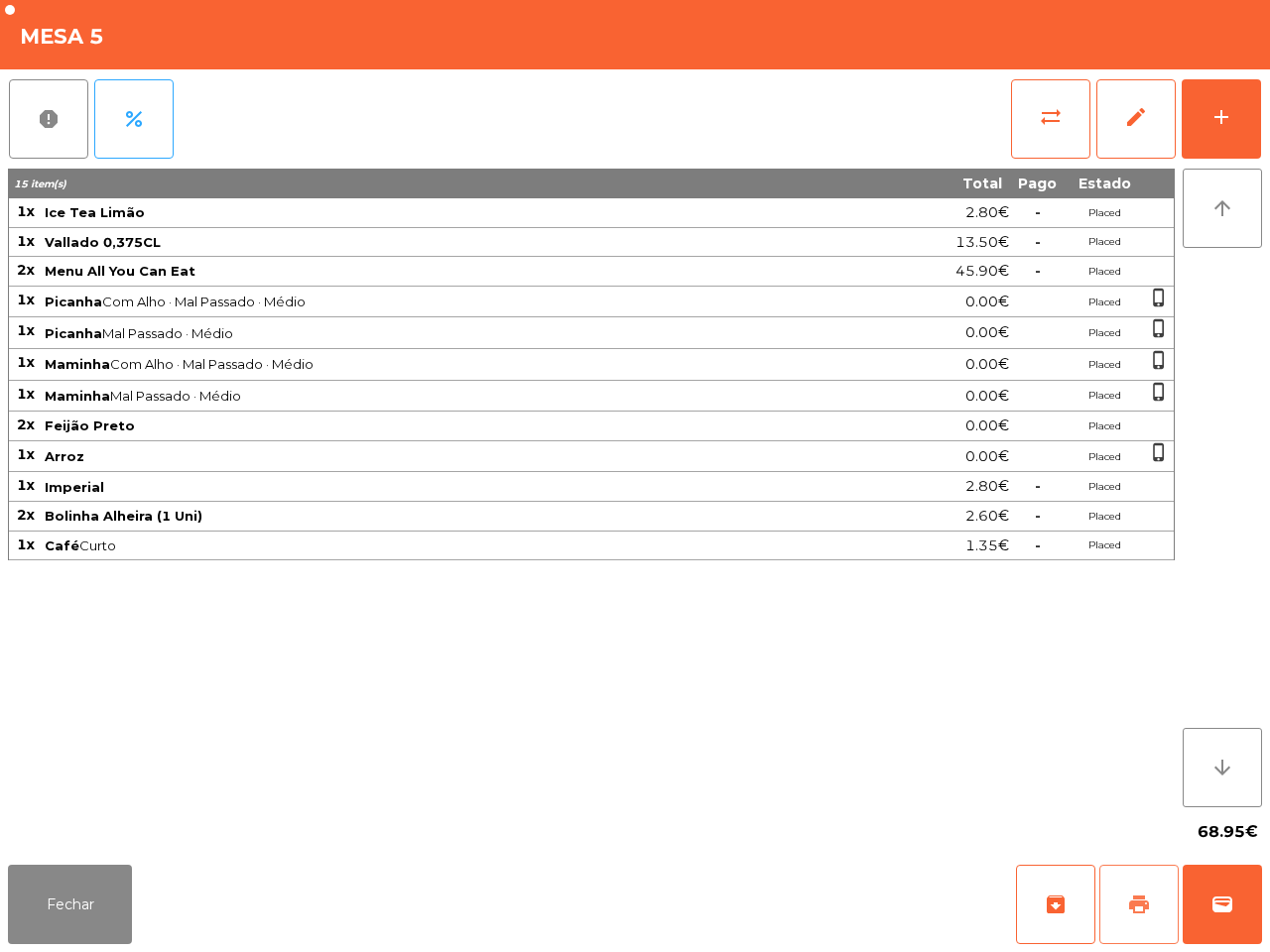 click on "print" 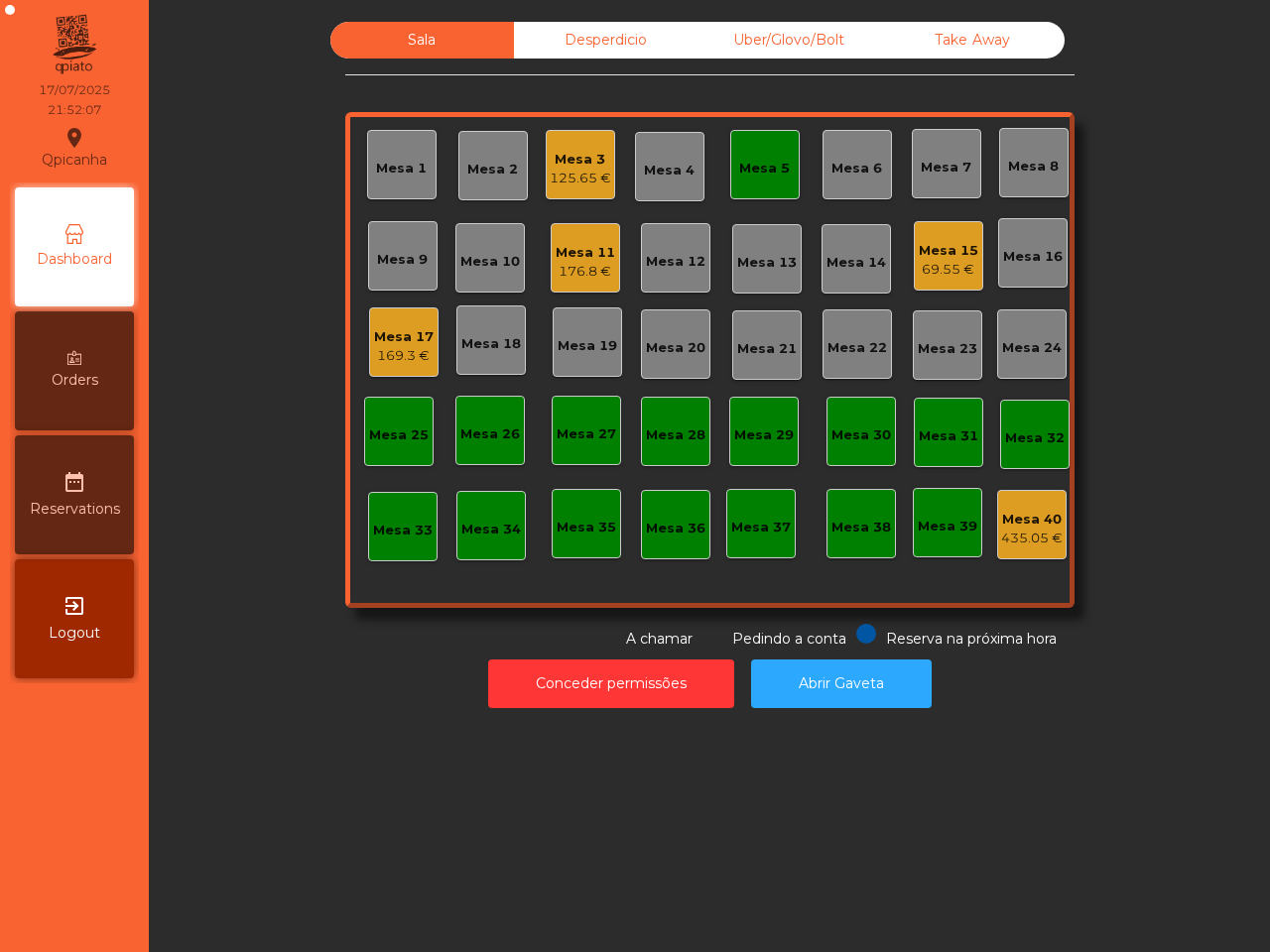 click on "Mesa 5" 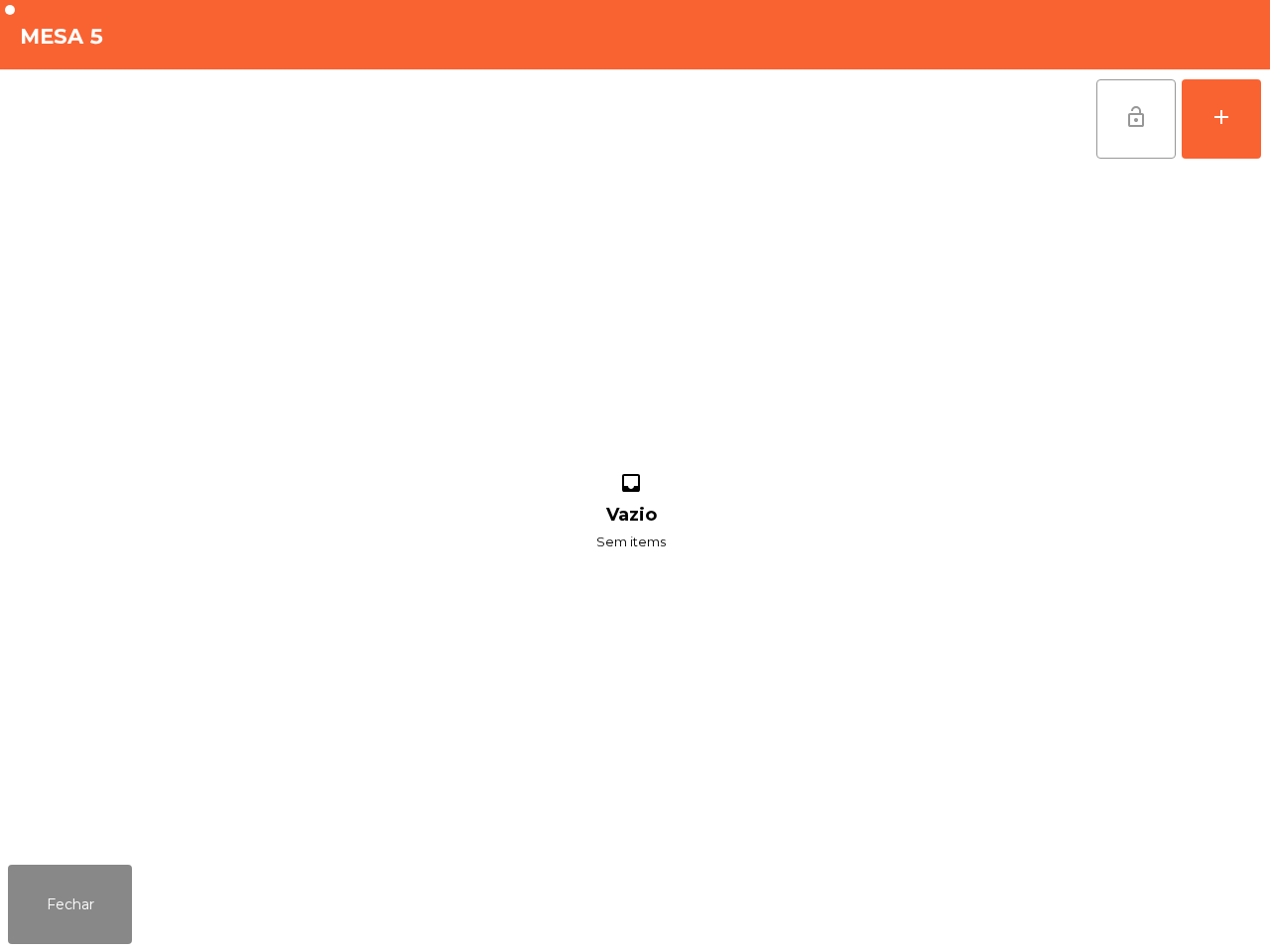 click on "lock_open" 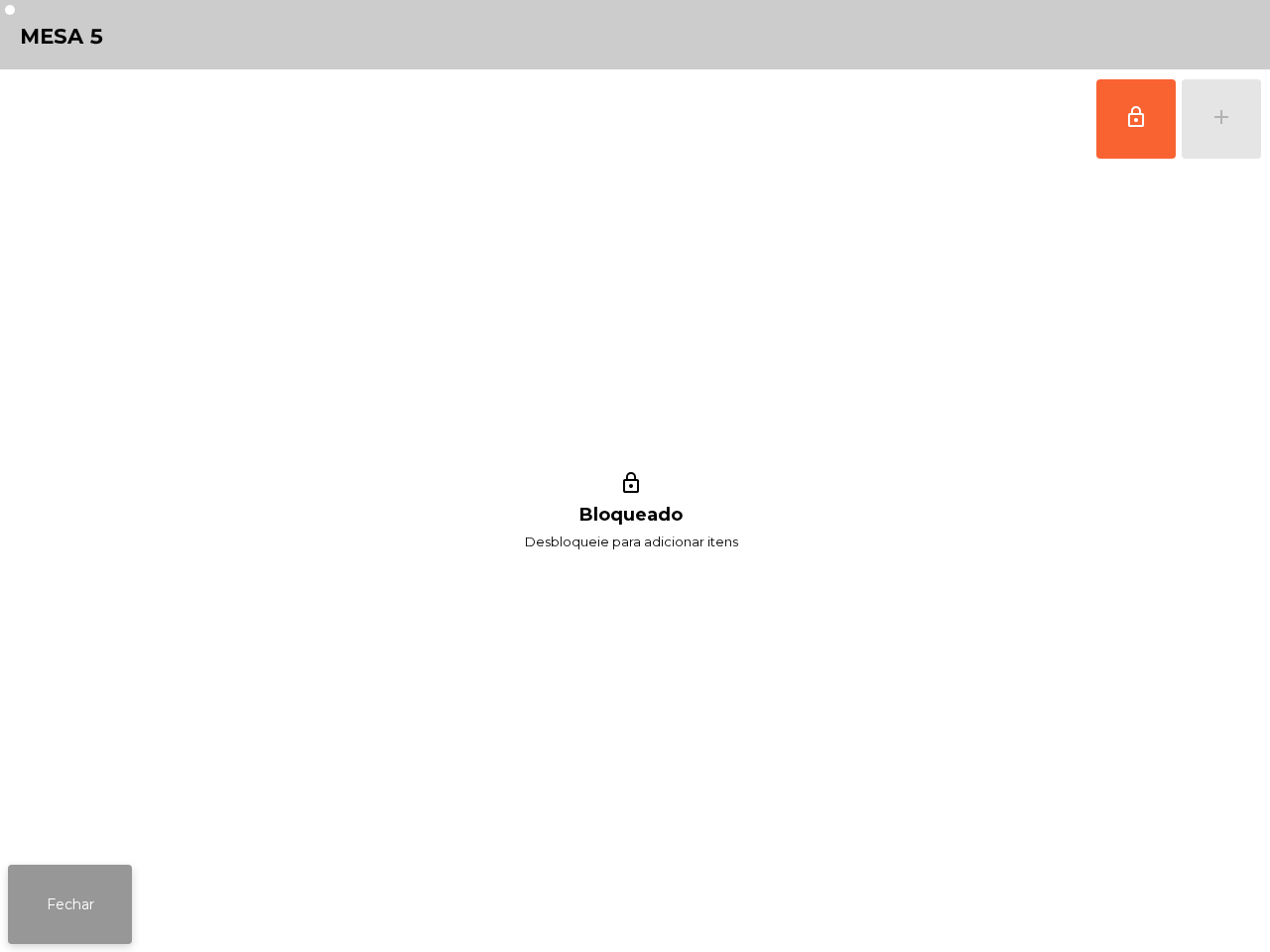 click on "Fechar" 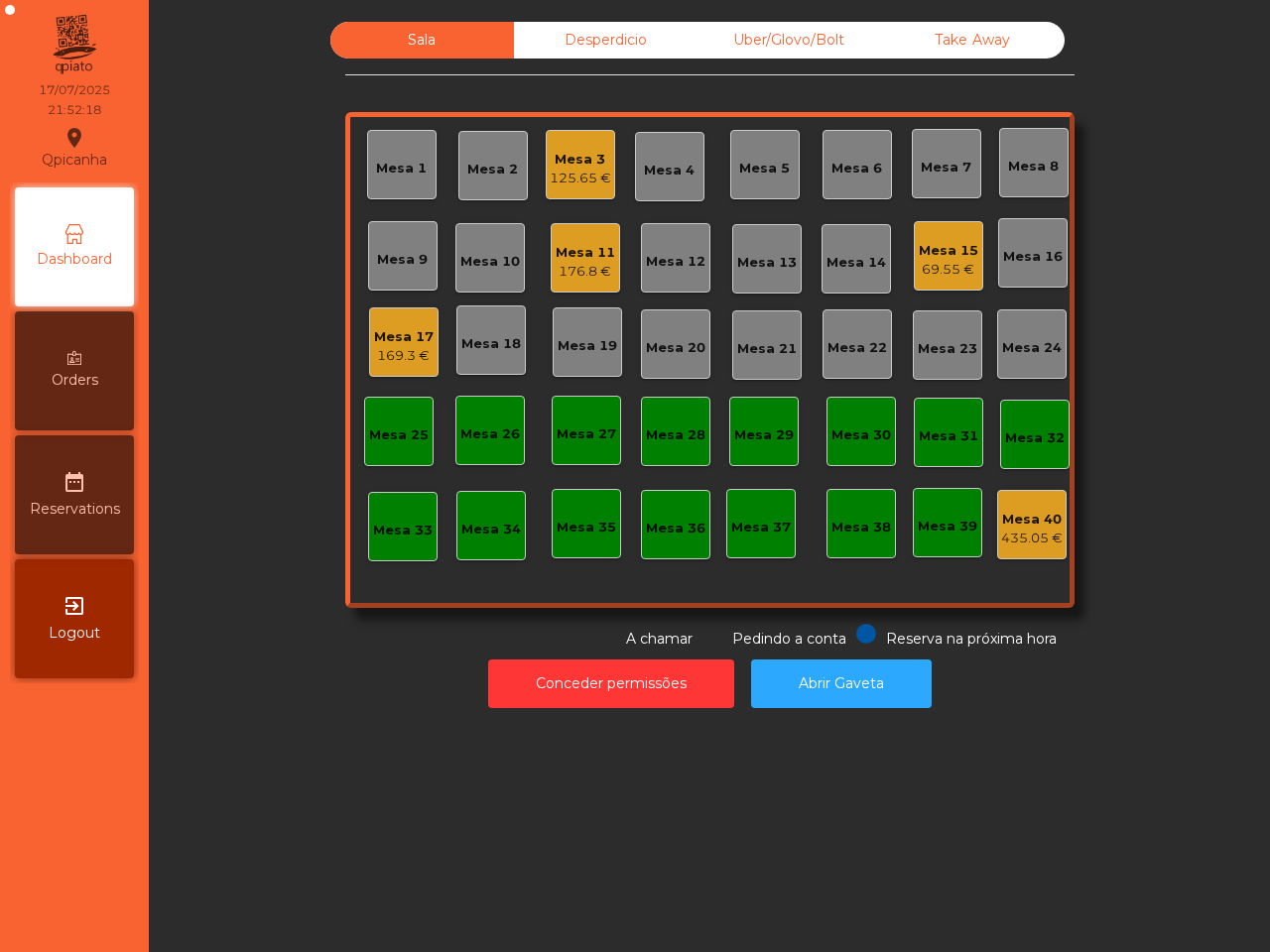 drag, startPoint x: 597, startPoint y: 180, endPoint x: 269, endPoint y: 236, distance: 332.74615 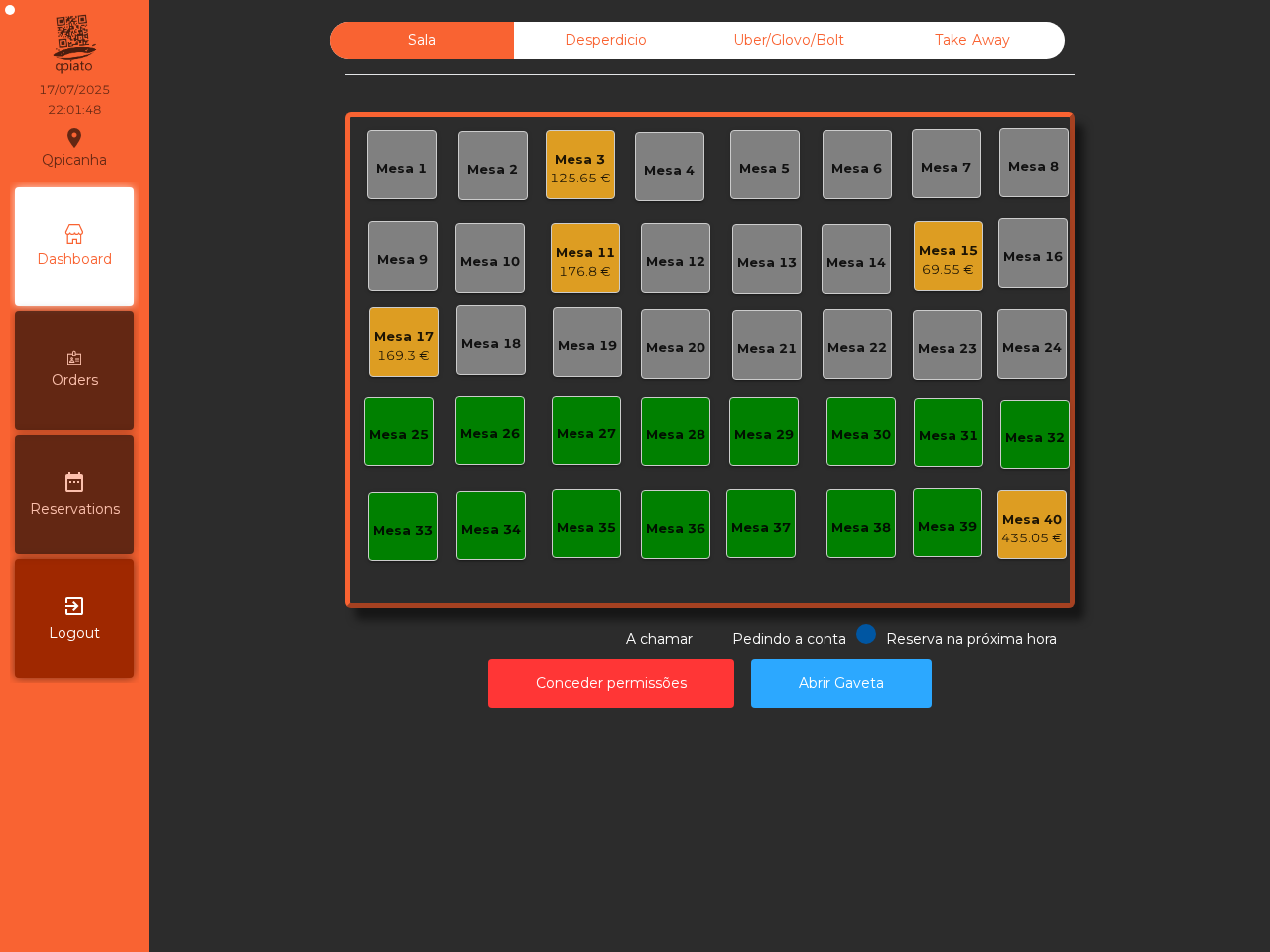 click on "Mesa 1   Mesa 2   Mesa 3   125.65 €   Mesa 4   Mesa 5   Mesa 6   Mesa 7   Mesa 8   Mesa 9   Mesa 10   Mesa 11   176.8 €   Mesa 12   Mesa 13   Mesa 14   Mesa 15   69.55 €   Mesa 16   Mesa 17   169.3 €   Mesa 18   Mesa 19   Mesa 20   Mesa 21   Mesa 22   Mesa 23   Mesa 24   Mesa 25   Mesa 26   Mesa 27   Mesa 28   Mesa 29   Mesa 30   Mesa 31   Mesa 32   Mesa 33   Mesa 34   Mesa 35   Mesa 36   Mesa 37   Mesa 38   Mesa 39   Mesa 40   435.05 €" 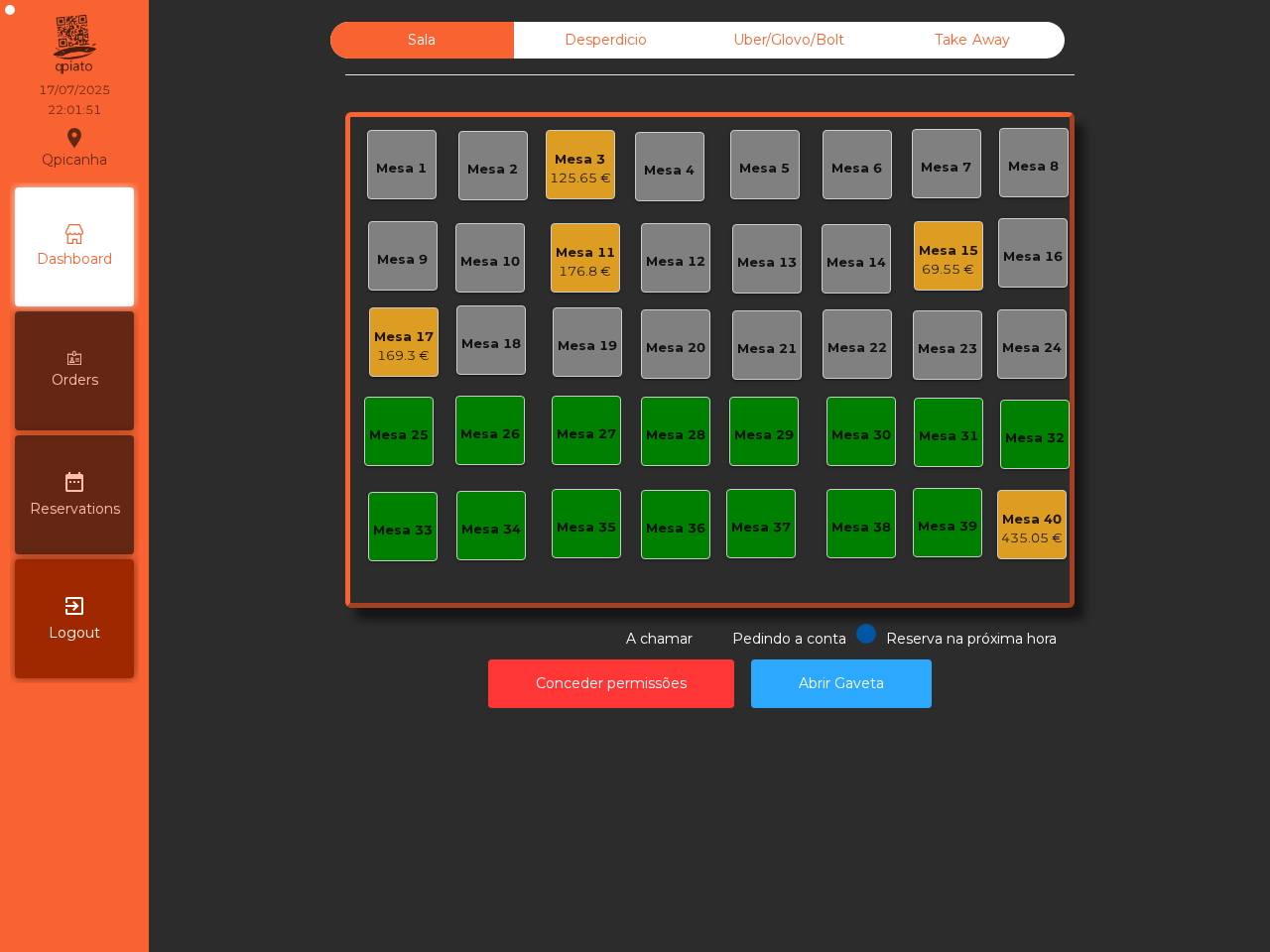 click on "Mesa 17   169.3 €" 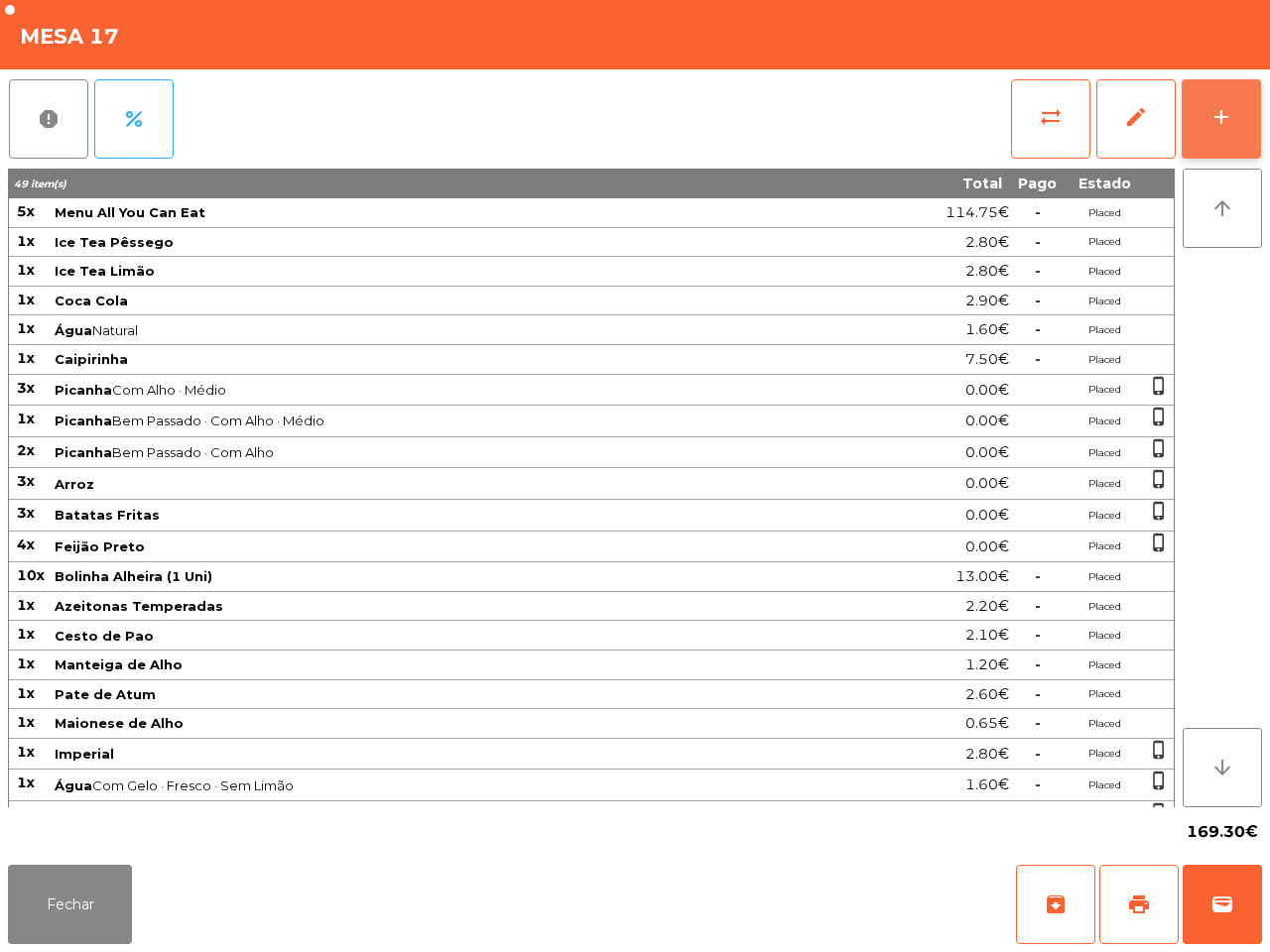 click on "add" 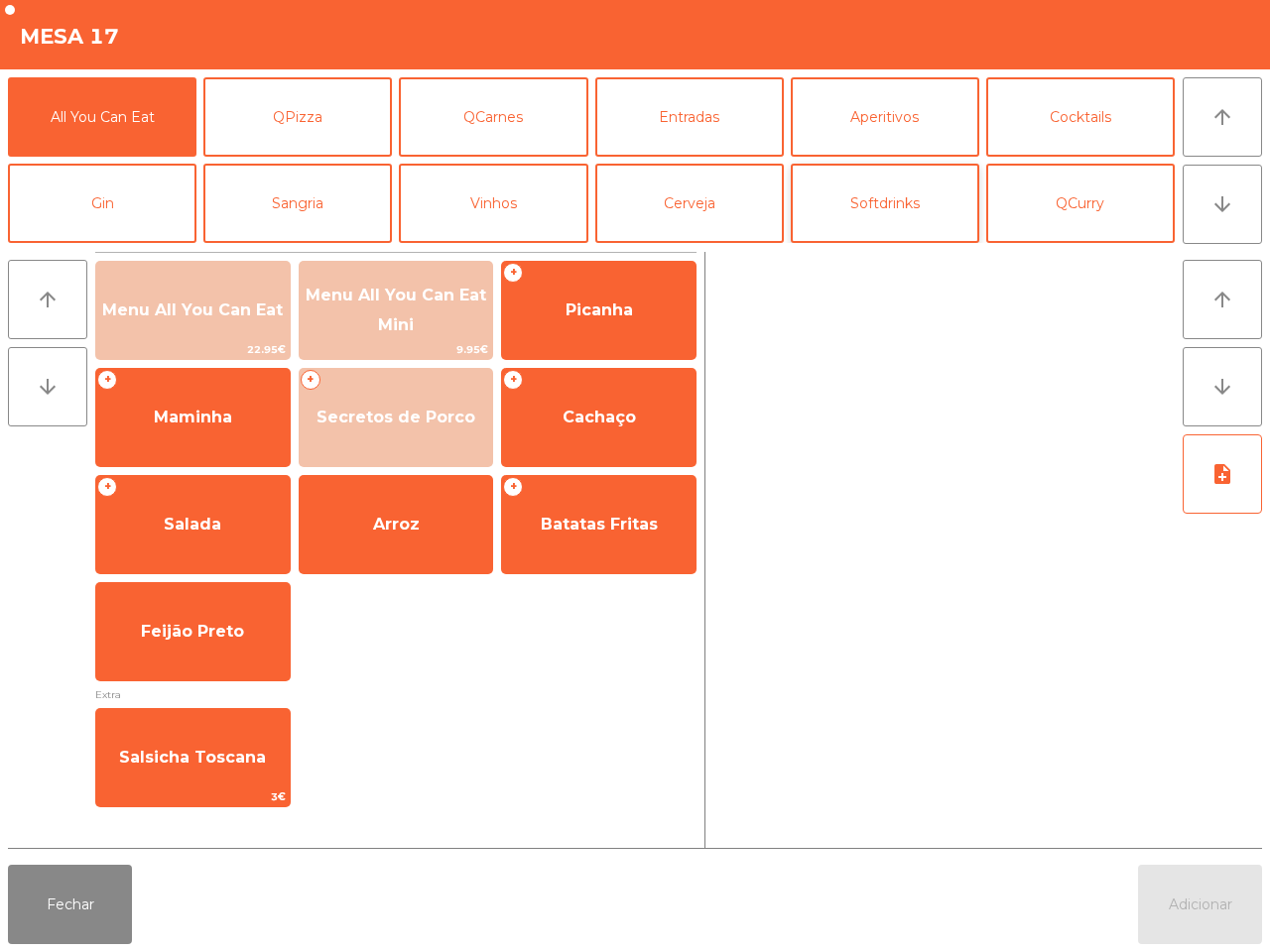 scroll, scrollTop: 124, scrollLeft: 0, axis: vertical 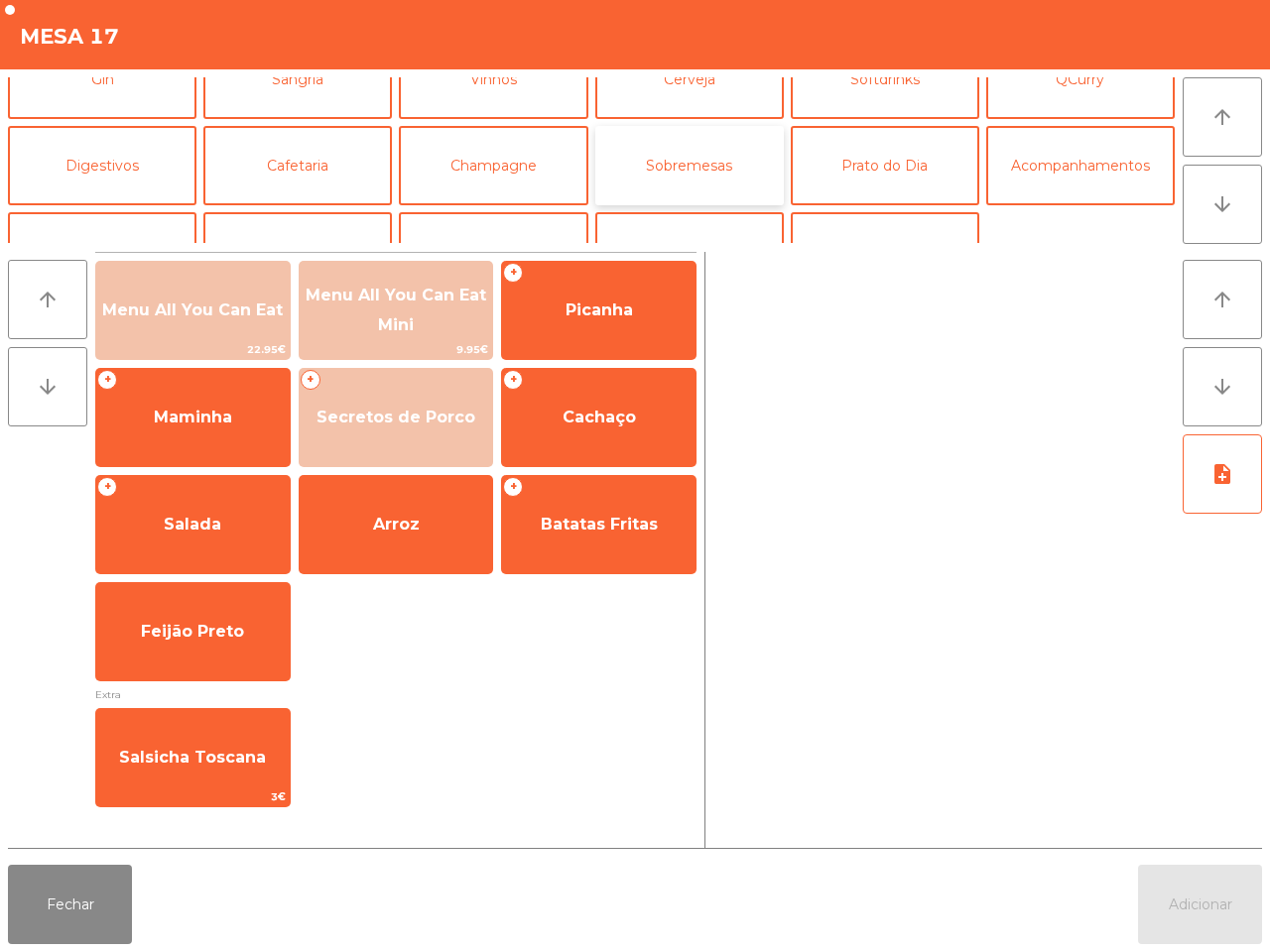 click on "Sobremesas" 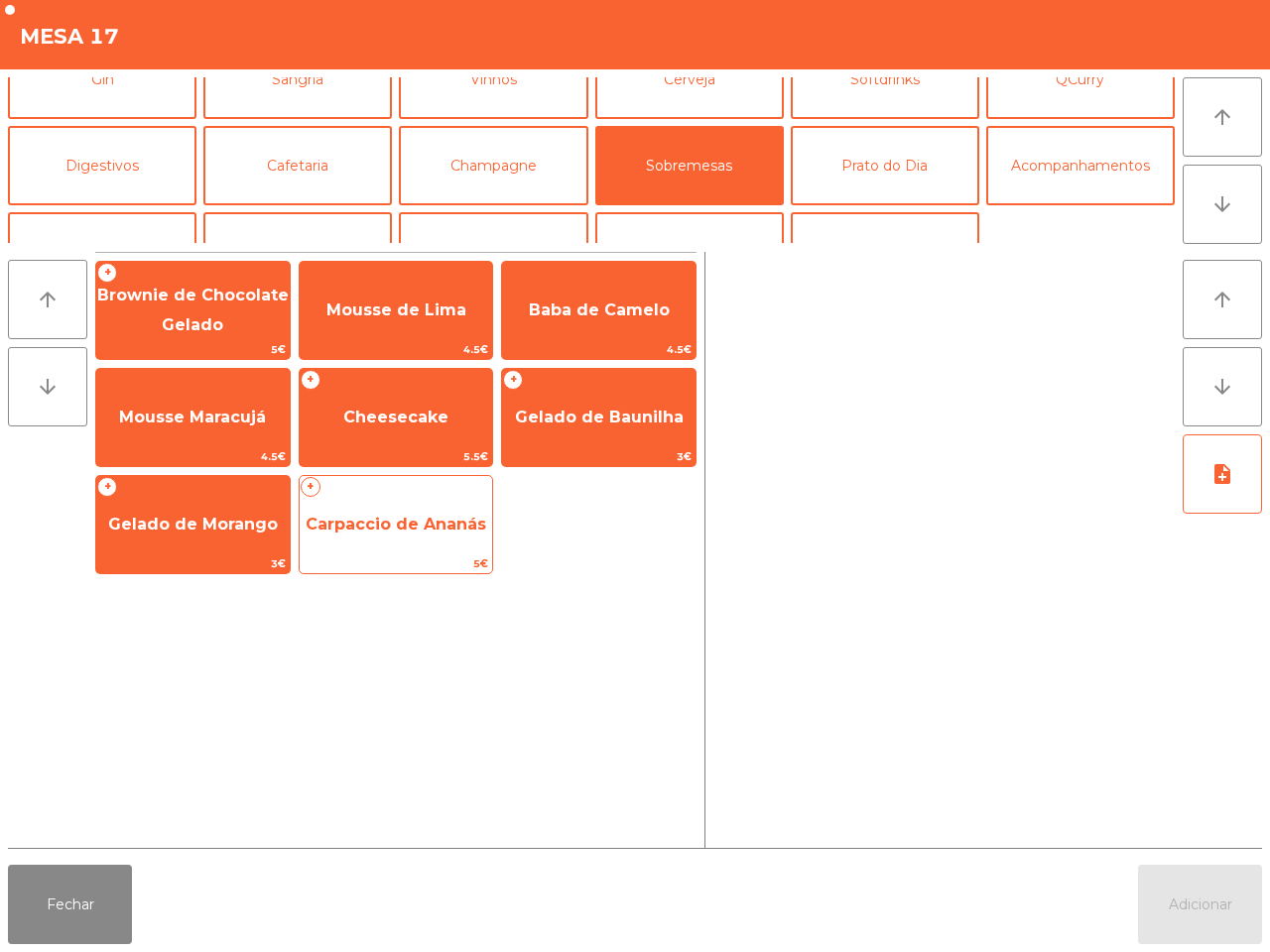 click on "Carpaccio de Ananás" 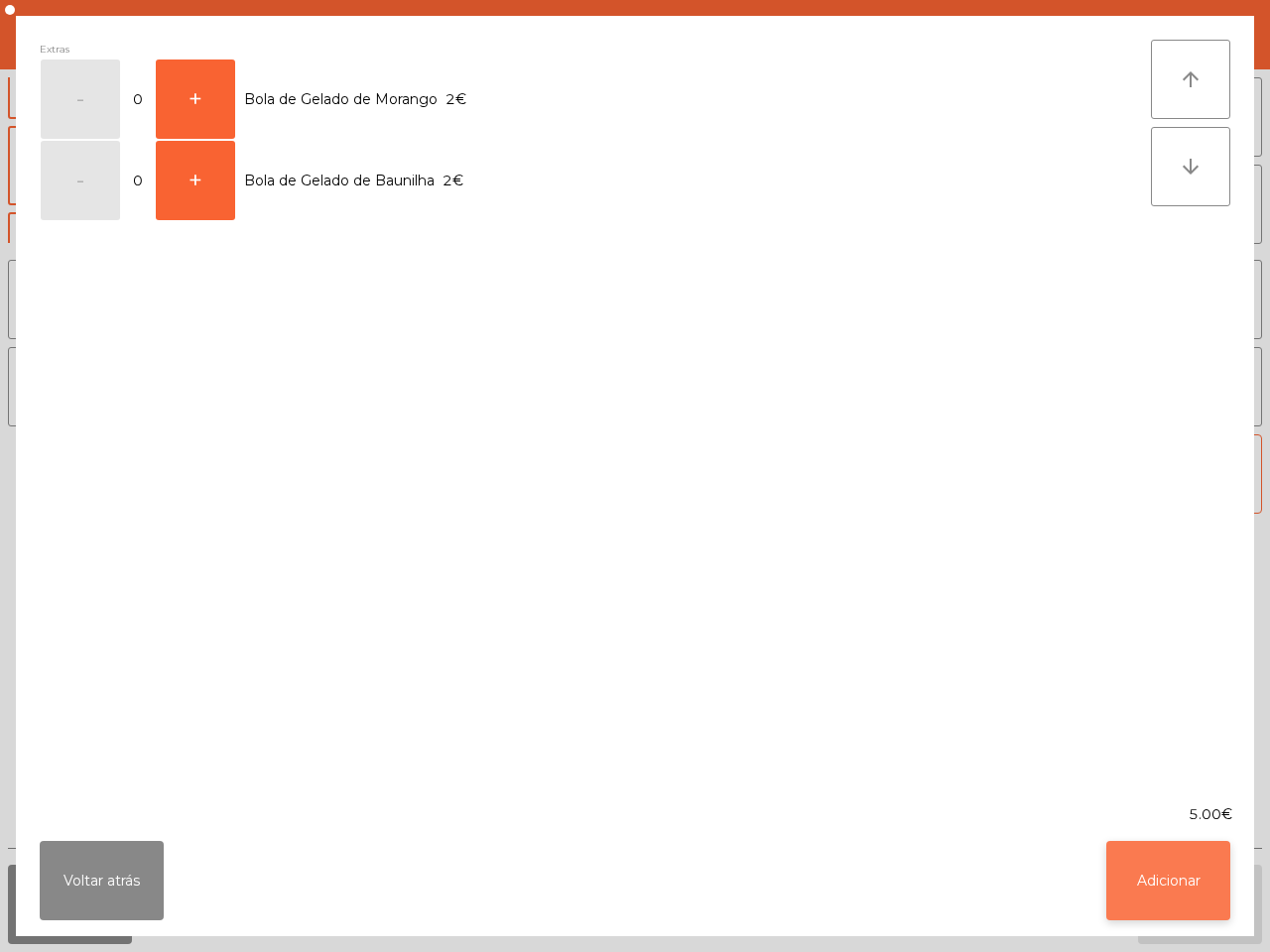 click on "Adicionar" 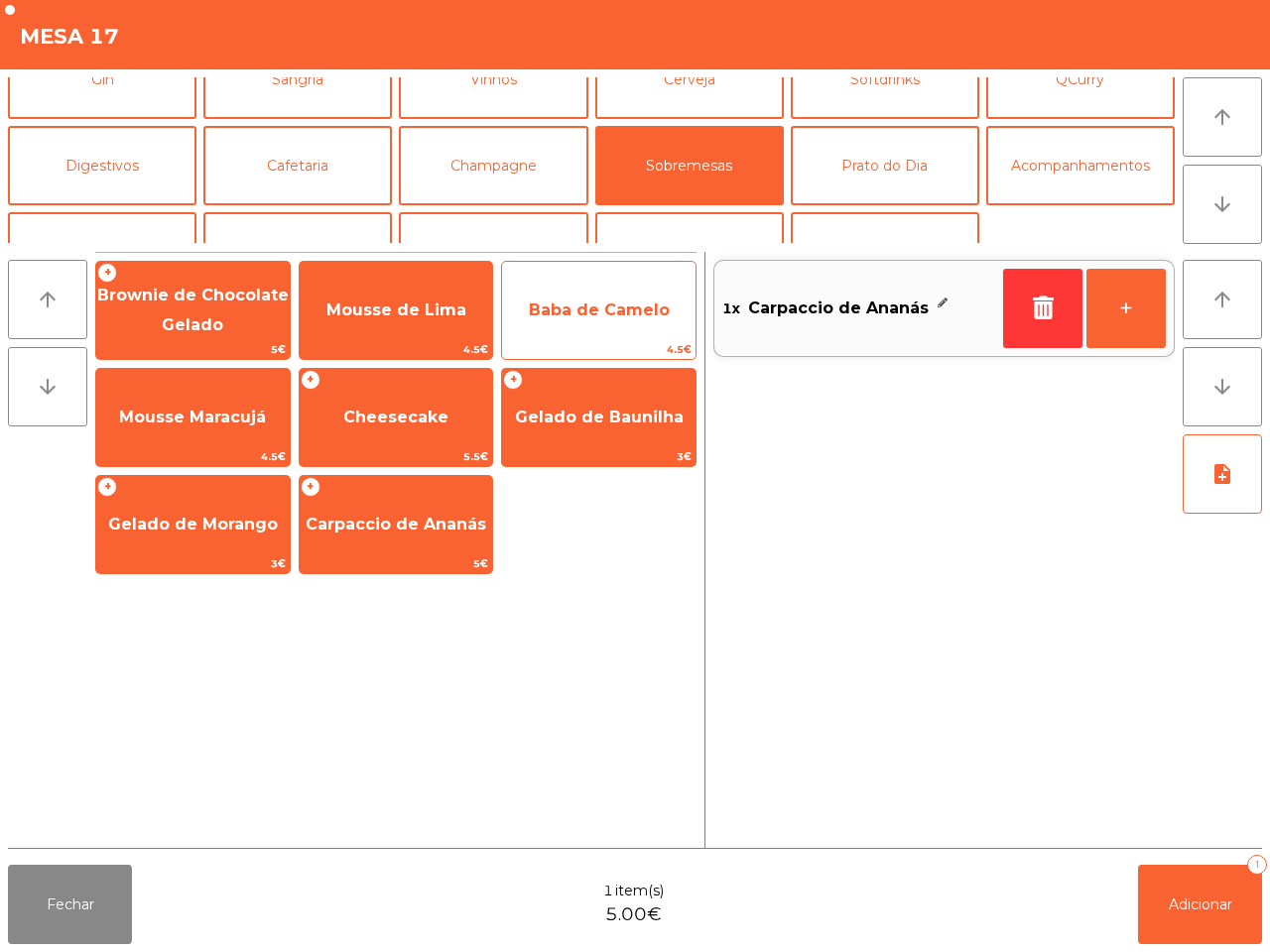 click on "Baba de Camelo" 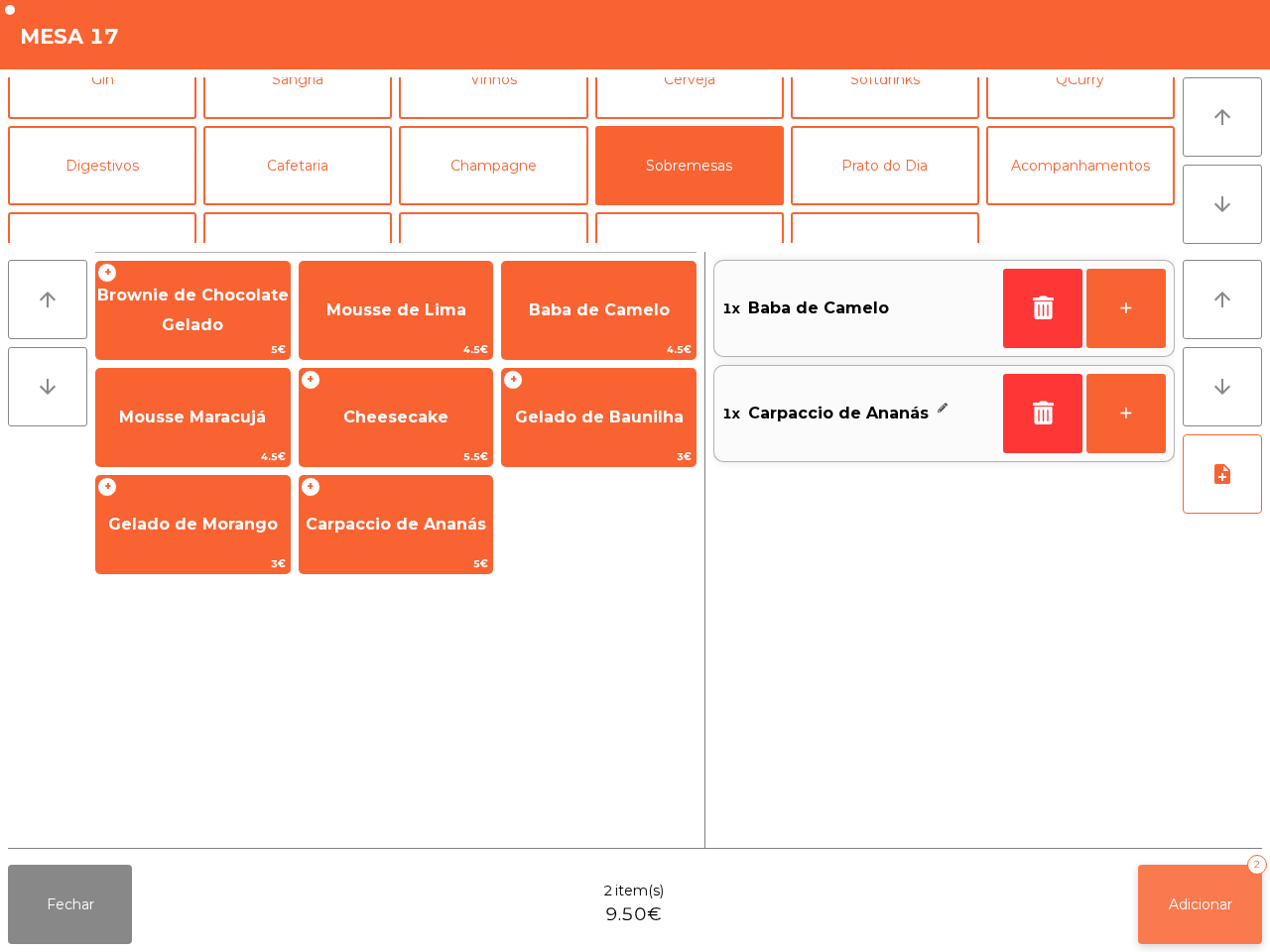 click on "Adicionar" 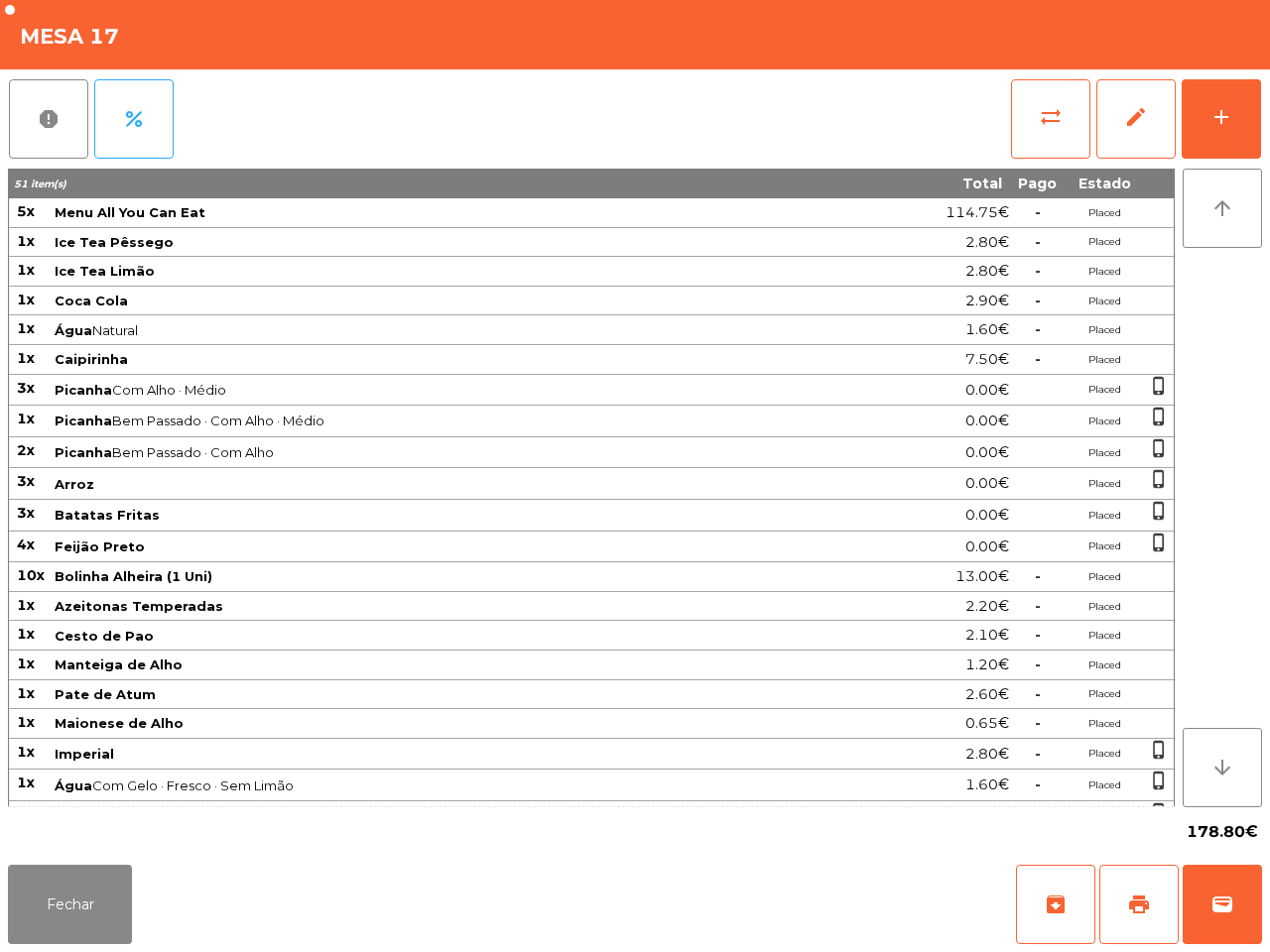 drag, startPoint x: 56, startPoint y: 878, endPoint x: 637, endPoint y: 854, distance: 581.4955 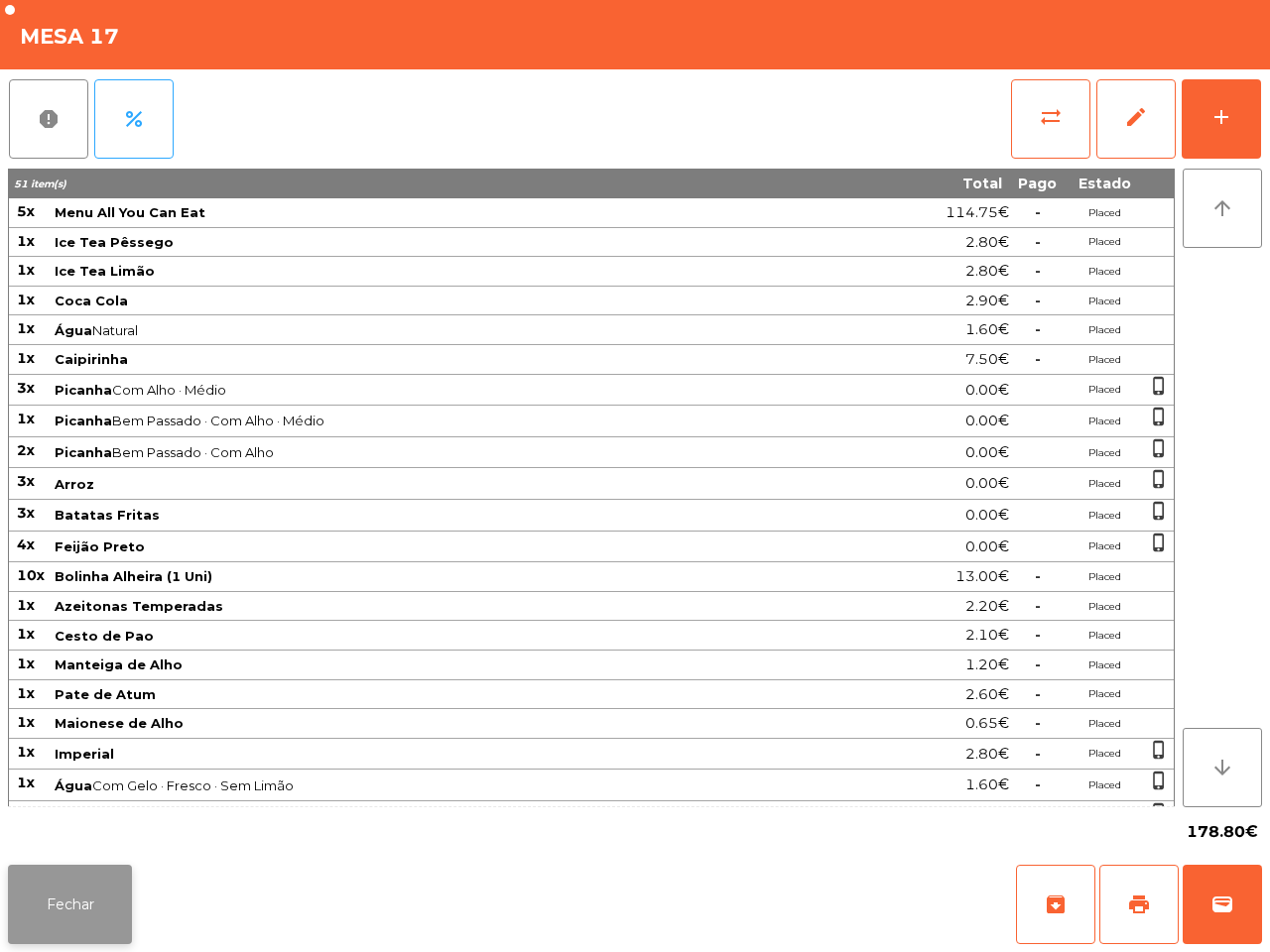 click on "Fechar" 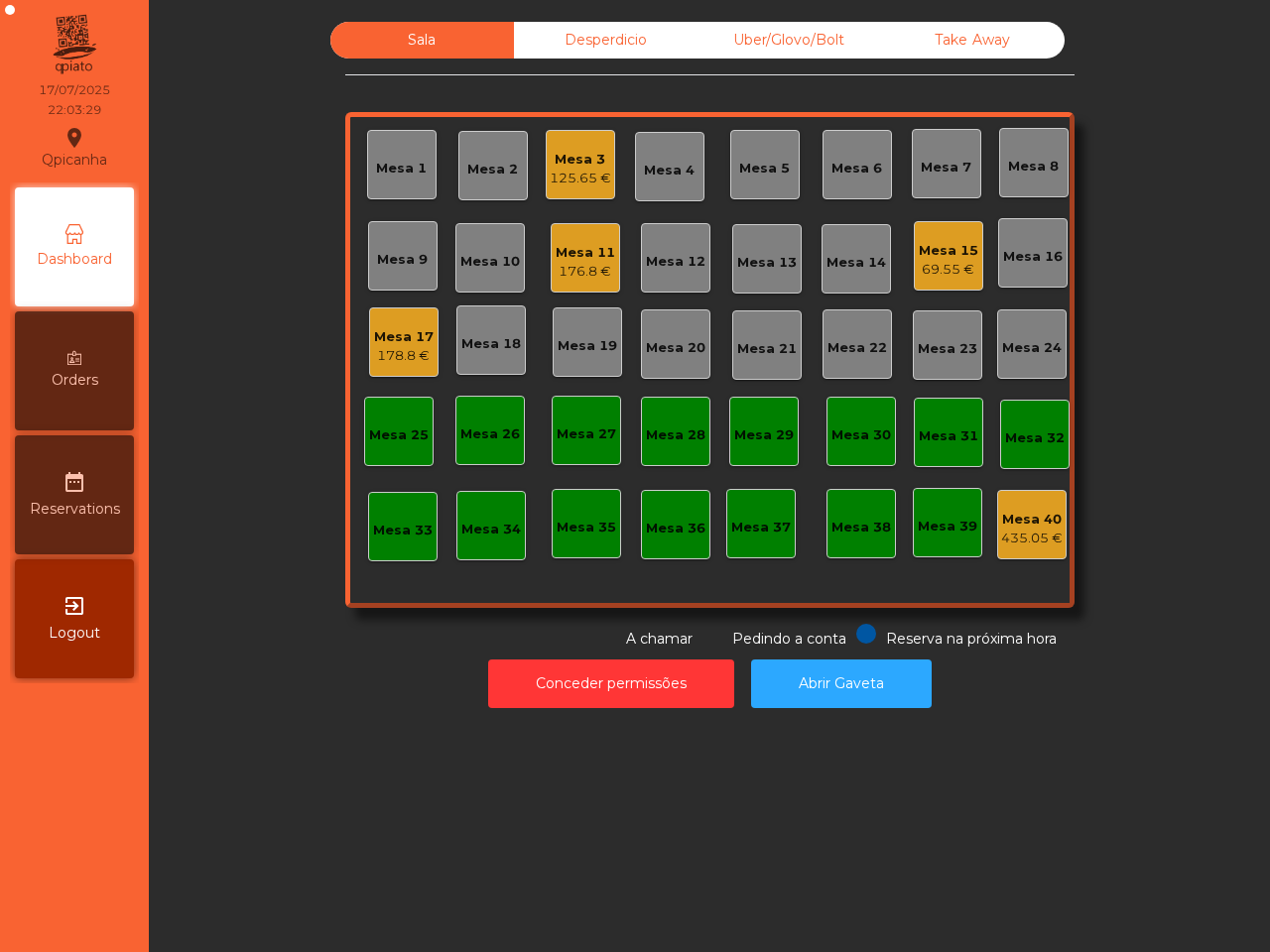 click on "Reserva na próxima hora Pedindo a conta A chamar" 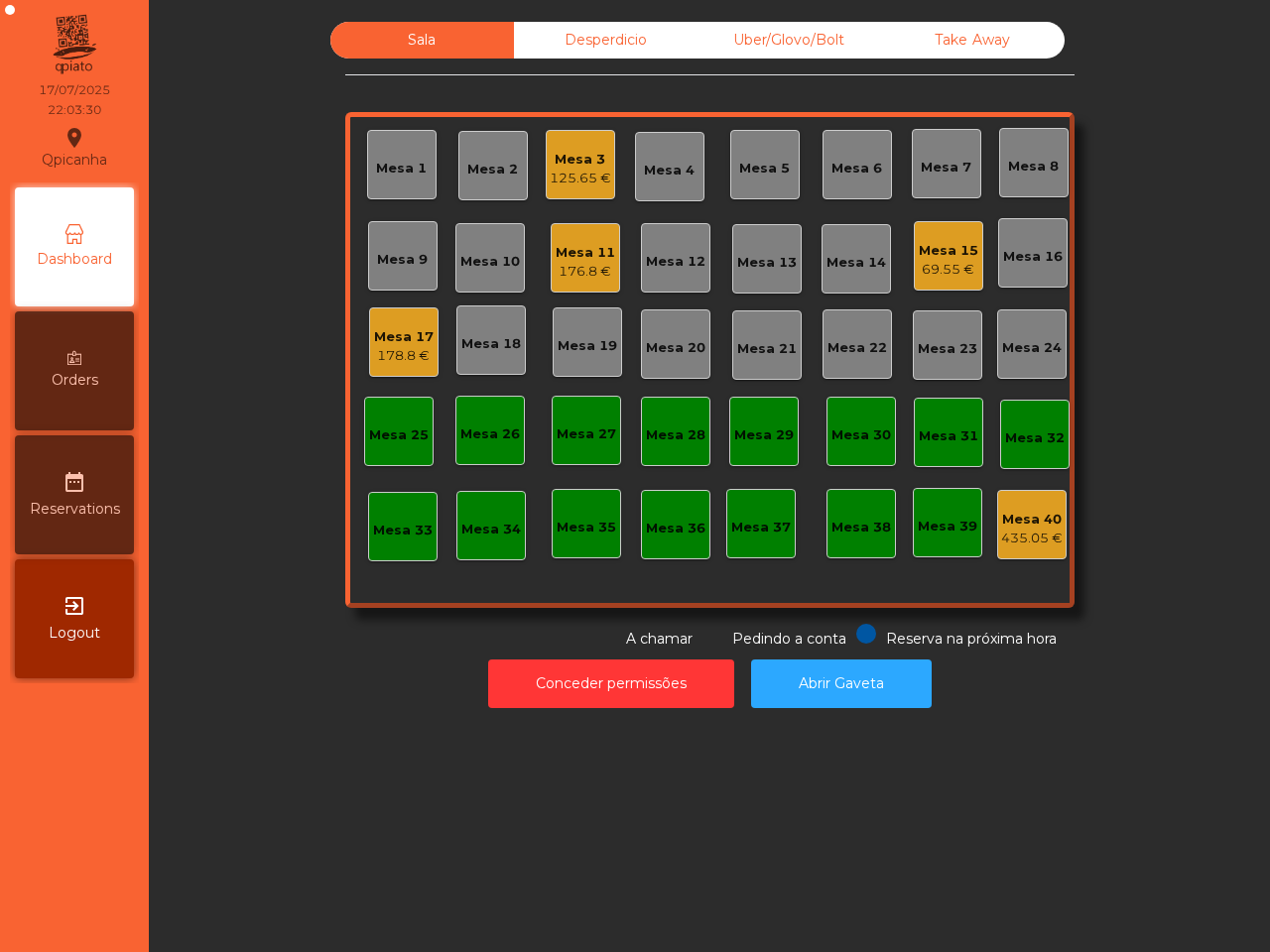 click on "176.8 €" 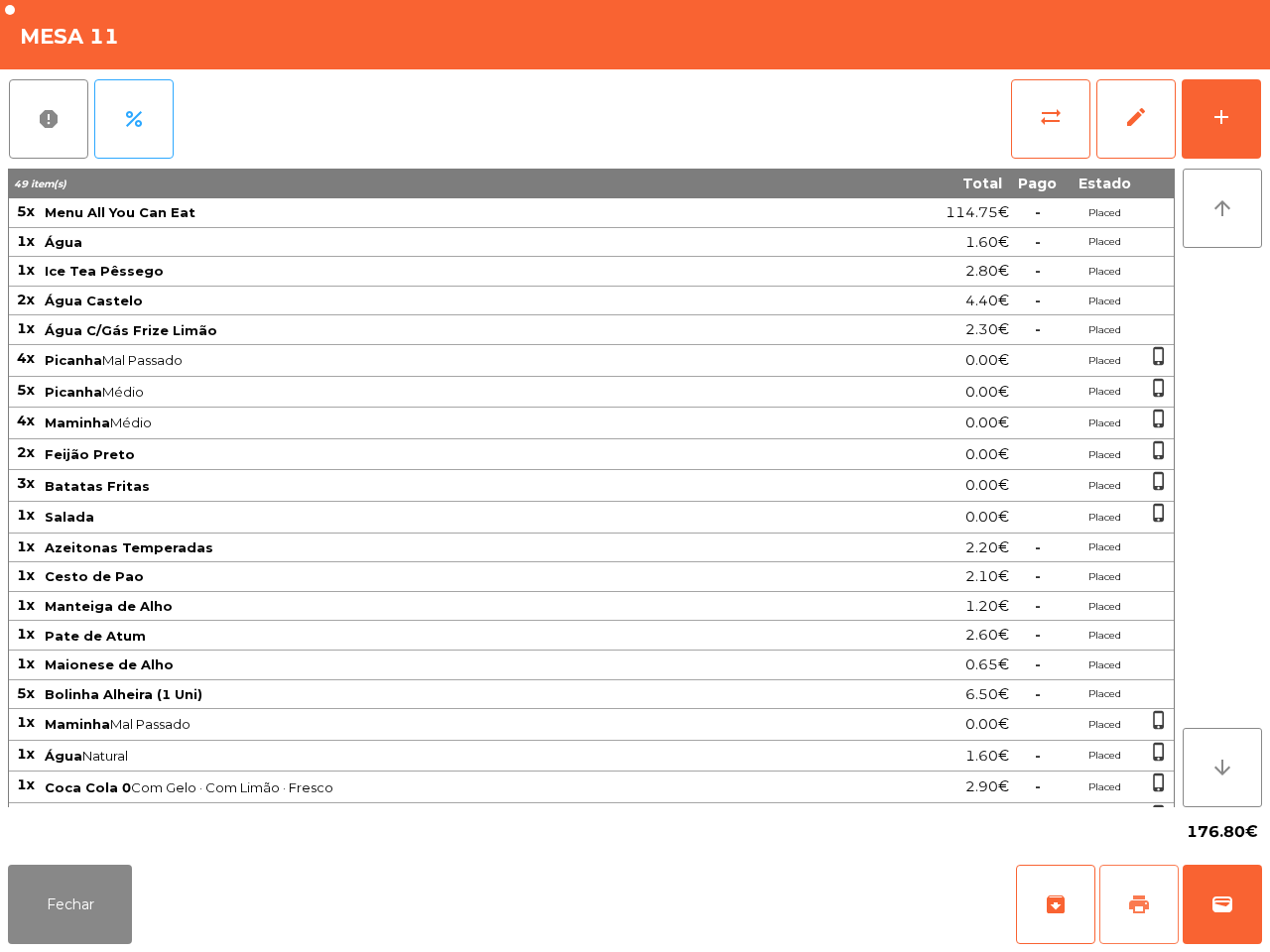 click on "print" 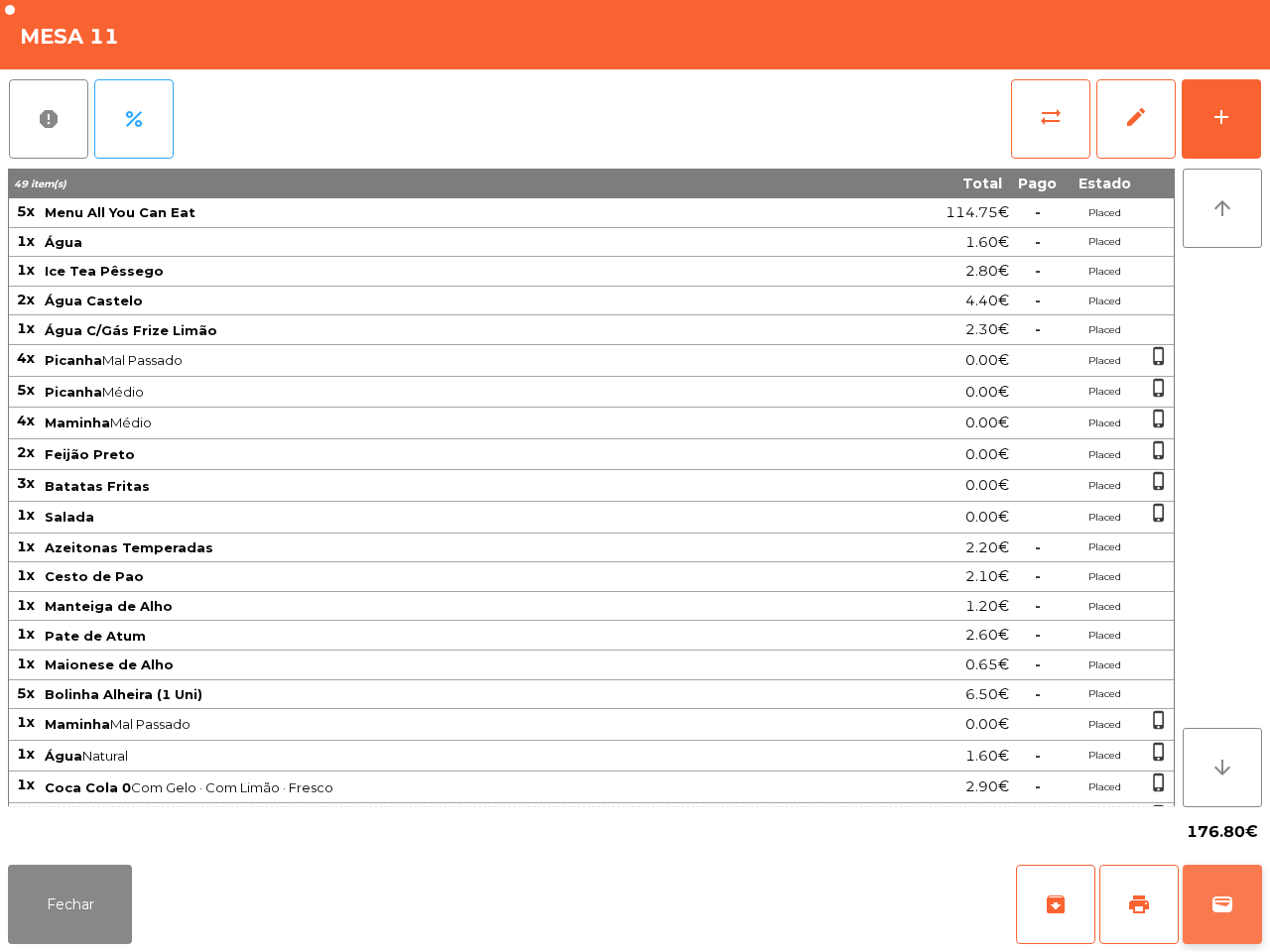 click on "wallet" 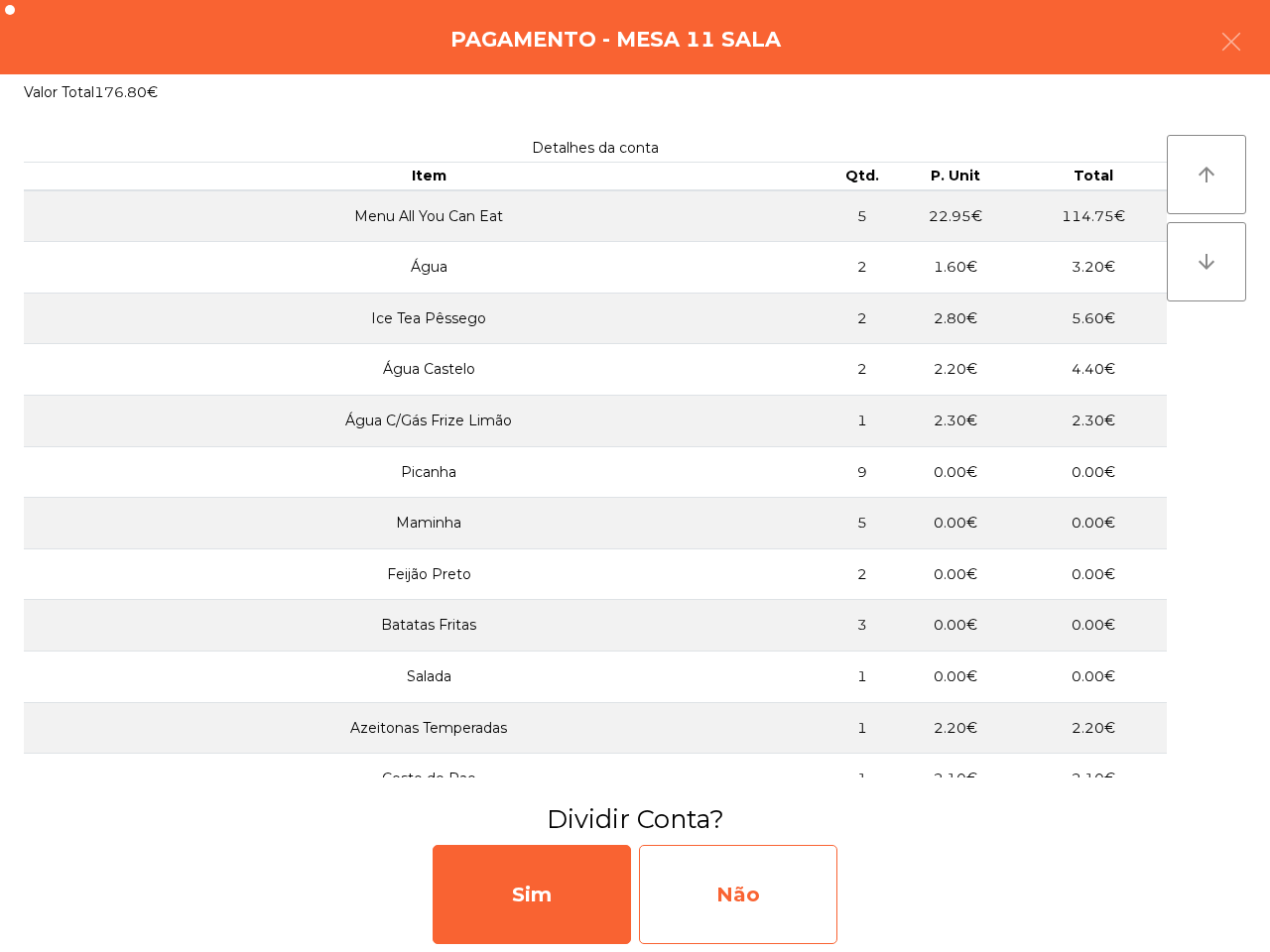click on "Não" 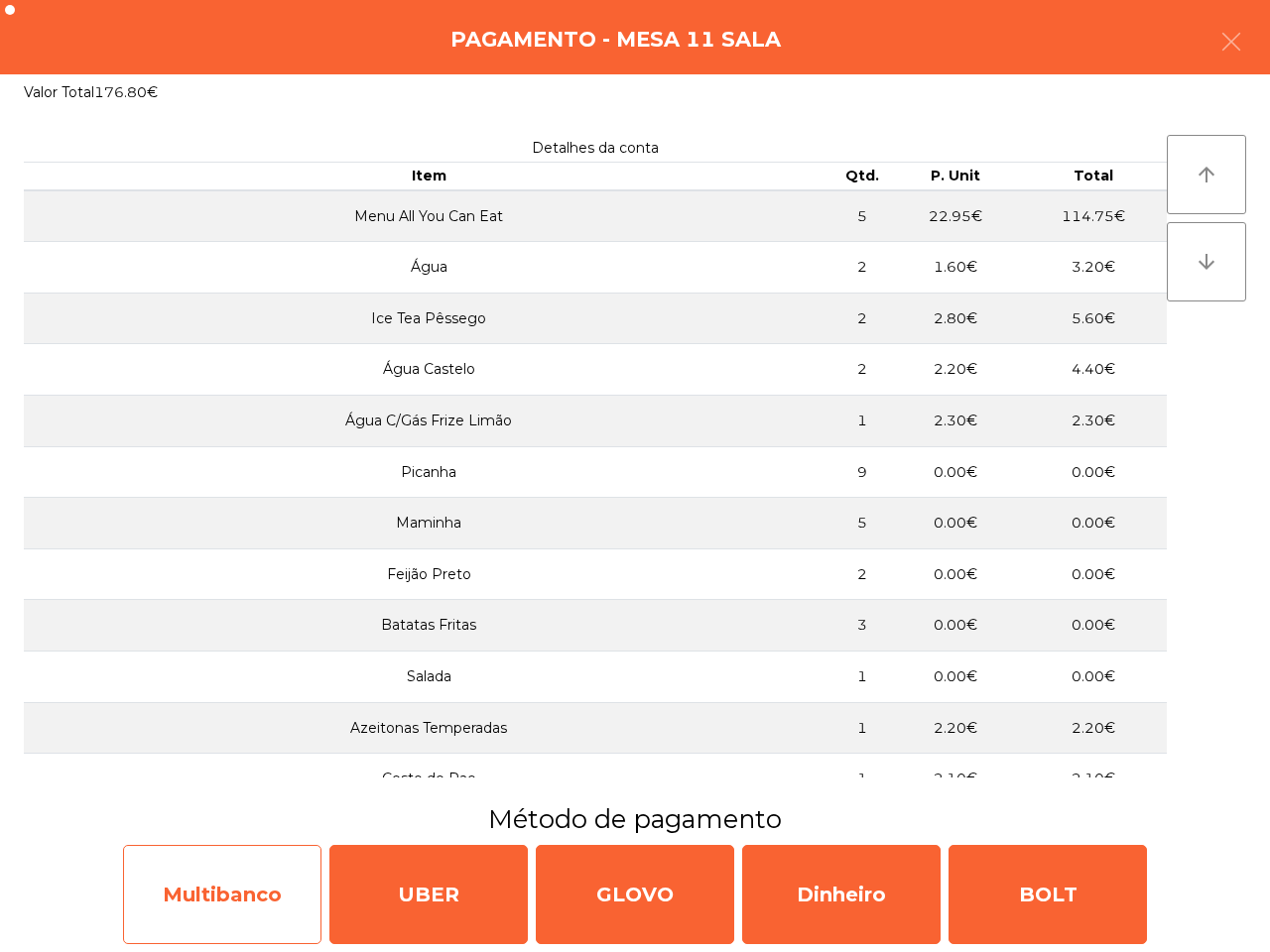 click on "Multibanco" 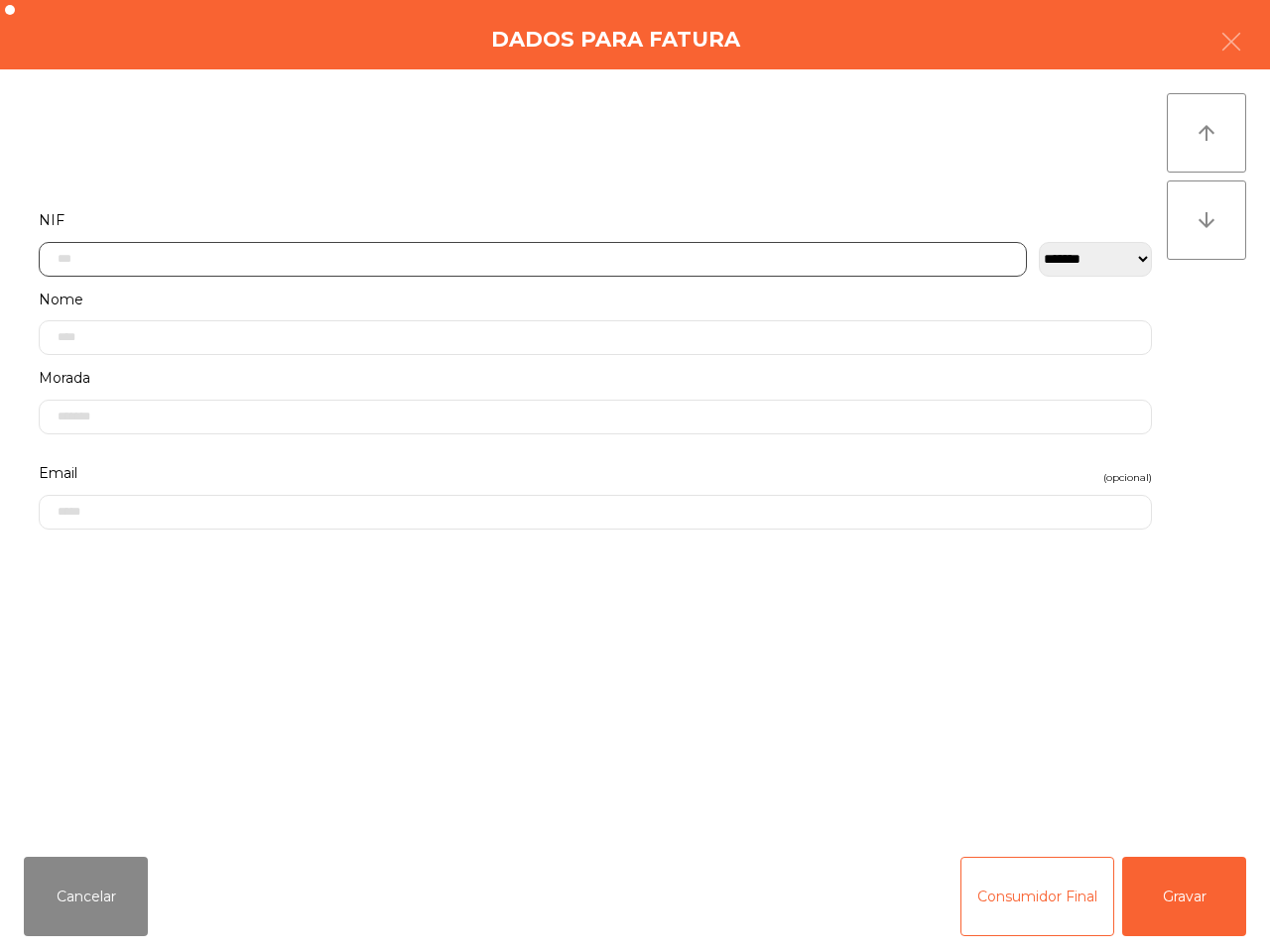 click 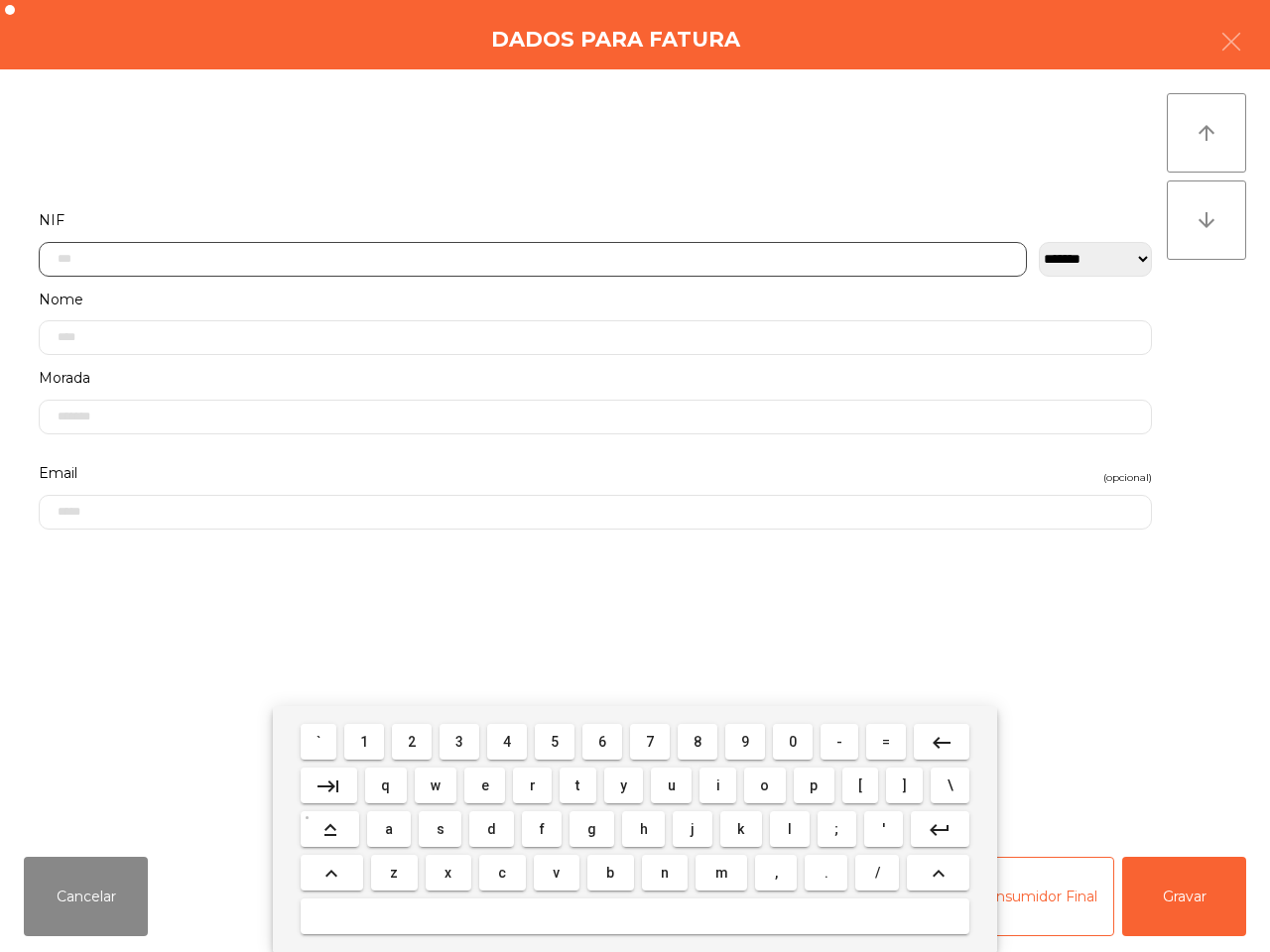 scroll, scrollTop: 111, scrollLeft: 0, axis: vertical 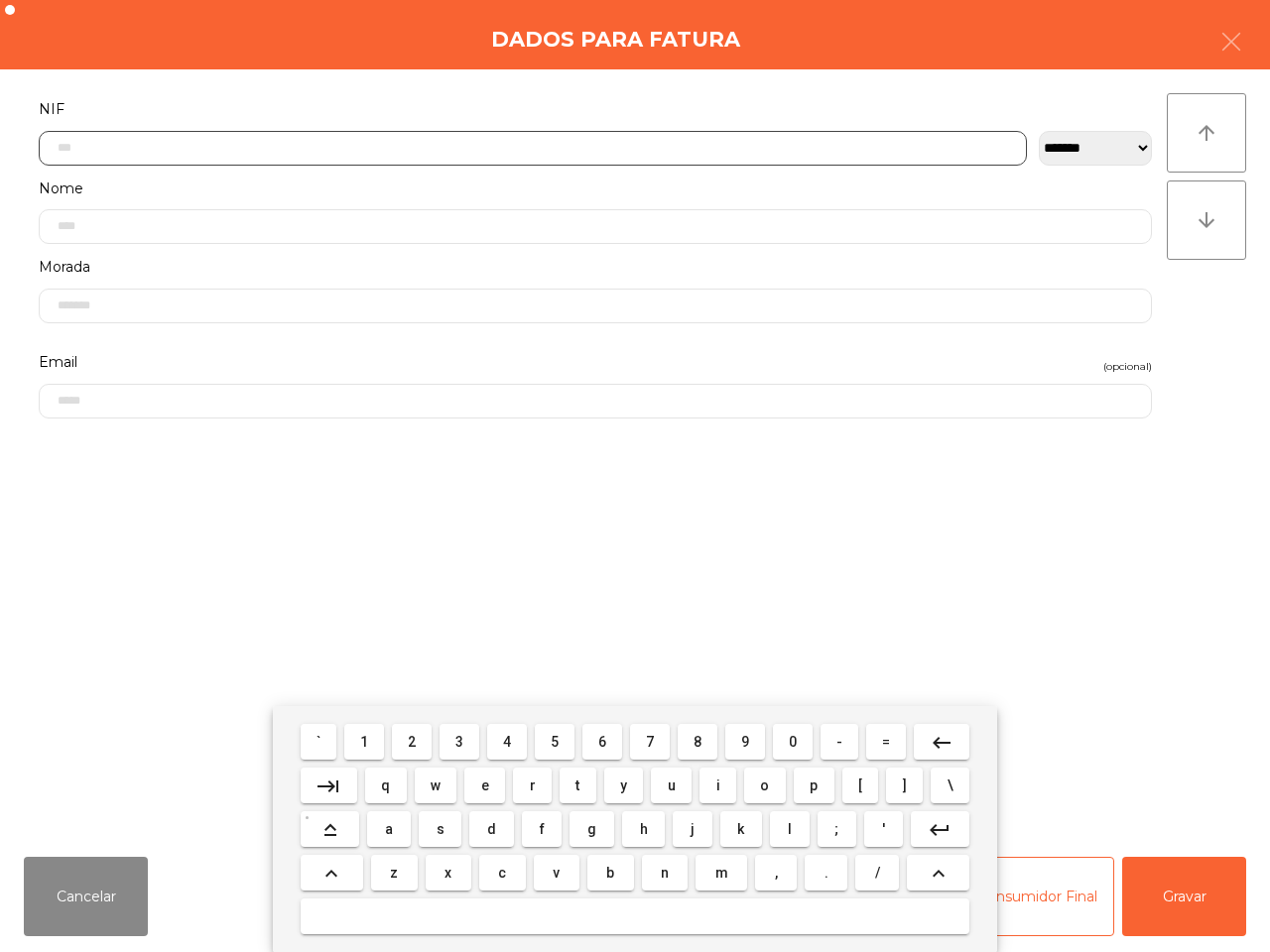 click on "2" at bounding box center (412, 742) 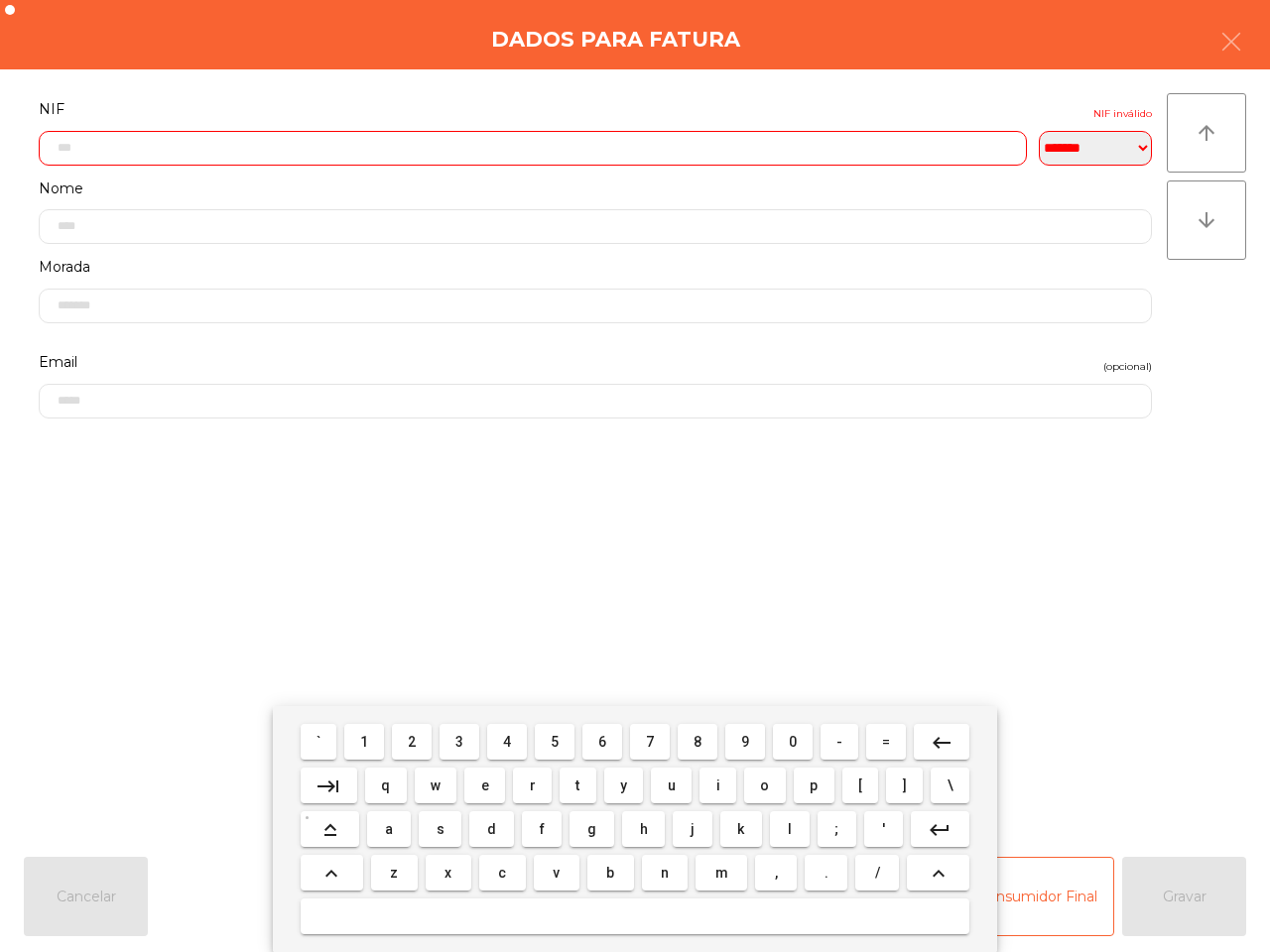click on "5" at bounding box center (555, 742) 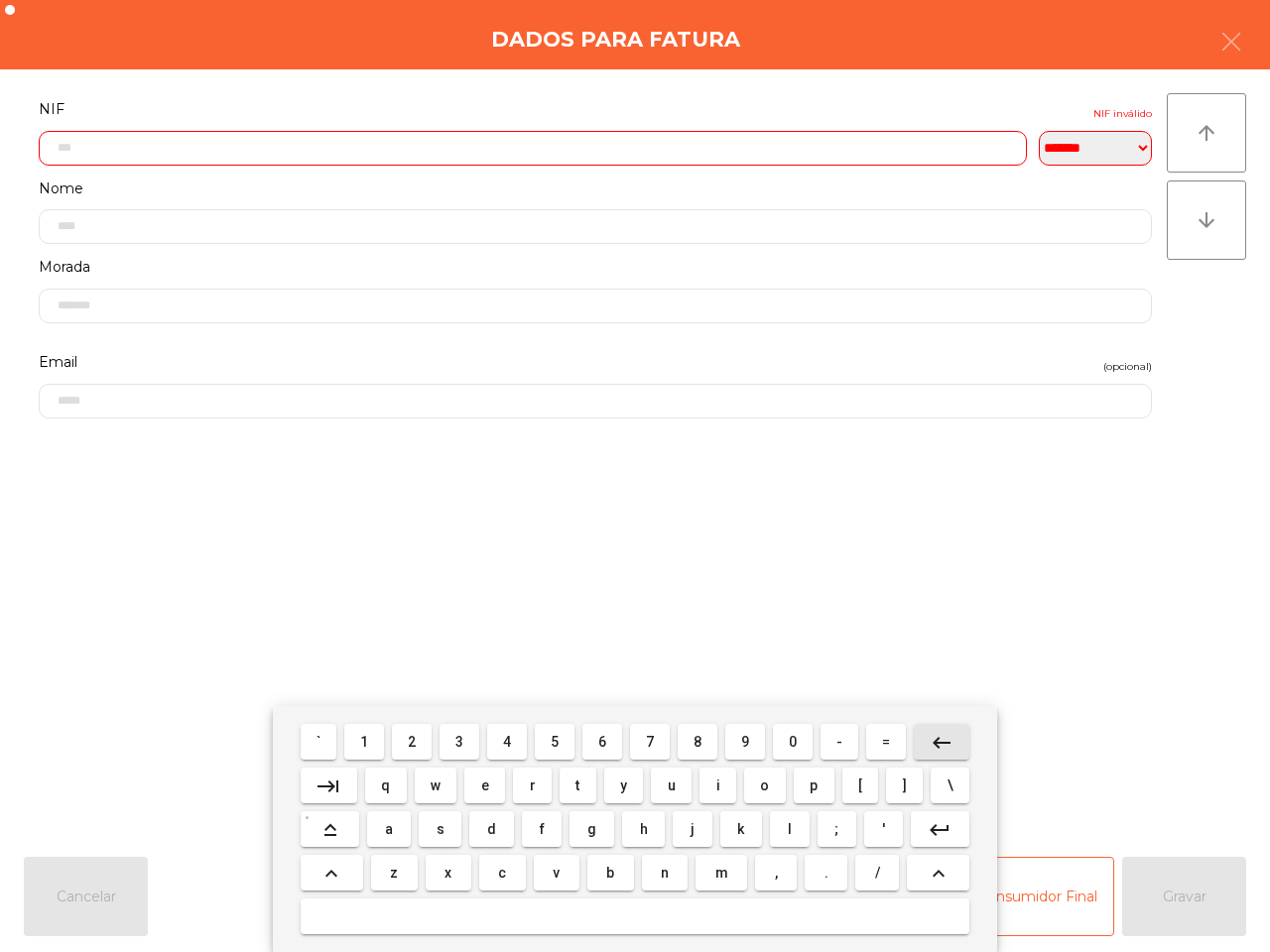 click on "keyboard_backspace" at bounding box center [942, 743] 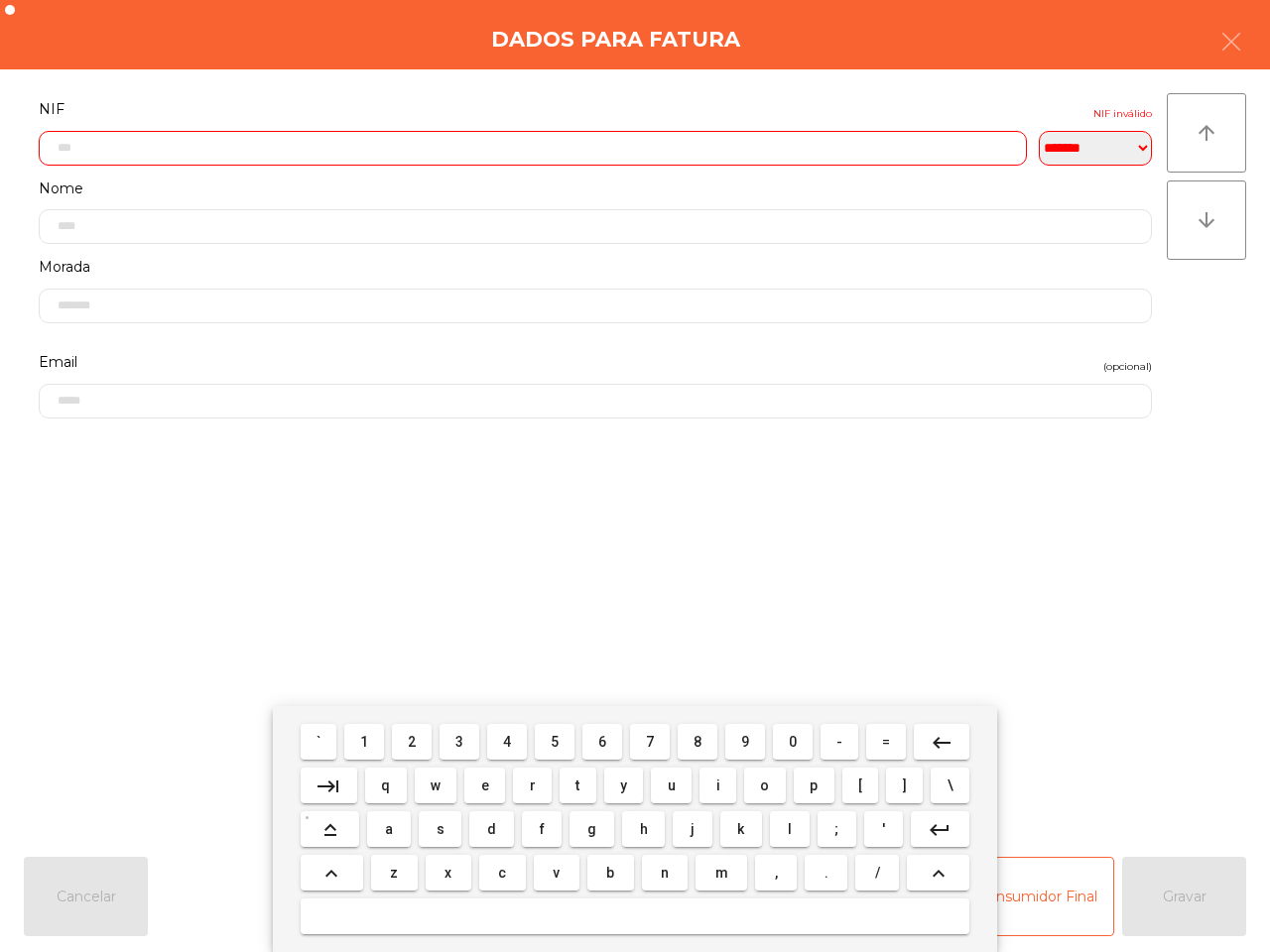click on "6" at bounding box center (602, 742) 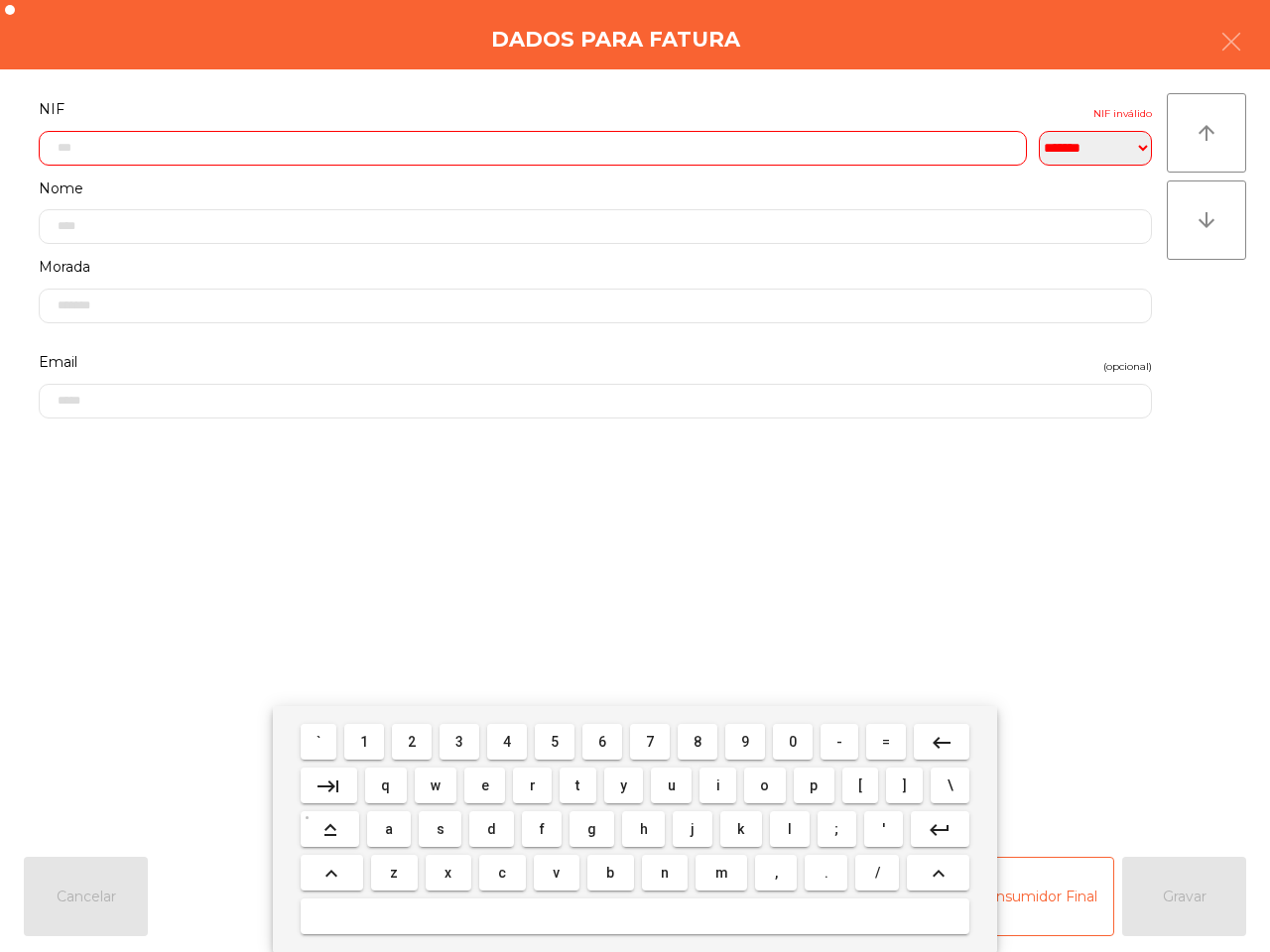 click on "2" at bounding box center [412, 742] 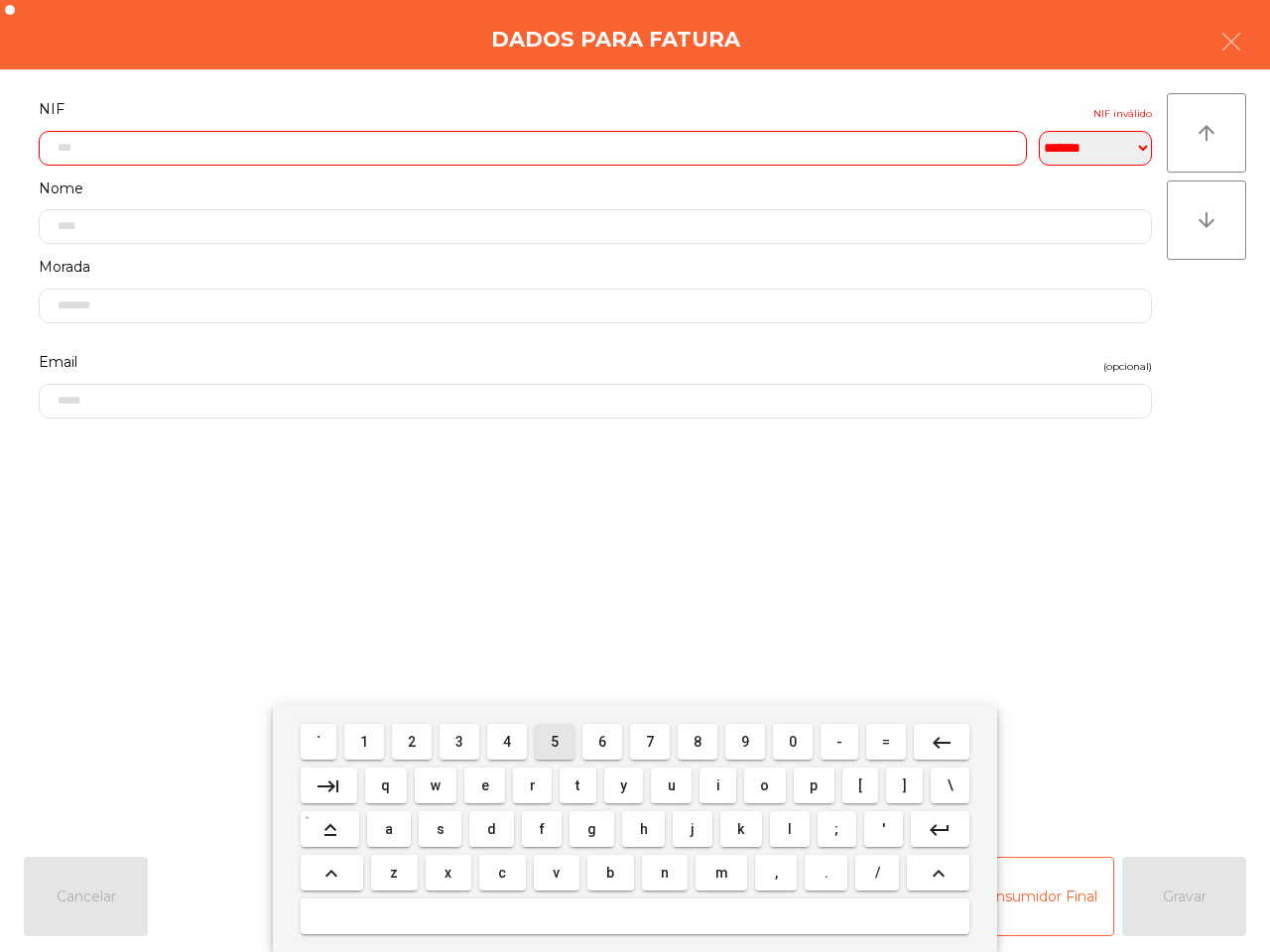 click on "5" at bounding box center [555, 742] 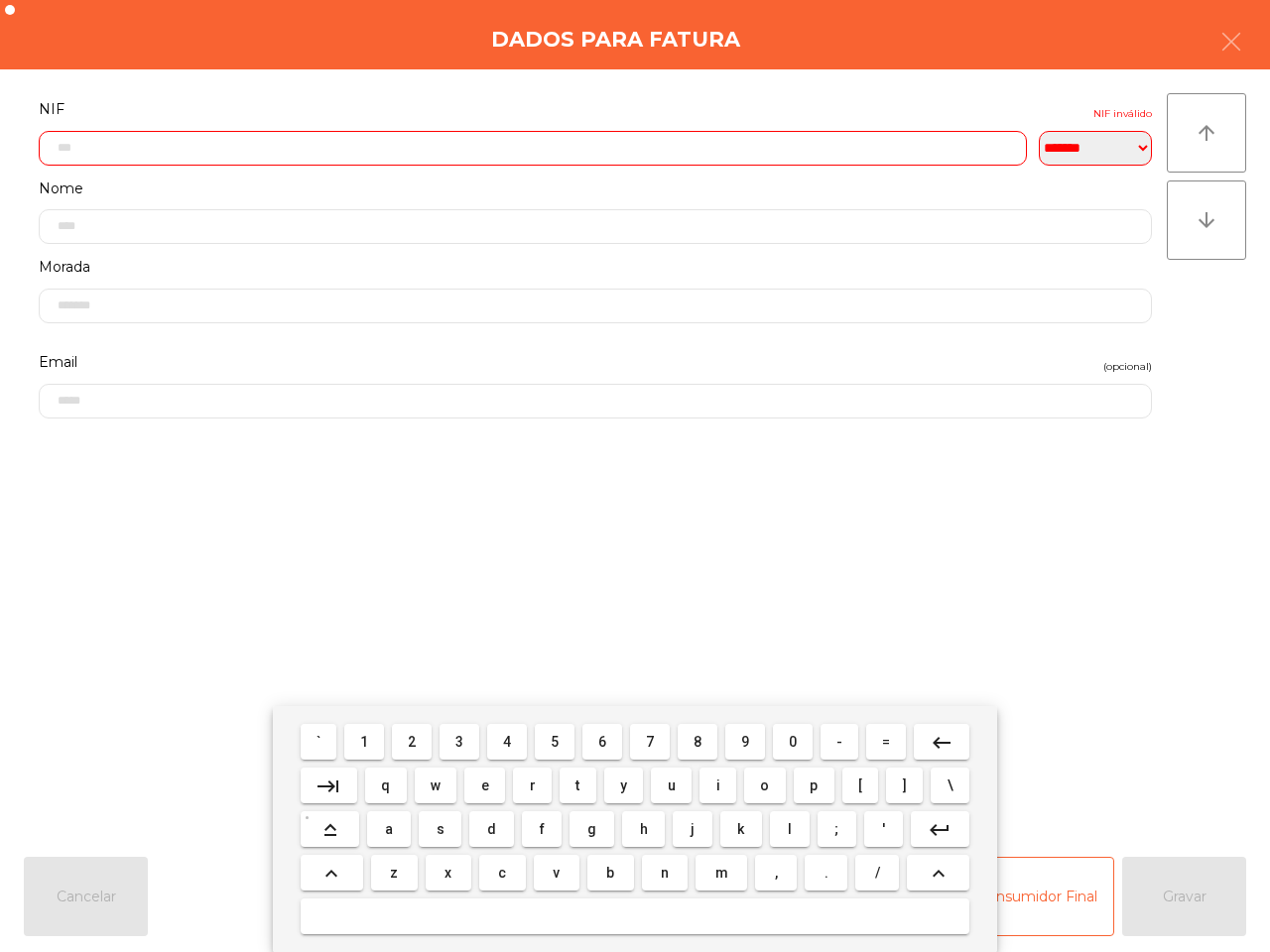click on "4" at bounding box center (507, 742) 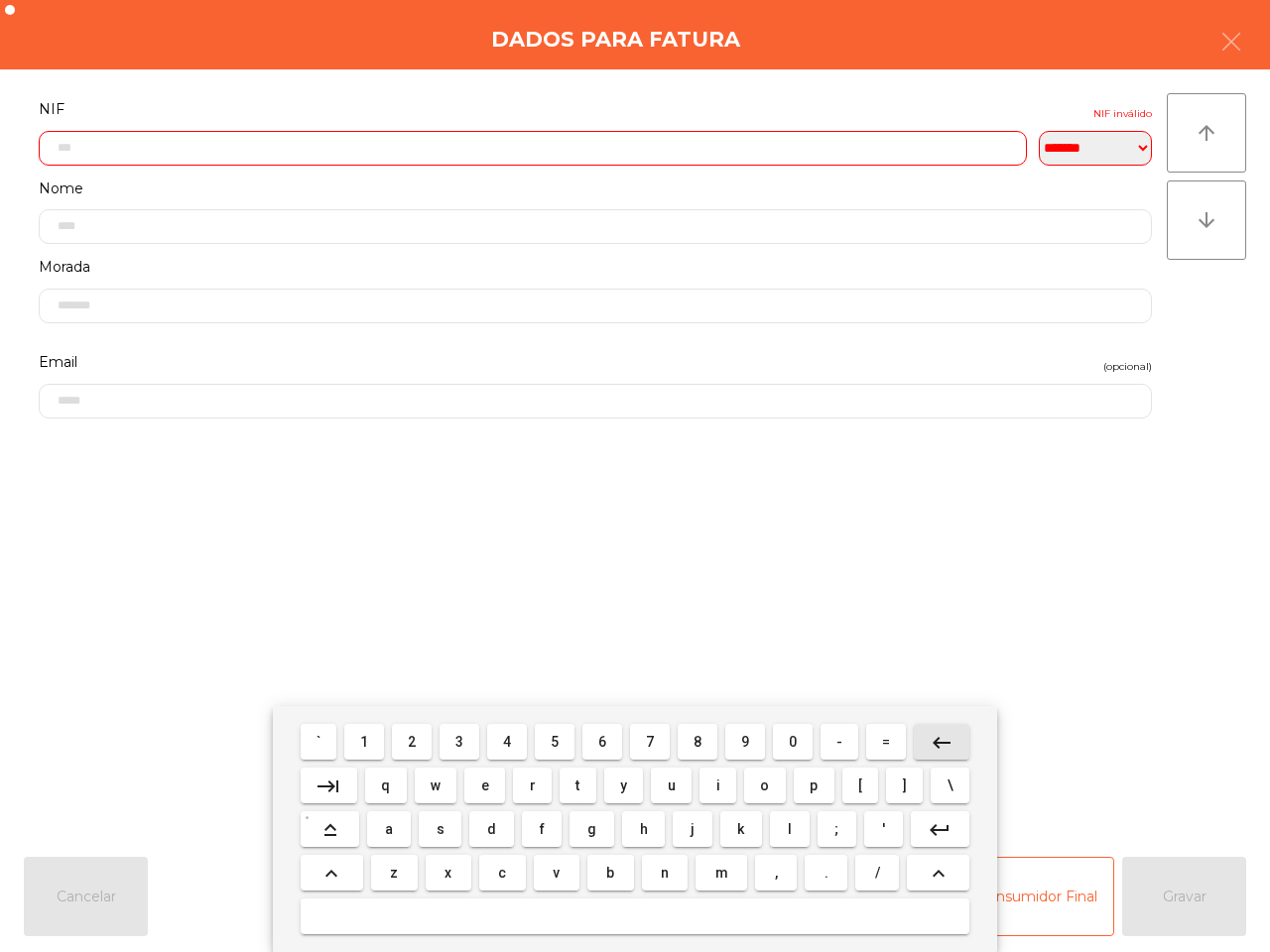 drag, startPoint x: 953, startPoint y: 740, endPoint x: 923, endPoint y: 741, distance: 30.016662 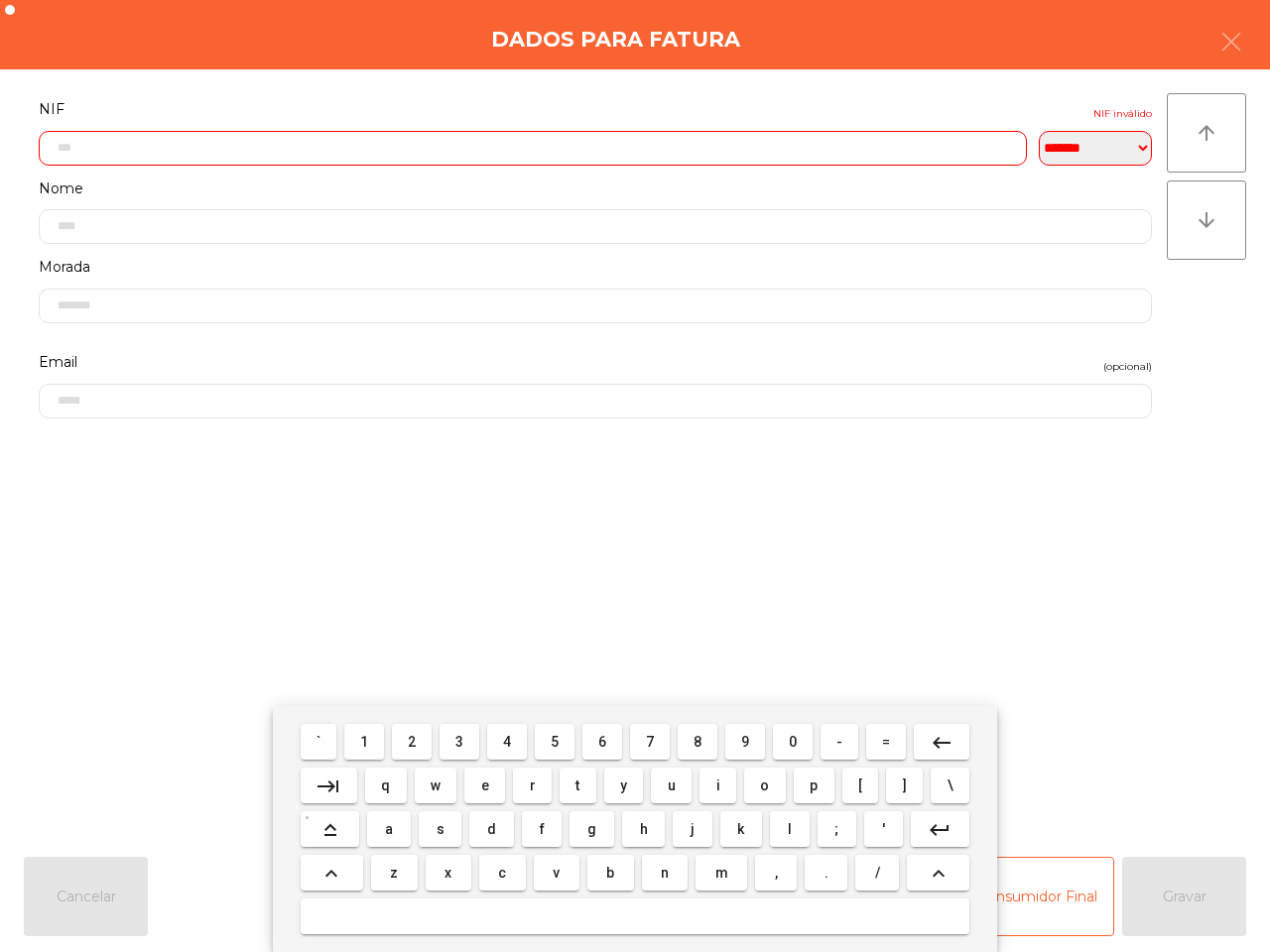 click on "1" at bounding box center [364, 742] 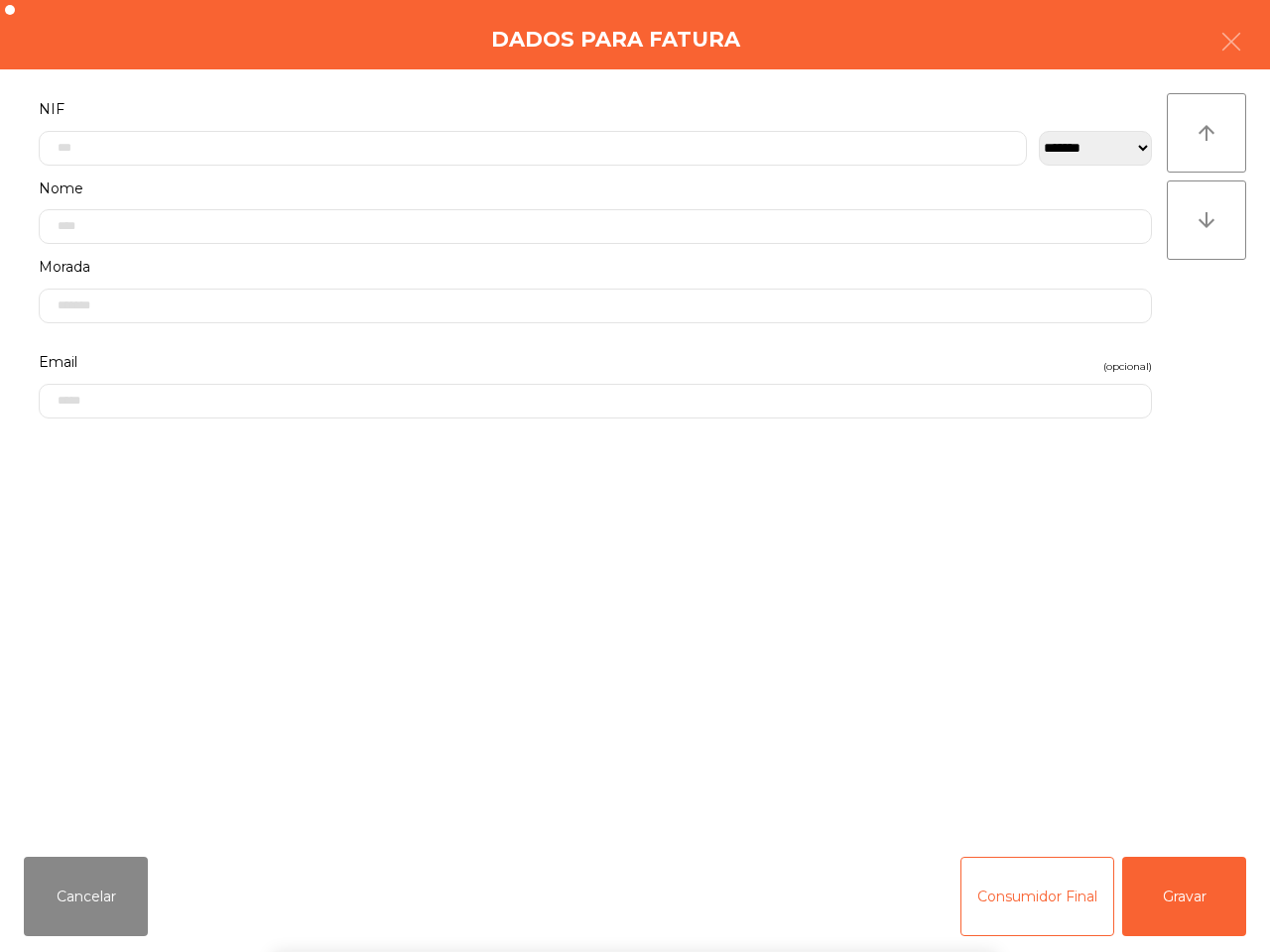 click on "` 1 2 3 4 5 6 7 8 9 0 - = keyboard_backspace keyboard_tab q w e r t y u i o p [ ] \ keyboard_capslock a s d f g h j k l ; ' keyboard_return keyboard_arrow_up z x c v b n m , . / keyboard_arrow_up" at bounding box center (635, 829) 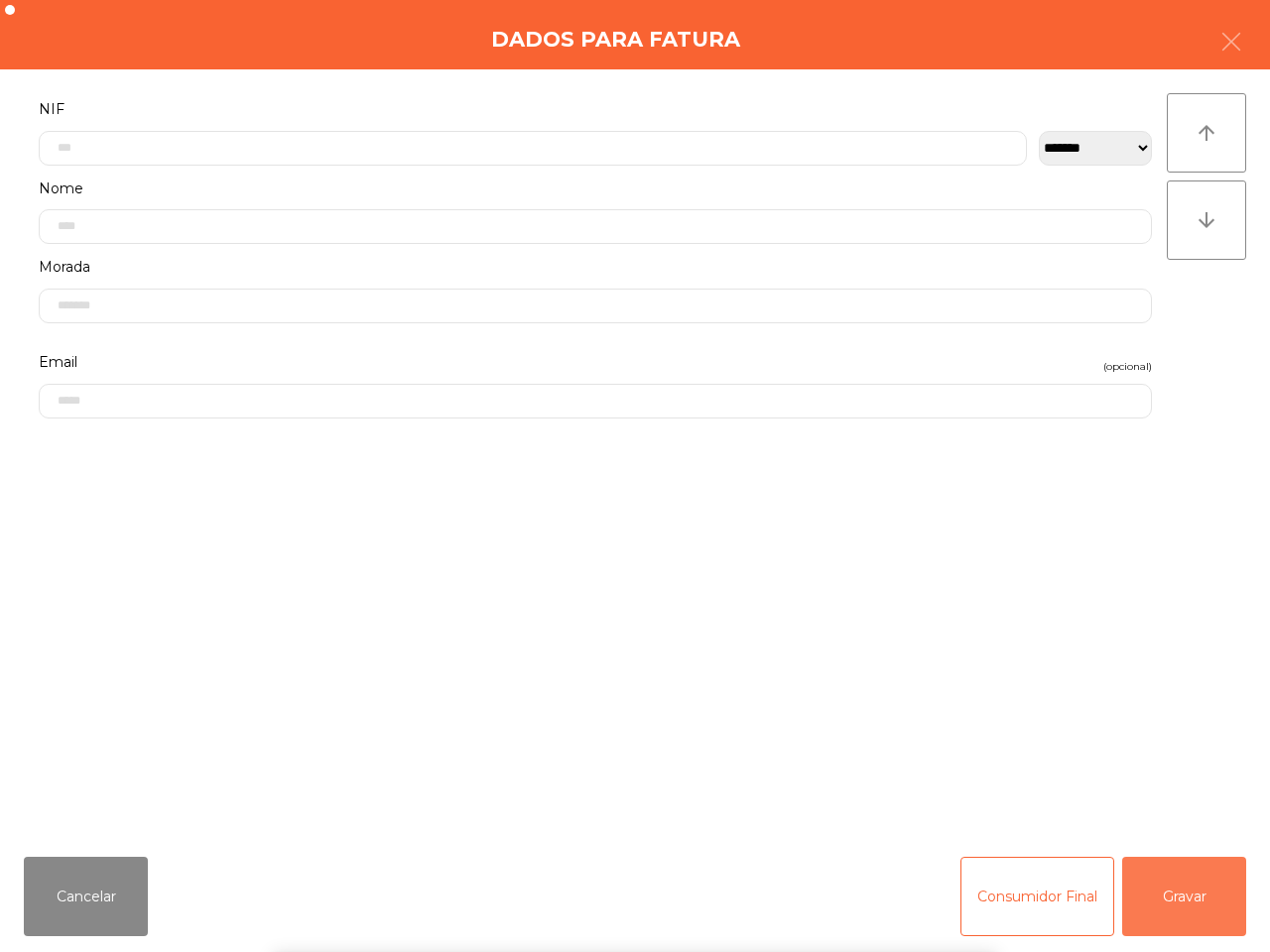 click on "Gravar" 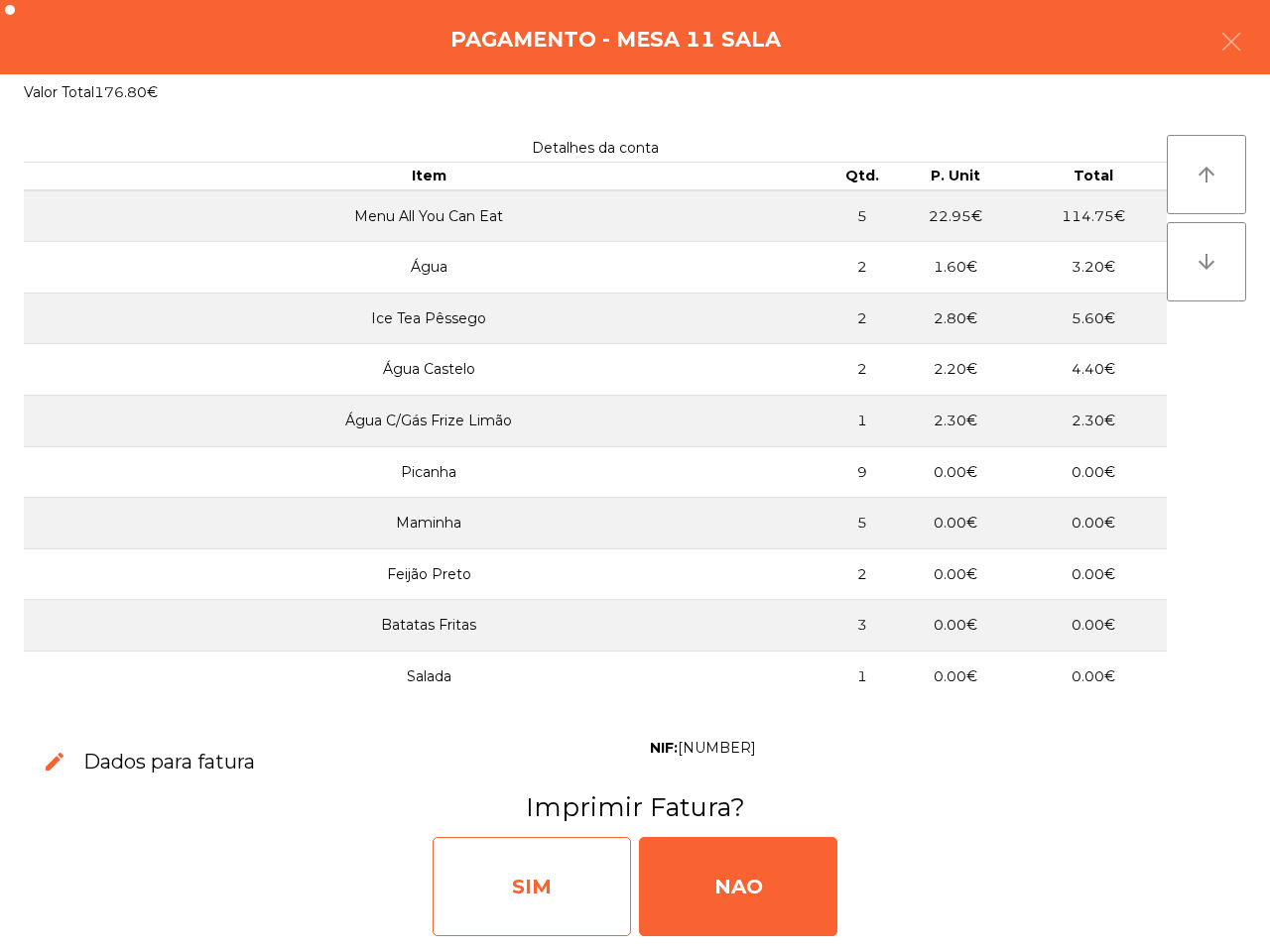 click on "SIM" 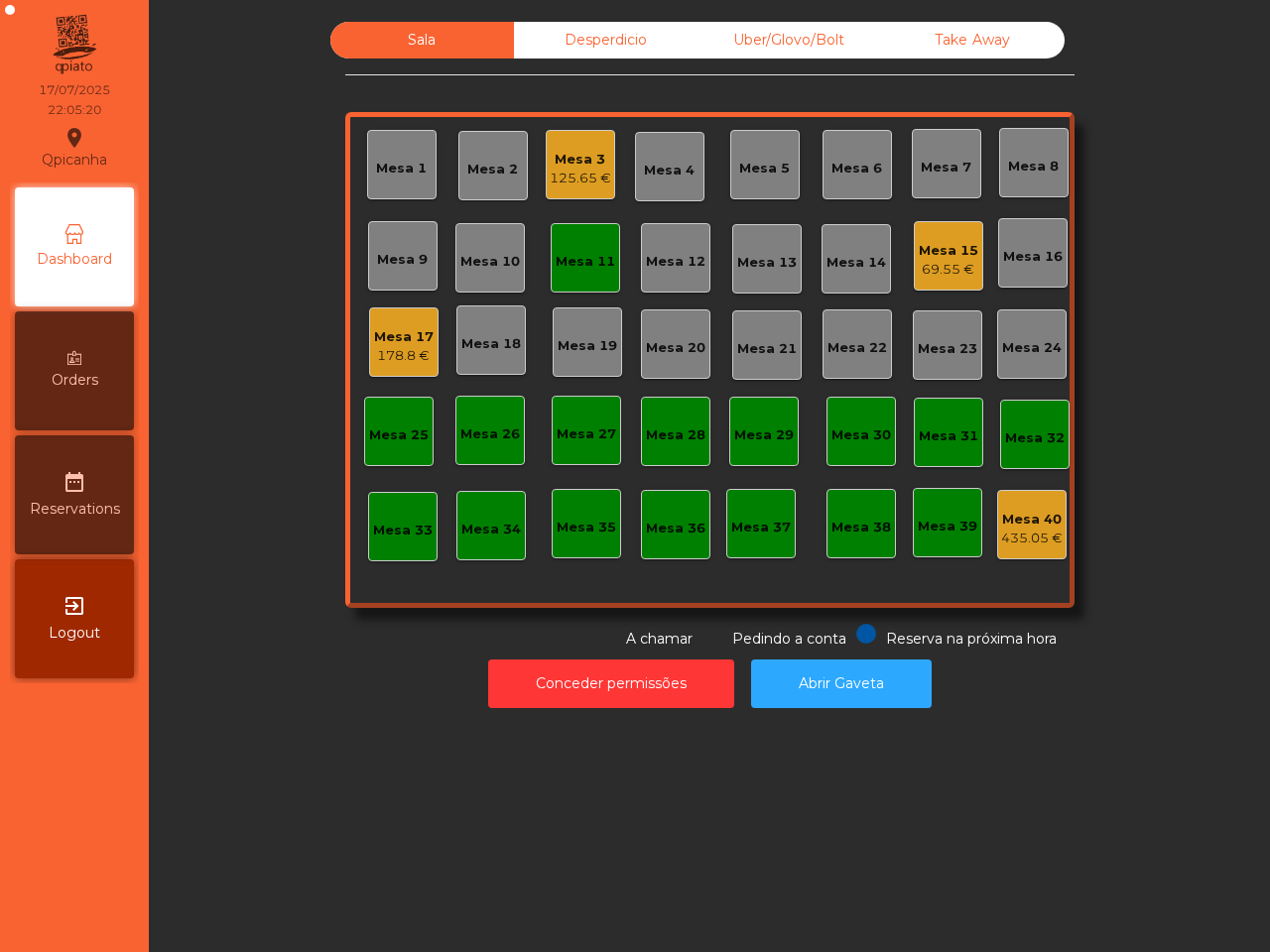 click on "Mesa 11" 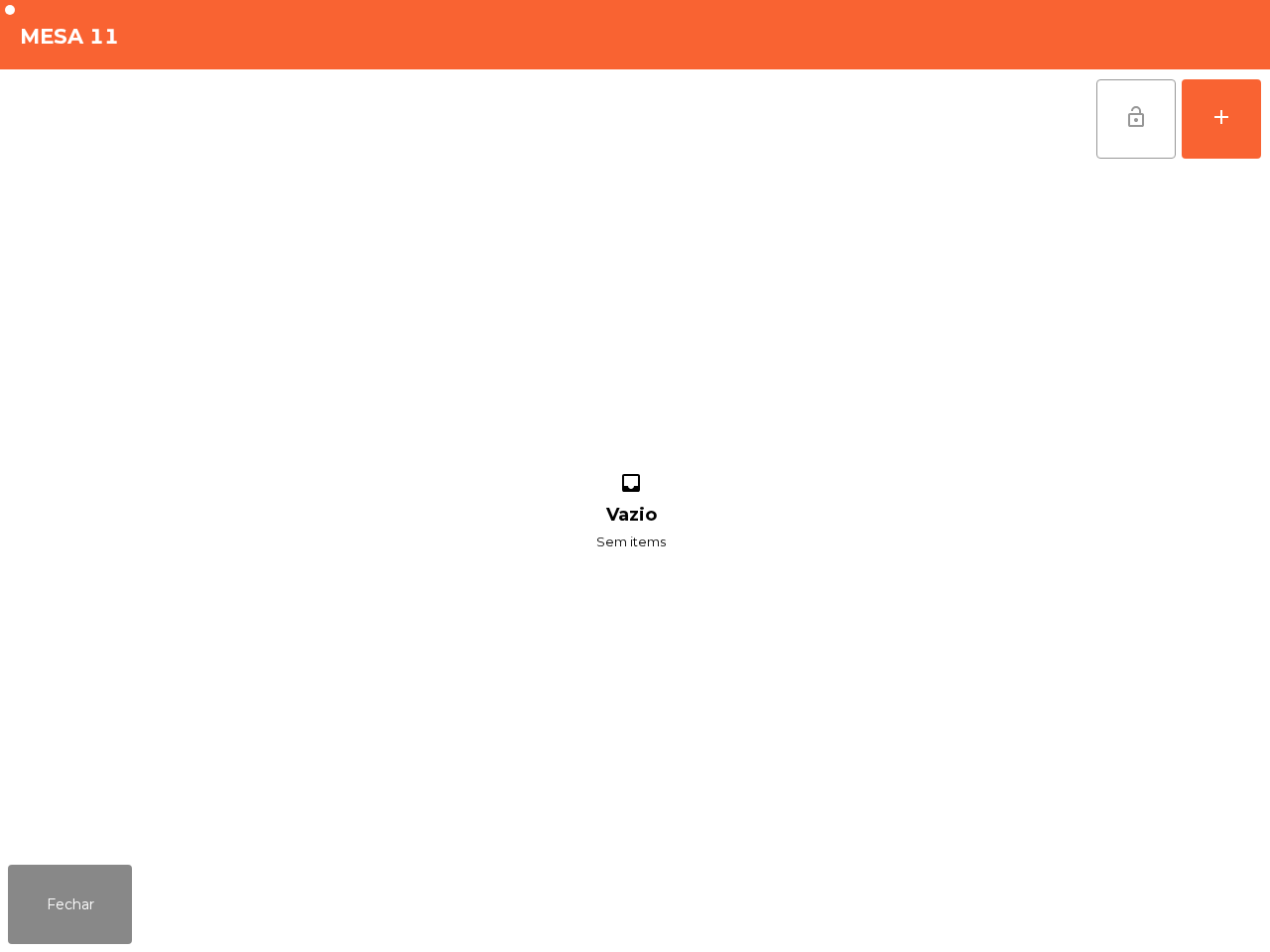 click on "lock_open" 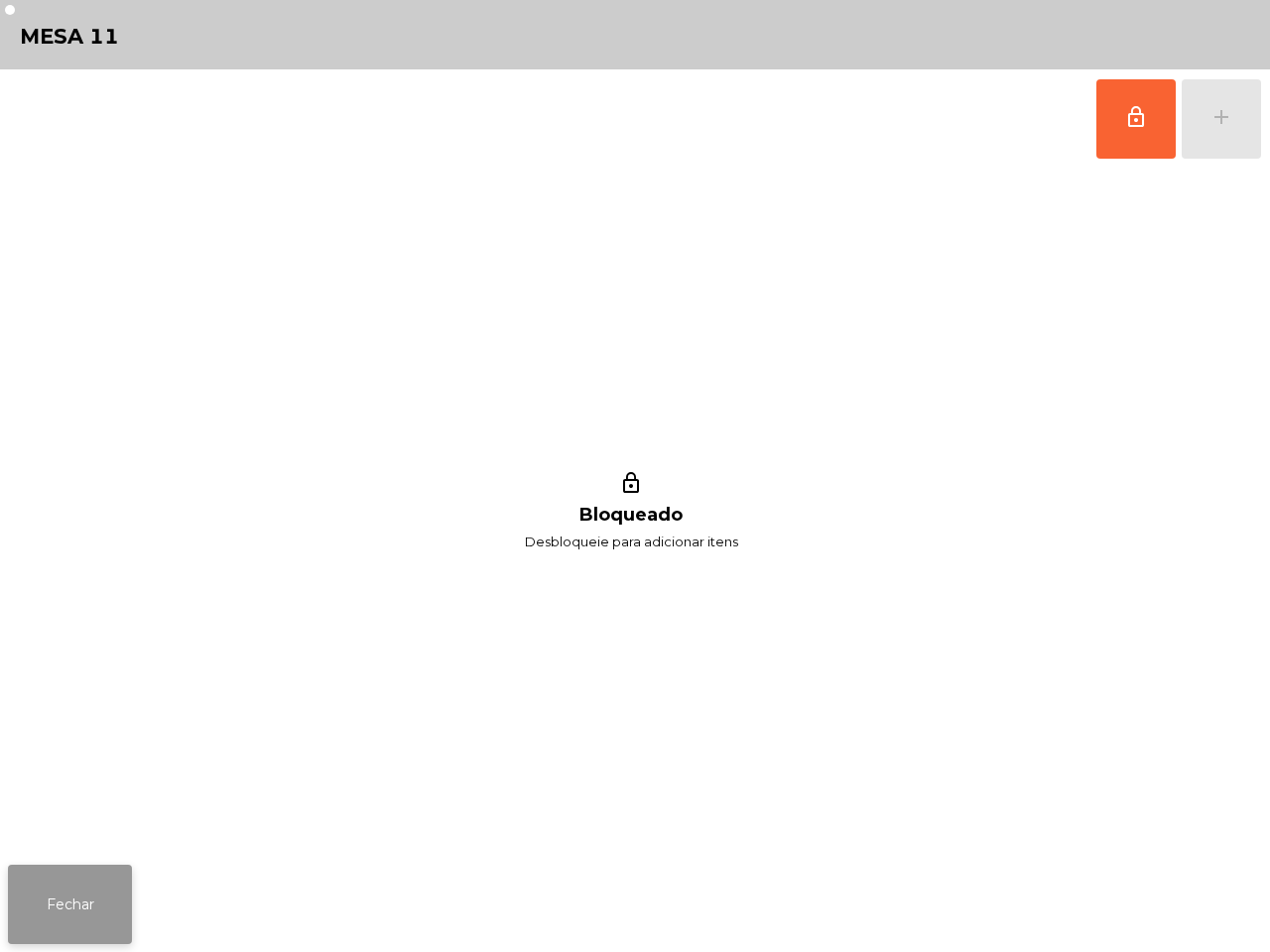 click on "Fechar" 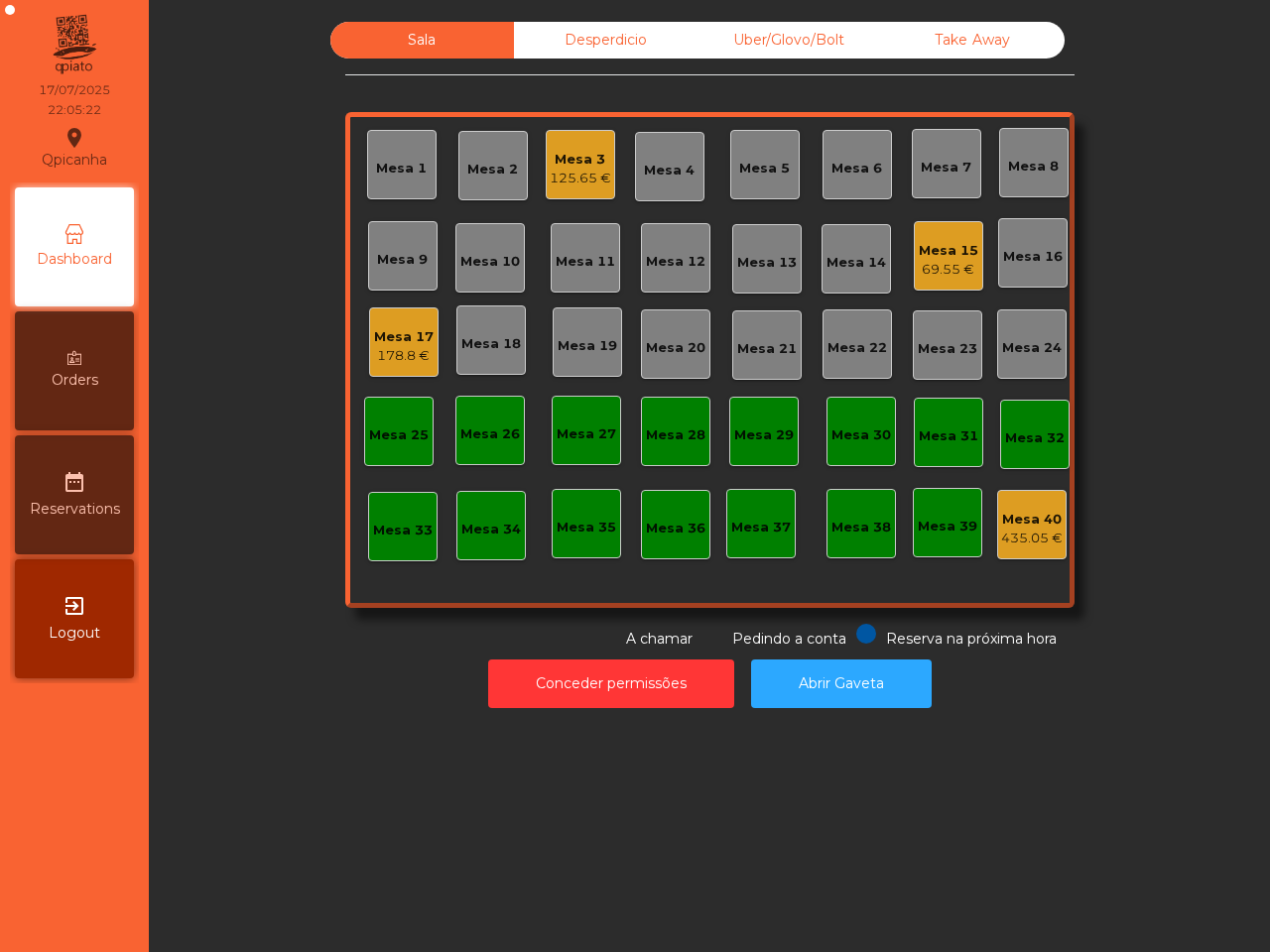 click on "Mesa 17" 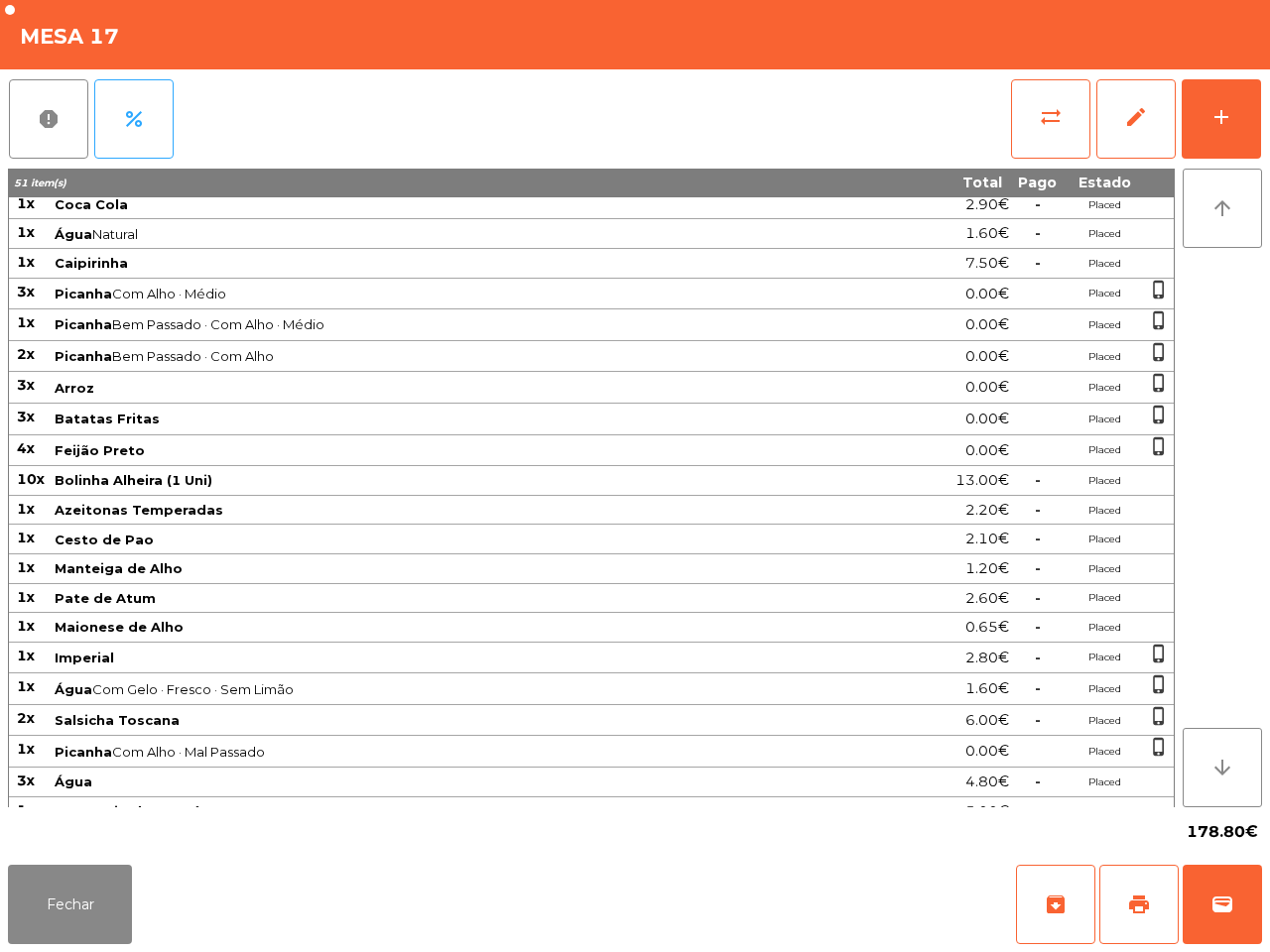 scroll, scrollTop: 155, scrollLeft: 0, axis: vertical 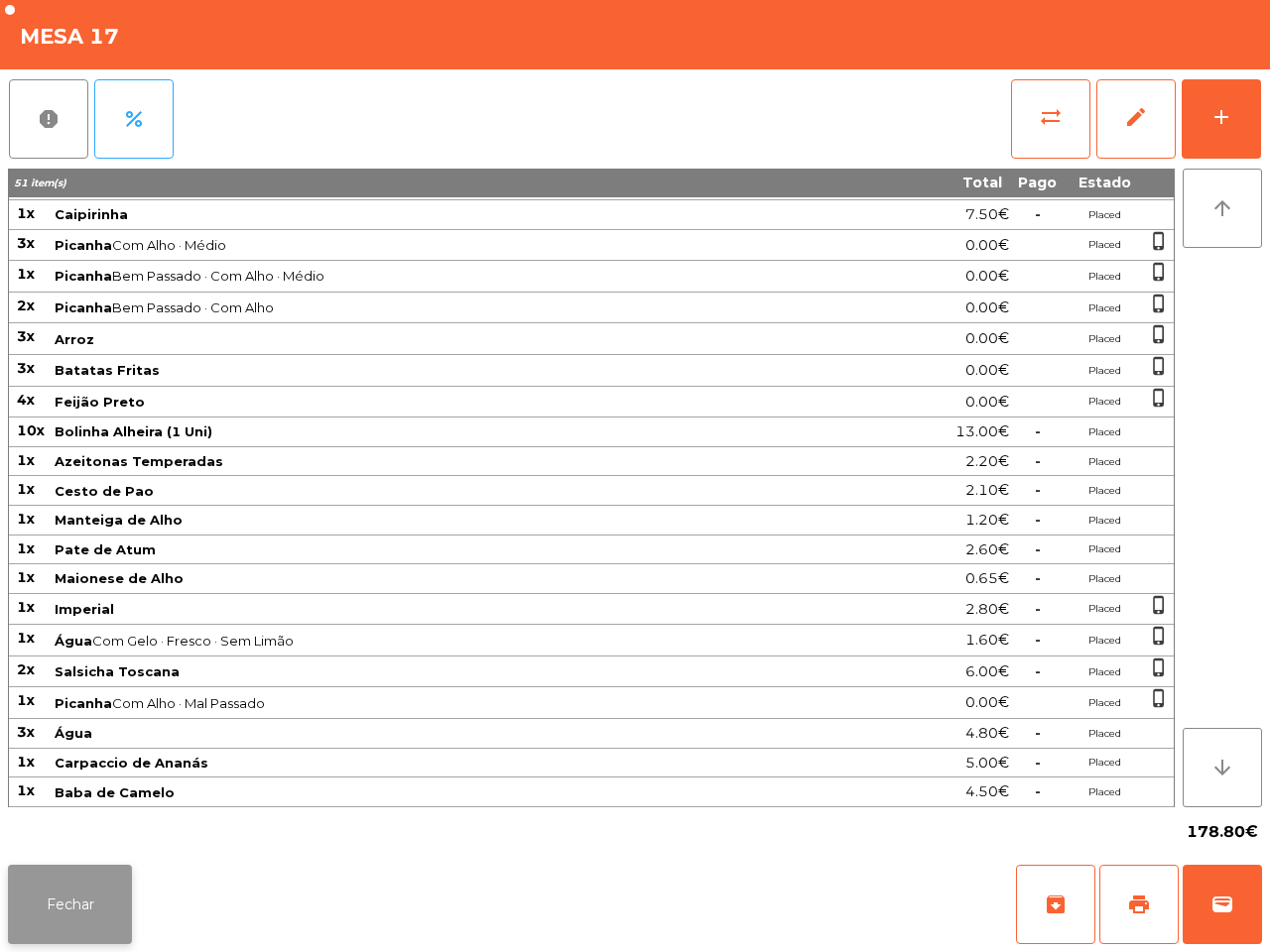click on "Fechar" 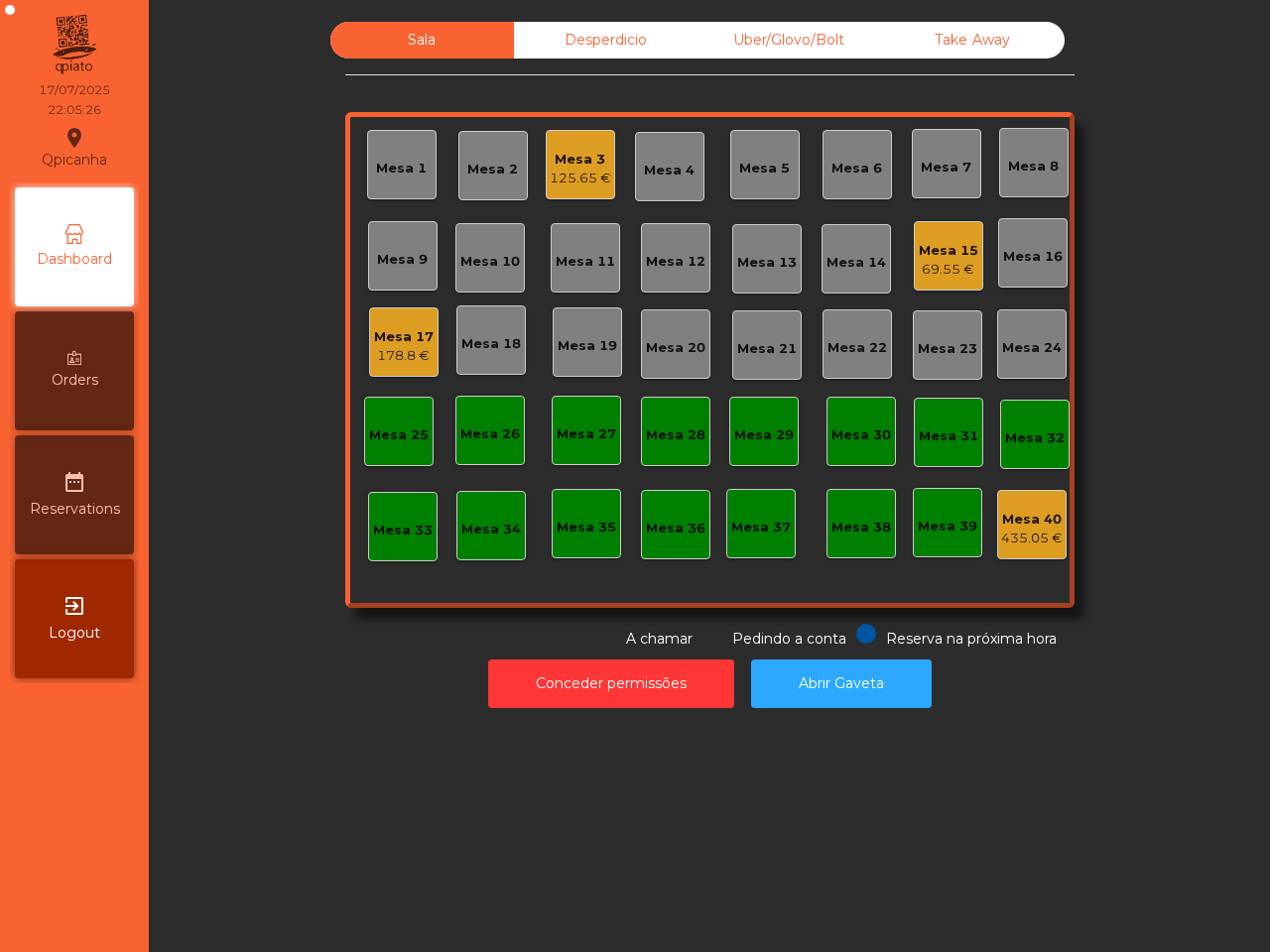 click on "Orders" at bounding box center [74, 371] 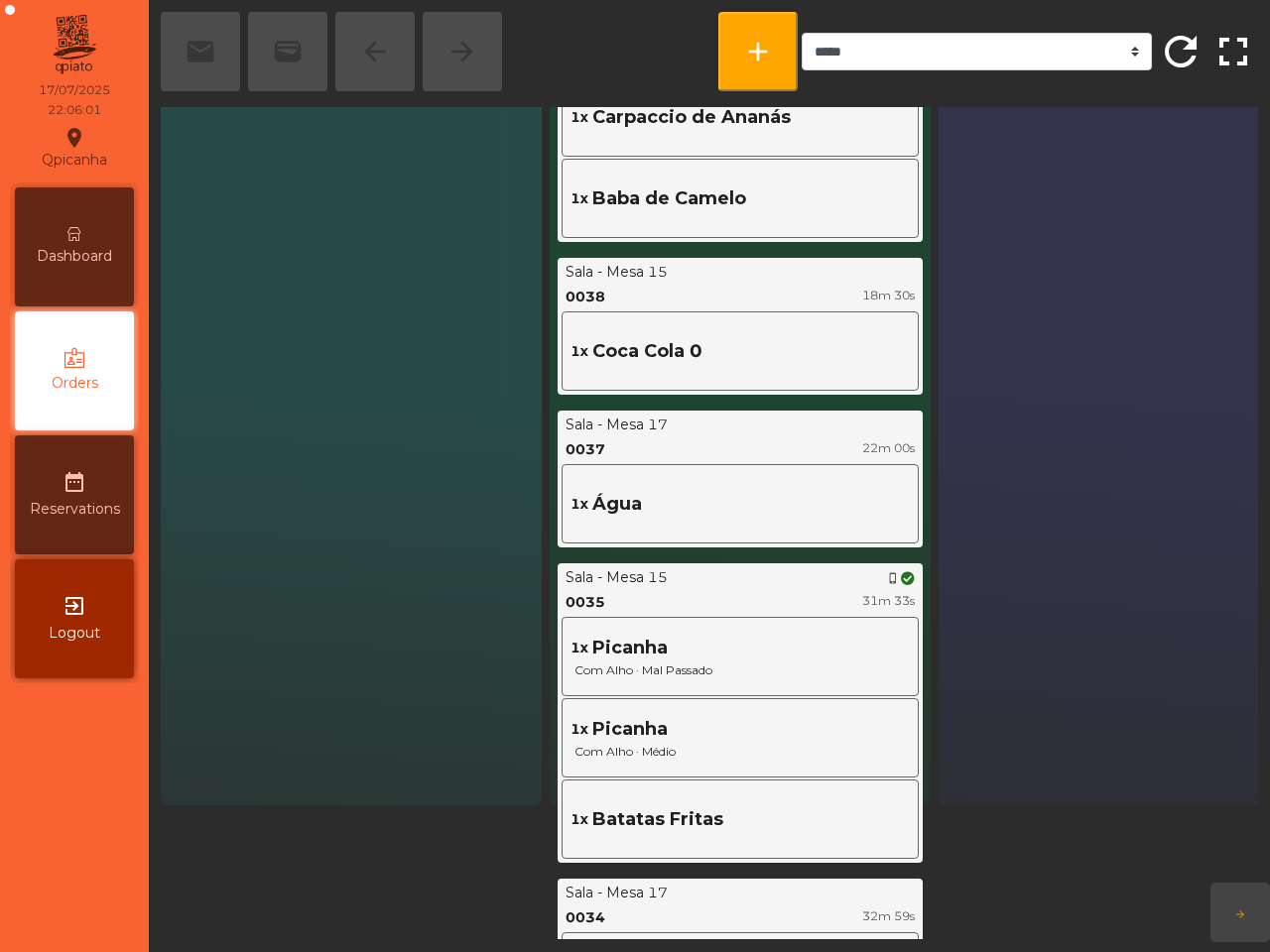 scroll, scrollTop: 0, scrollLeft: 0, axis: both 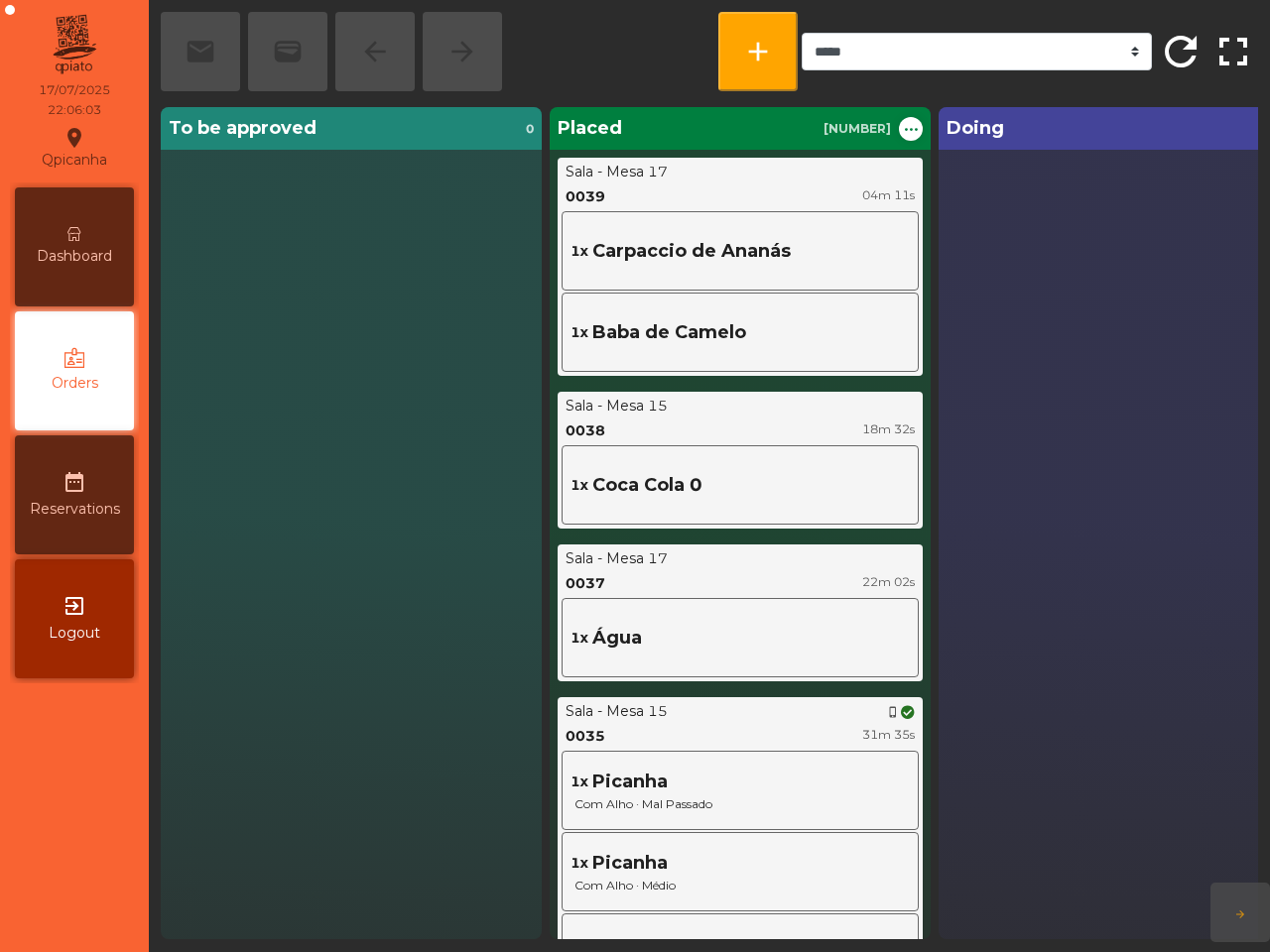 click on "Dashboard" at bounding box center (74, 247) 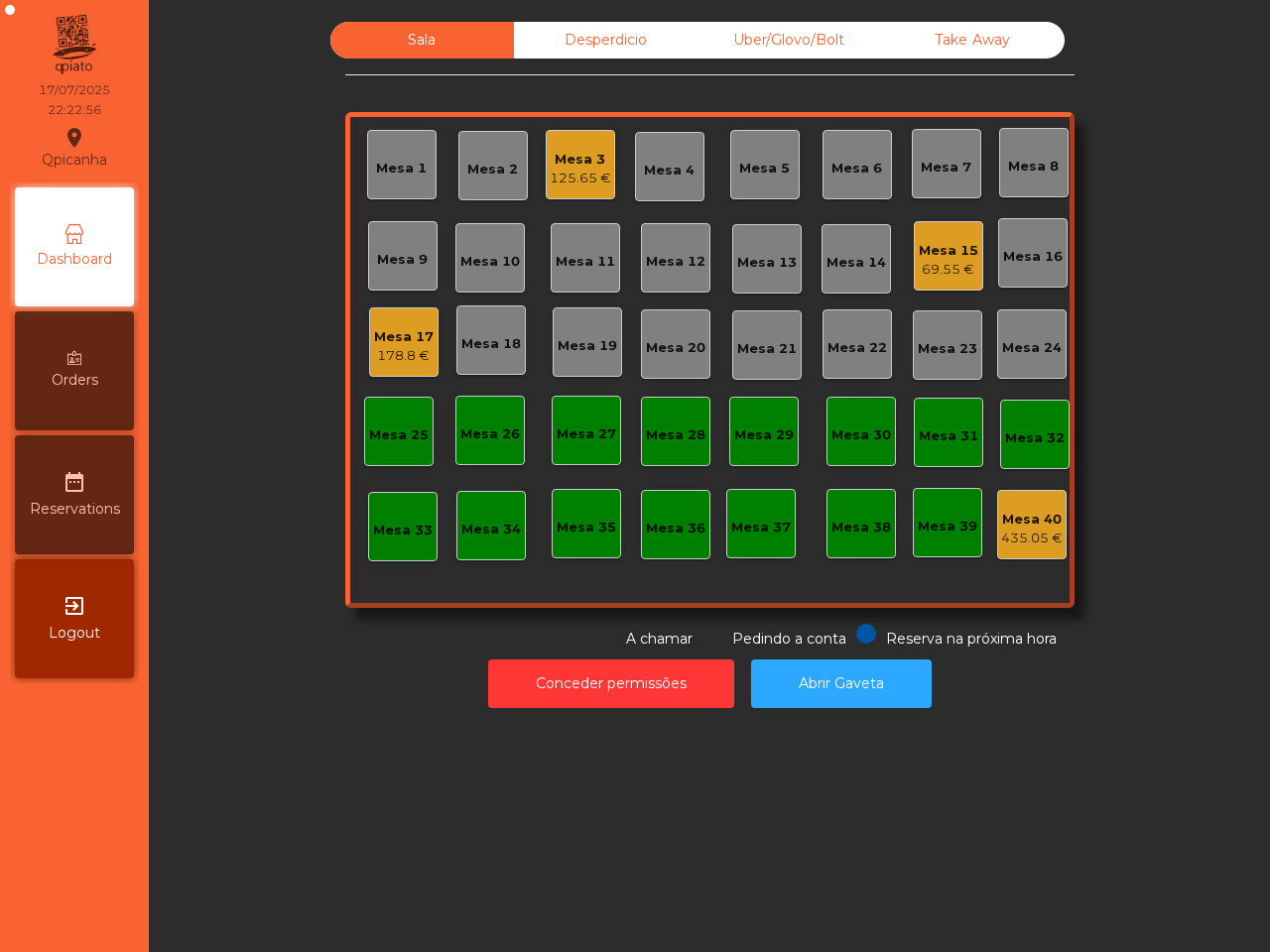 click on "178.8 €" 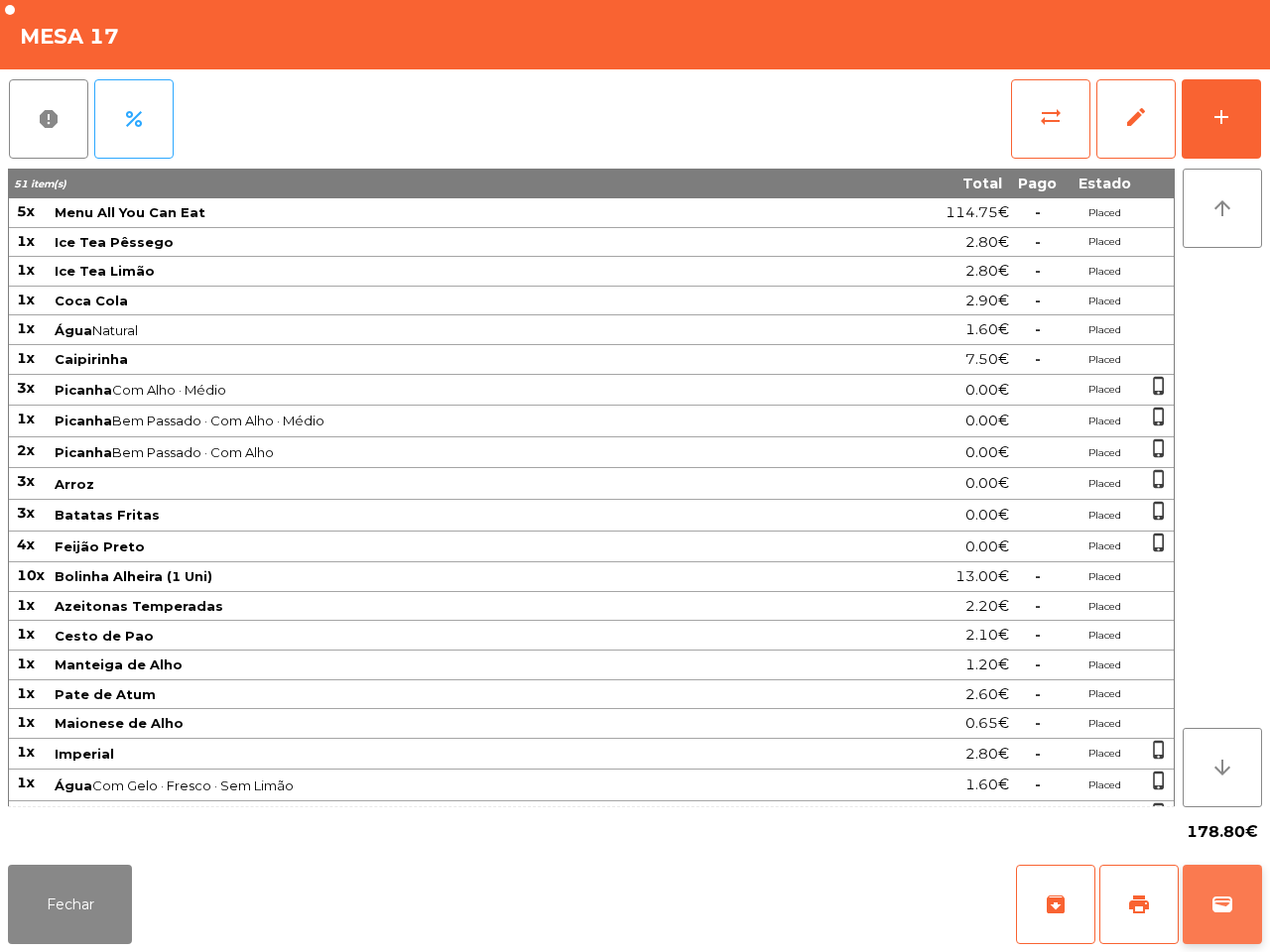 click on "wallet" 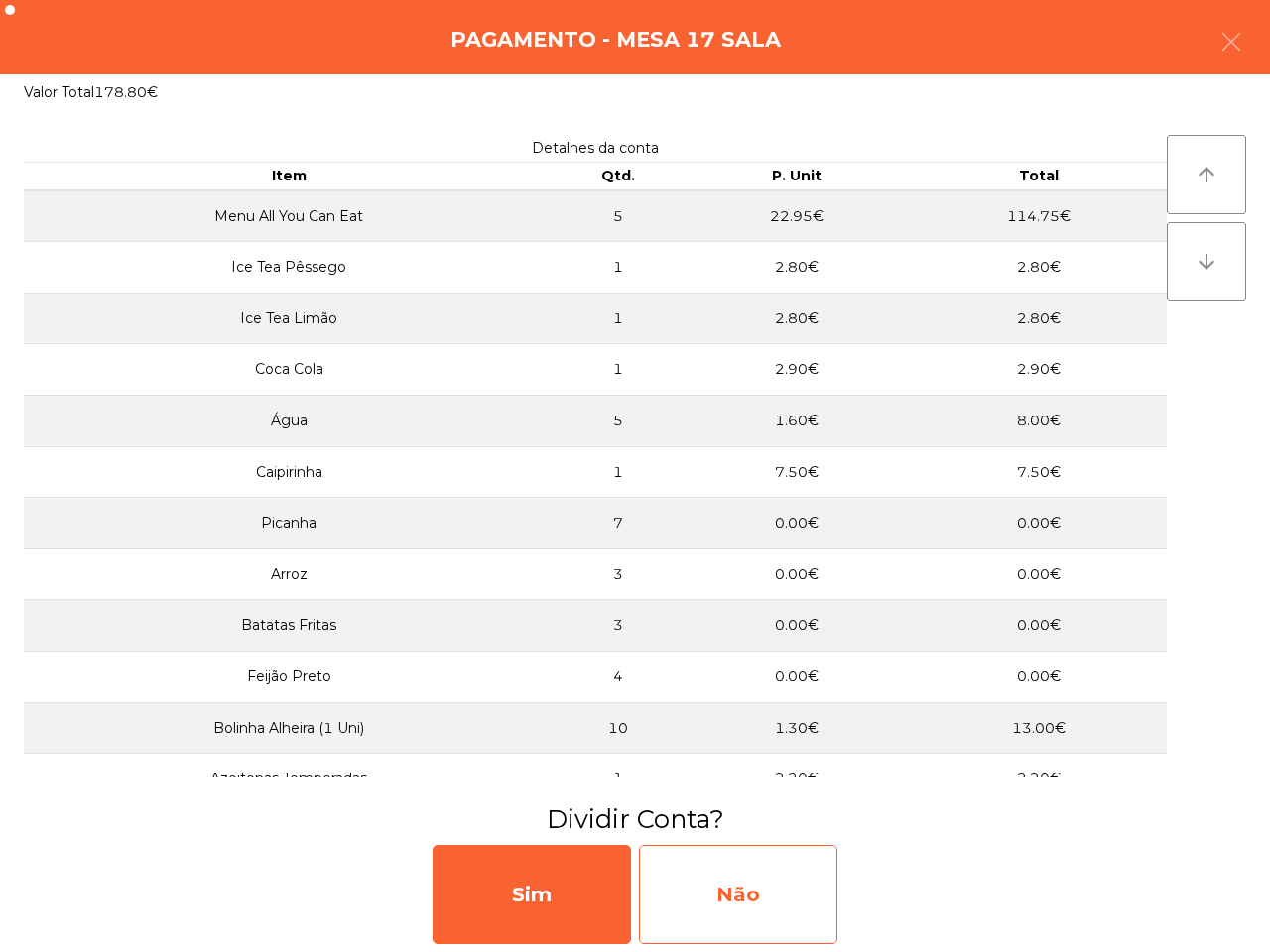 click on "Não" 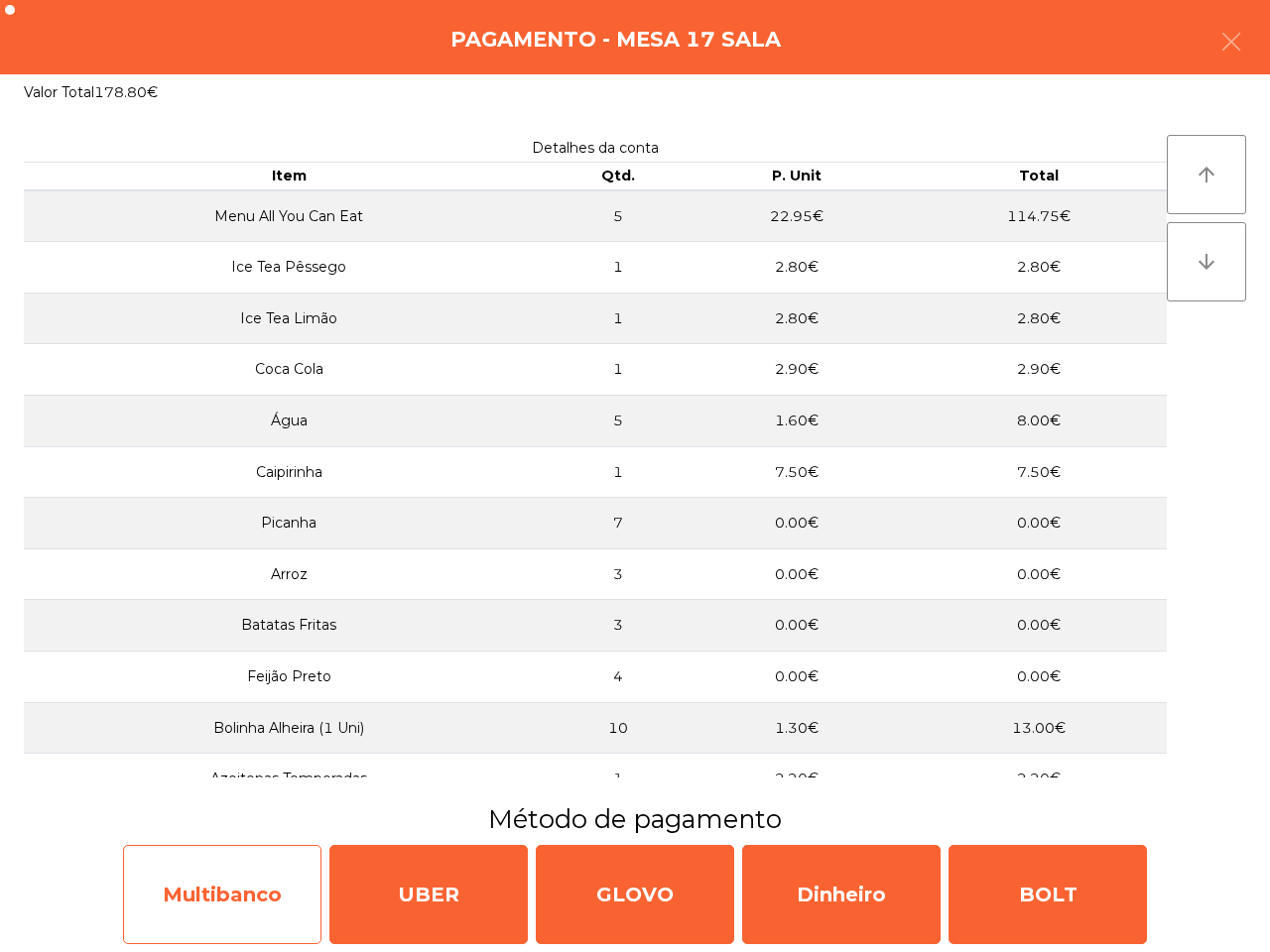 click on "Multibanco" 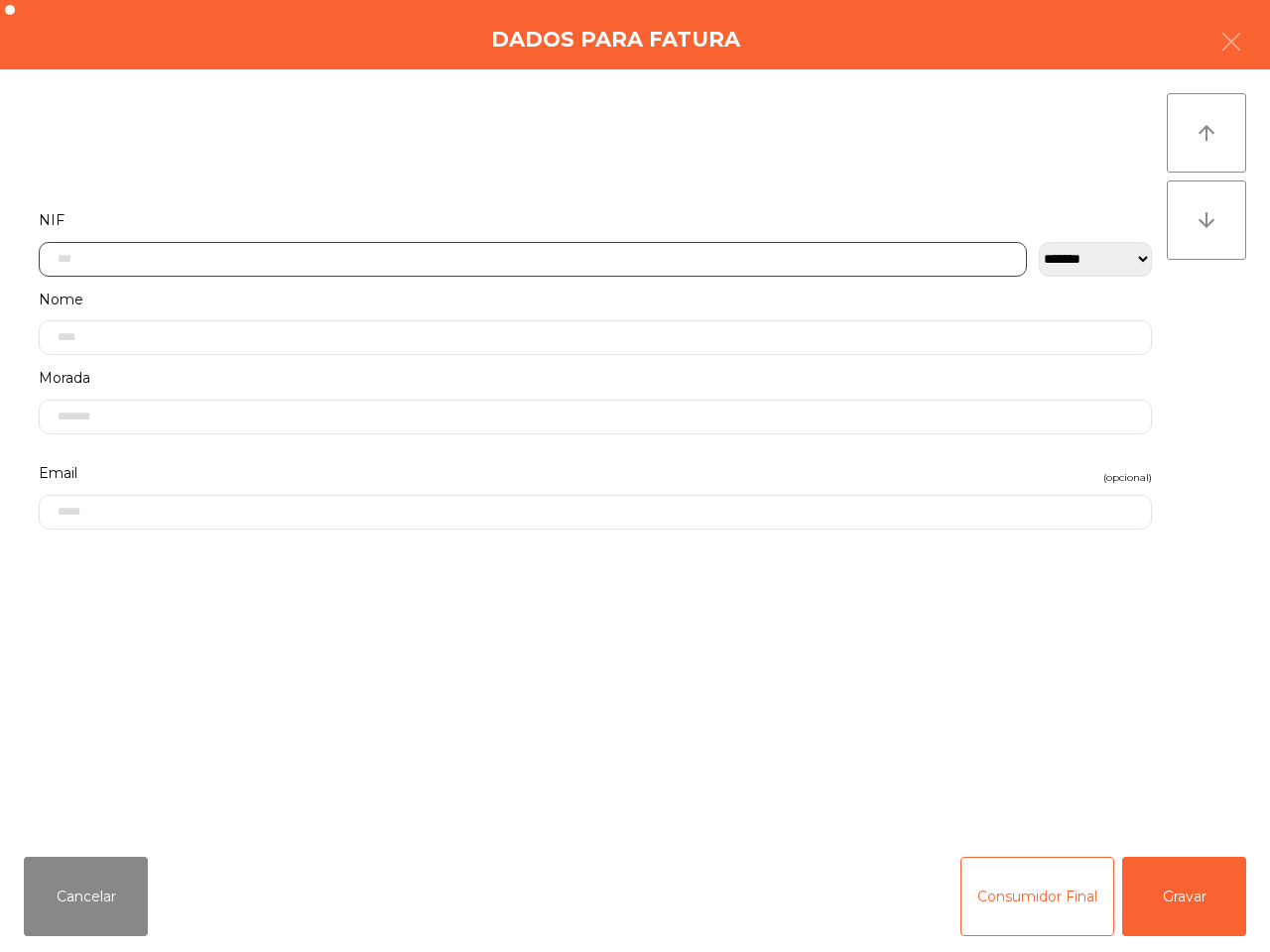click 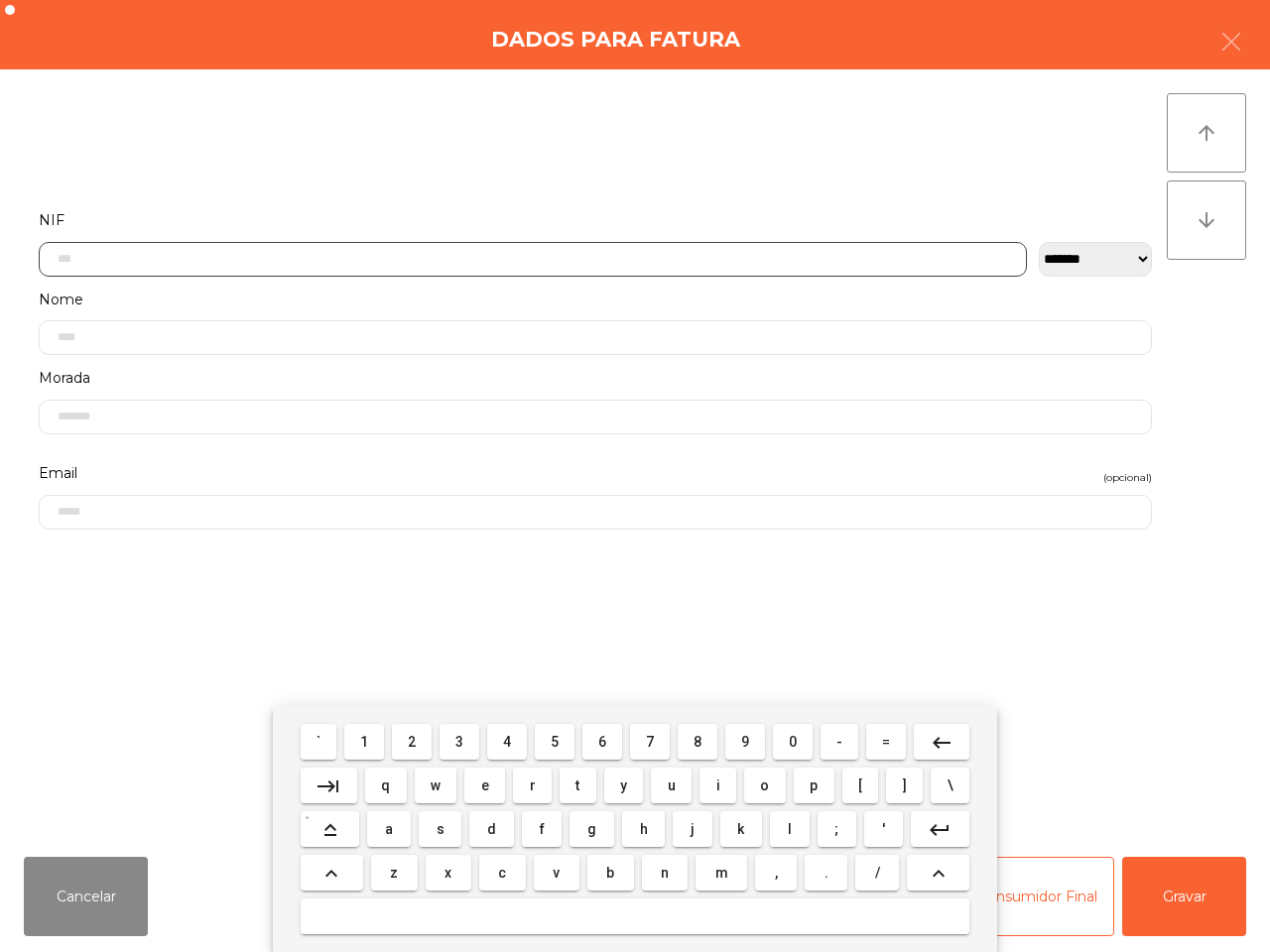 scroll, scrollTop: 111, scrollLeft: 0, axis: vertical 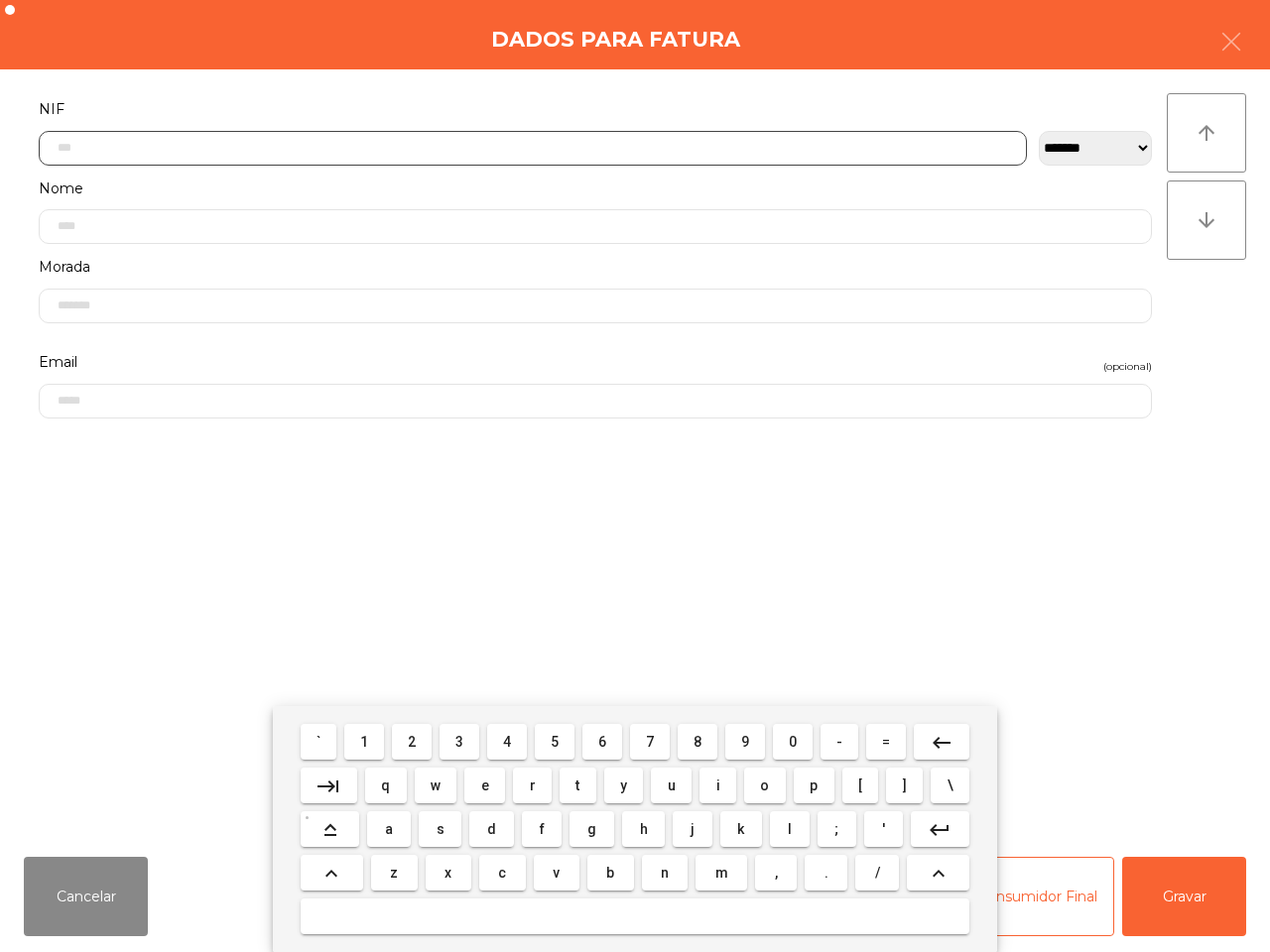click on "5" at bounding box center (555, 742) 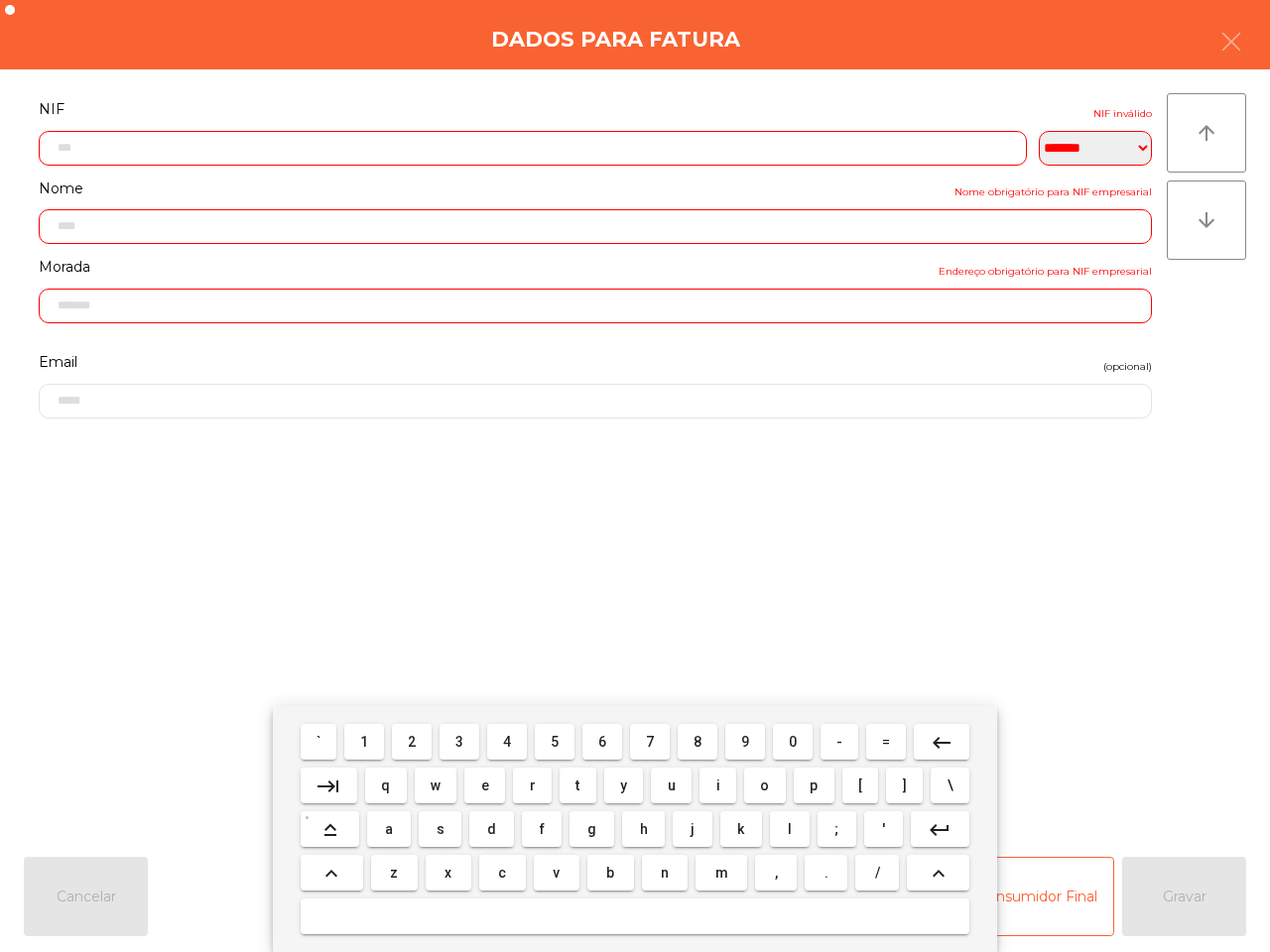 click on "0" at bounding box center [793, 742] 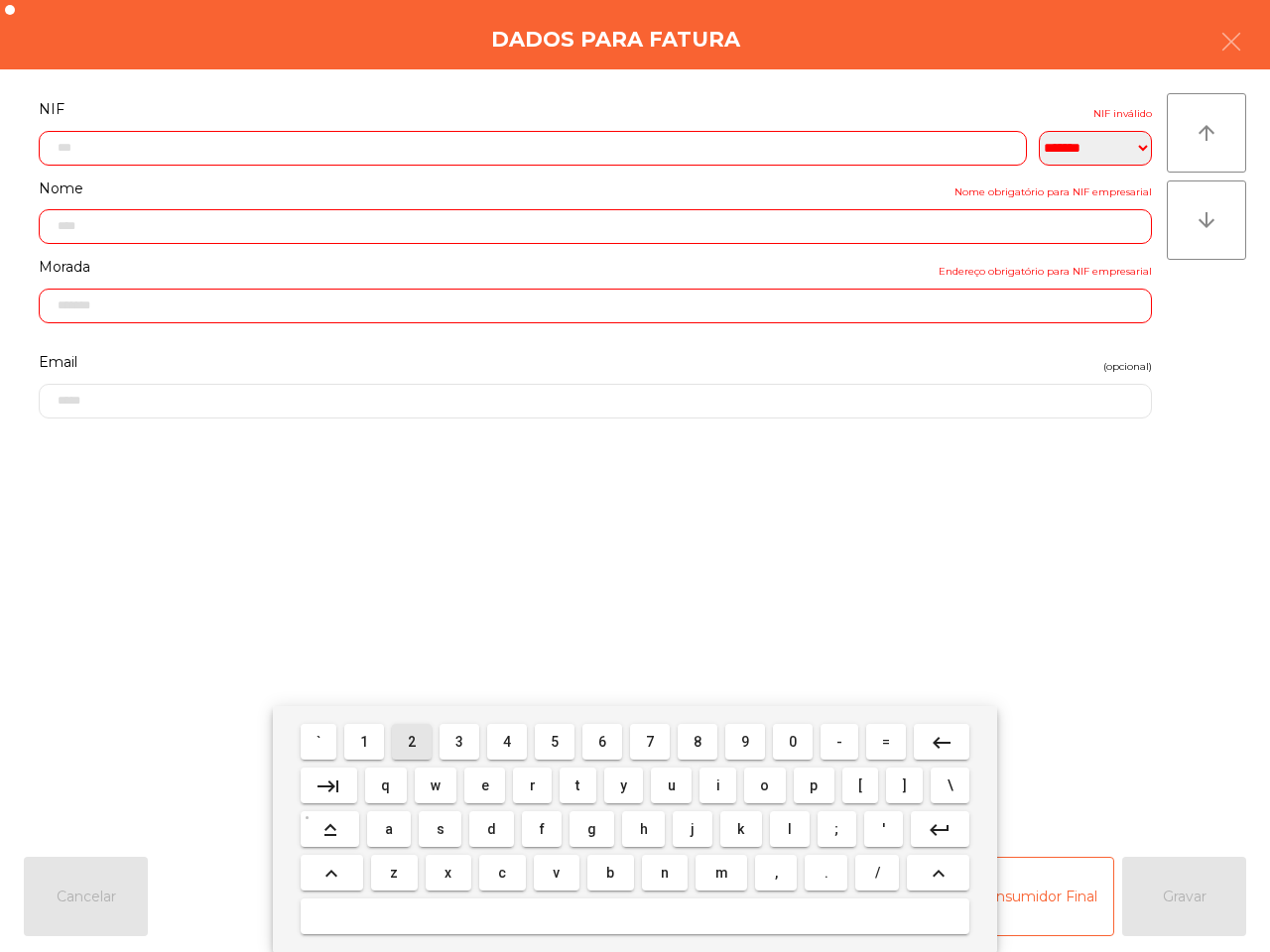 click on "2" at bounding box center [412, 742] 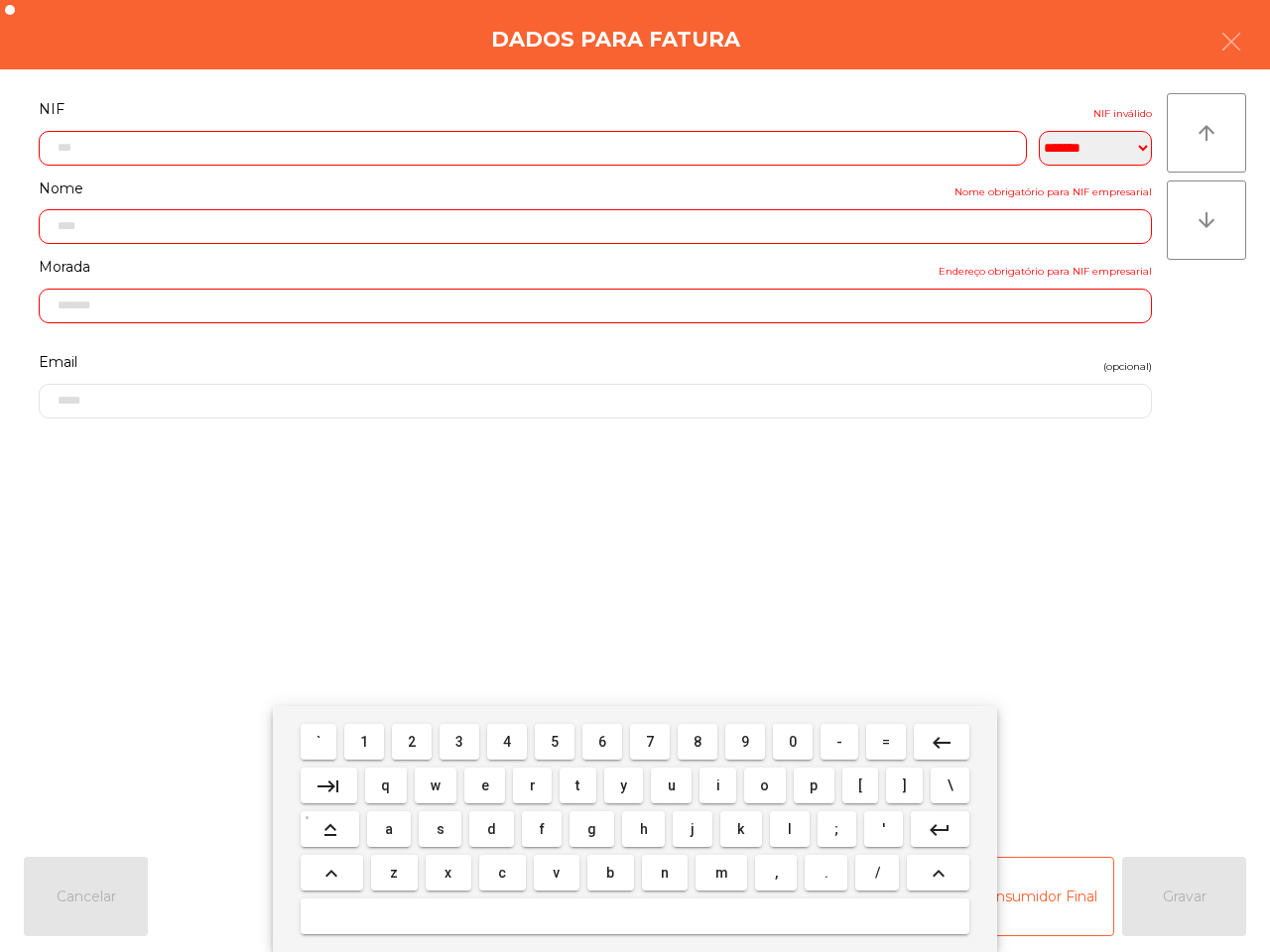 click on "7" at bounding box center (650, 742) 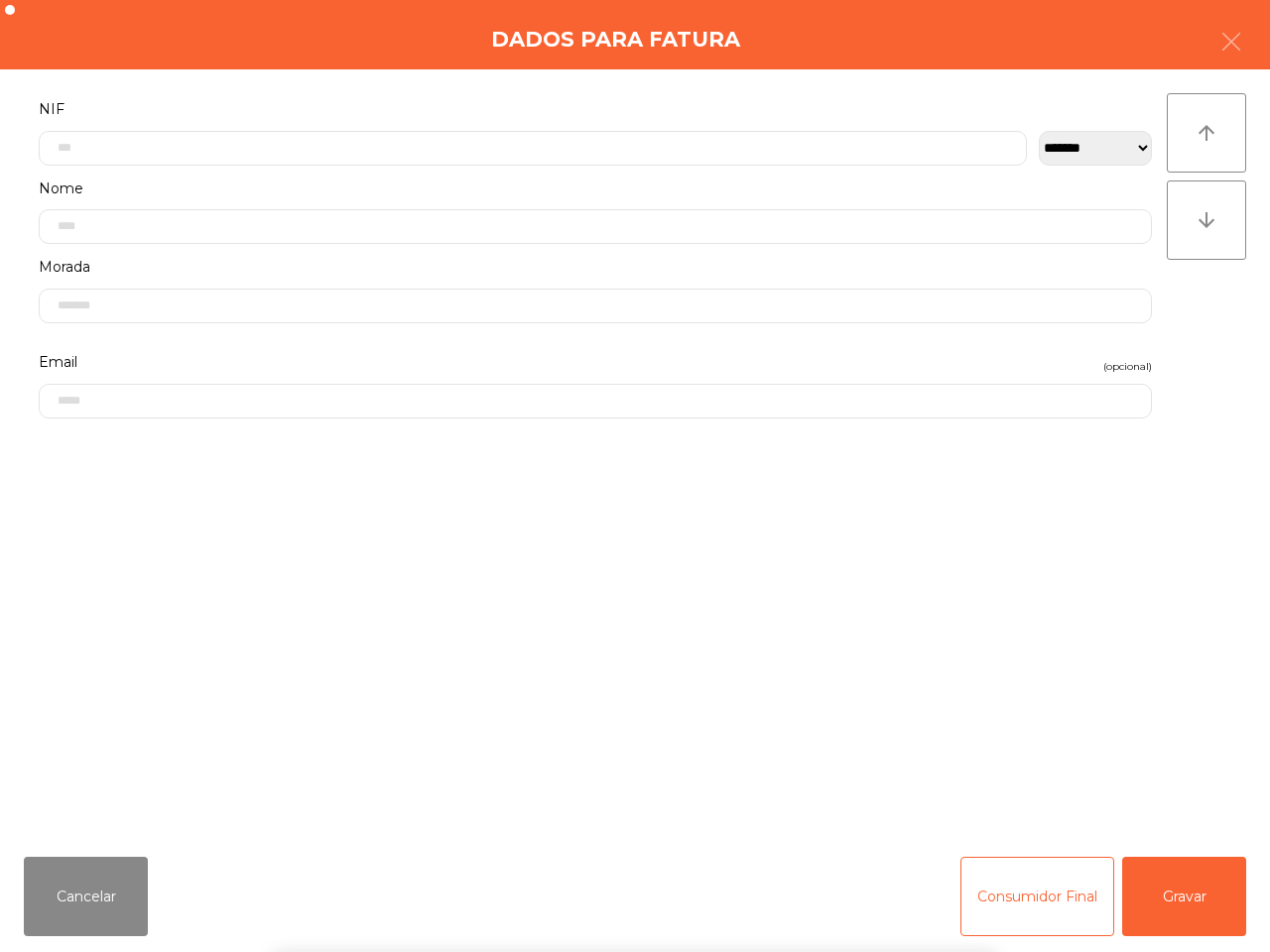 click on "` 1 2 3 4 5 6 7 8 9 0 - = keyboard_backspace keyboard_tab q w e r t y u i o p [ ] \ keyboard_capslock a s d f g h j k l ; ' keyboard_return keyboard_arrow_up z x c v b n m , . / keyboard_arrow_up" at bounding box center [635, 829] 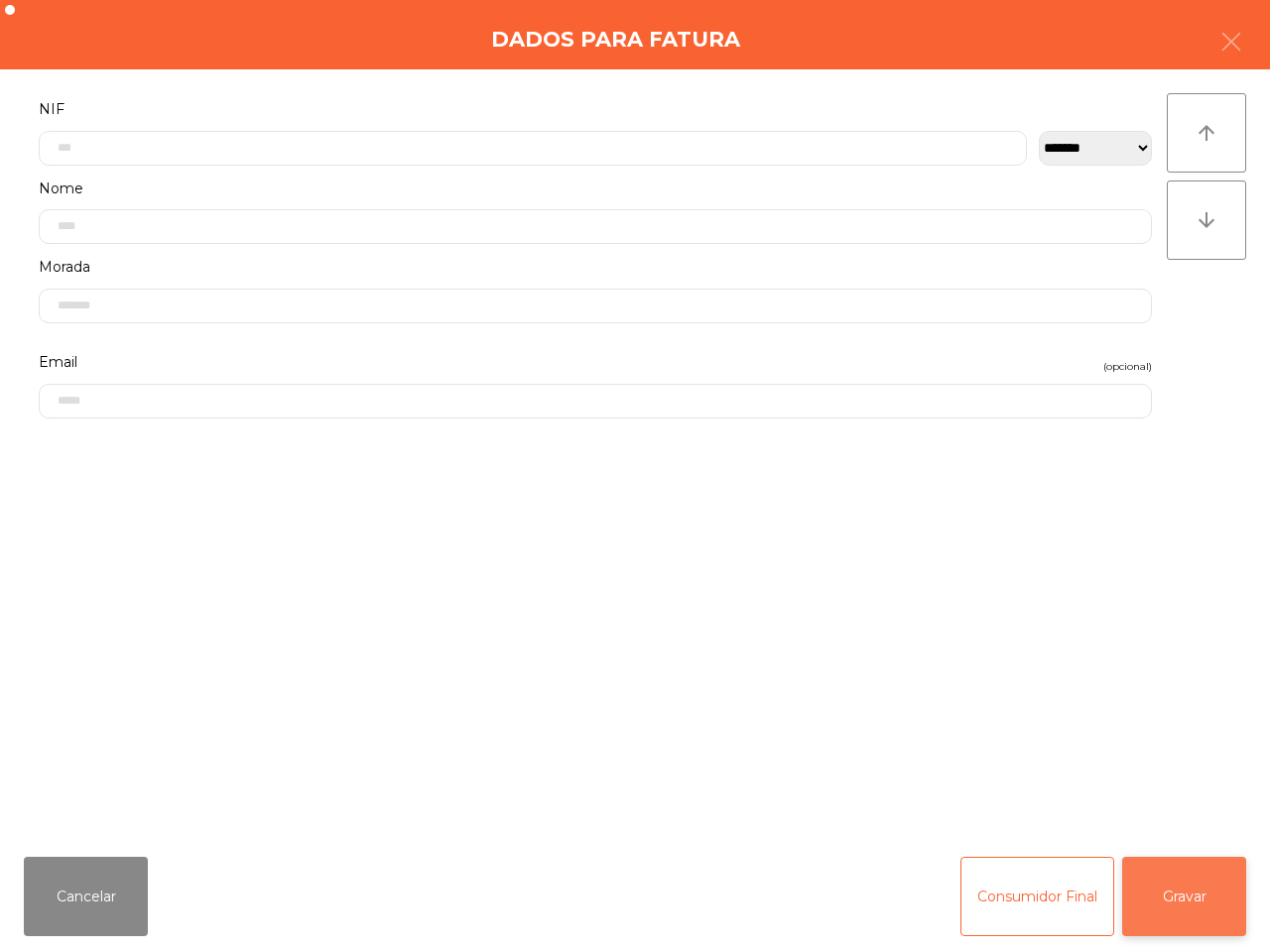 click on "Gravar" 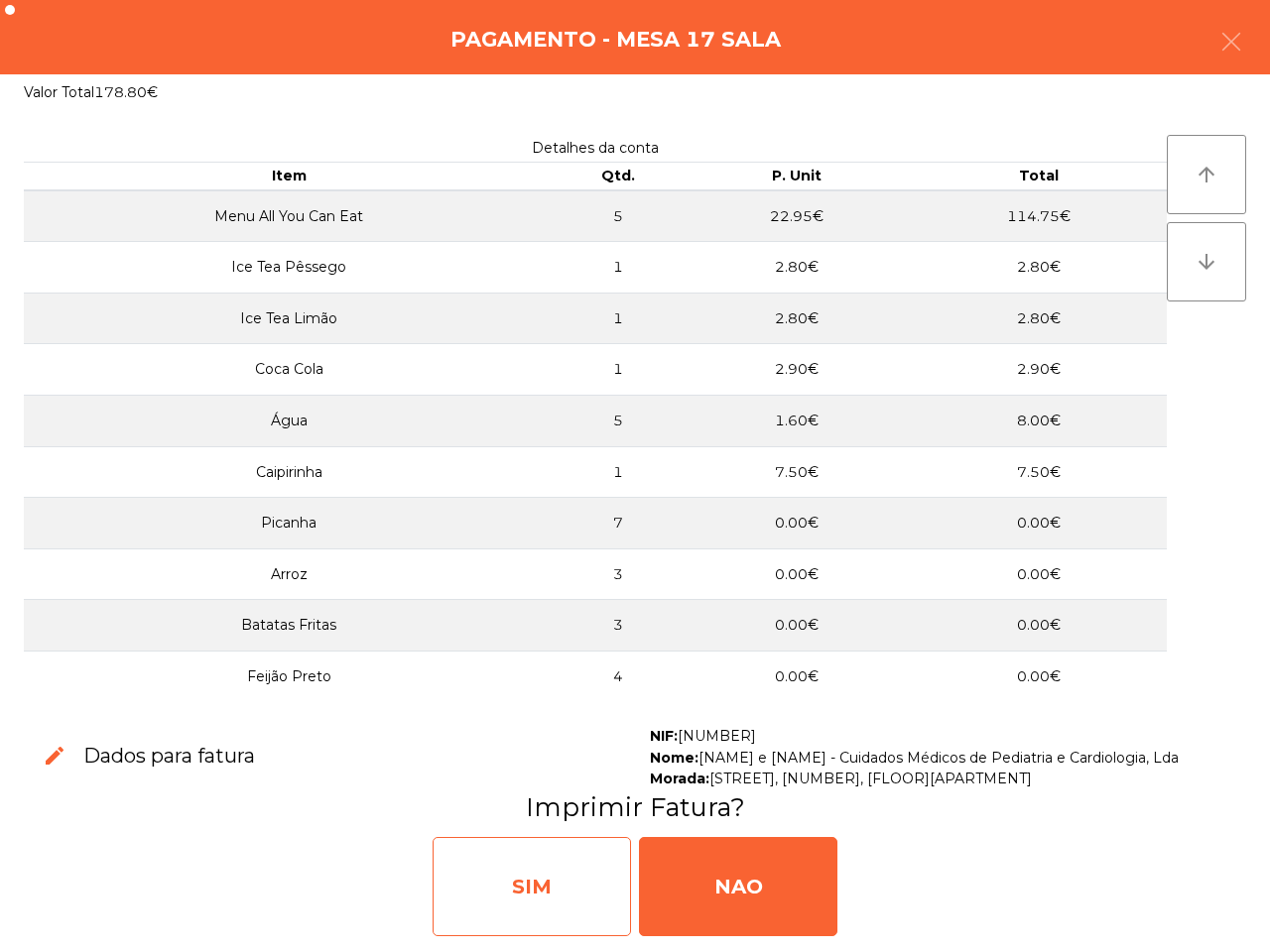 click on "SIM" 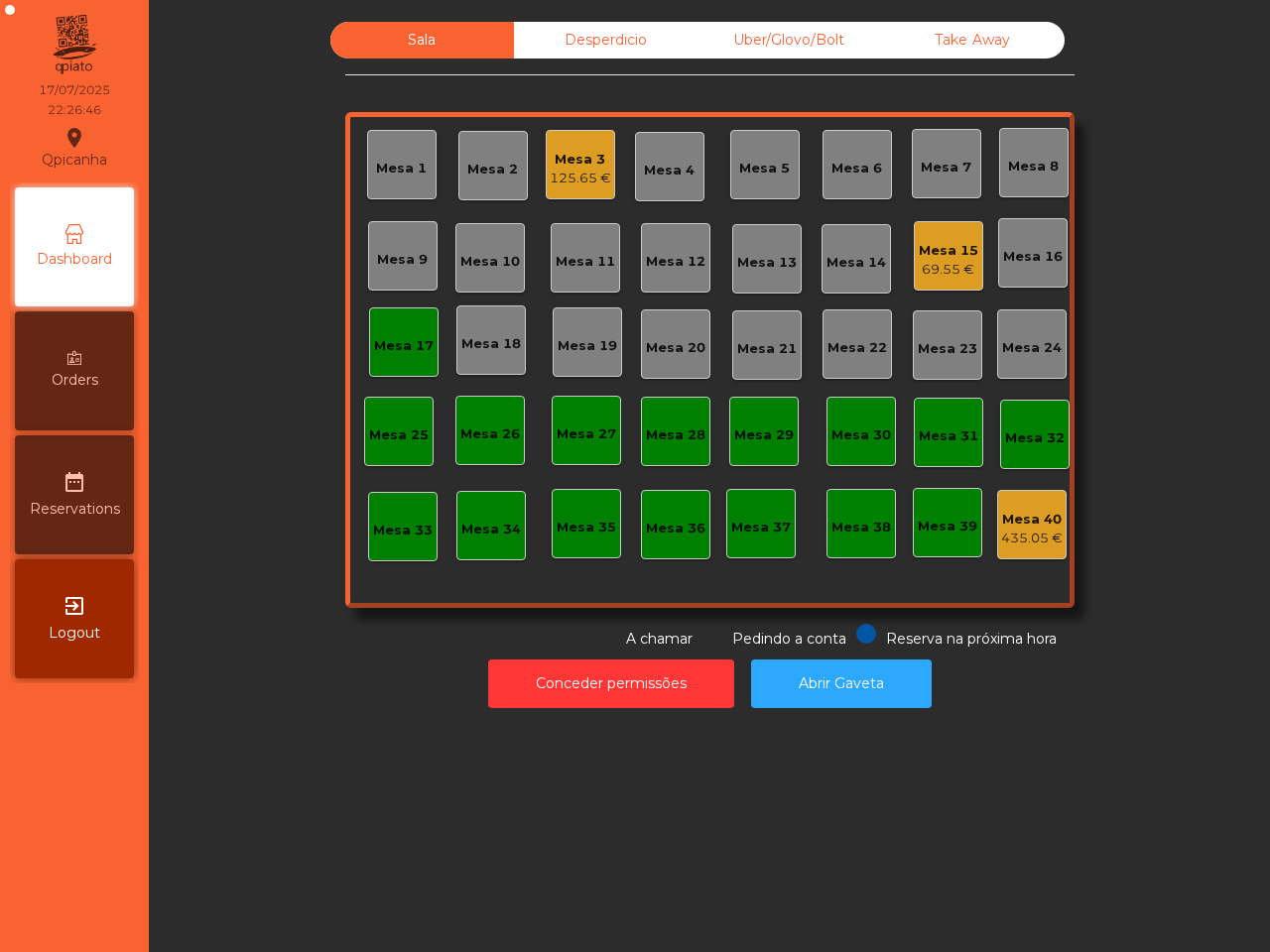 click on "Sala   Desperdicio   Uber/Glovo/Bolt   Take Away   Mesa 1   Mesa 2   Mesa 3   125.65 €   Mesa 4   Mesa 5   Mesa 6   Mesa 7   Mesa 8   Mesa 9   Mesa 10   Mesa 11   Mesa 12   Mesa 13   Mesa 14   Mesa 15   69.55 €   Mesa 16   Mesa 17   Mesa 18   Mesa 19   Mesa 20   Mesa 21   Mesa 22   Mesa 23   Mesa 24   Mesa 25   Mesa 26   Mesa 27   Mesa 28   Mesa 29   Mesa 30   Mesa 31   Mesa 32   Mesa 33   Mesa 34   Mesa 35   Mesa 36   Mesa 37   Mesa 38   Mesa 39   Mesa 40   435.05 €  Reserva na próxima hora Pedindo a conta A chamar  Conceder permissões   Abrir Gaveta" 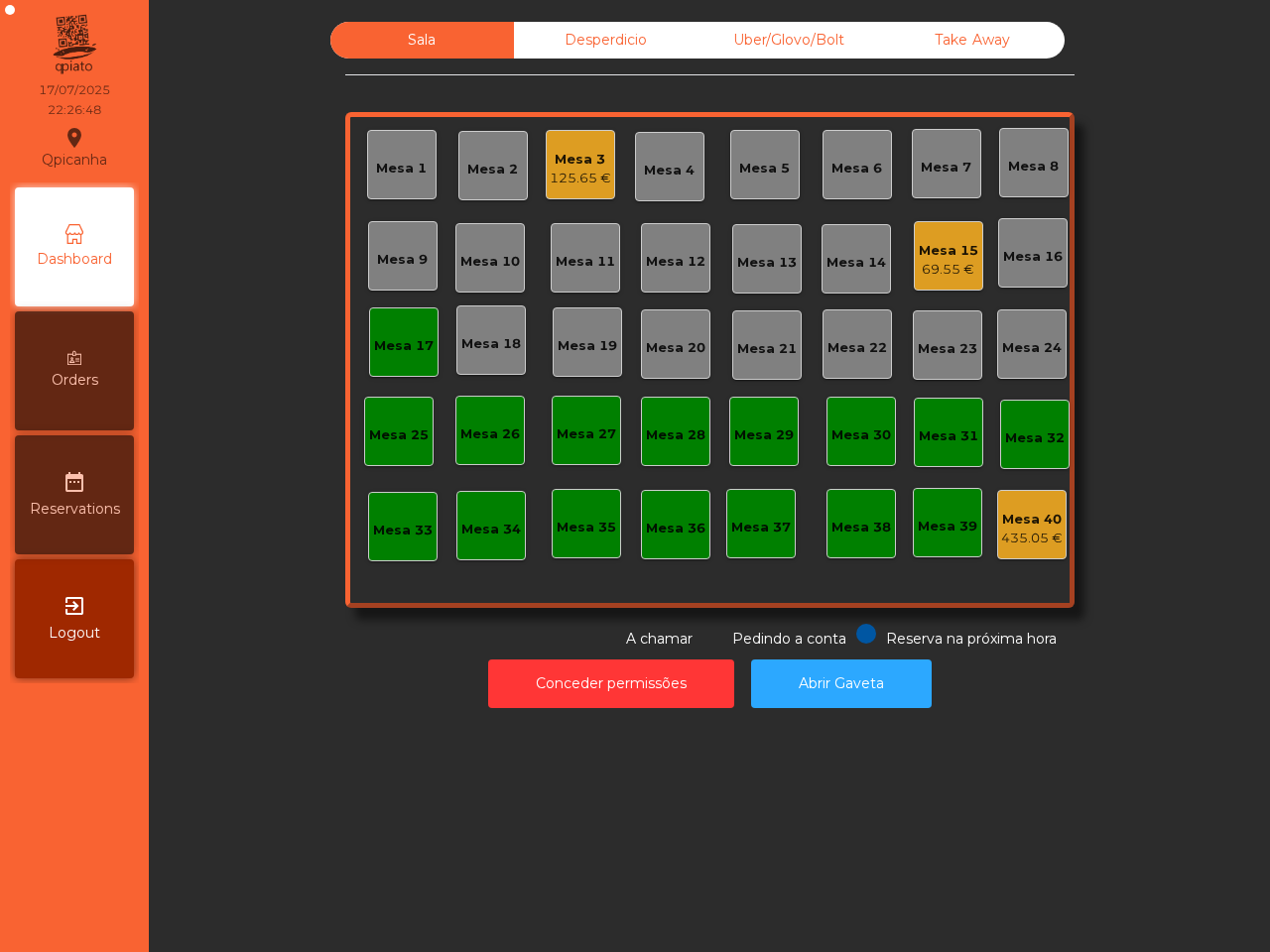 click on "Mesa 17" 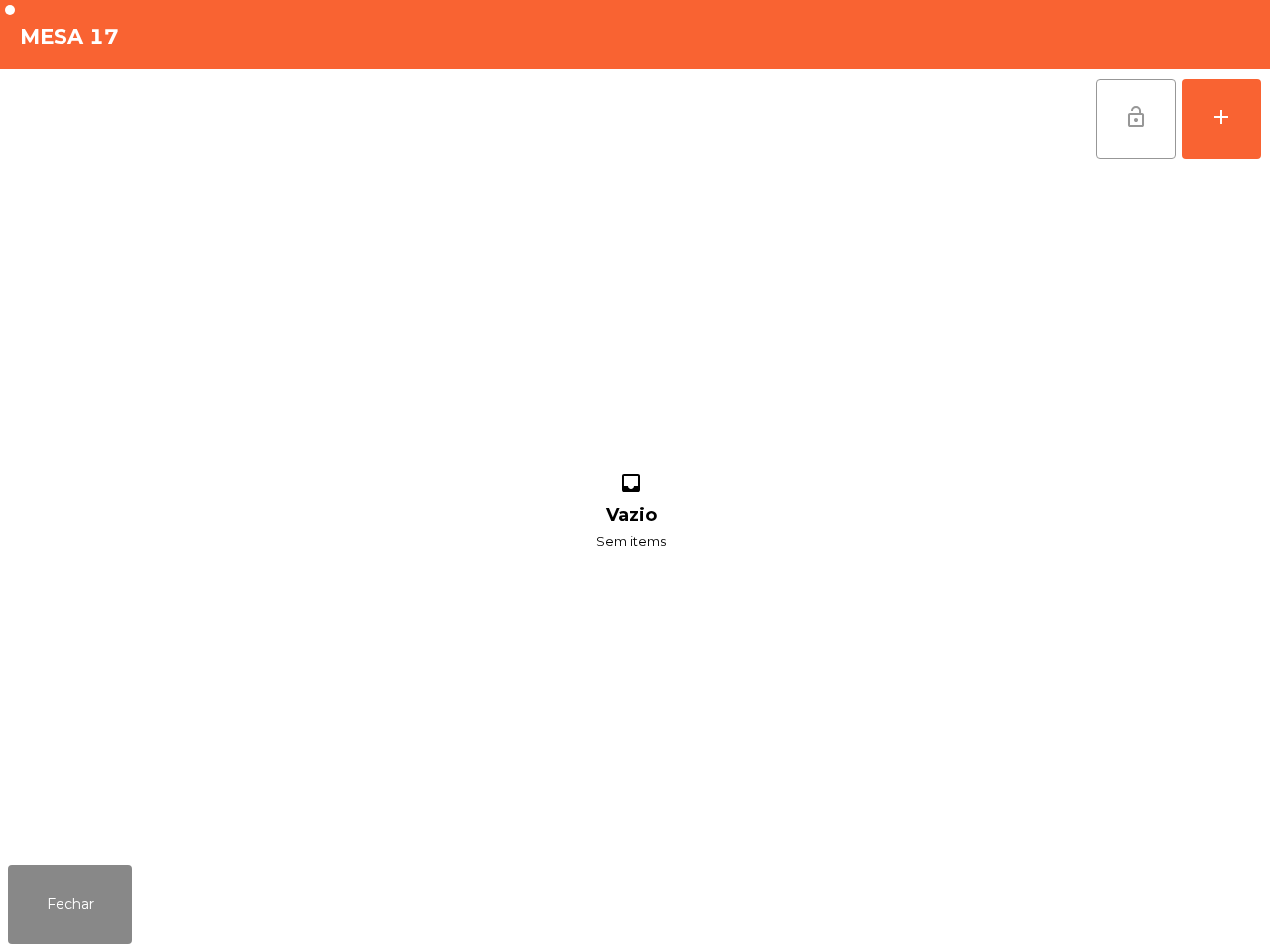 click on "lock_open" 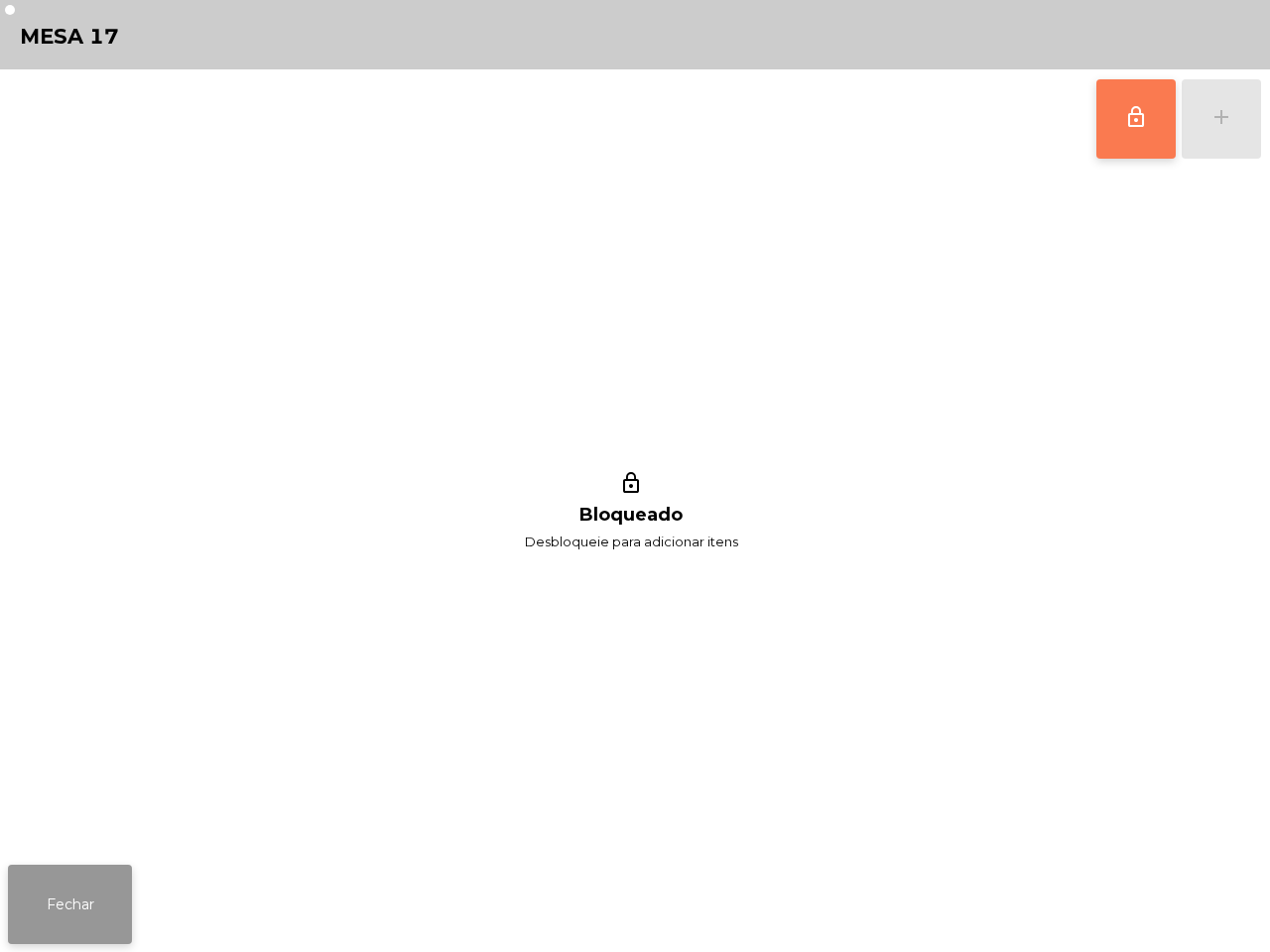 click on "Fechar" 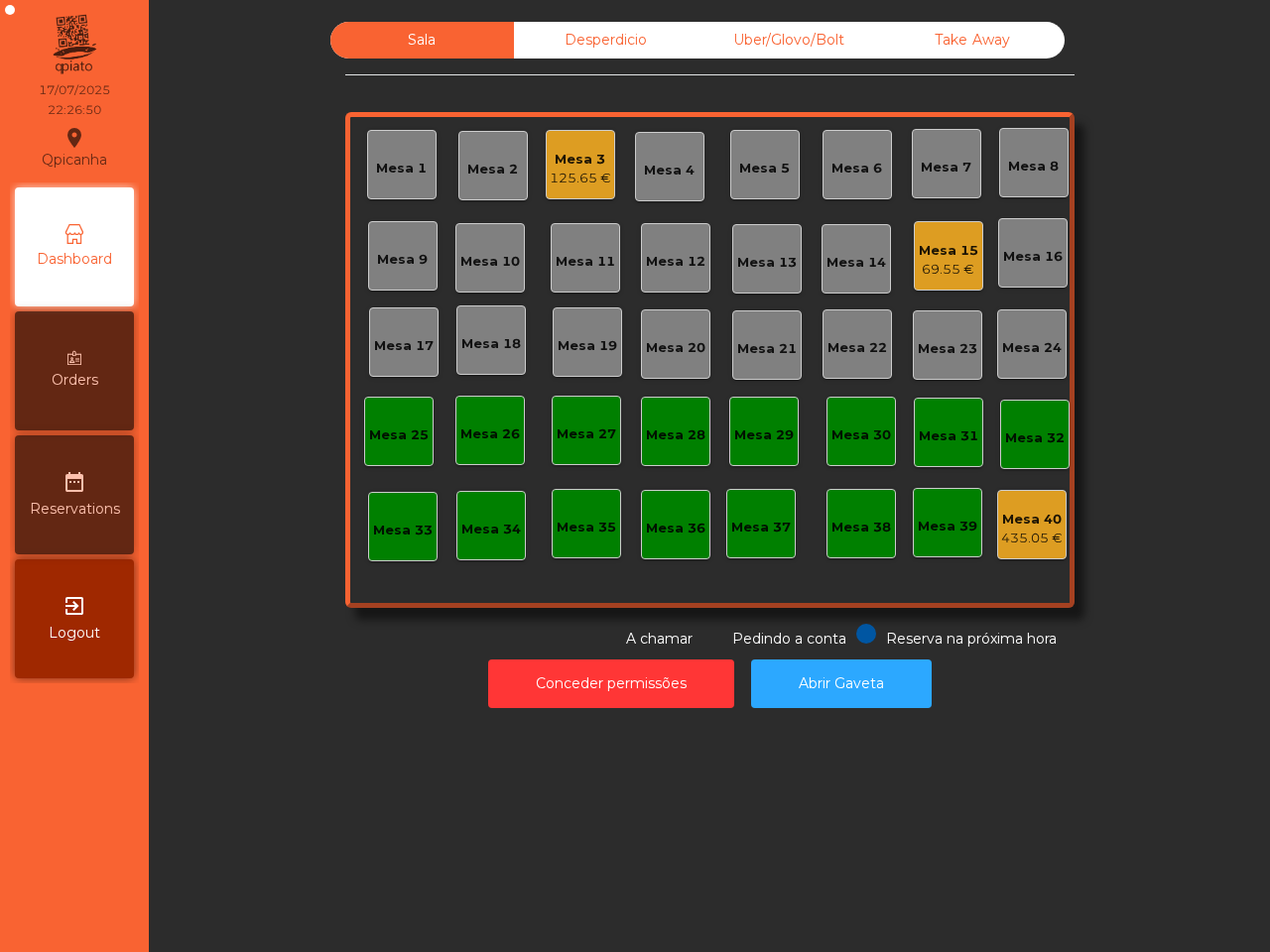 click on "125.65 €" 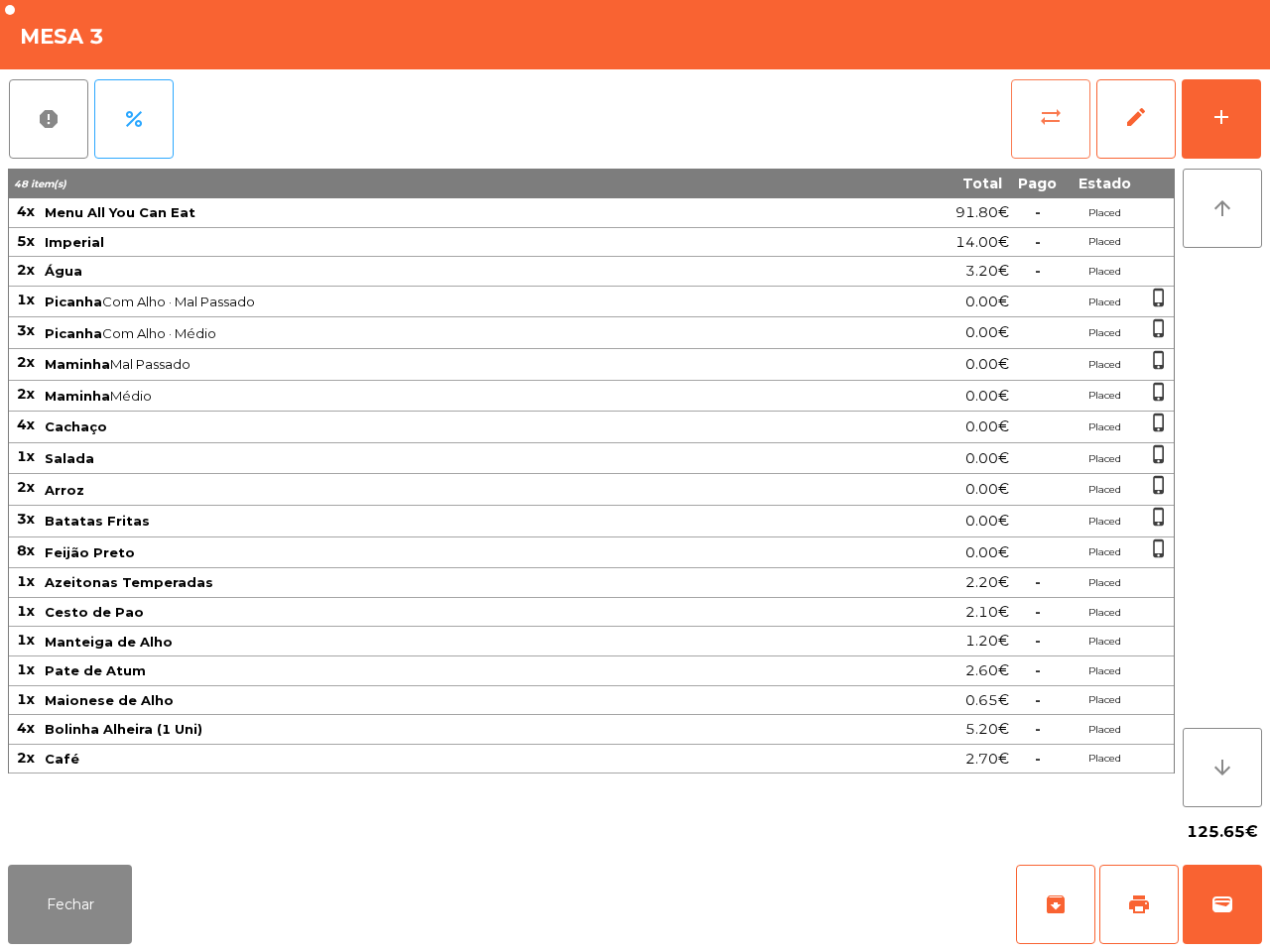 click on "sync_alt" 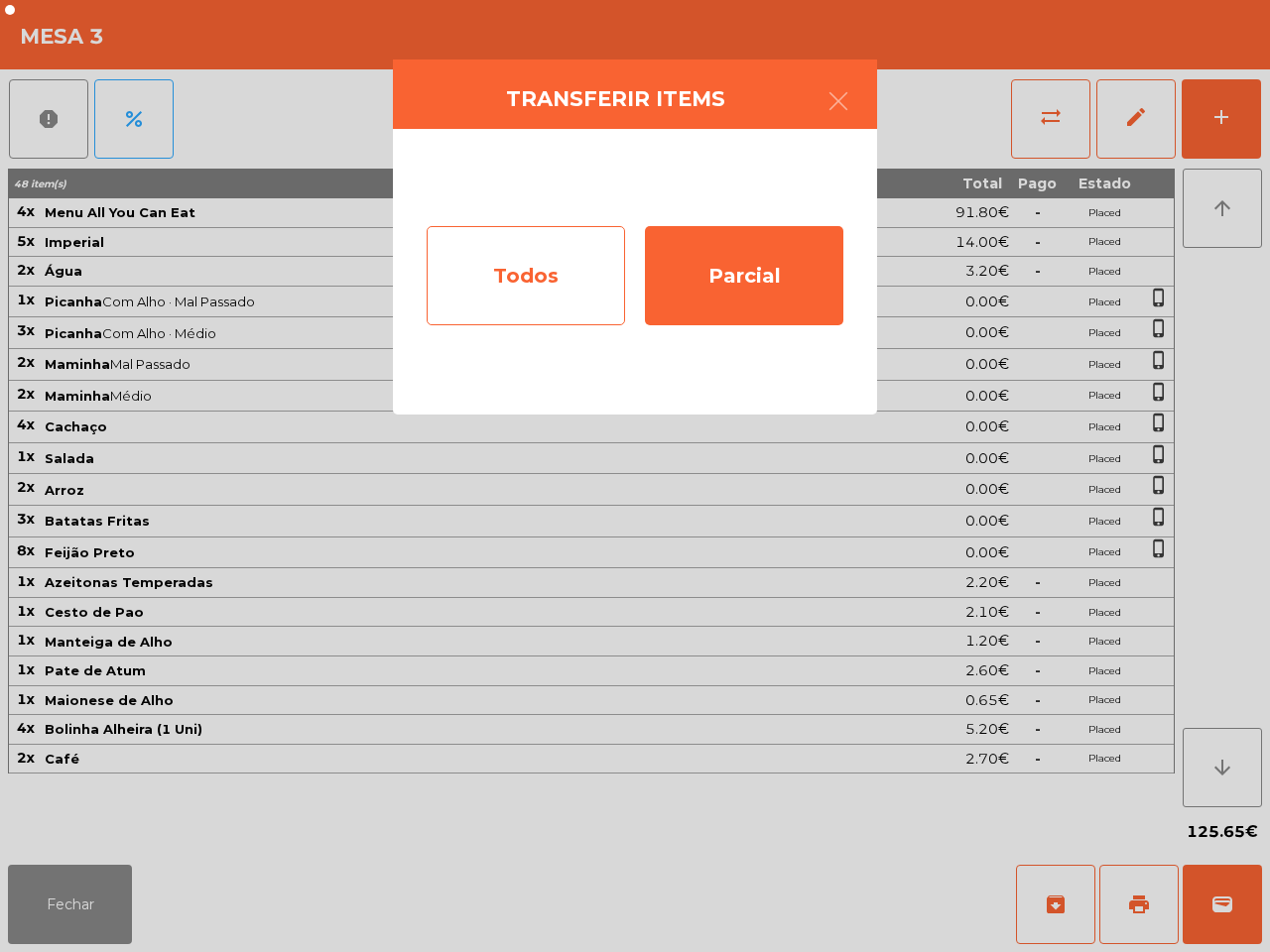 click on "Todos" 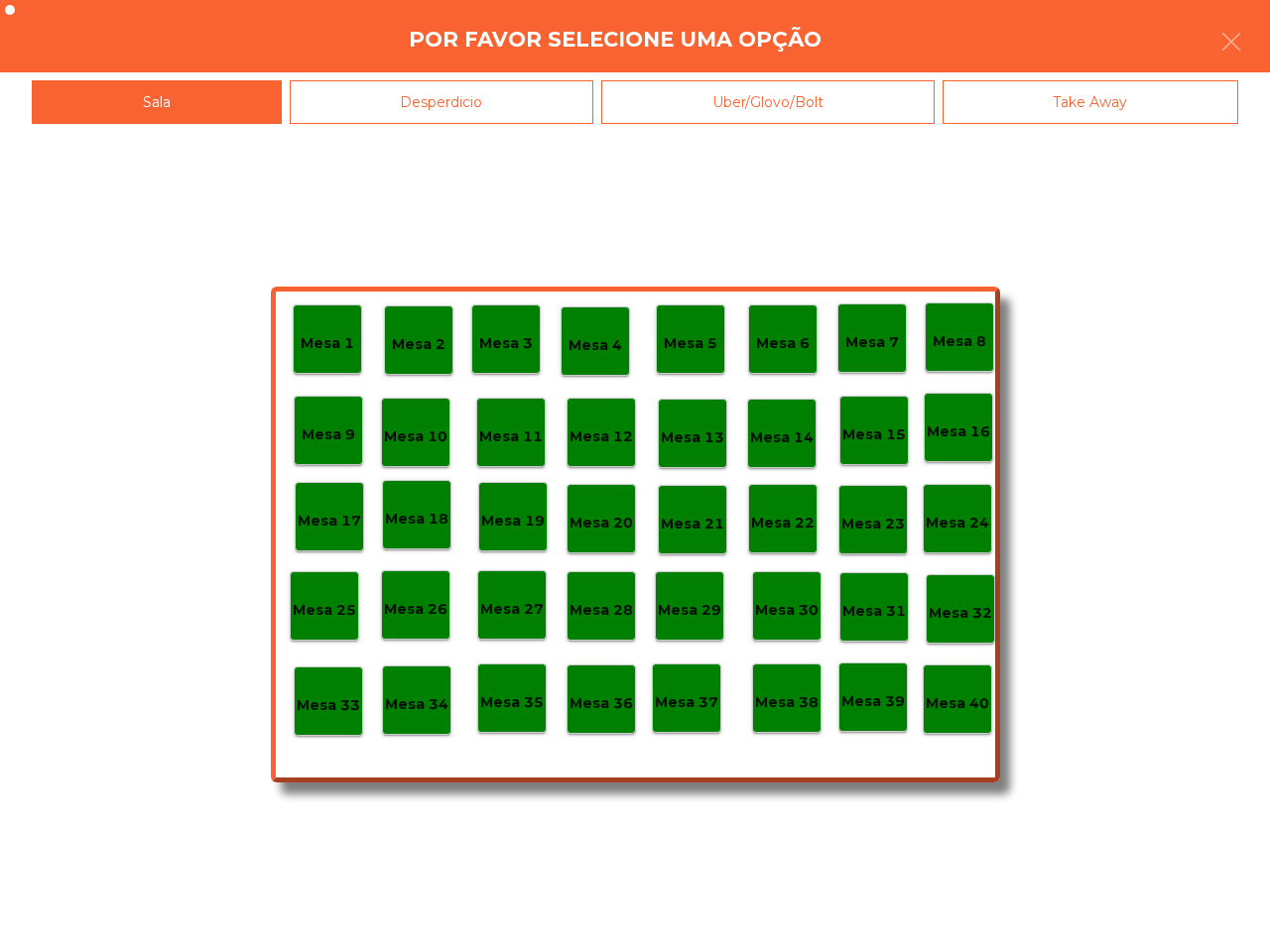 click on "Mesa 40" 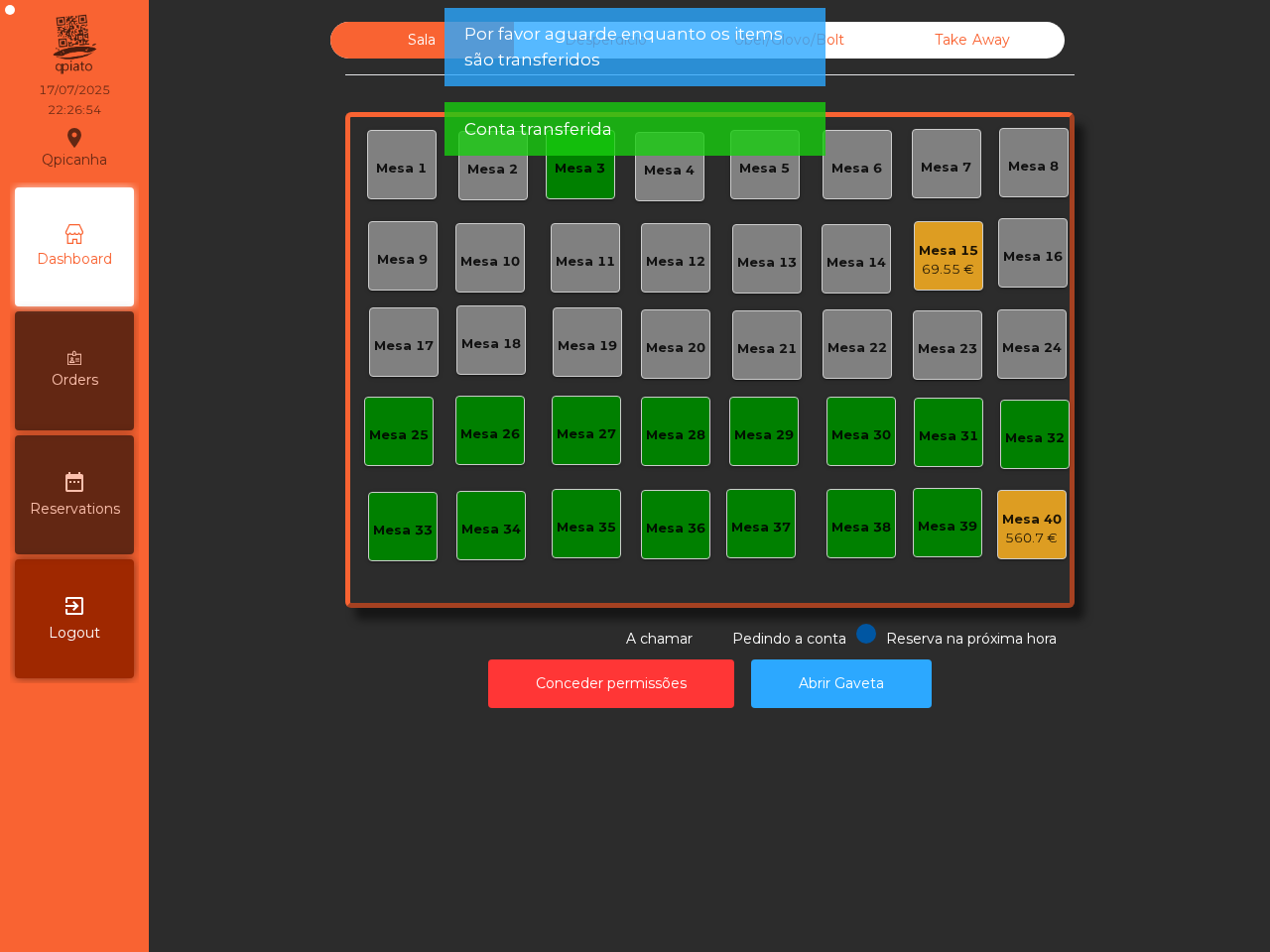 click on "Mesa 3" 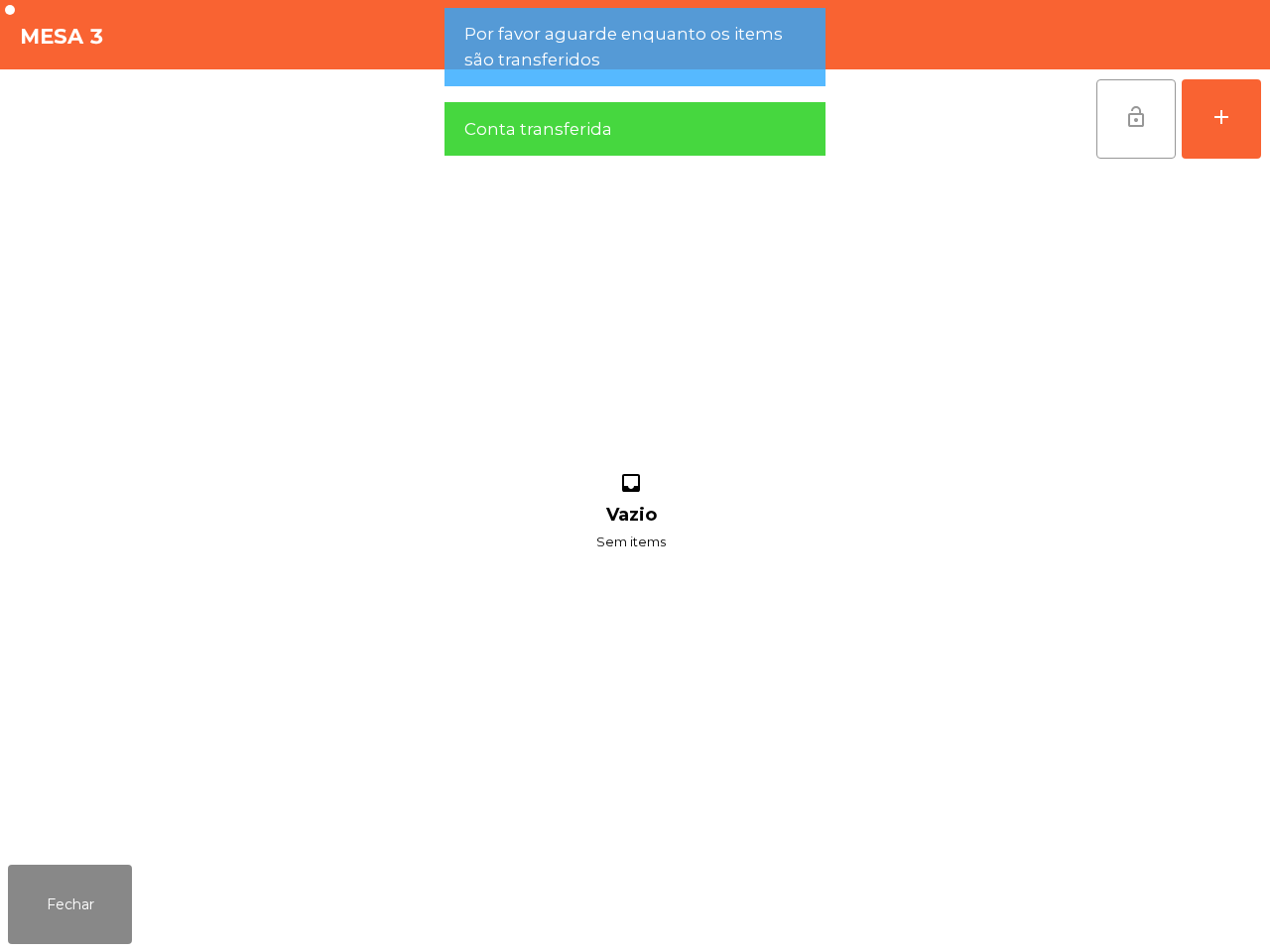 click on "lock_open" 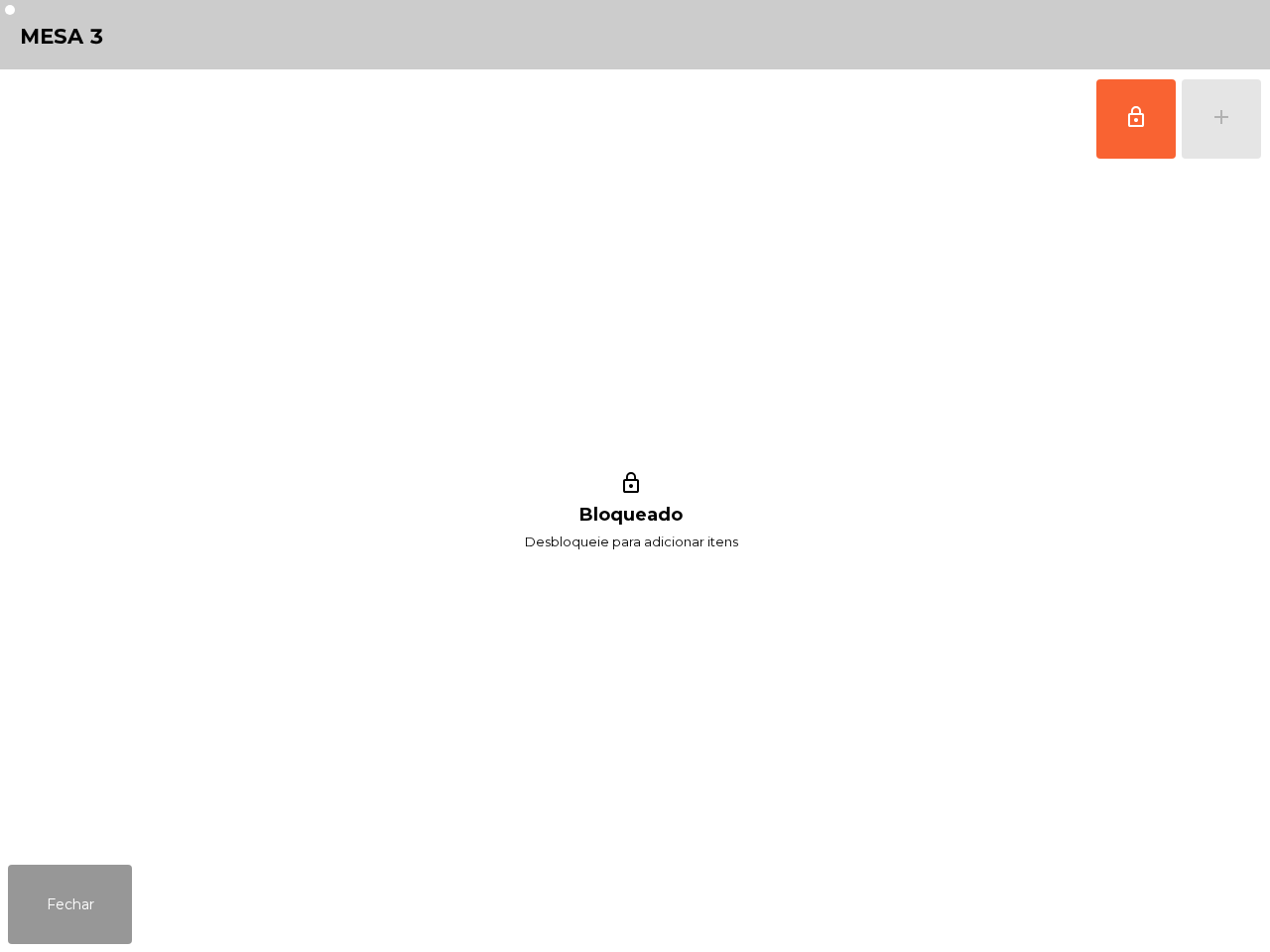 click on "Fechar" 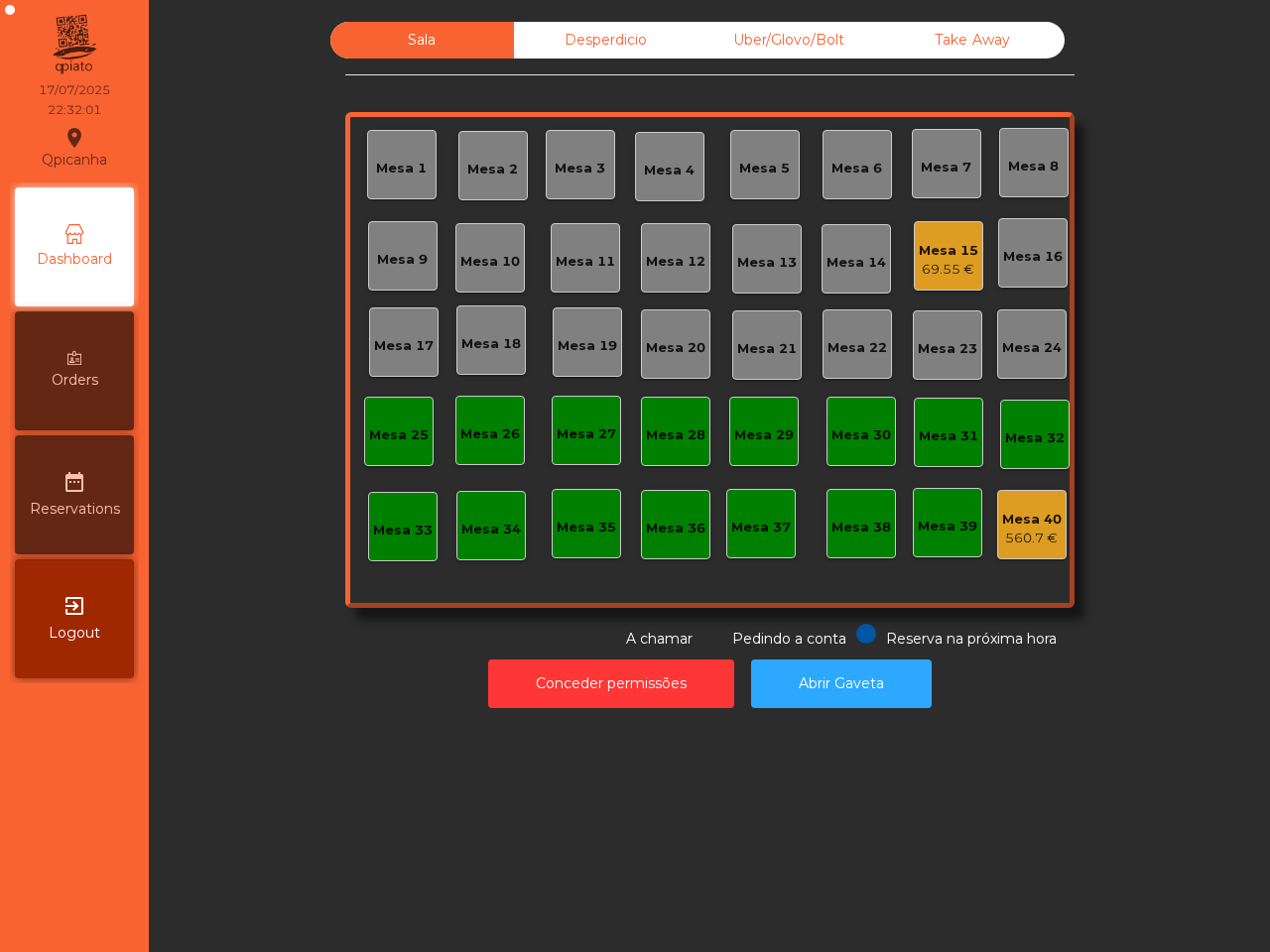 drag, startPoint x: 230, startPoint y: 796, endPoint x: 249, endPoint y: 805, distance: 21.023796 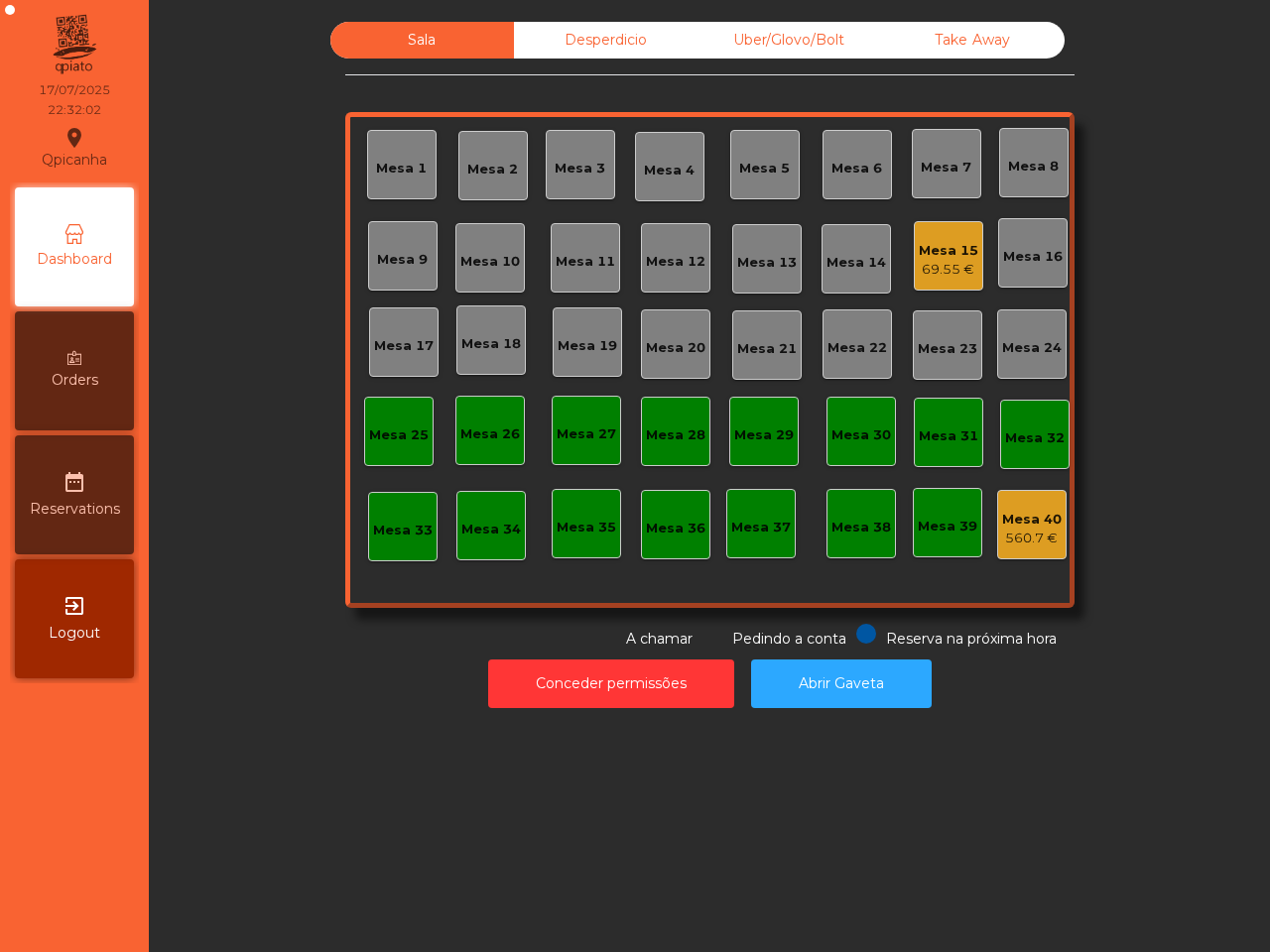 click on "Mesa 15" 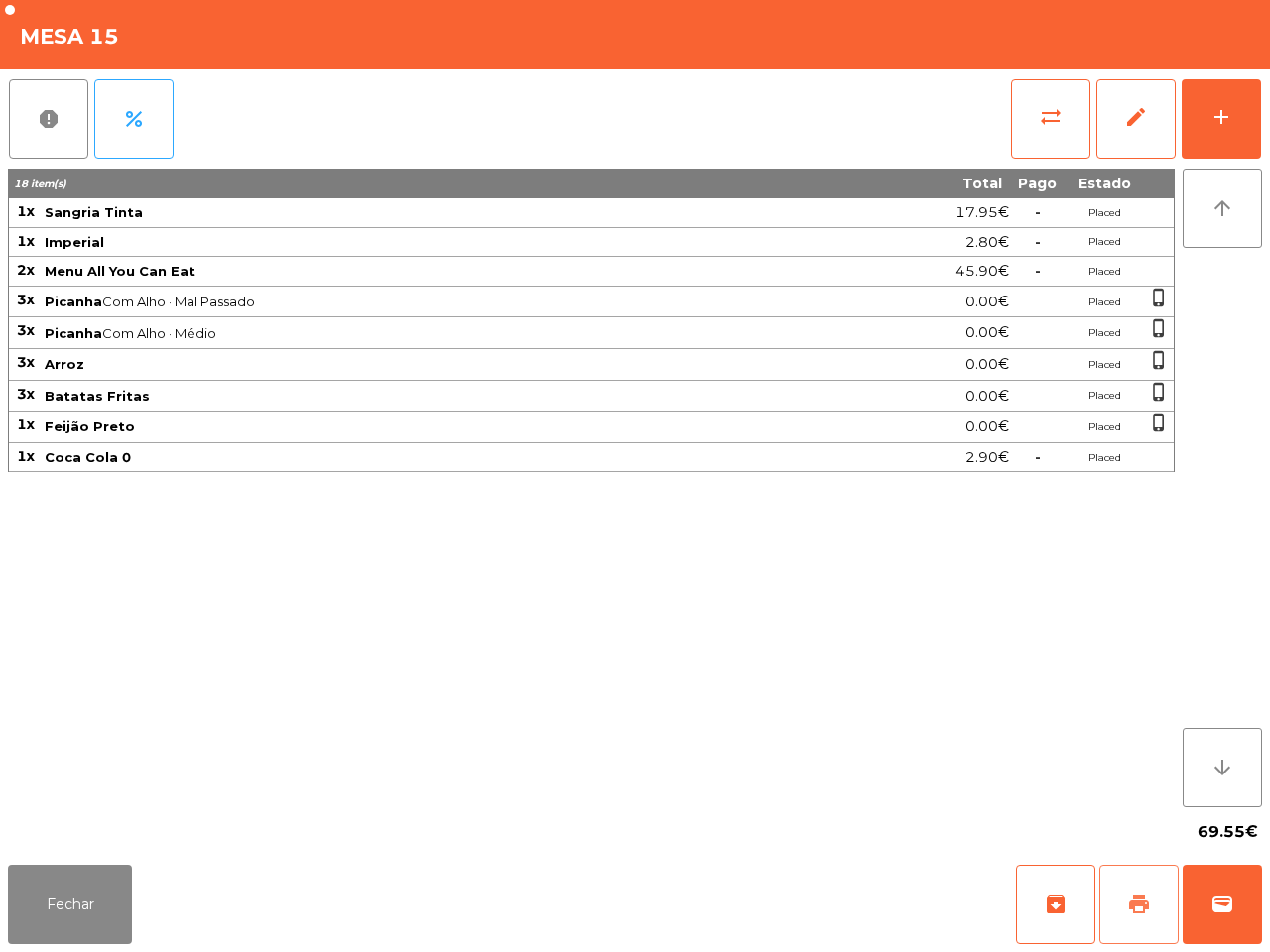 click on "print" 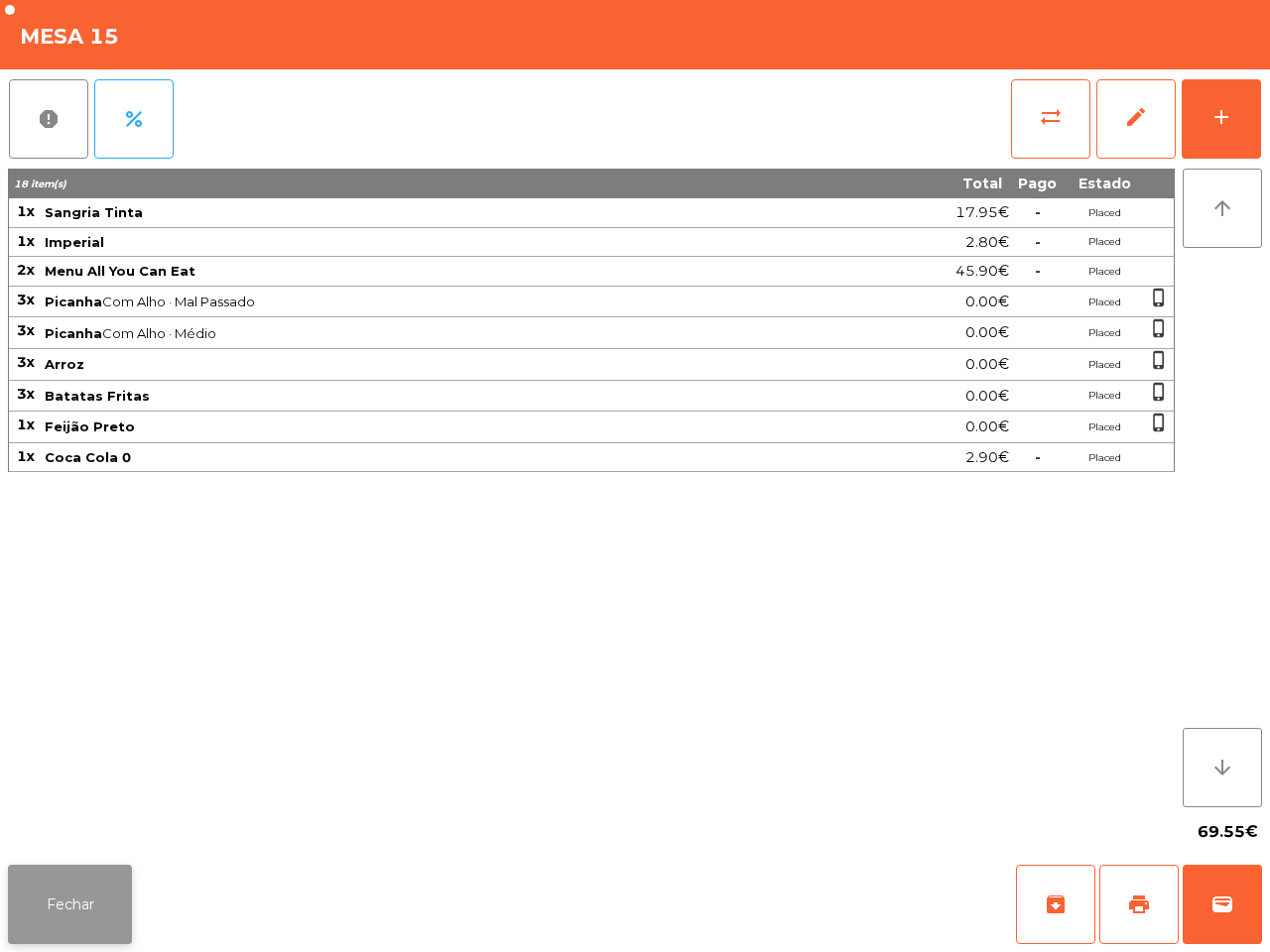 click on "Fechar" 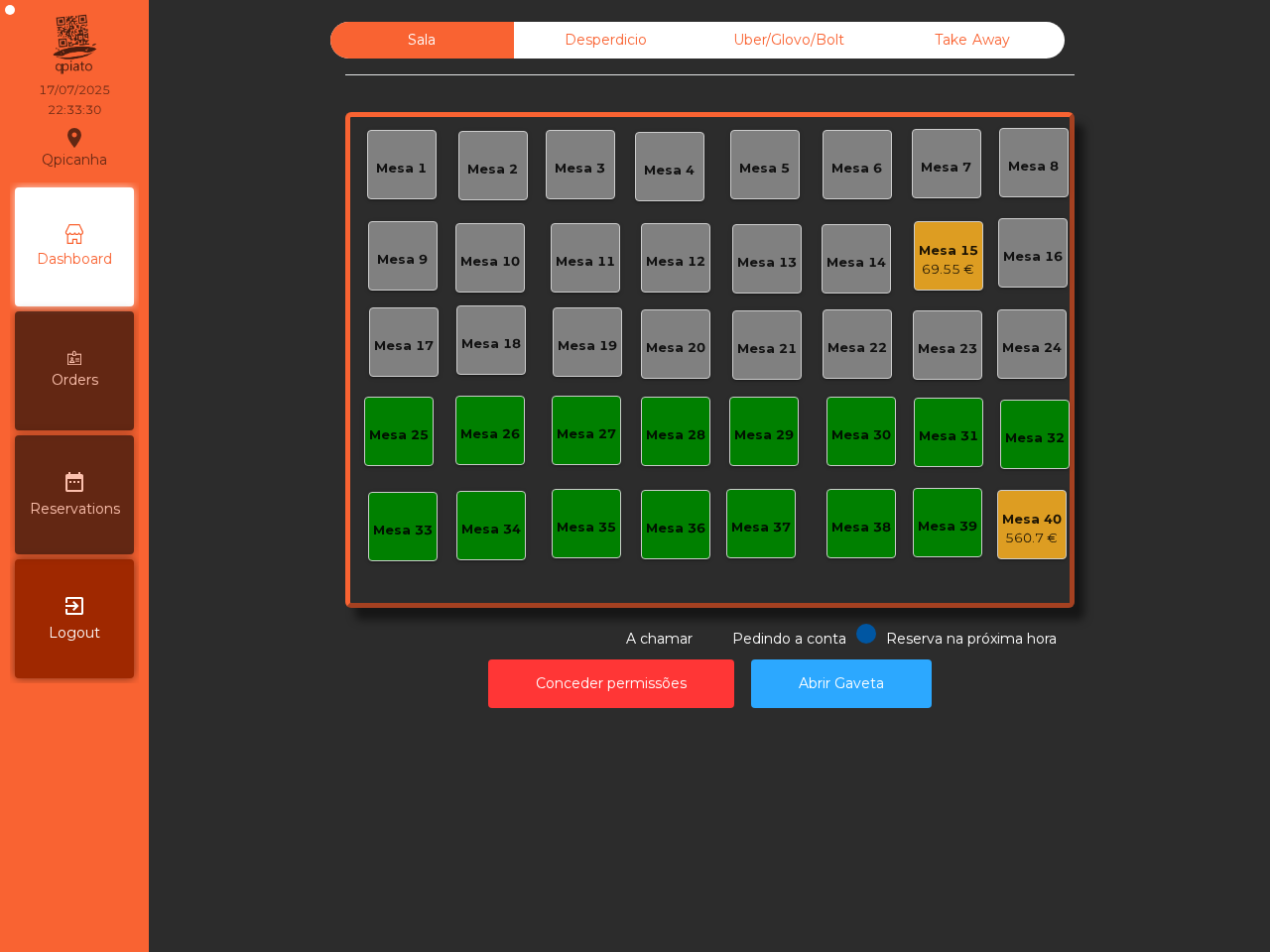click on "Qpicanha  location_on  17/07/2025   22:33:30   Dashboard   Orders  date_range  Reservations  exit_to_app  Logout" 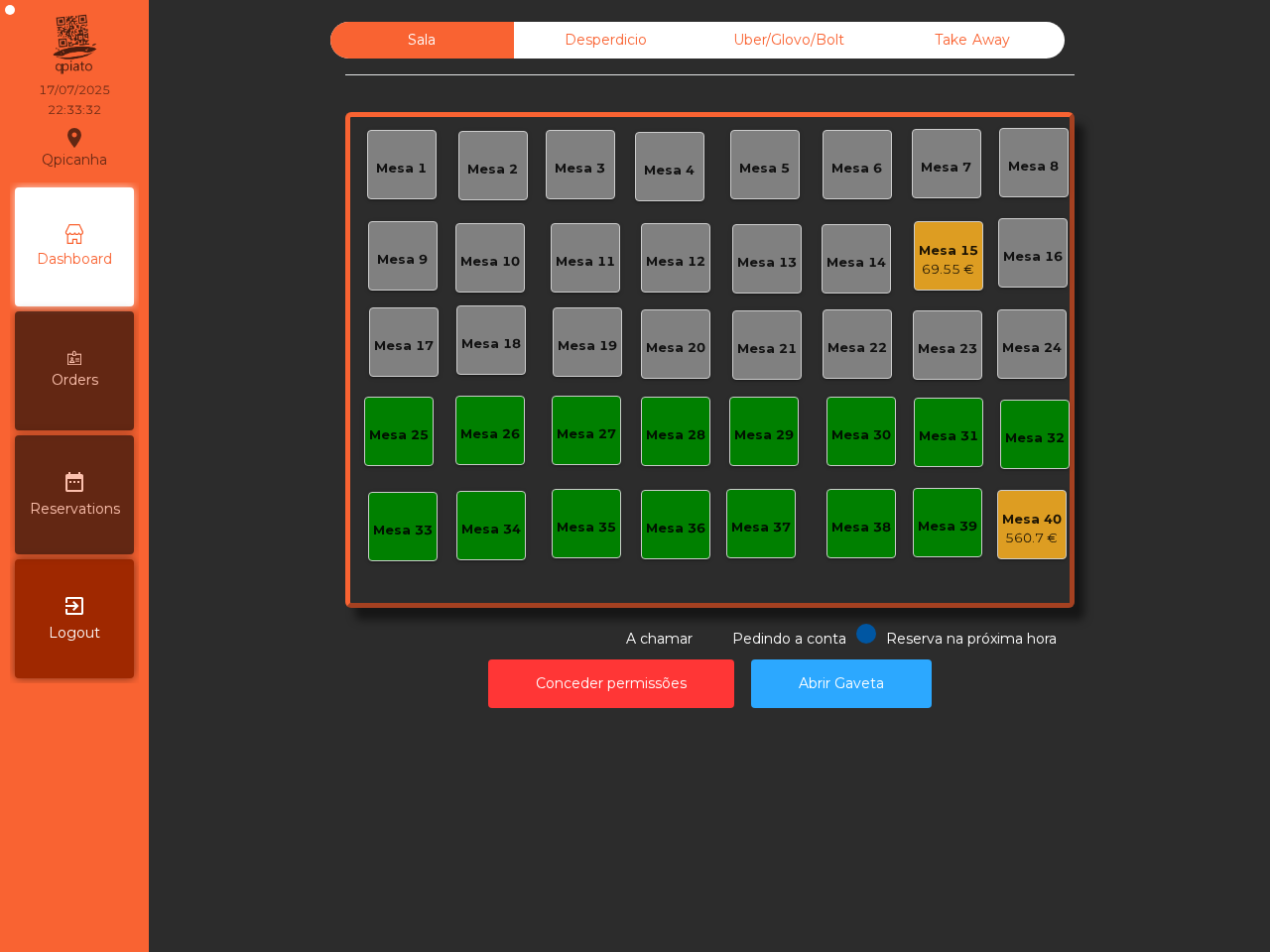 click on "Mesa 15" 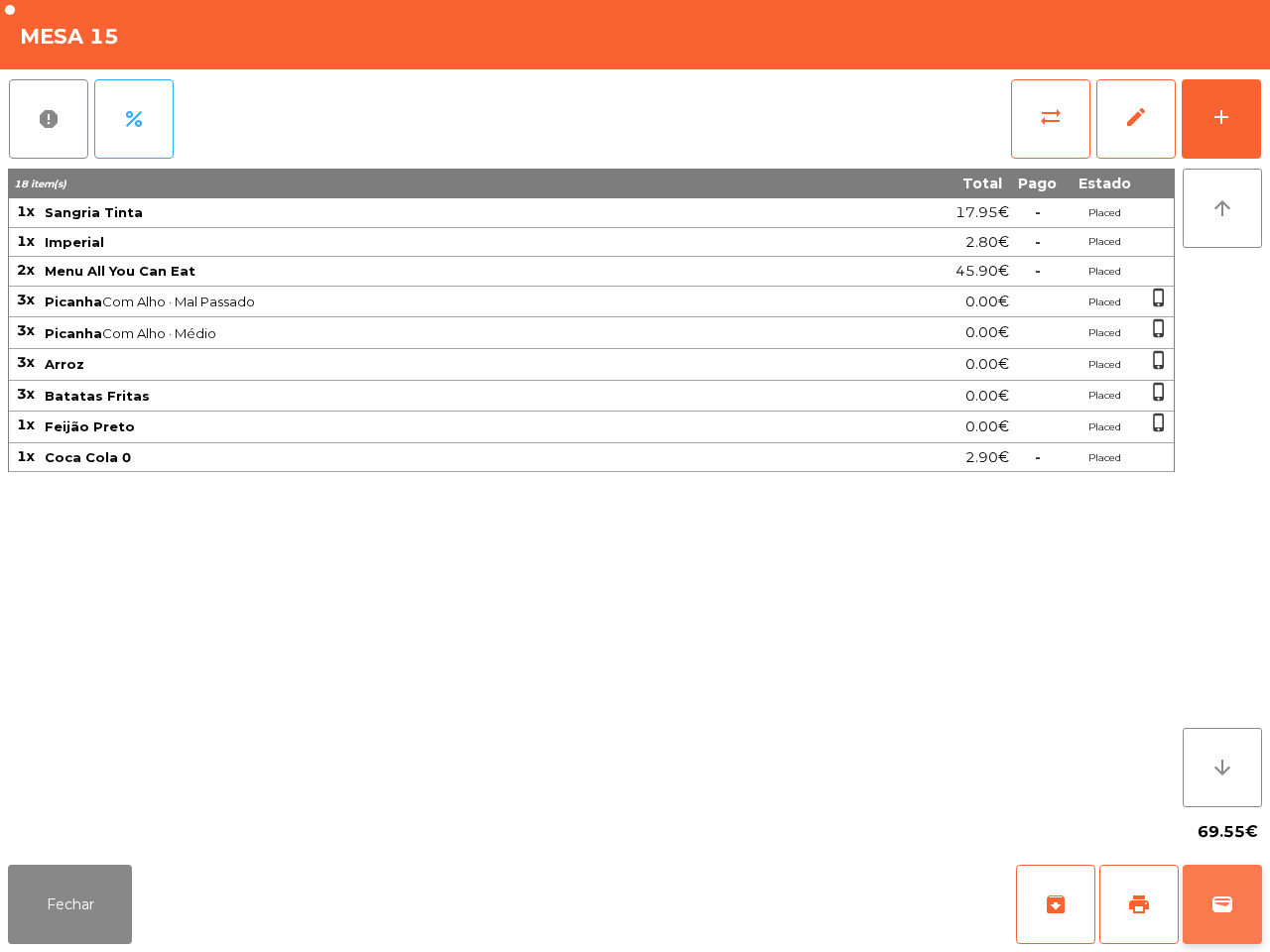 click on "wallet" 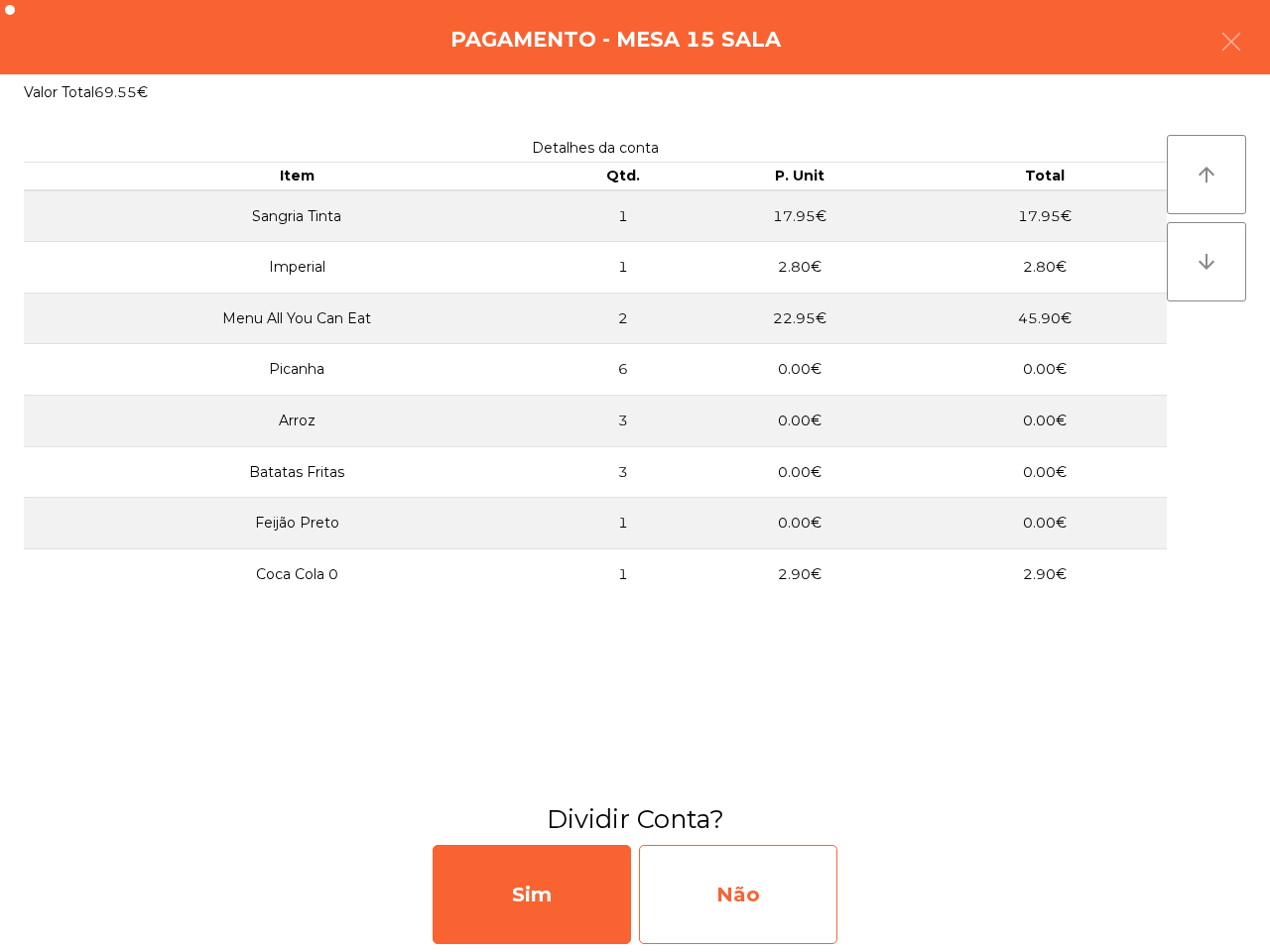click on "Não" 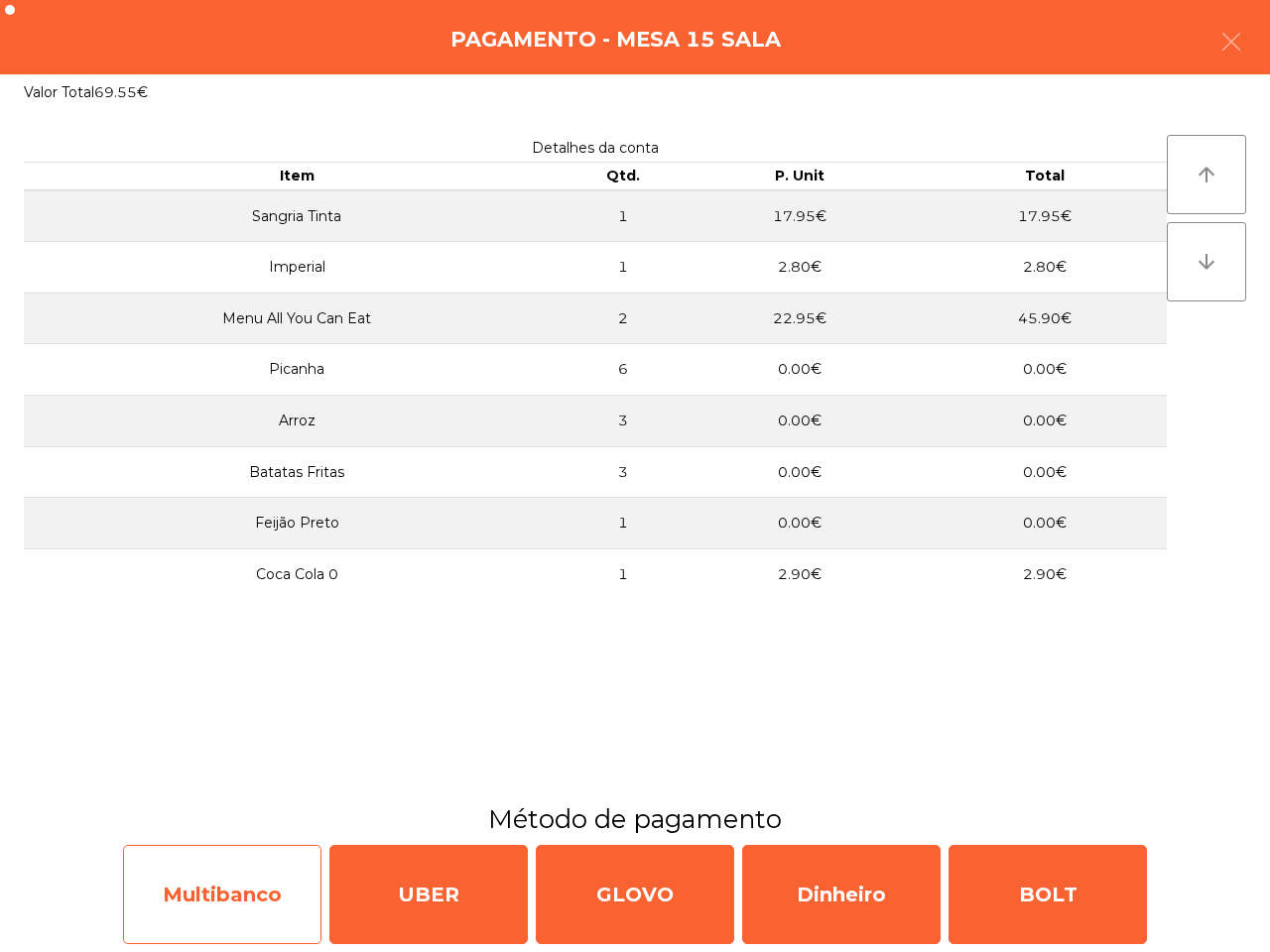 click on "Multibanco" 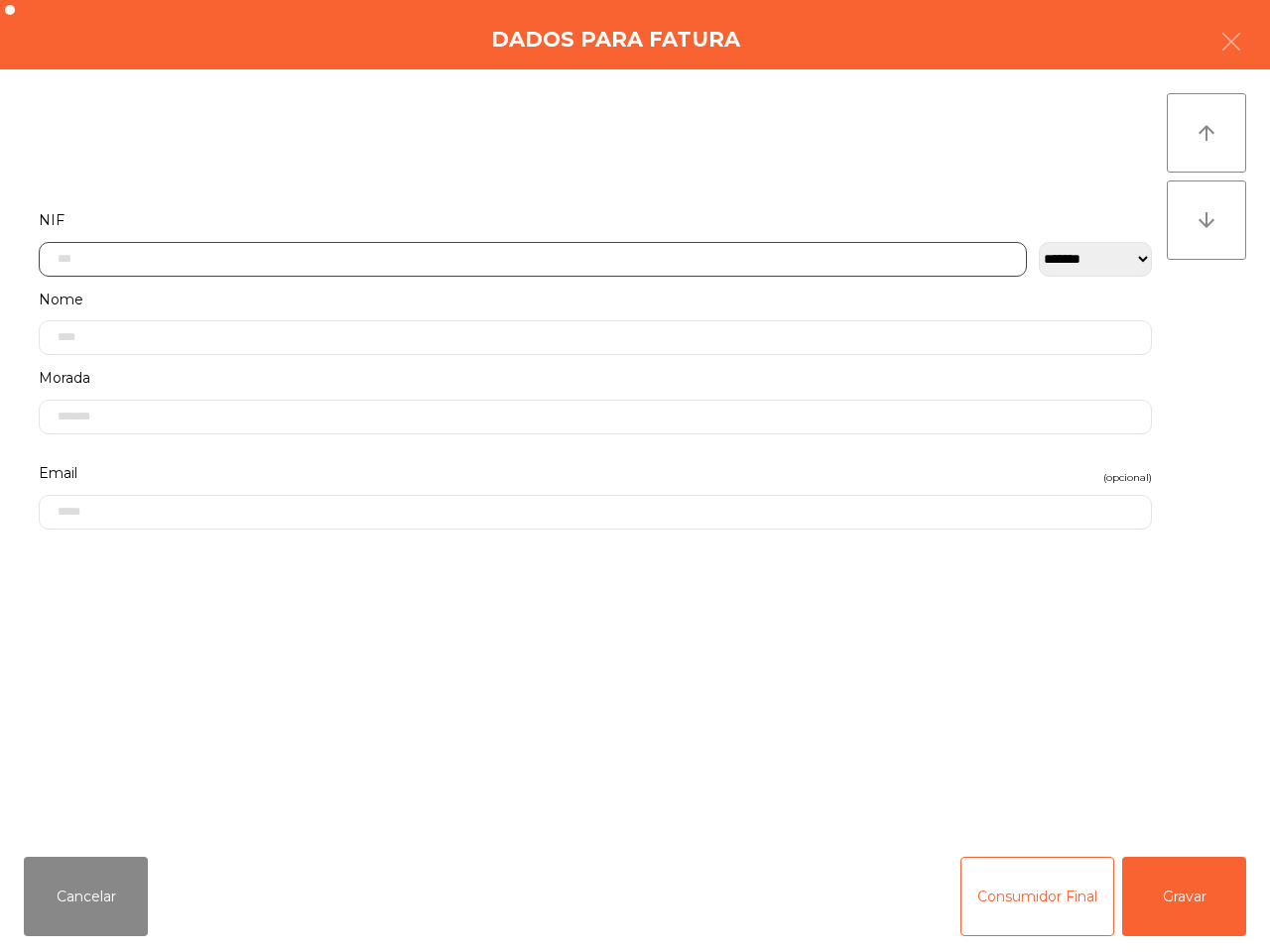 click 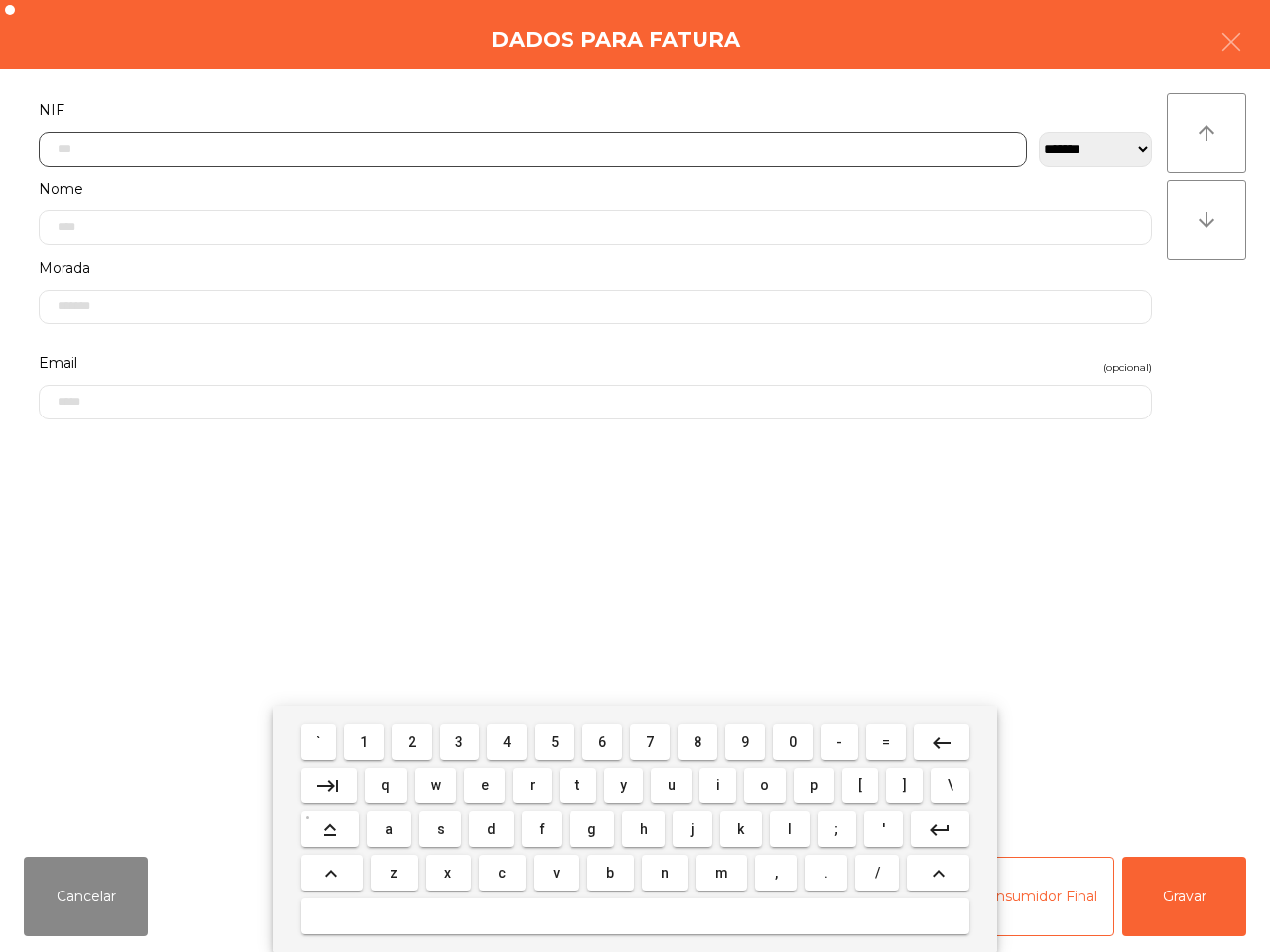 scroll, scrollTop: 111, scrollLeft: 0, axis: vertical 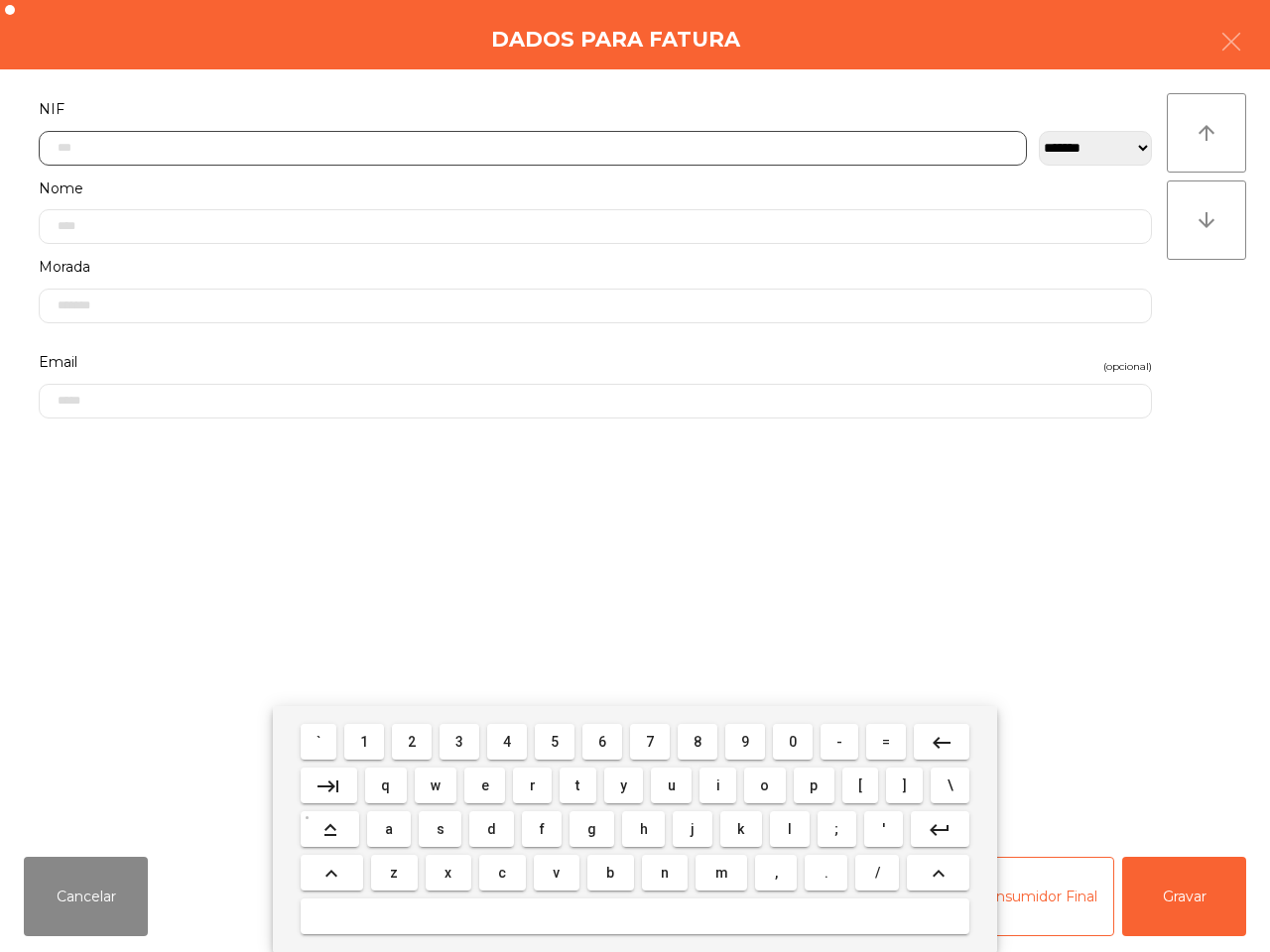 click on "2" at bounding box center [412, 742] 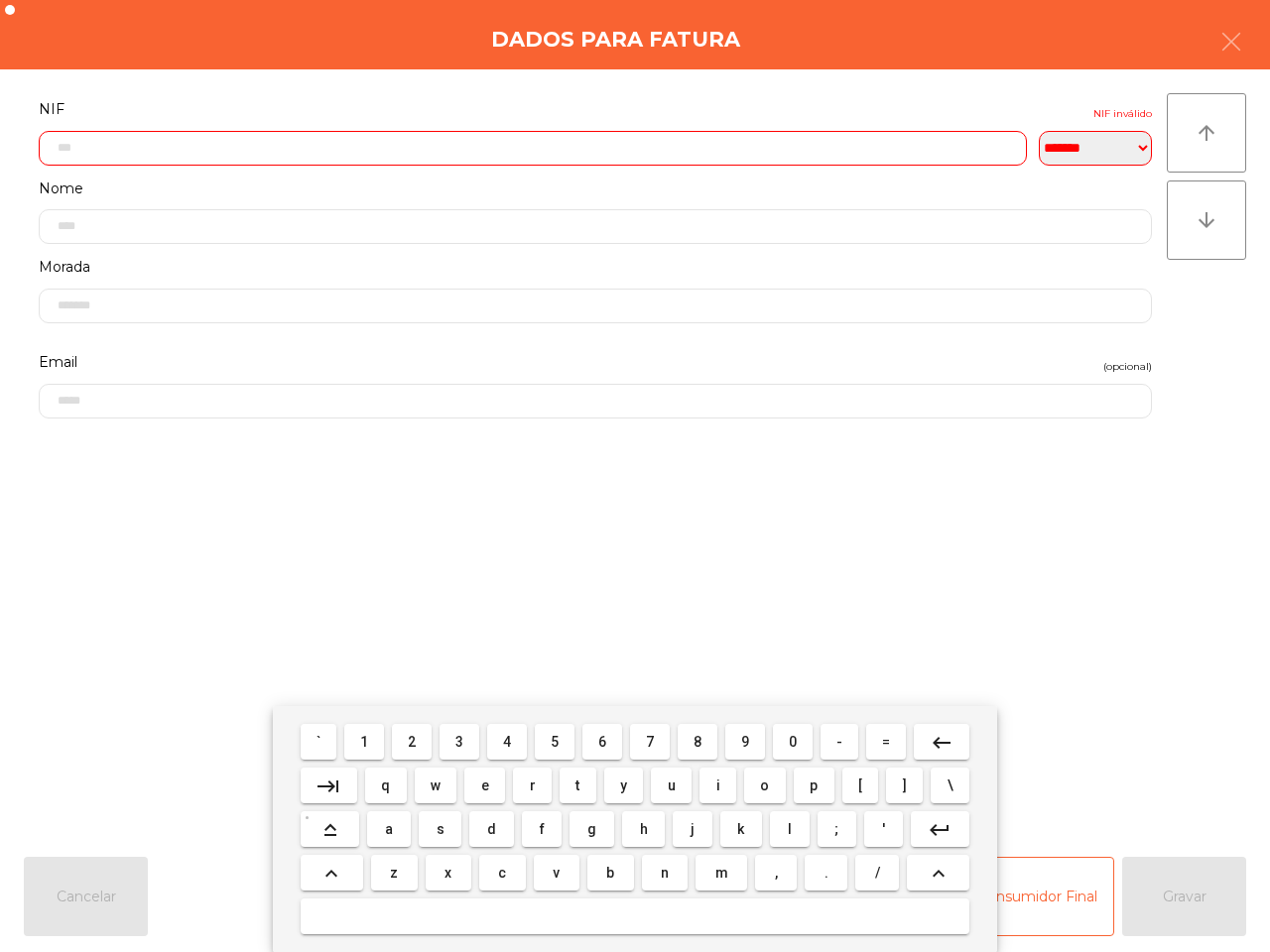 click on "3" at bounding box center [459, 742] 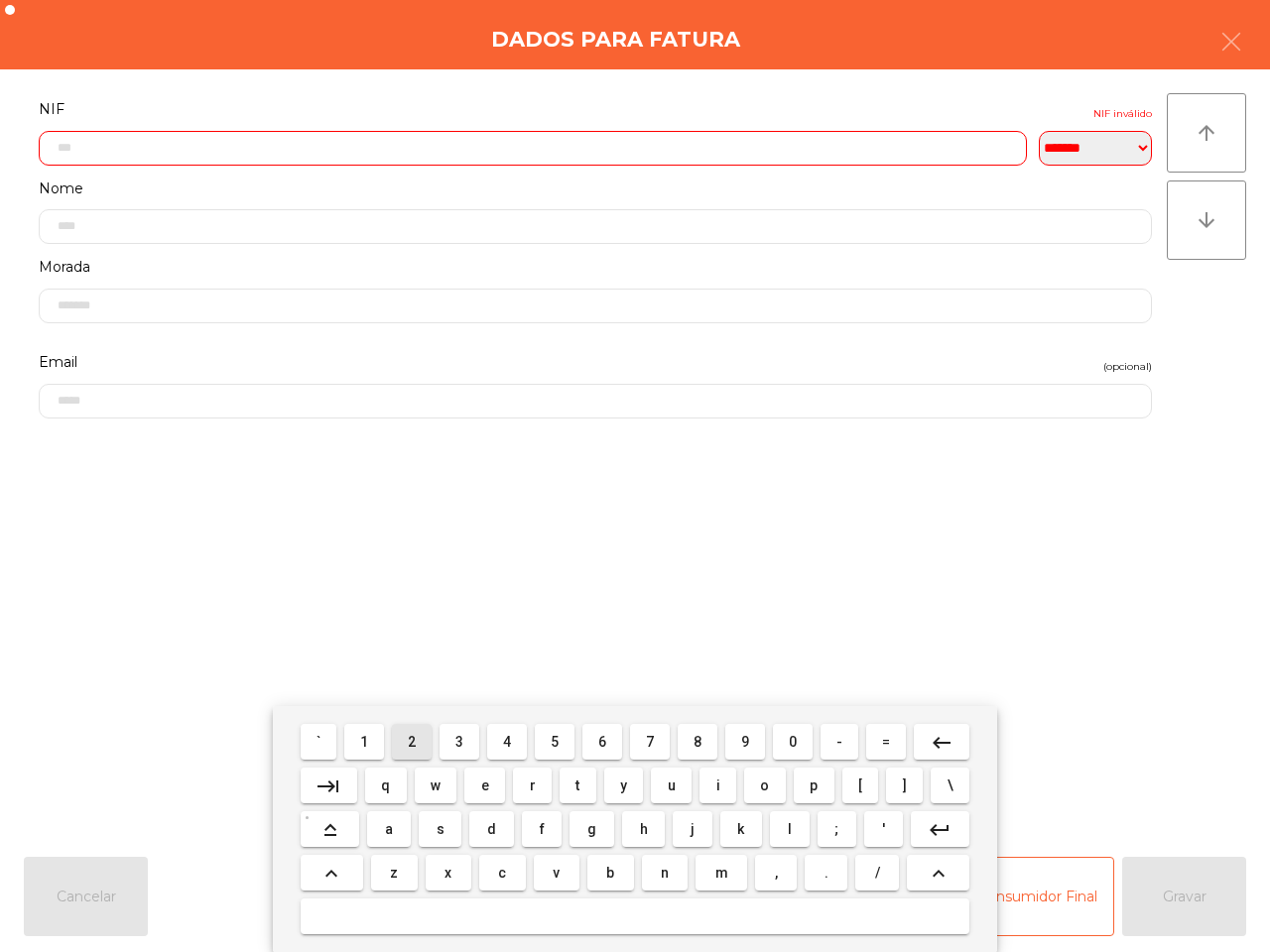 click on "2" at bounding box center [412, 742] 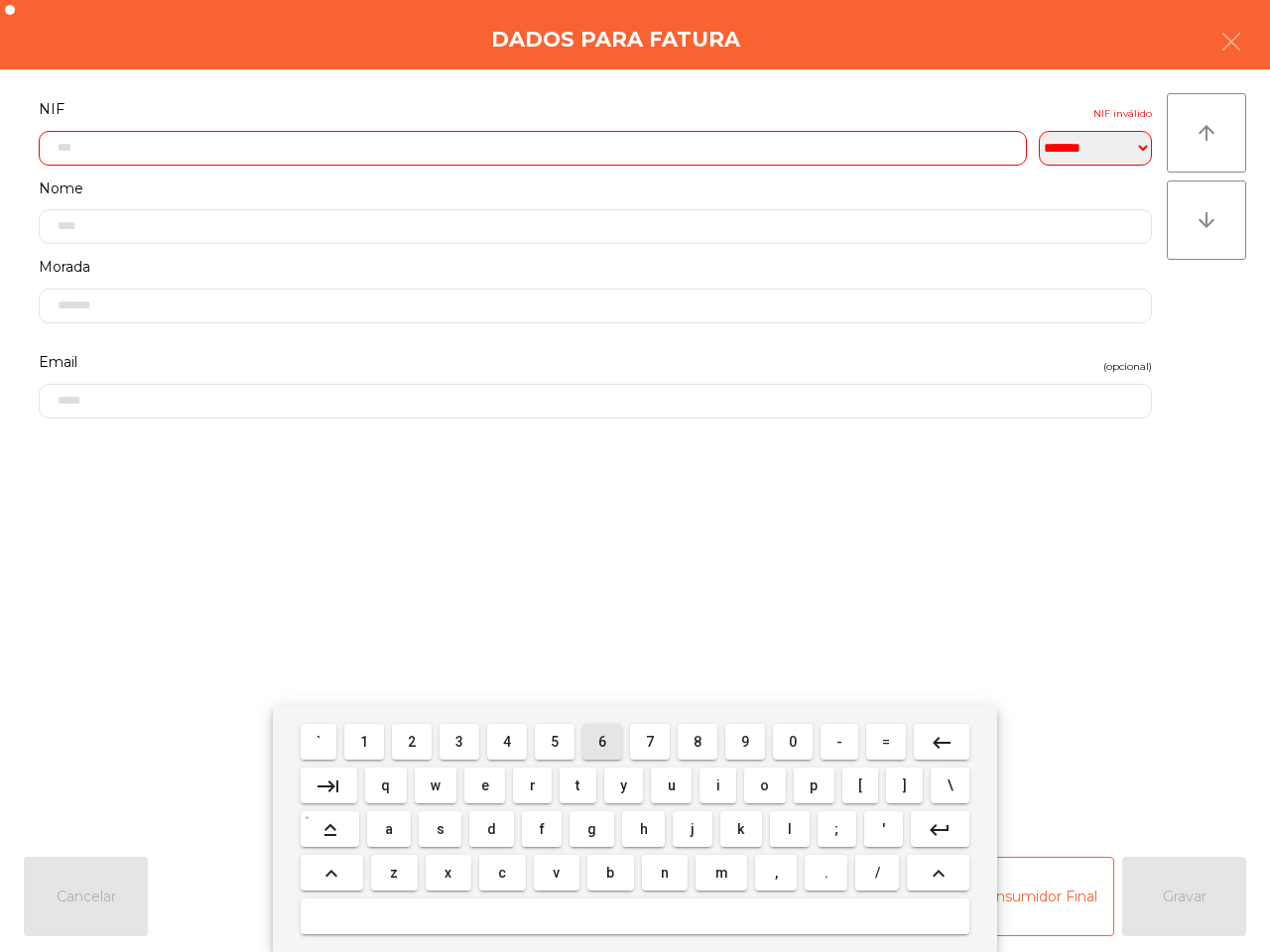 click on "6" at bounding box center [602, 742] 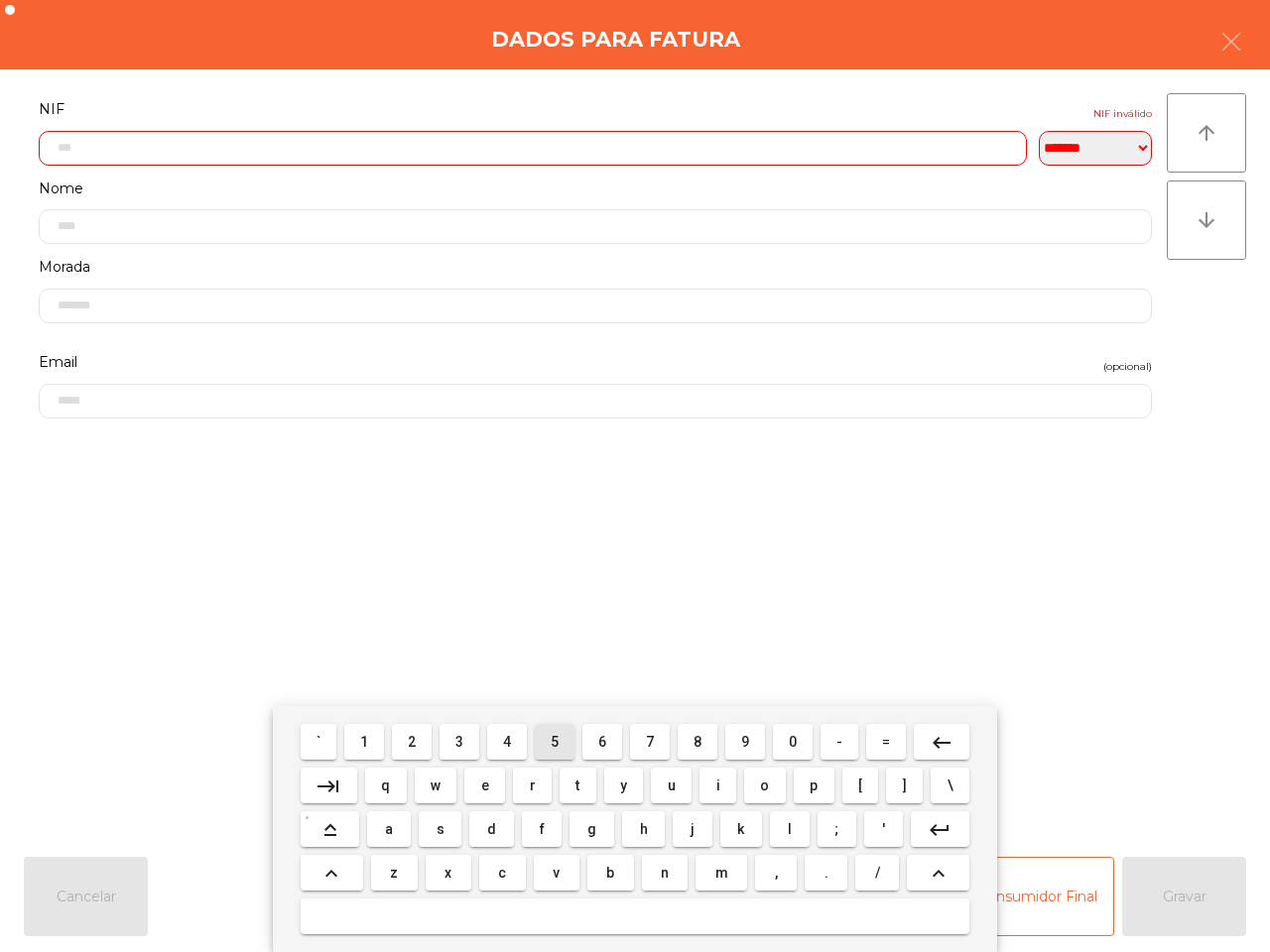 click on "5" at bounding box center [555, 742] 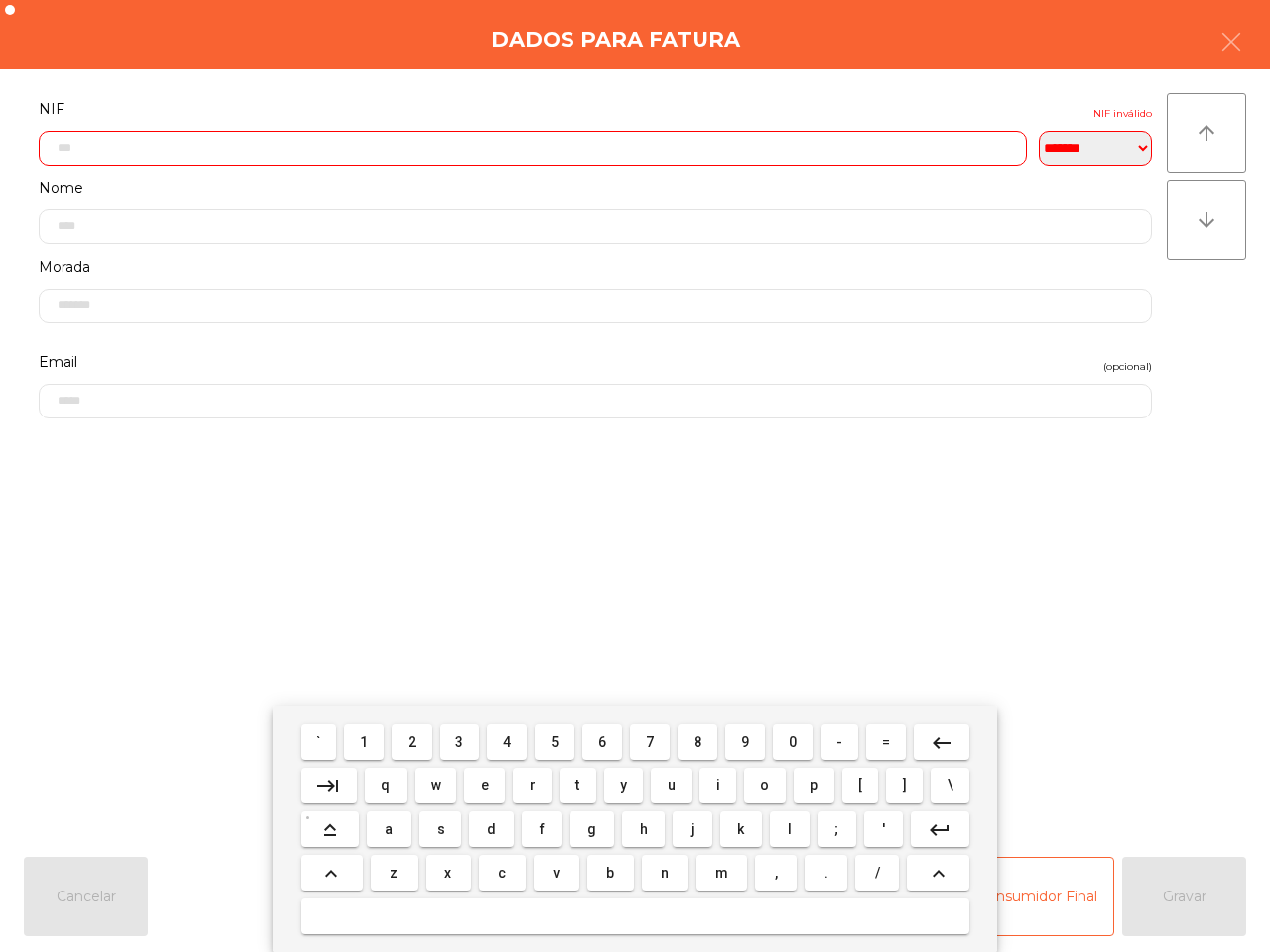 click on "8" at bounding box center (698, 742) 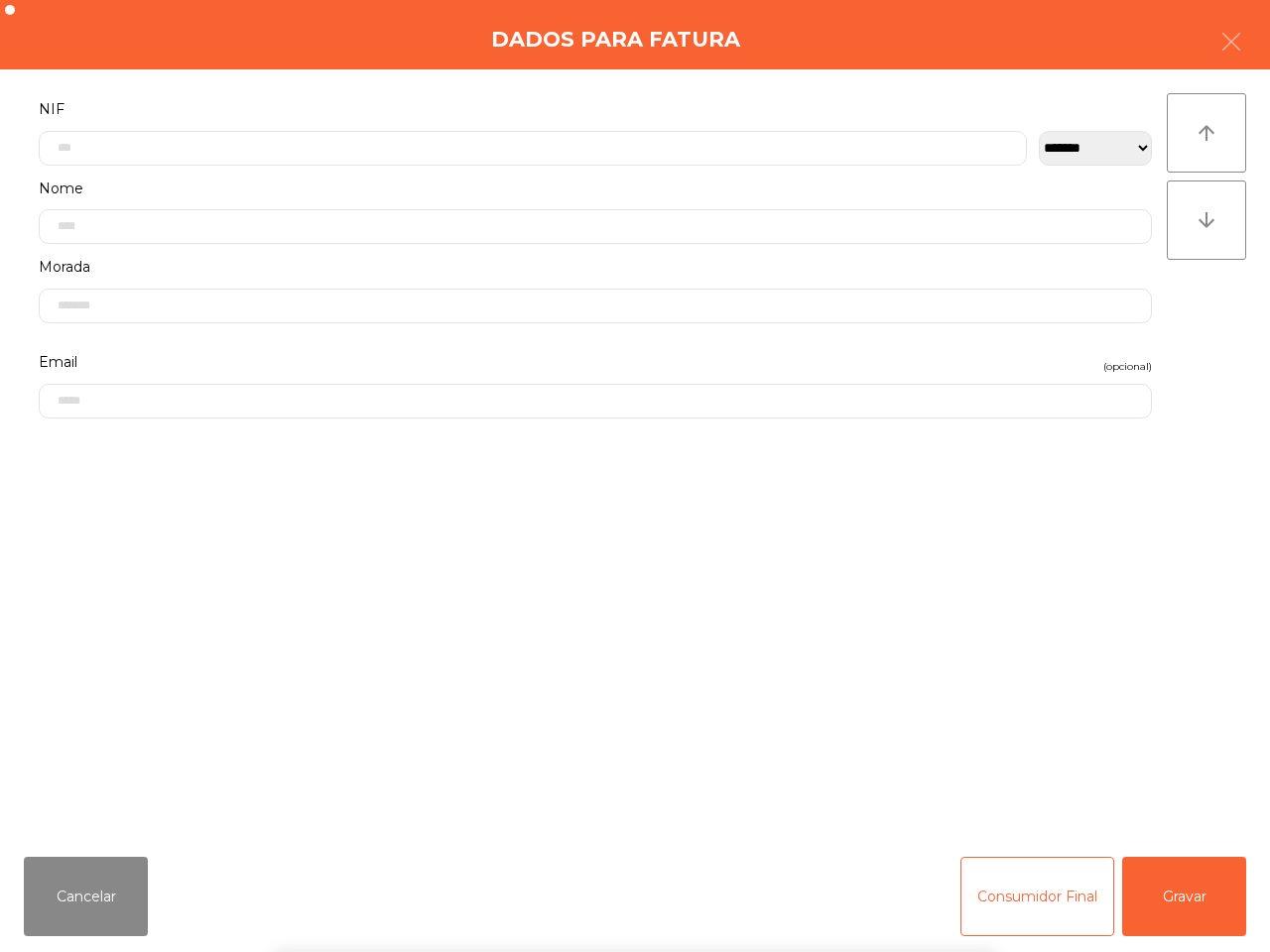 click on "` 1 2 3 4 5 6 7 8 9 0 - = keyboard_backspace keyboard_tab q w e r t y u i o p [ ] \ keyboard_capslock a s d f g h j k l ; ' keyboard_return keyboard_arrow_up z x c v b n m , . / keyboard_arrow_up" at bounding box center (635, 829) 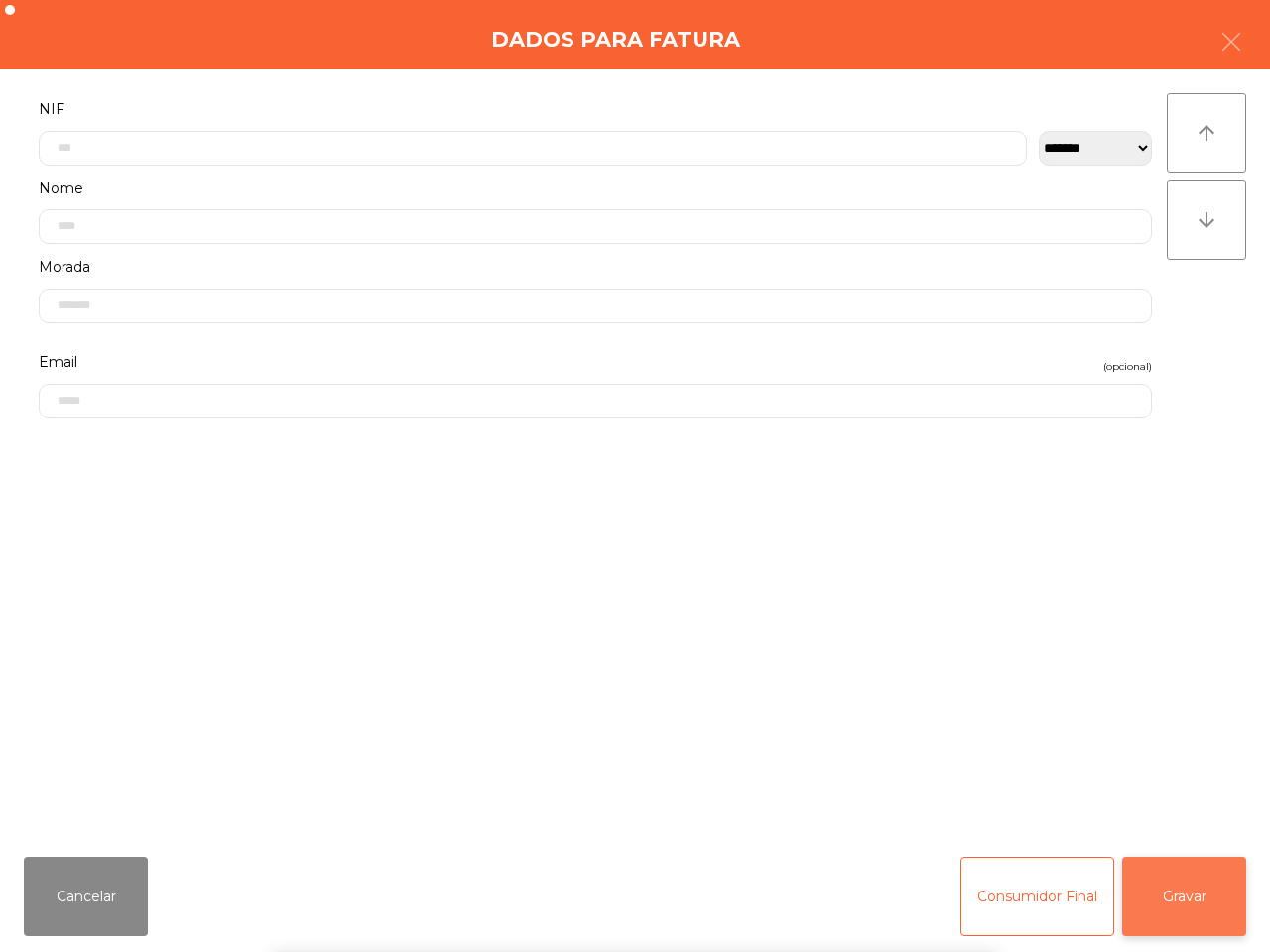 click on "Gravar" 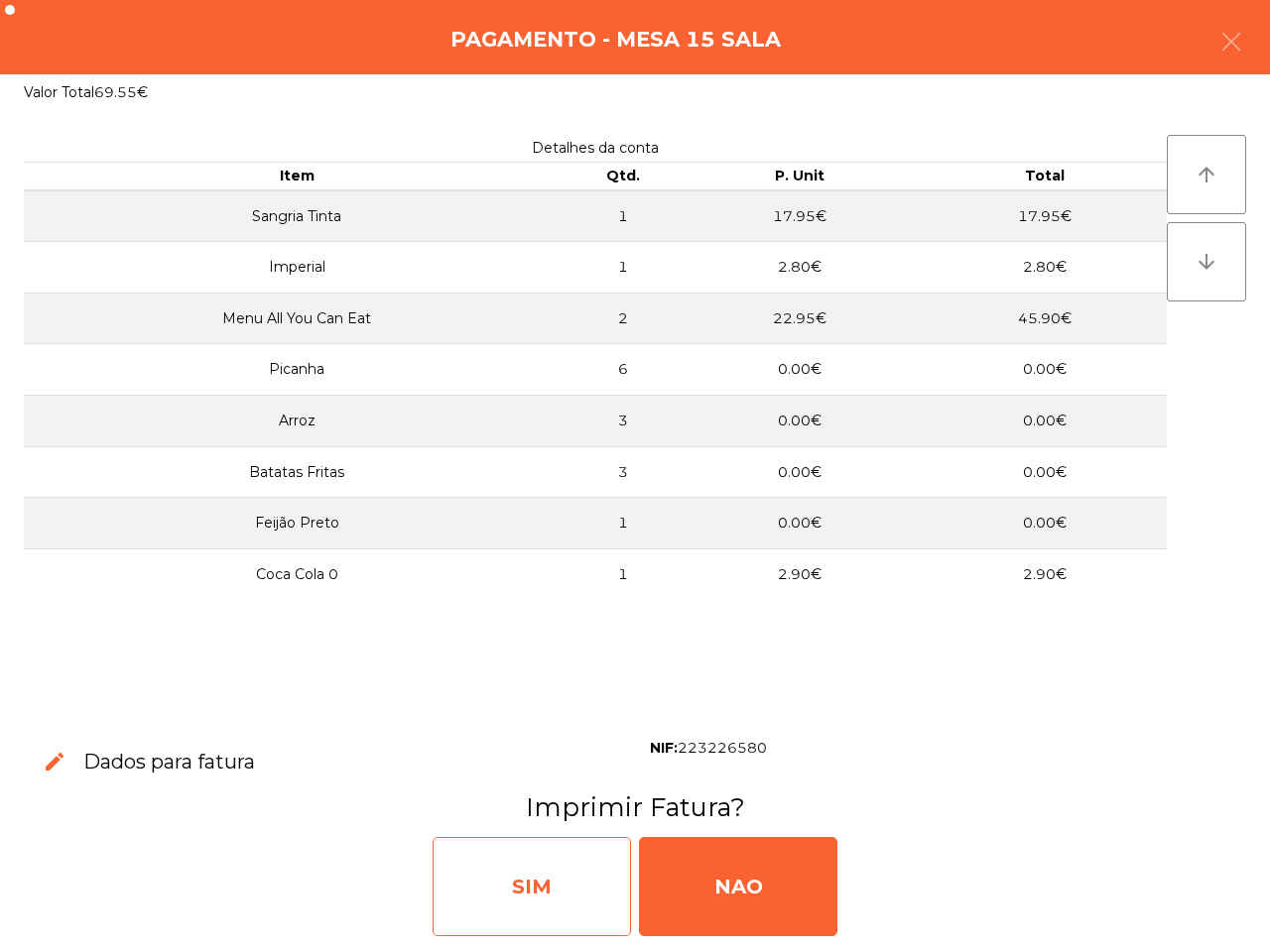 click on "SIM" 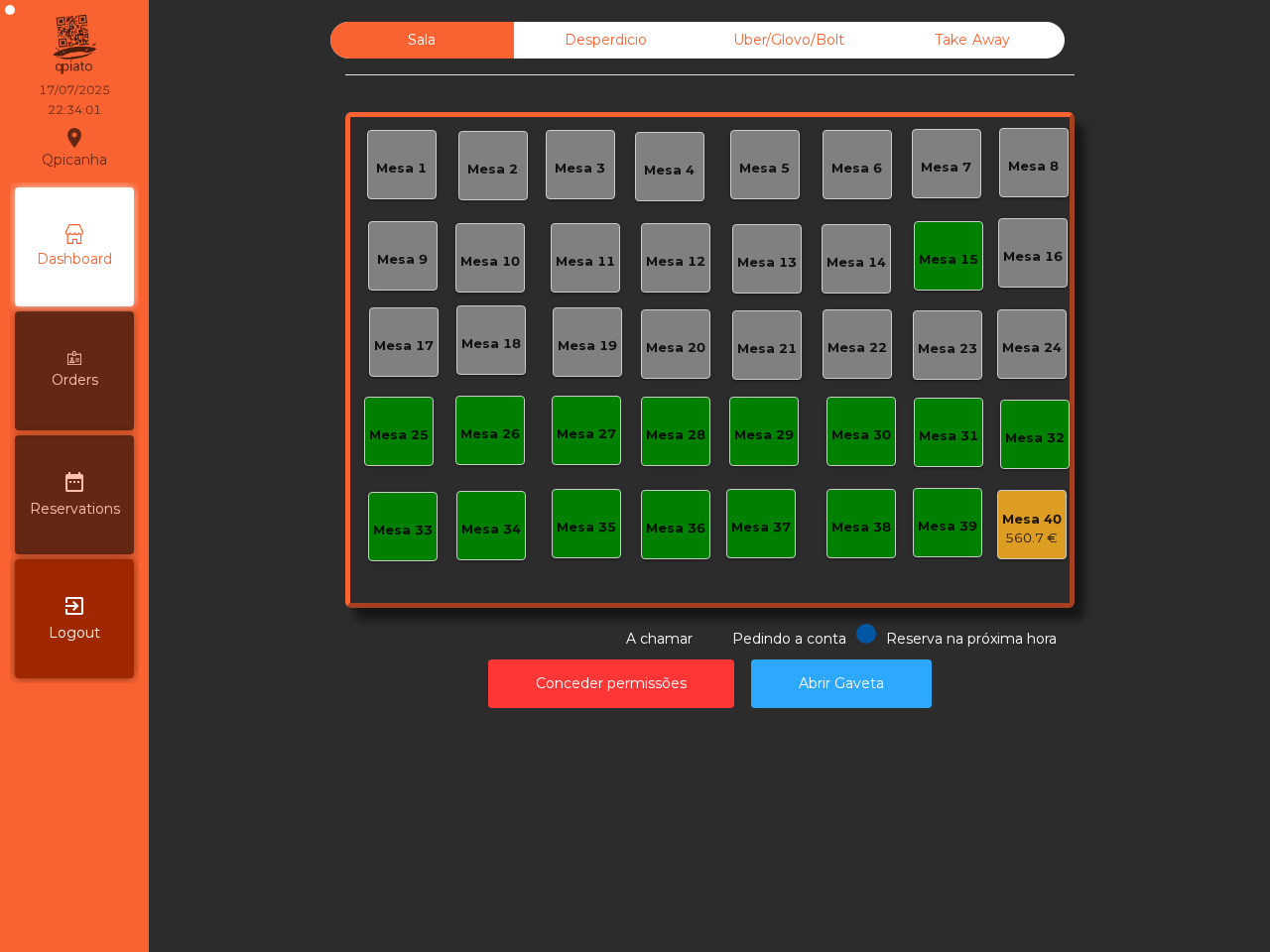 drag, startPoint x: 593, startPoint y: 858, endPoint x: 678, endPoint y: 548, distance: 321.4421 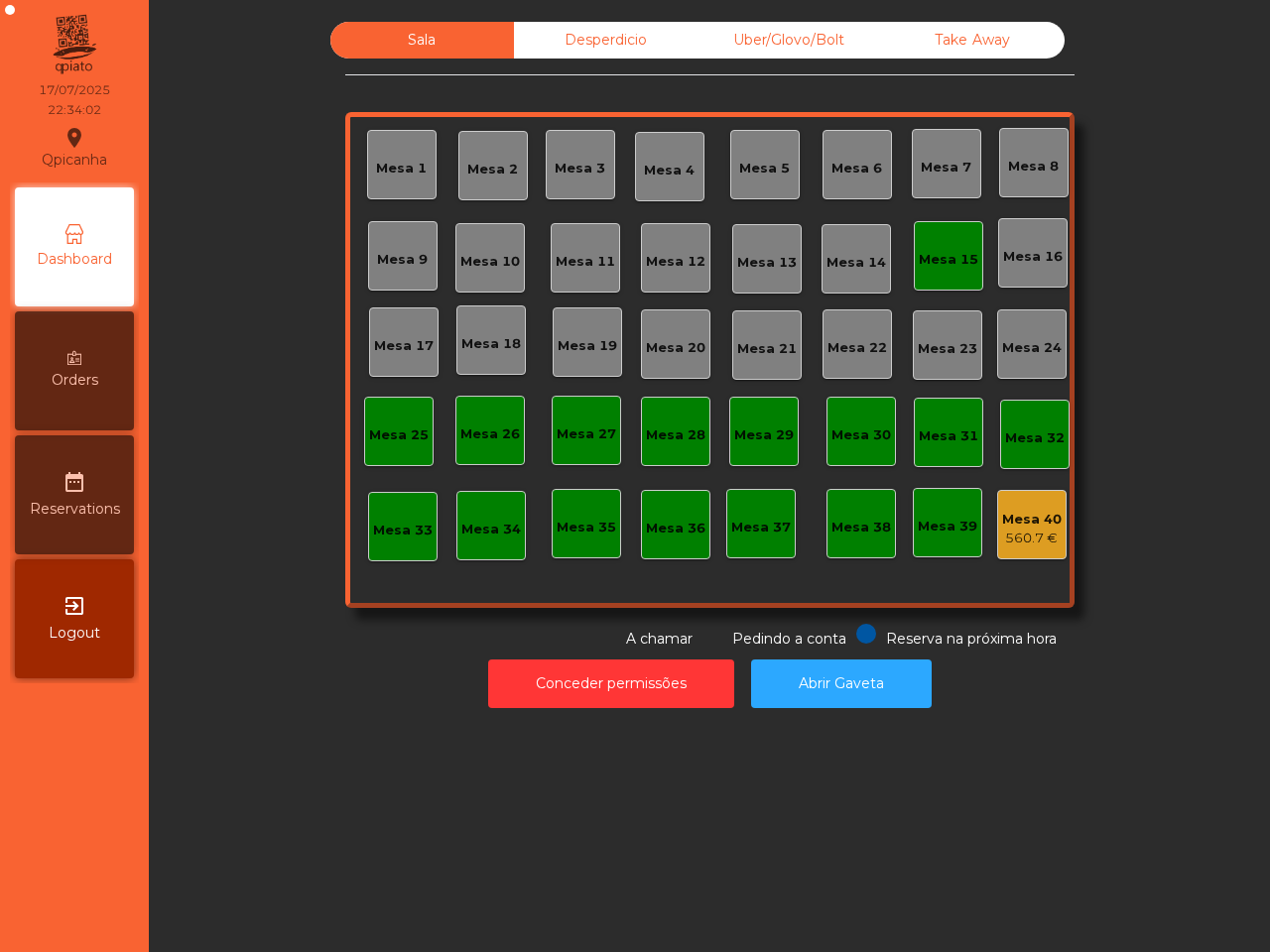 click on "Mesa 15" 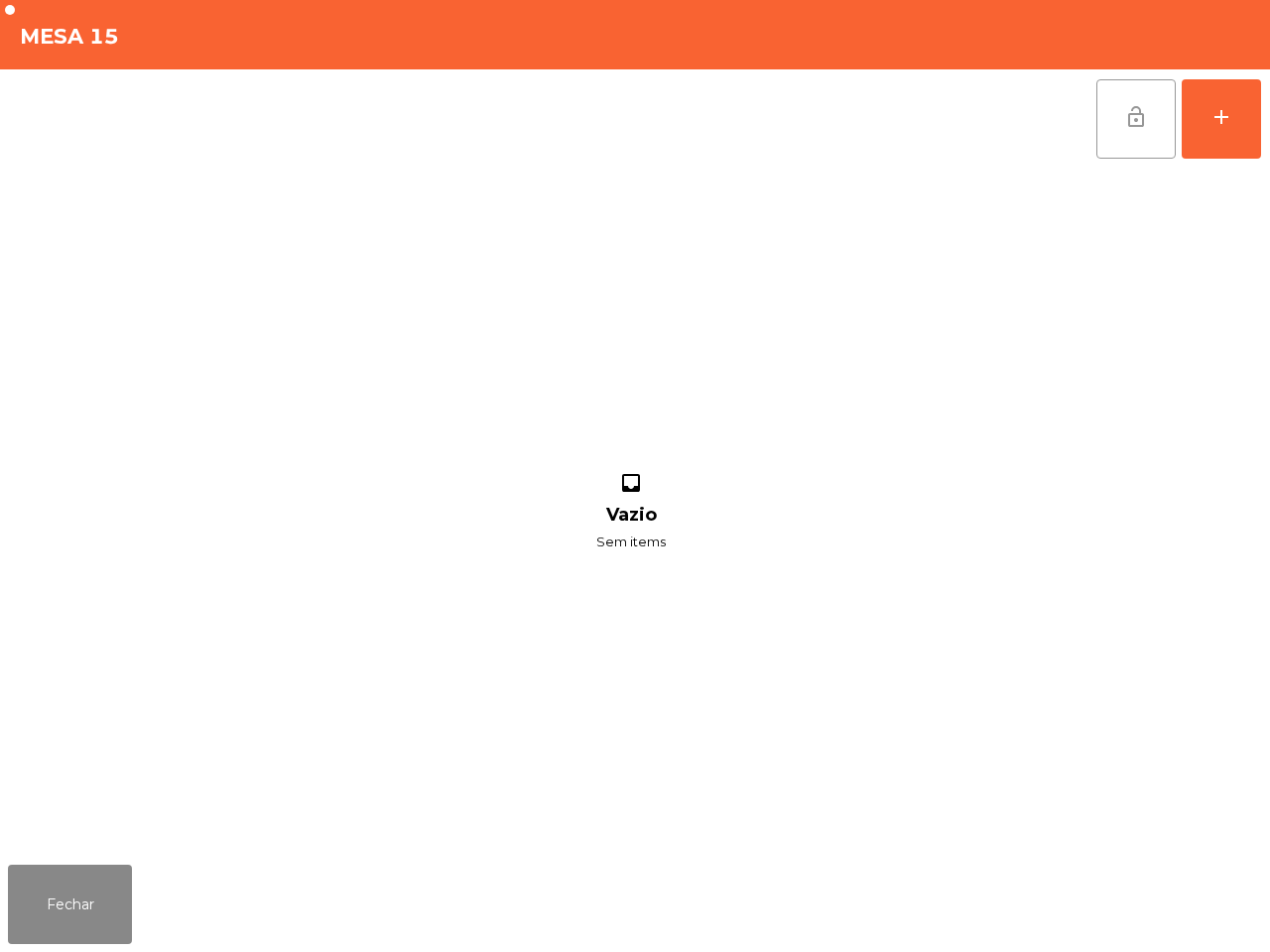 click on "lock_open" 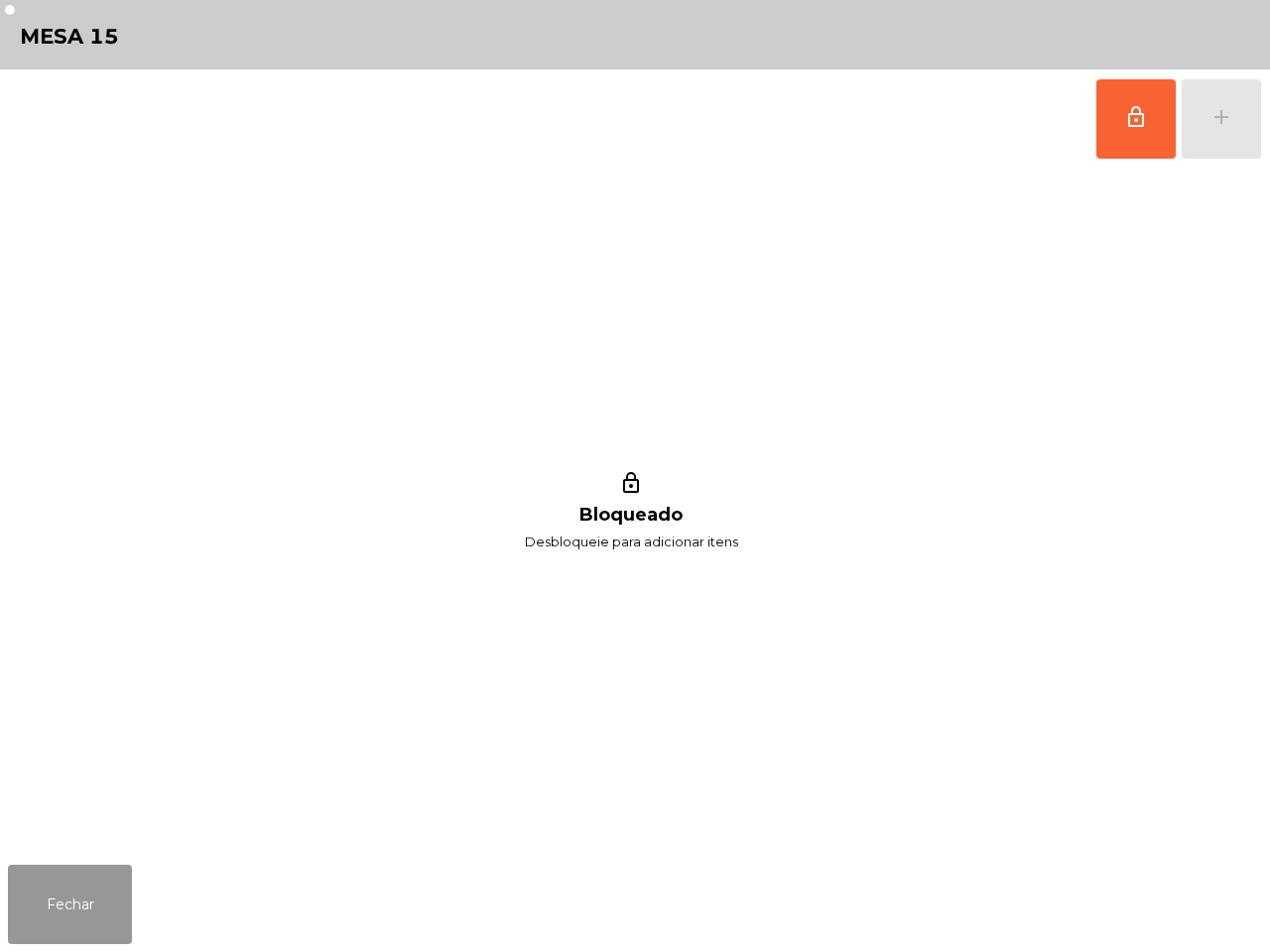 click on "Fechar" 